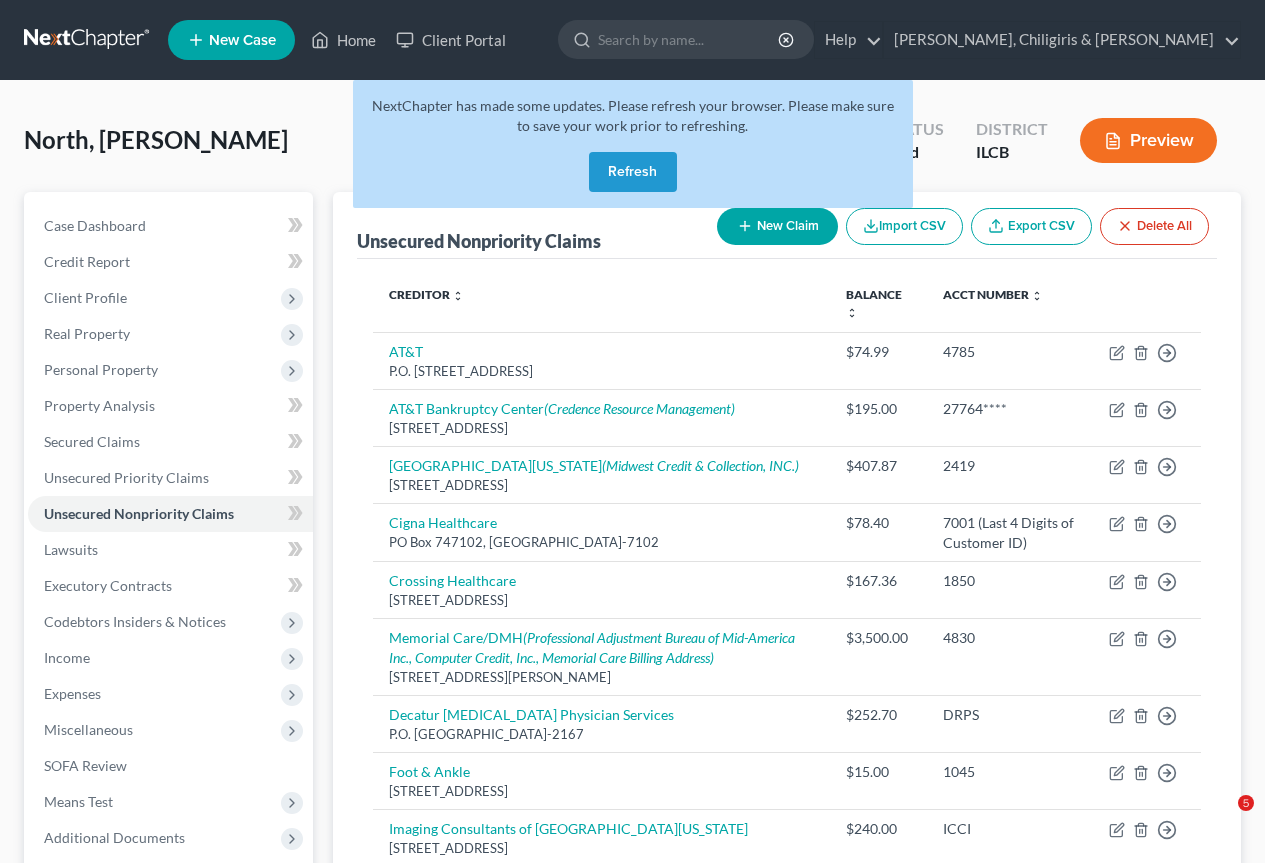 scroll, scrollTop: 0, scrollLeft: 0, axis: both 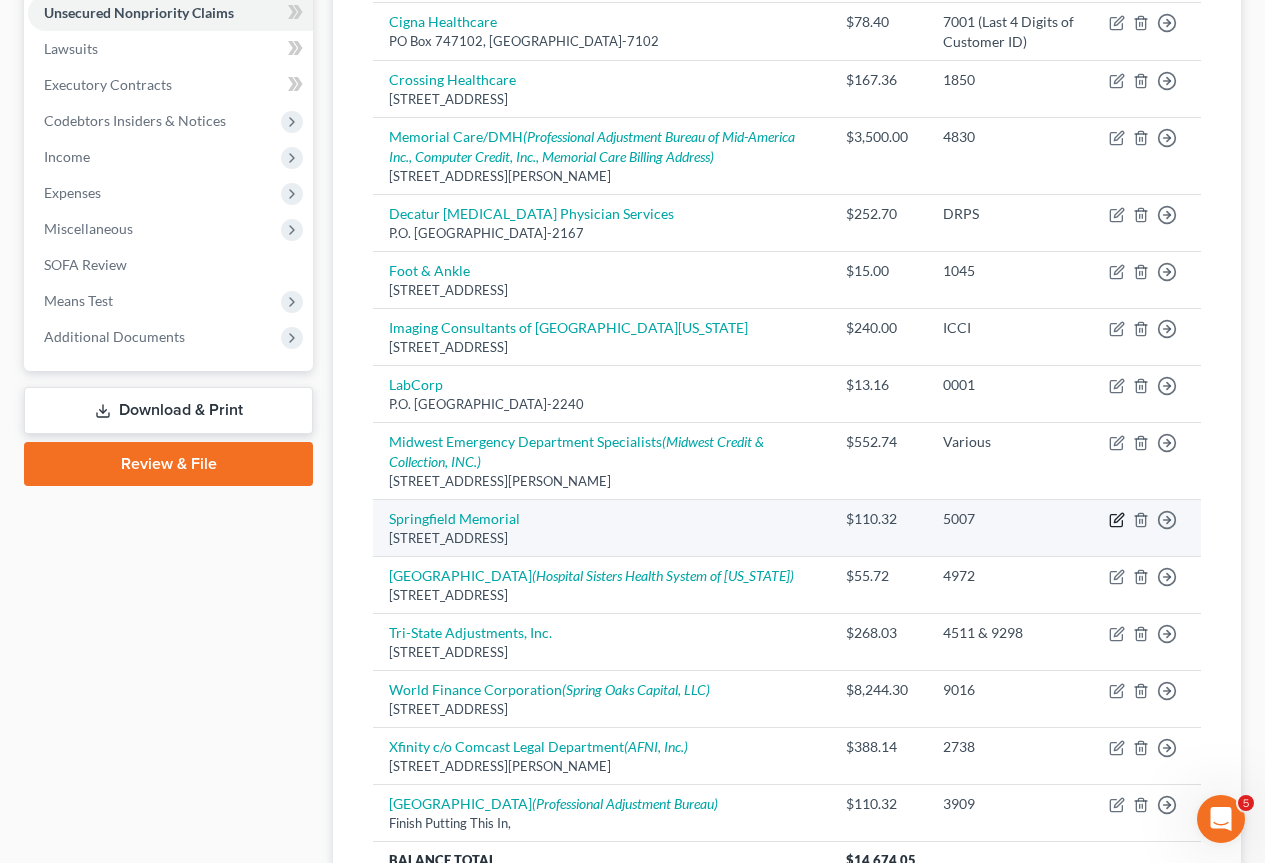 click 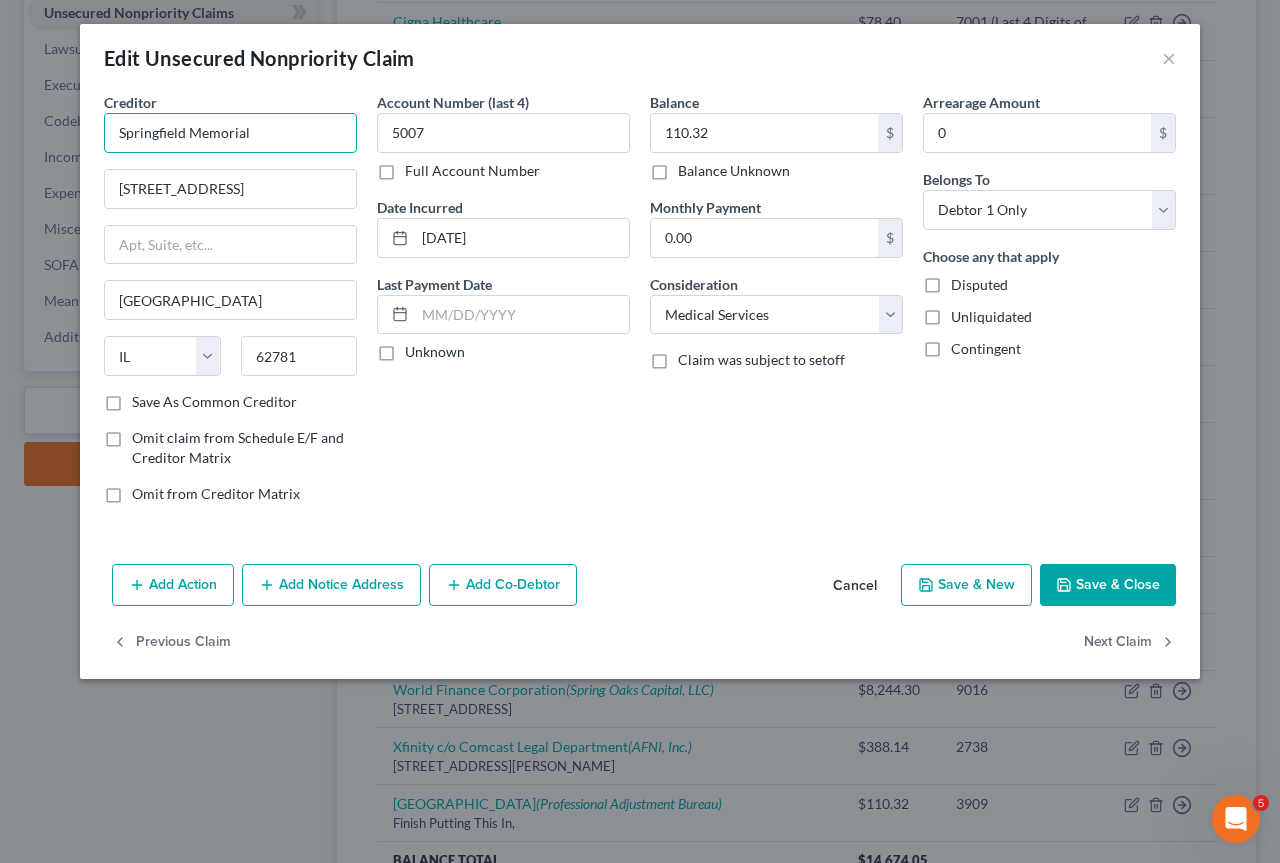 click on "Springfield Memorial" at bounding box center (230, 133) 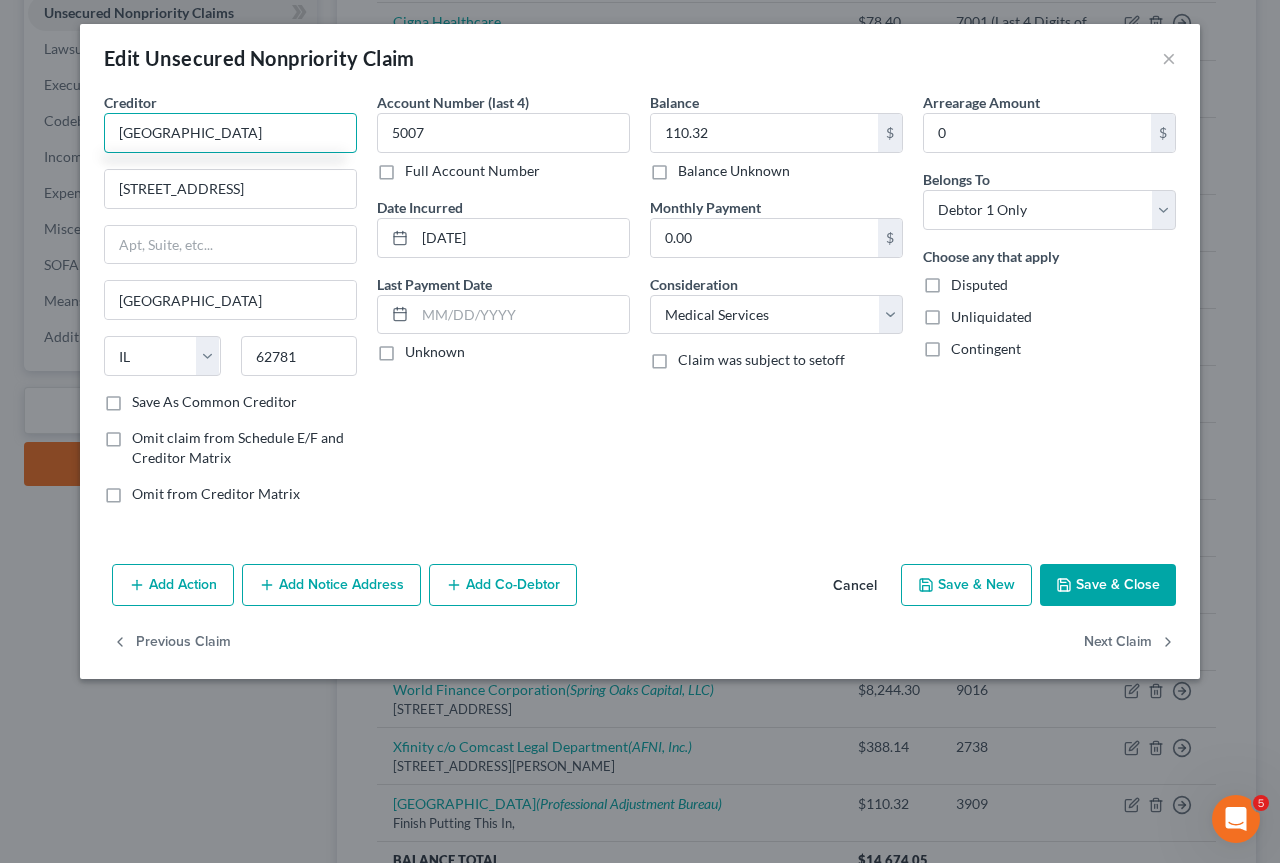 type on "[GEOGRAPHIC_DATA]" 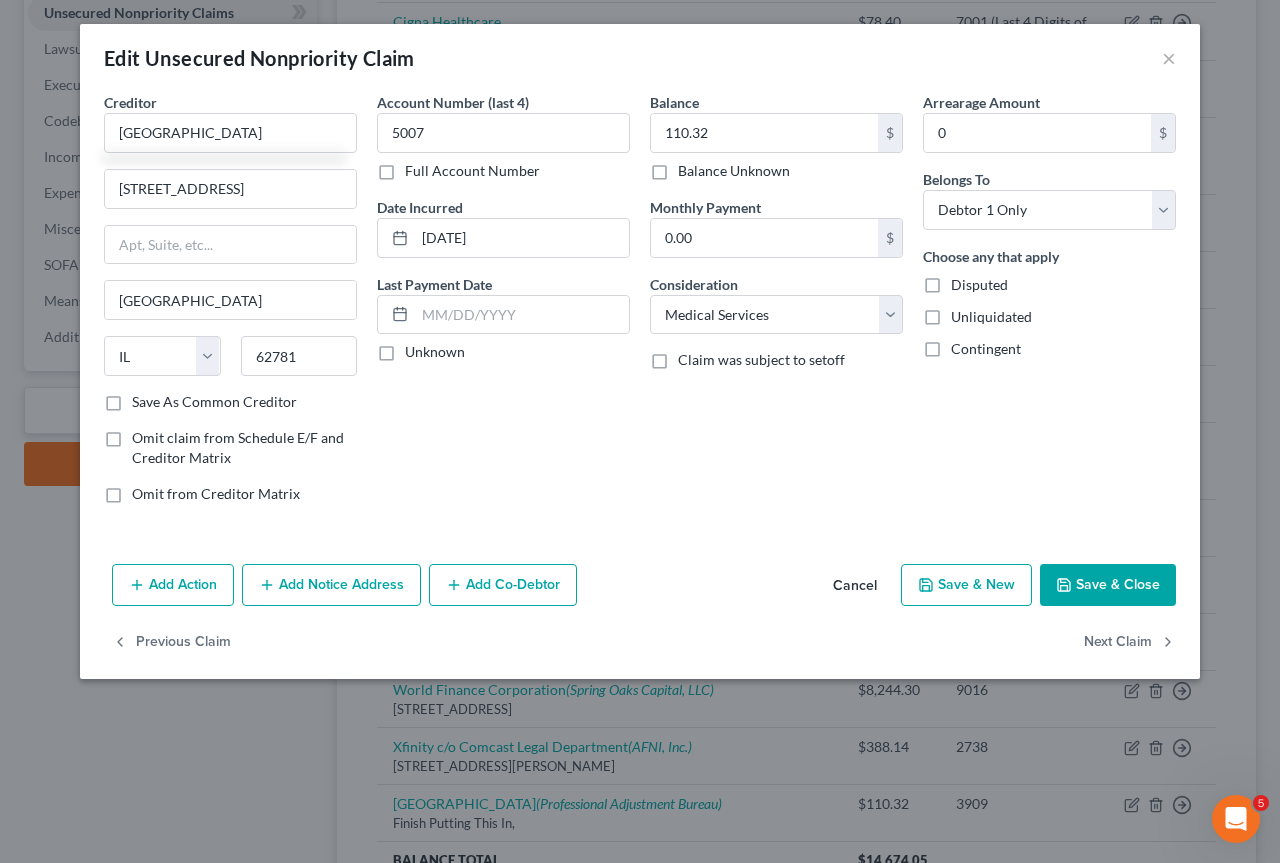 click on "Save & Close" at bounding box center (1108, 585) 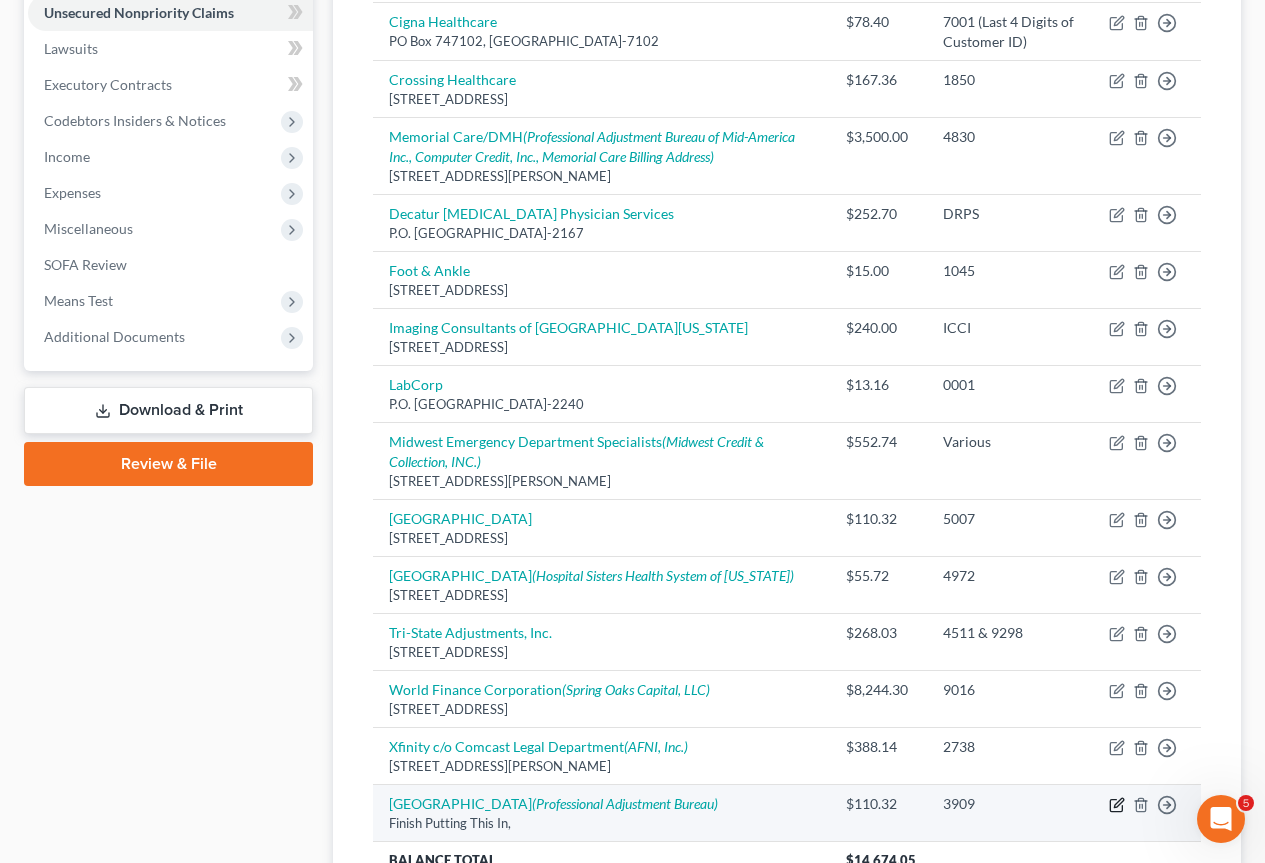 click 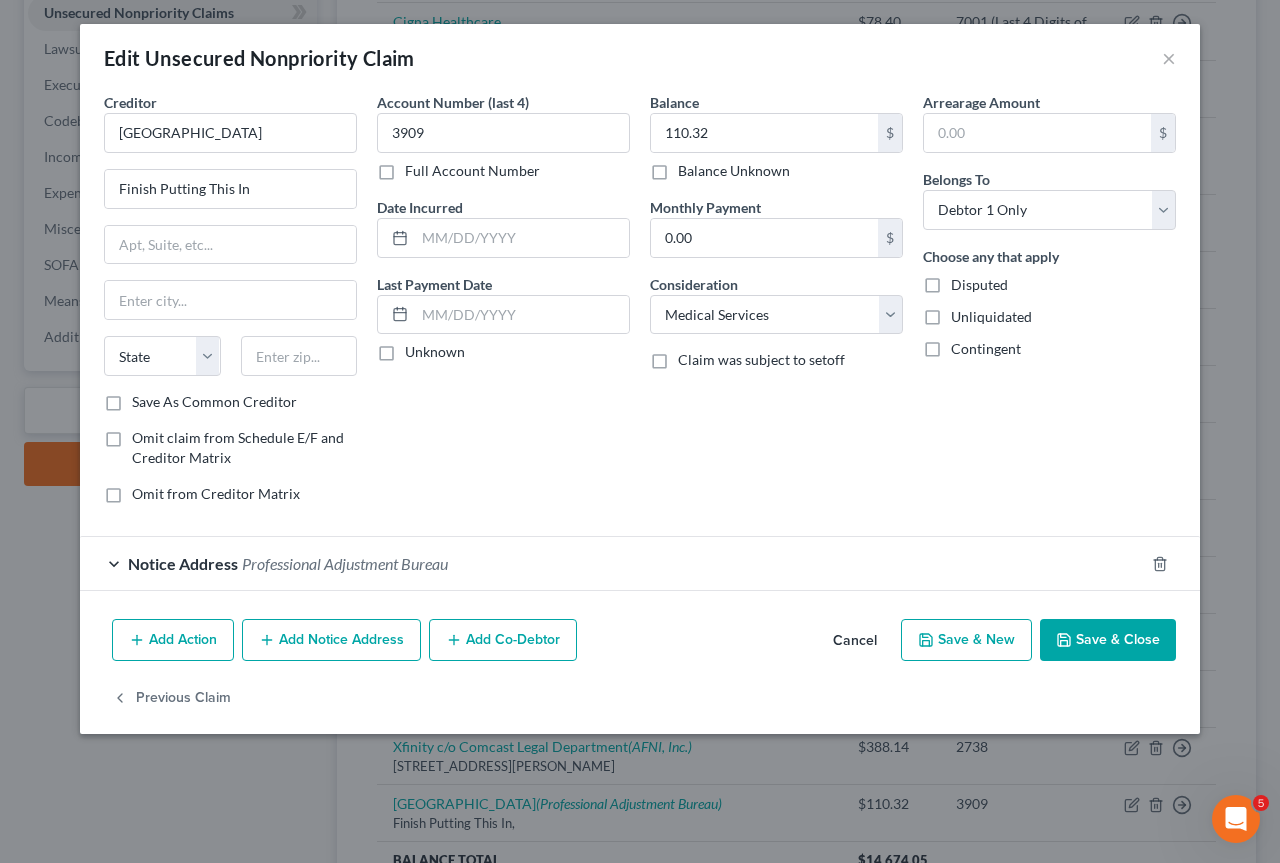 click on "Notice Address Professional Adjustment Bureau" at bounding box center (612, 563) 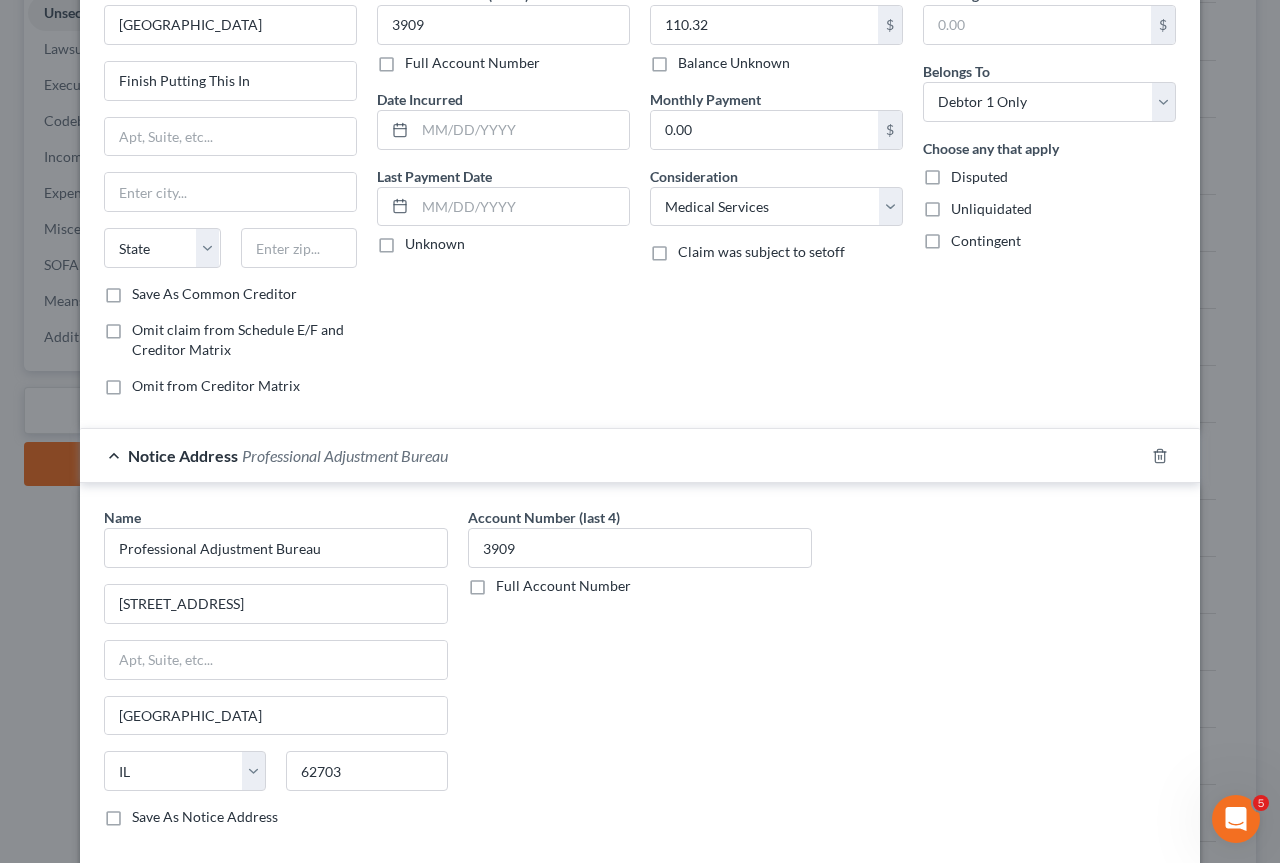 scroll, scrollTop: 204, scrollLeft: 0, axis: vertical 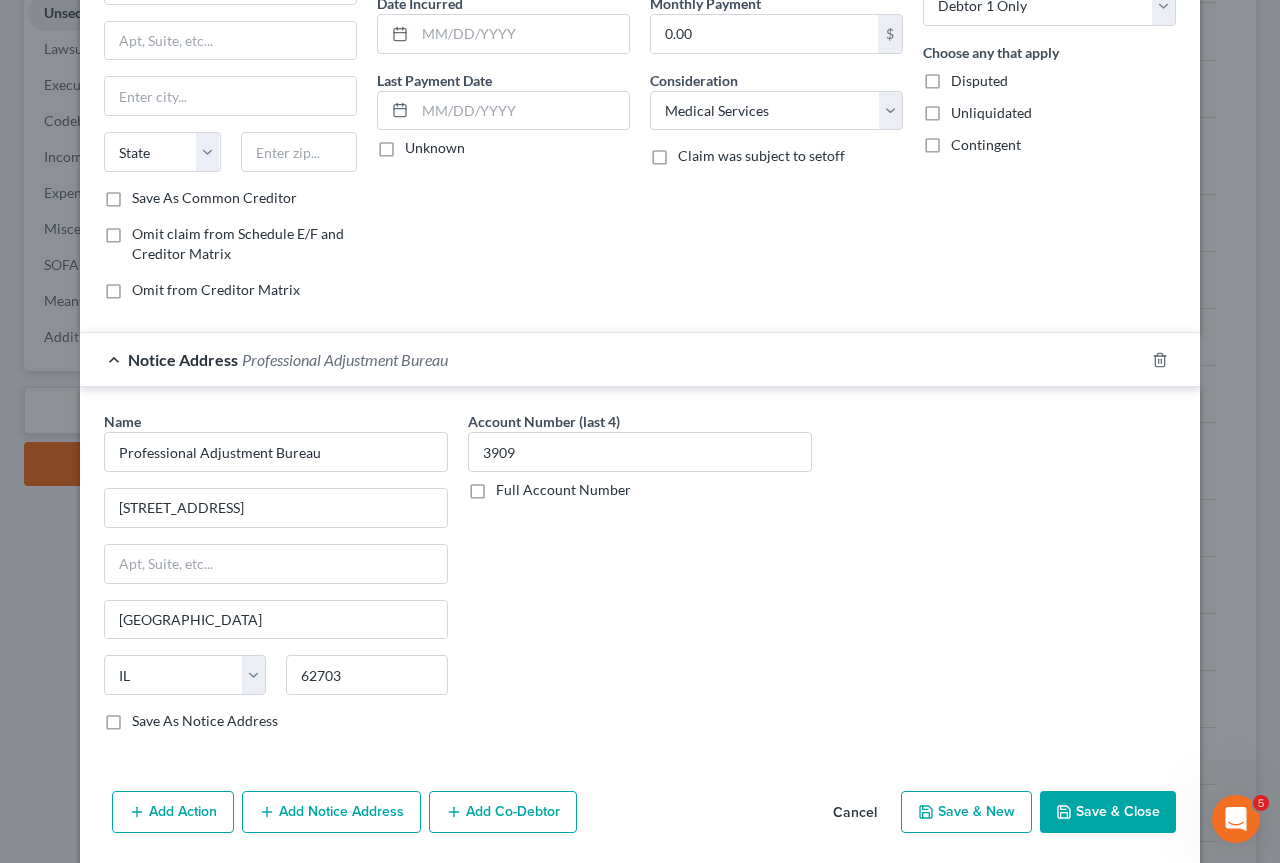 click on "Save As Notice Address" at bounding box center (205, 721) 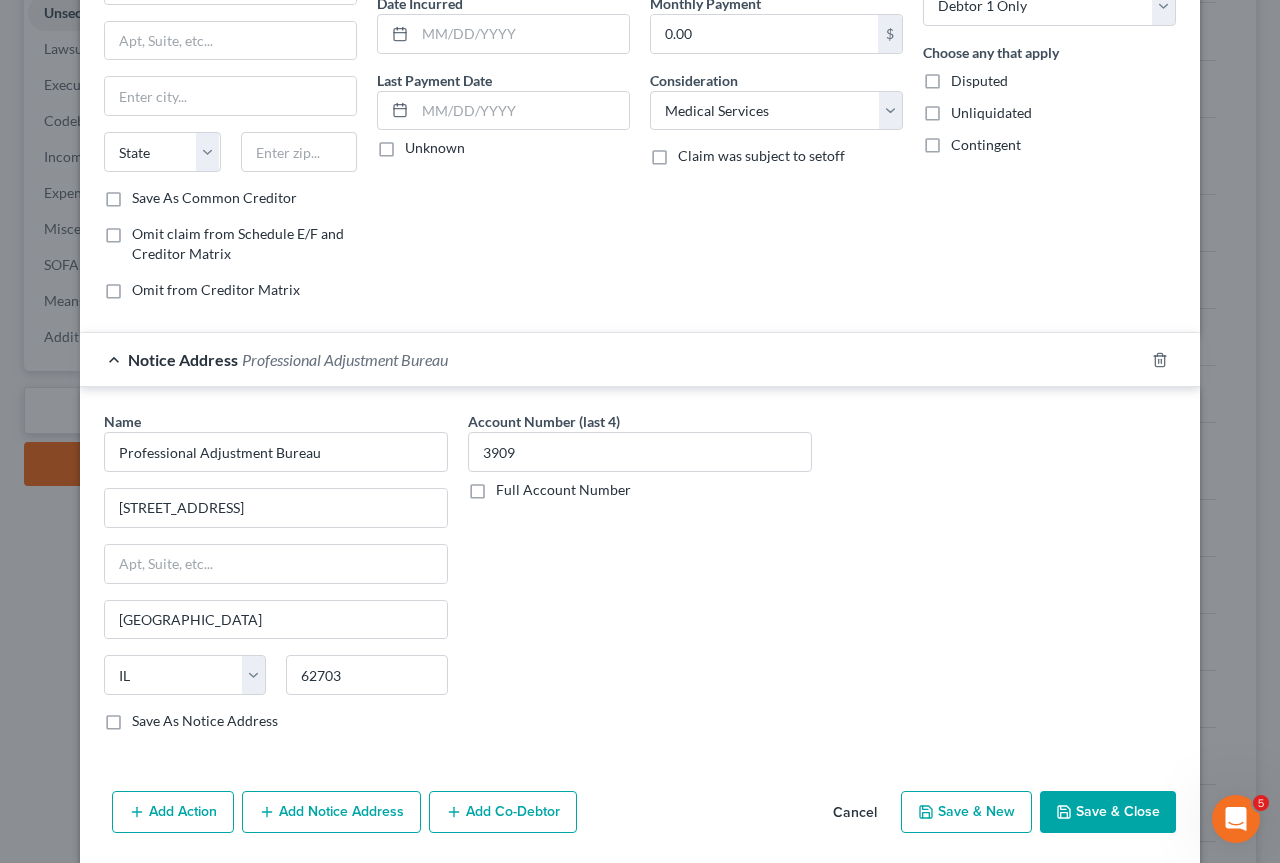 click on "Save As Notice Address" at bounding box center (146, 717) 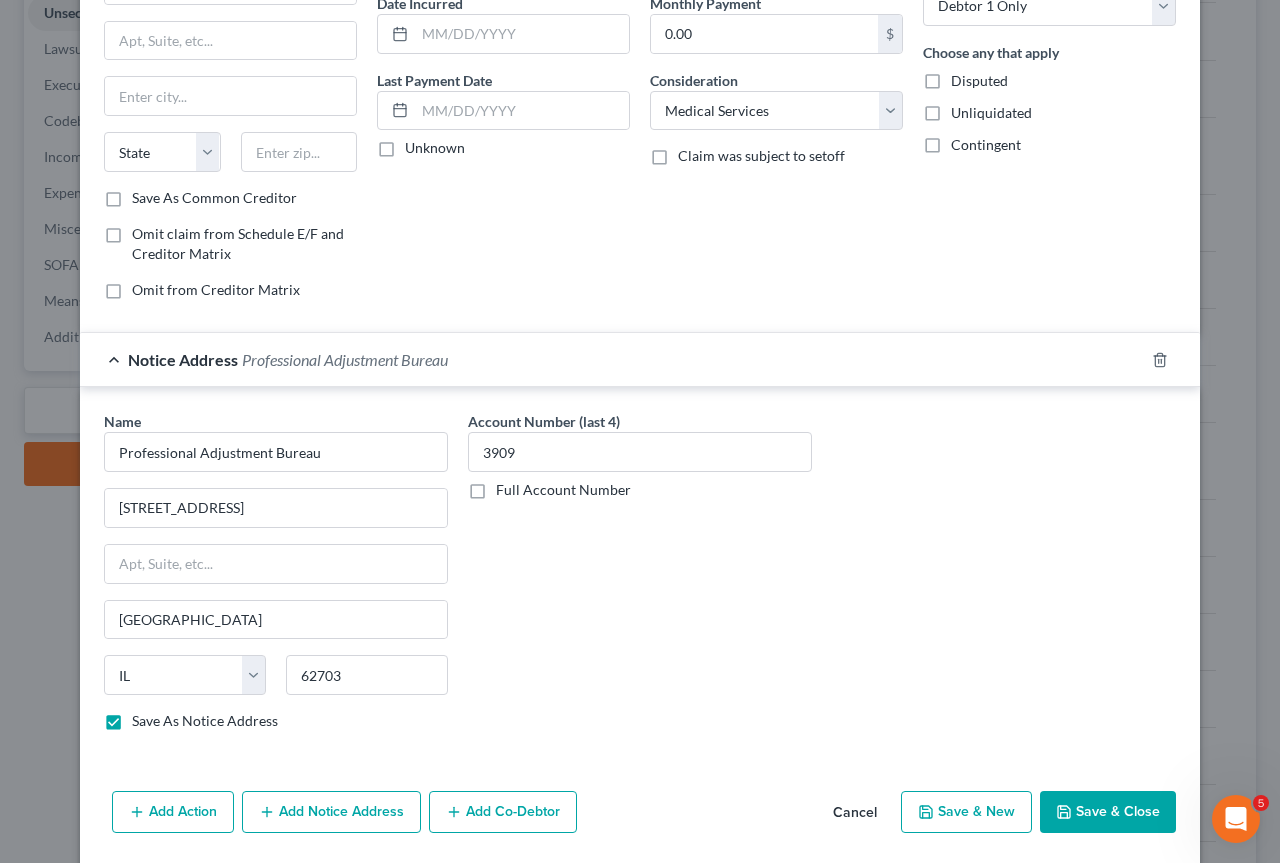 click on "Save & Close" at bounding box center [1108, 812] 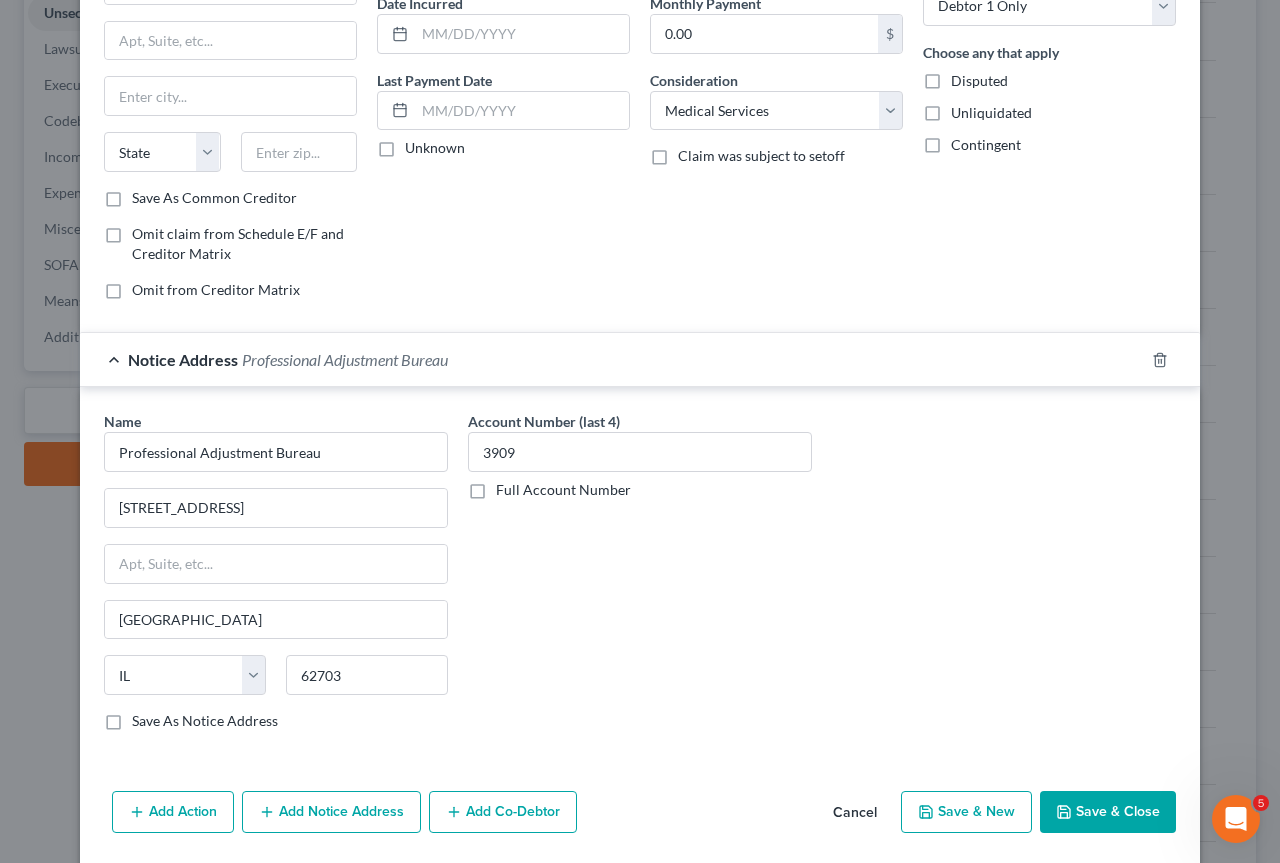checkbox on "false" 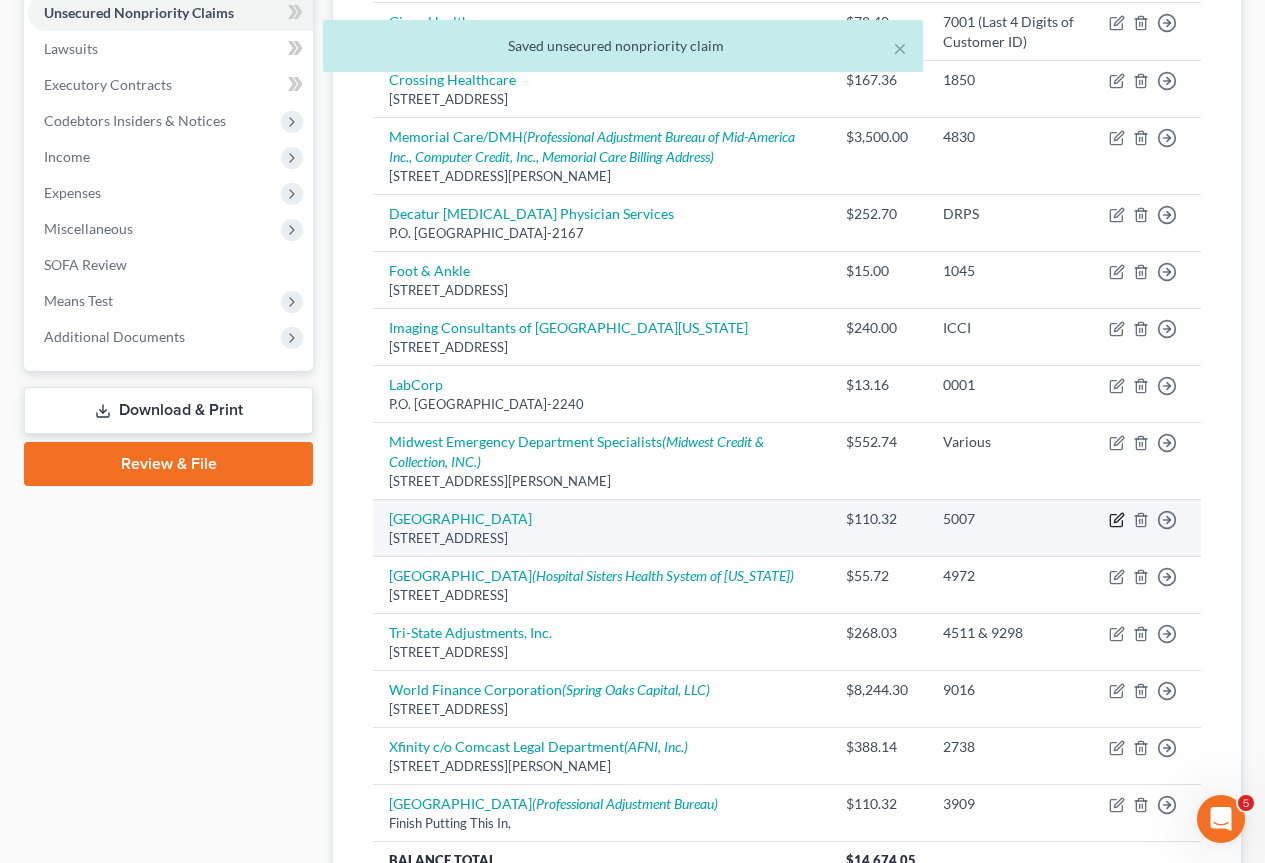 click 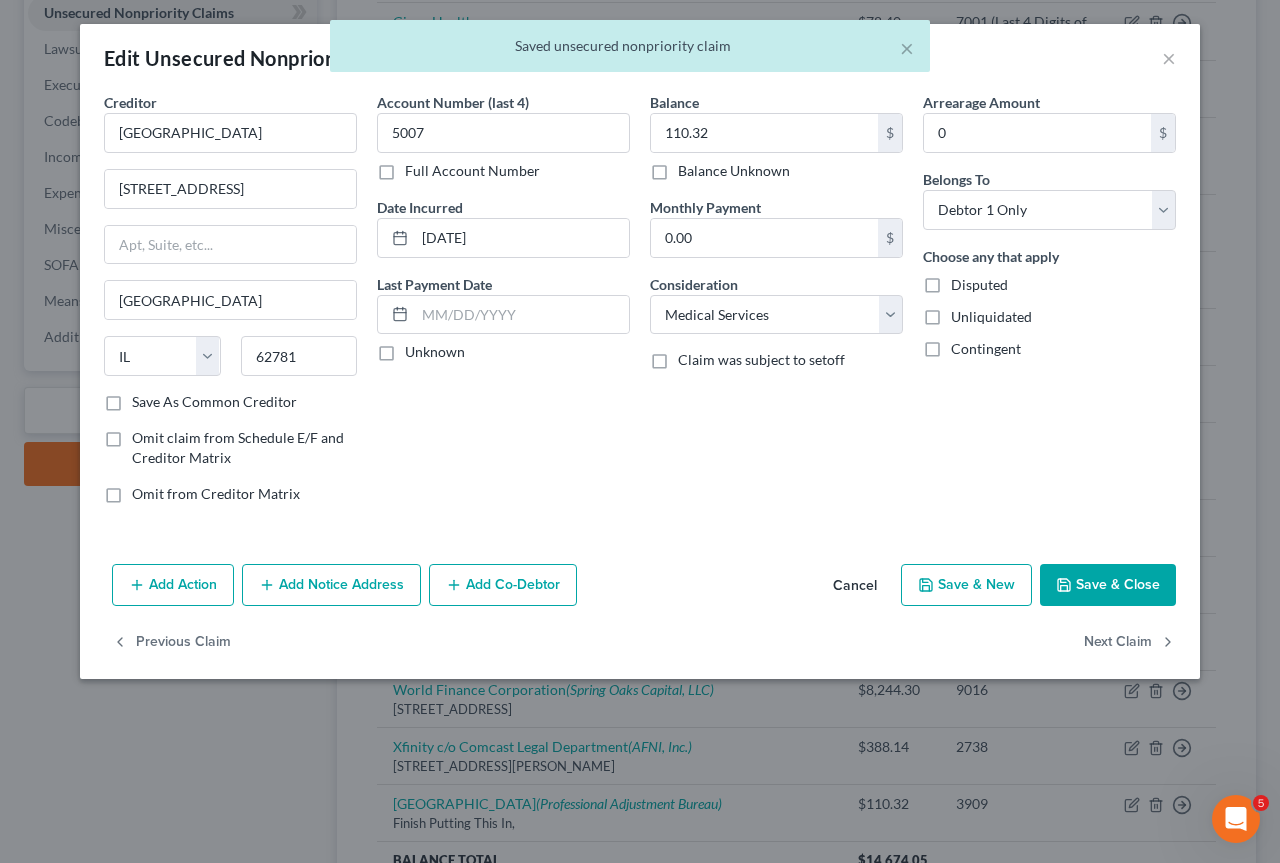 click on "Add Notice Address" at bounding box center (331, 585) 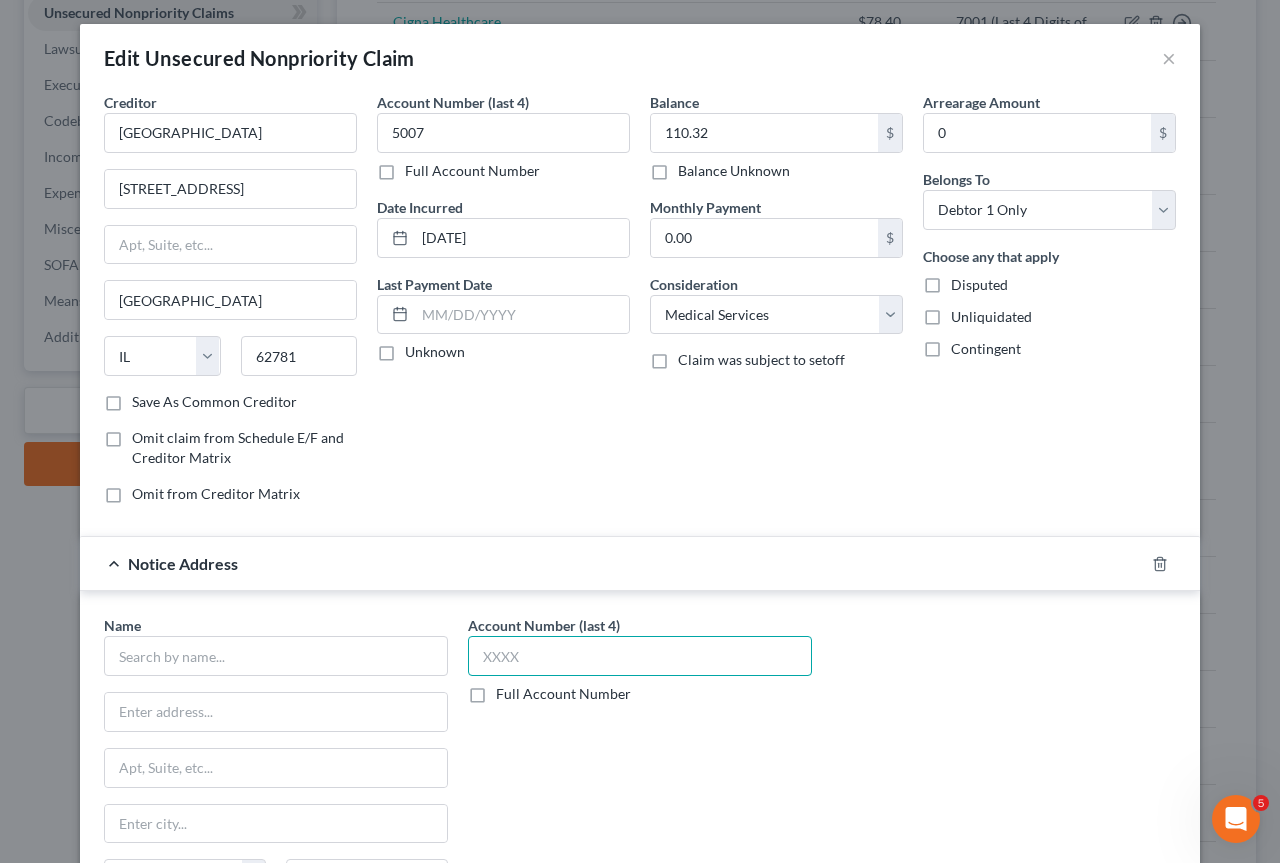 click at bounding box center (640, 656) 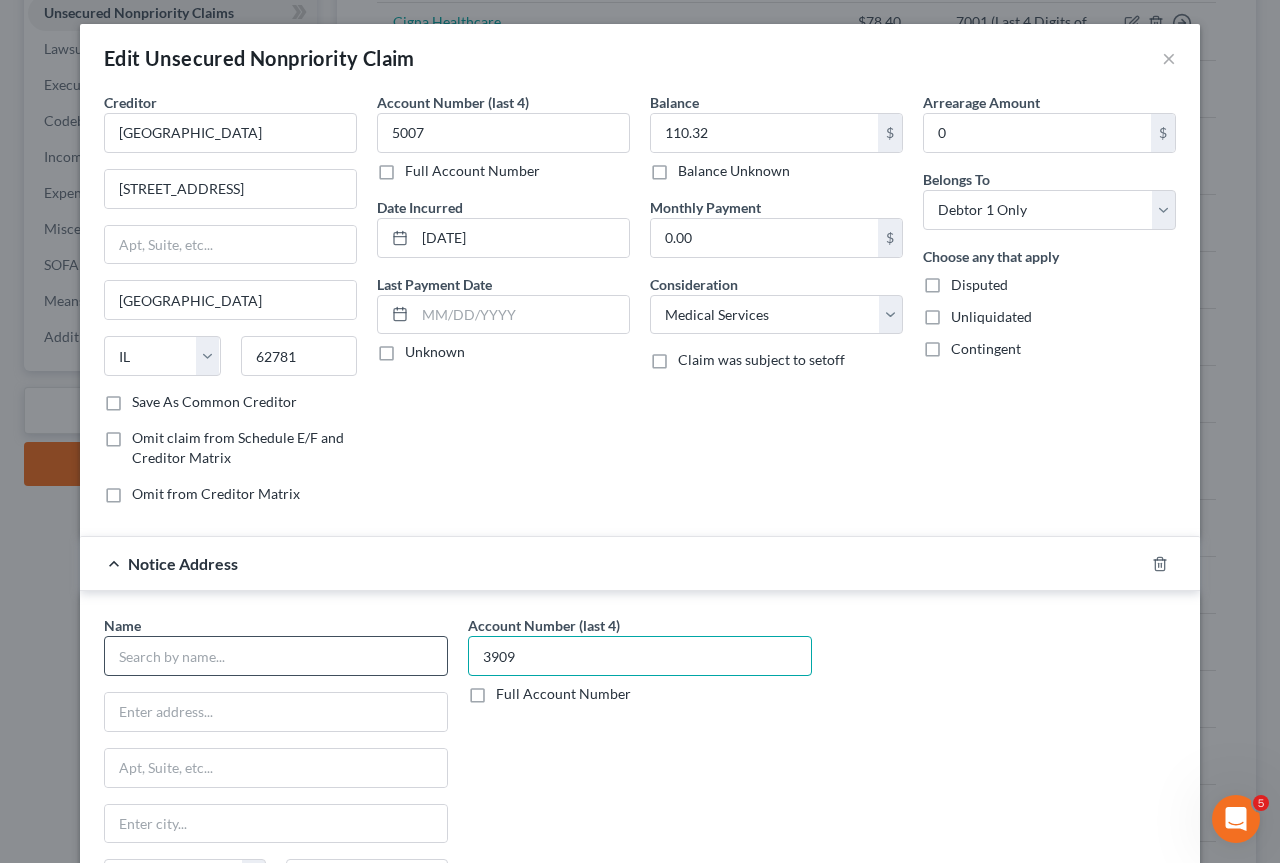 type on "3909" 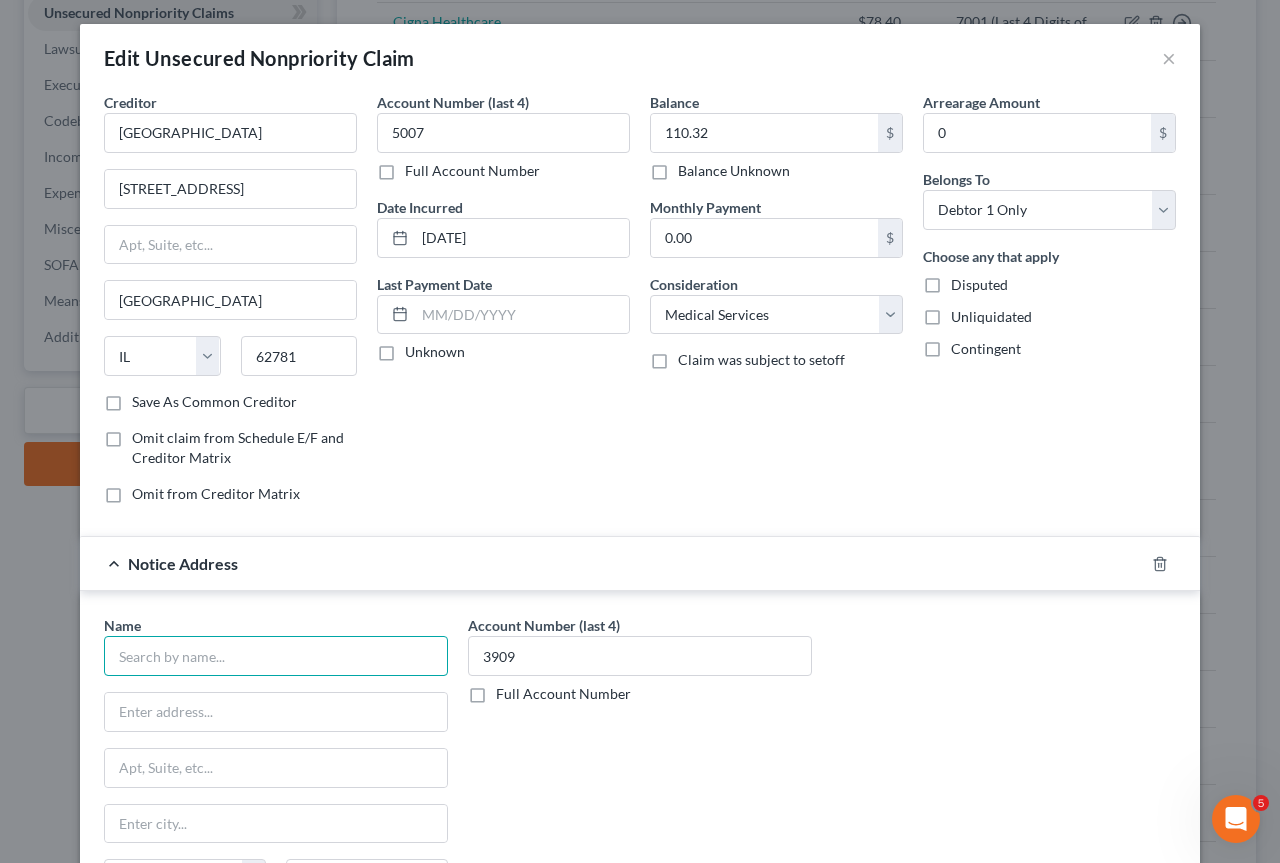 click at bounding box center (276, 656) 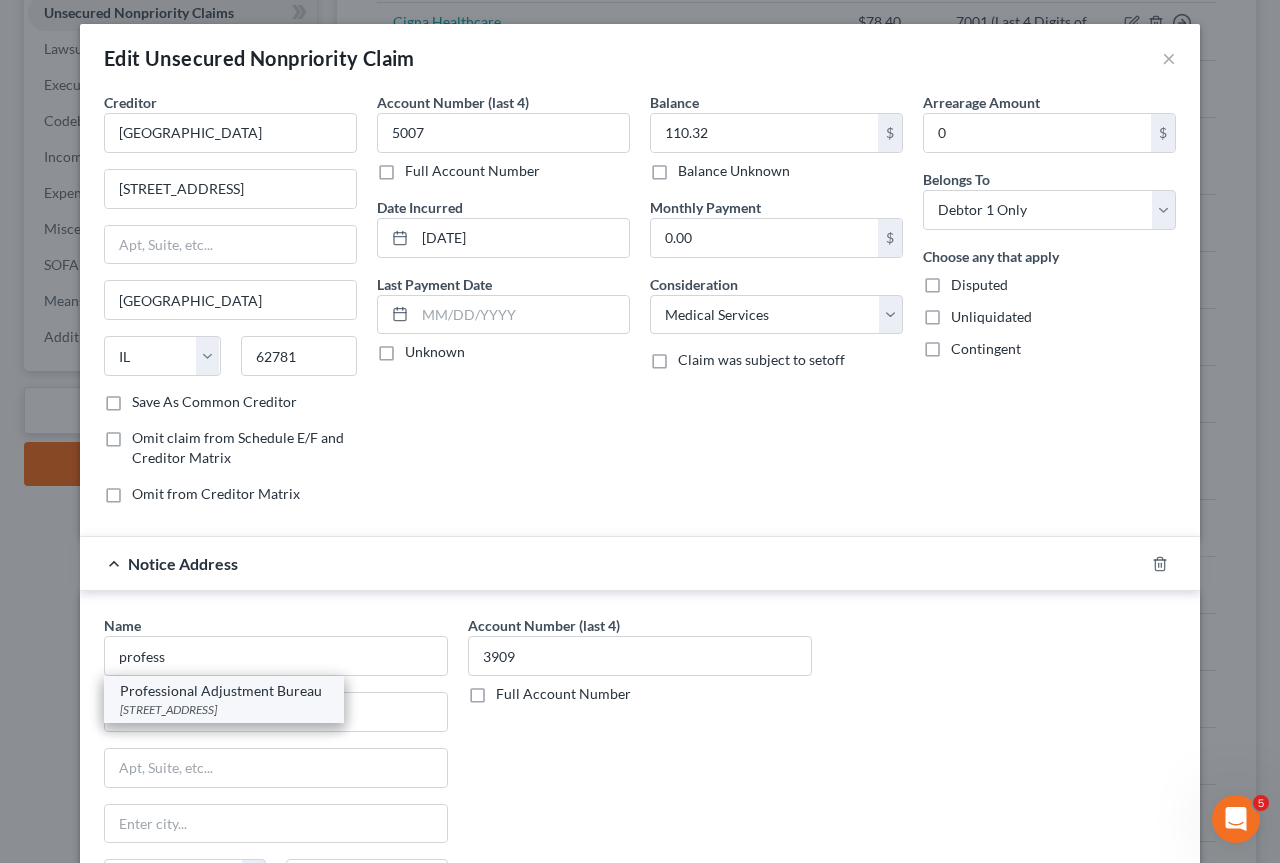 click on "Professional Adjustment Bureau" at bounding box center [224, 691] 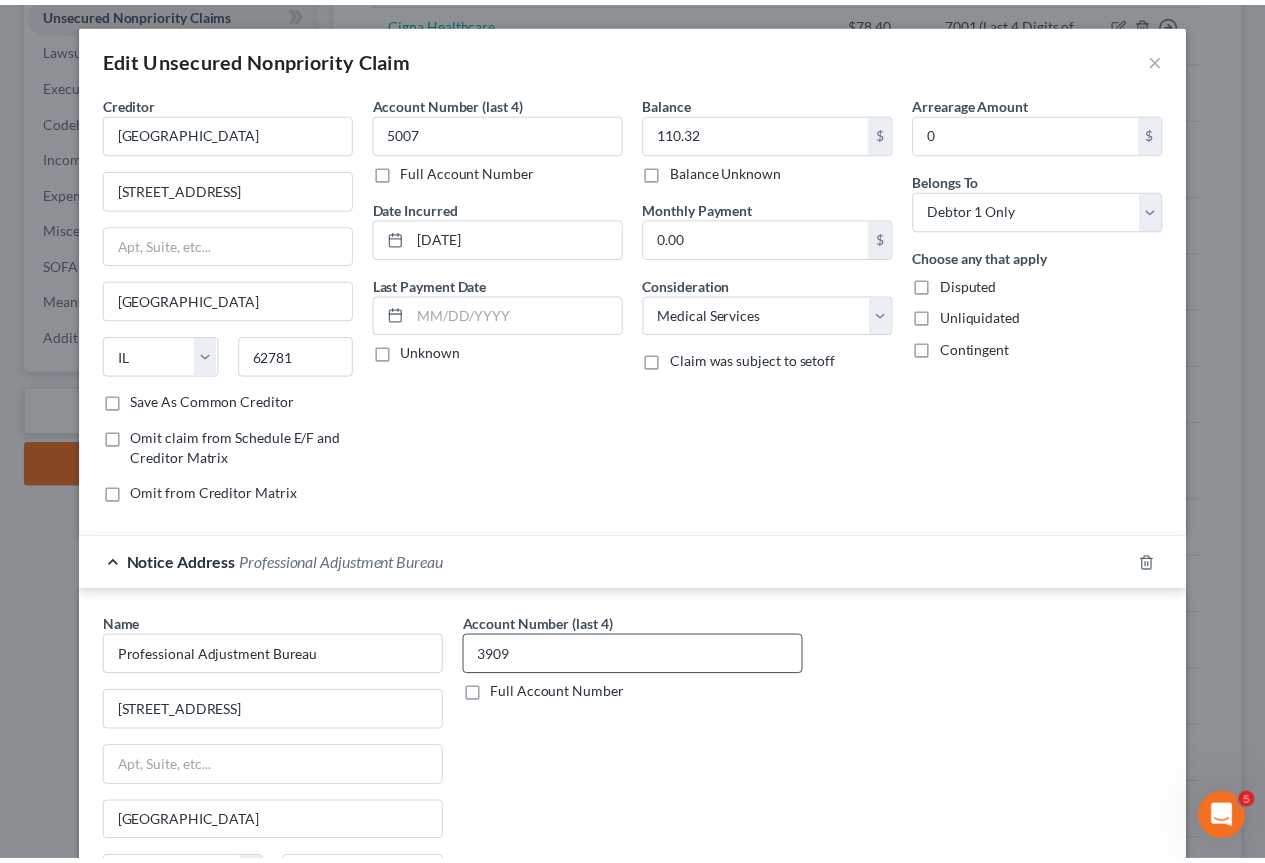 scroll, scrollTop: 204, scrollLeft: 0, axis: vertical 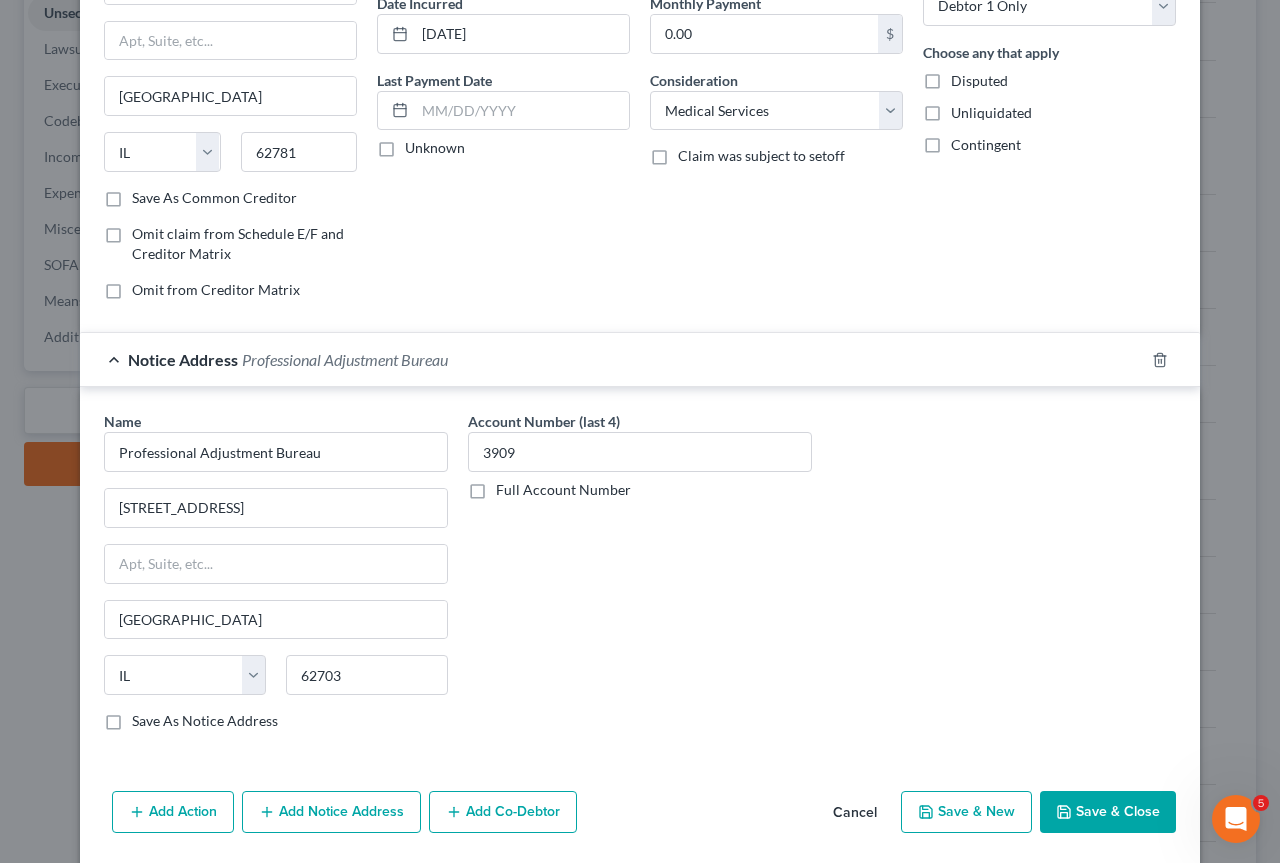 click on "Save & Close" at bounding box center [1108, 812] 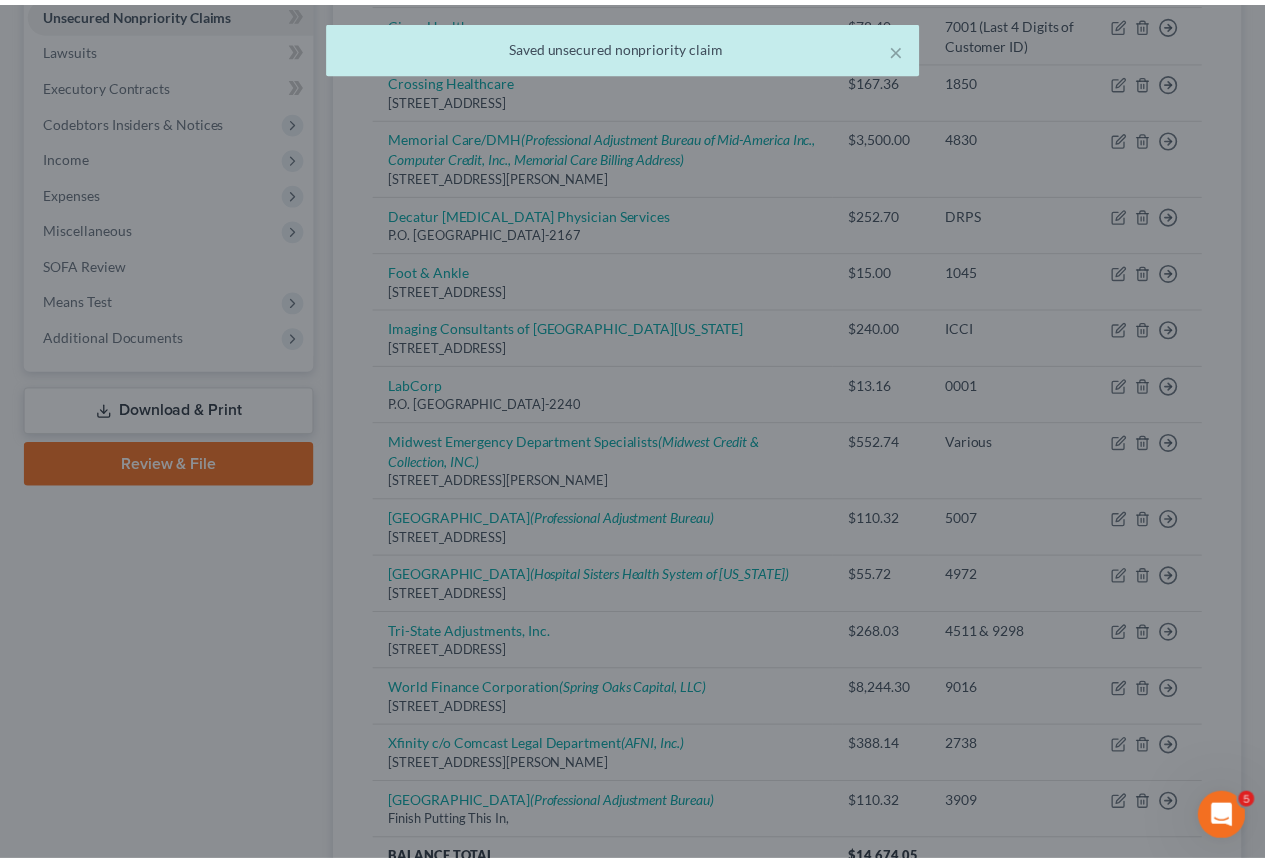 scroll, scrollTop: 0, scrollLeft: 0, axis: both 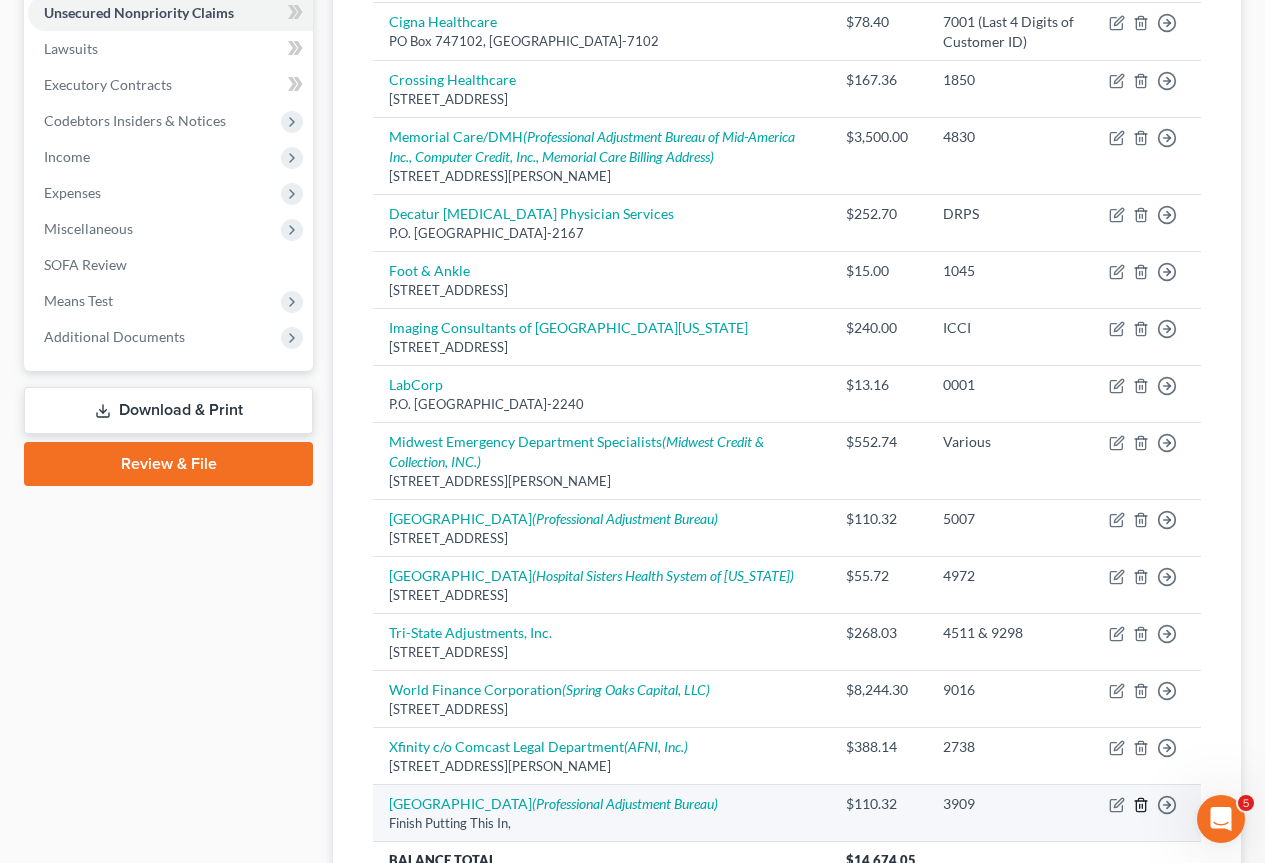 click 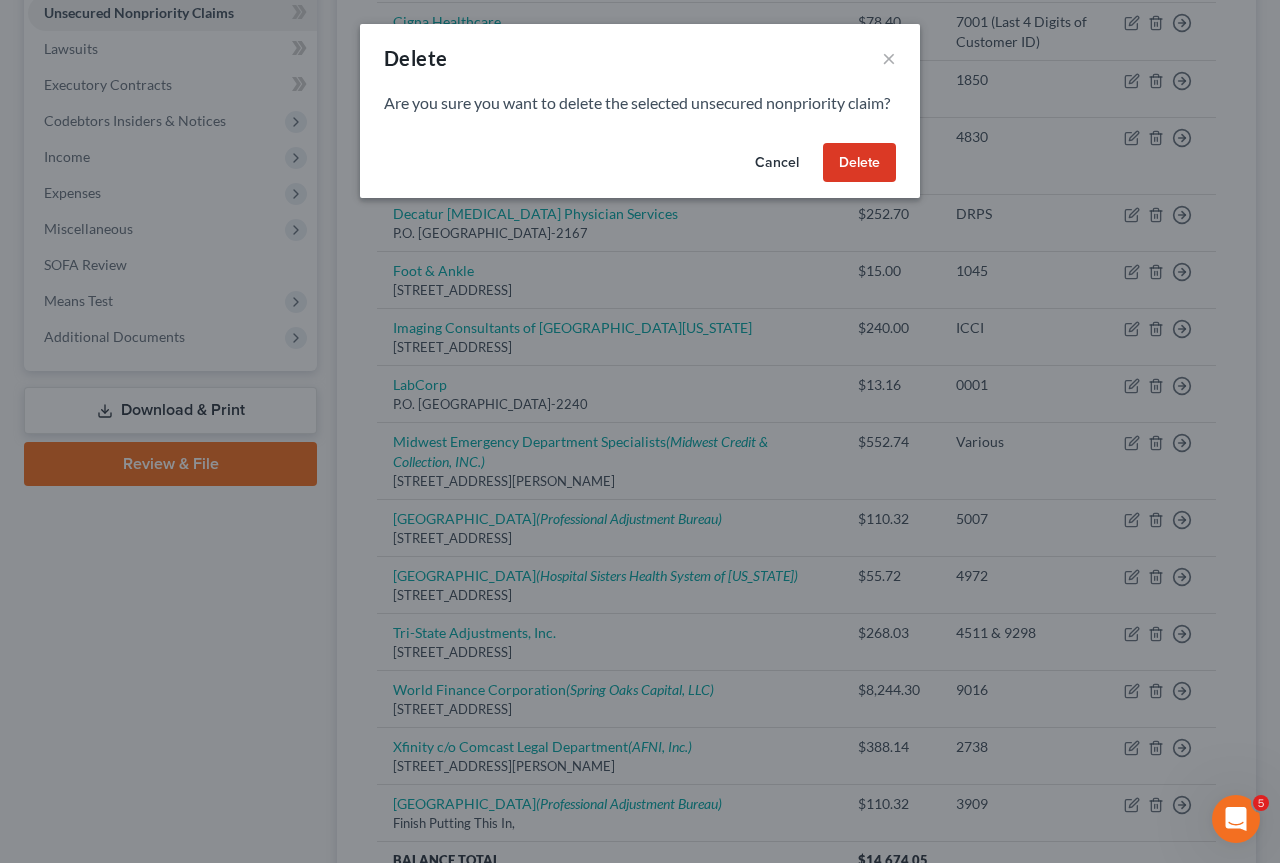 click on "Delete" at bounding box center (859, 163) 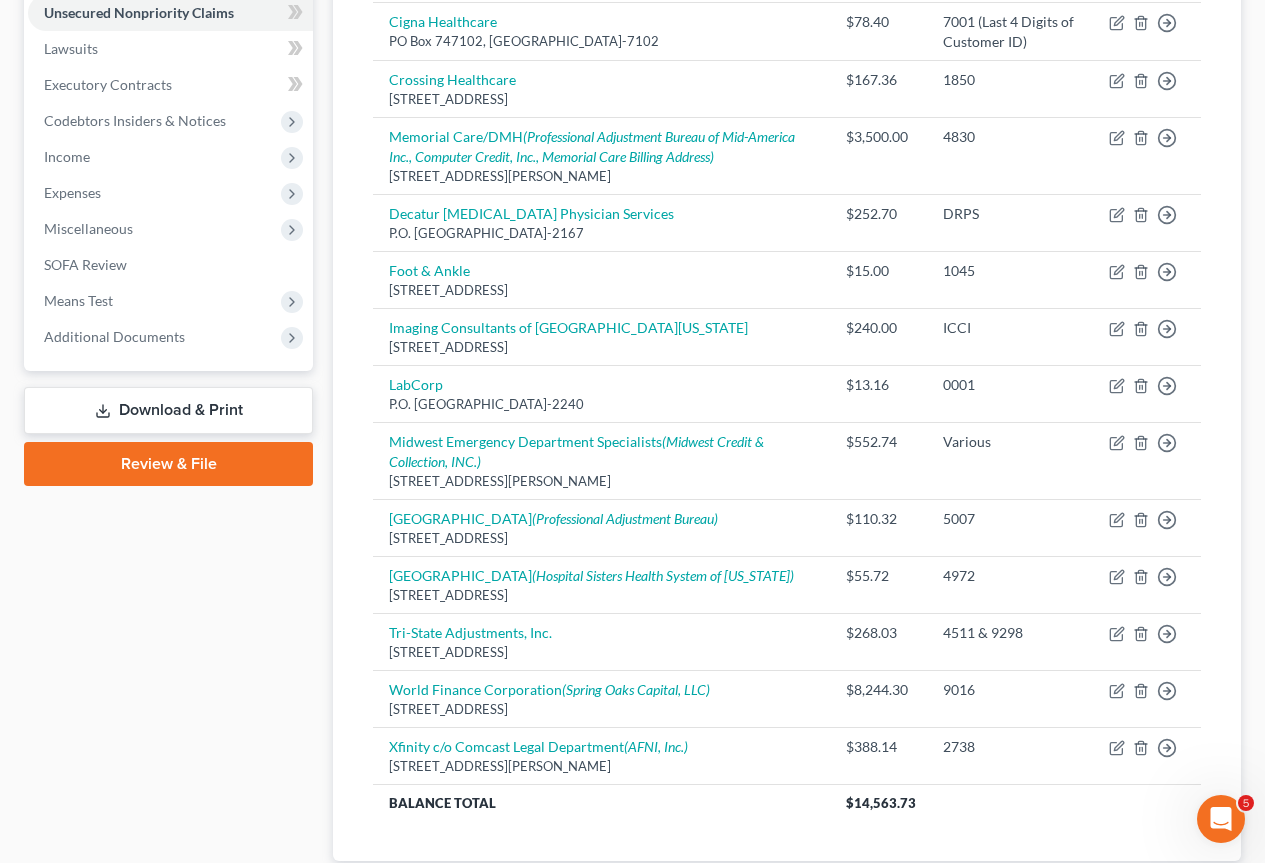 scroll, scrollTop: 0, scrollLeft: 0, axis: both 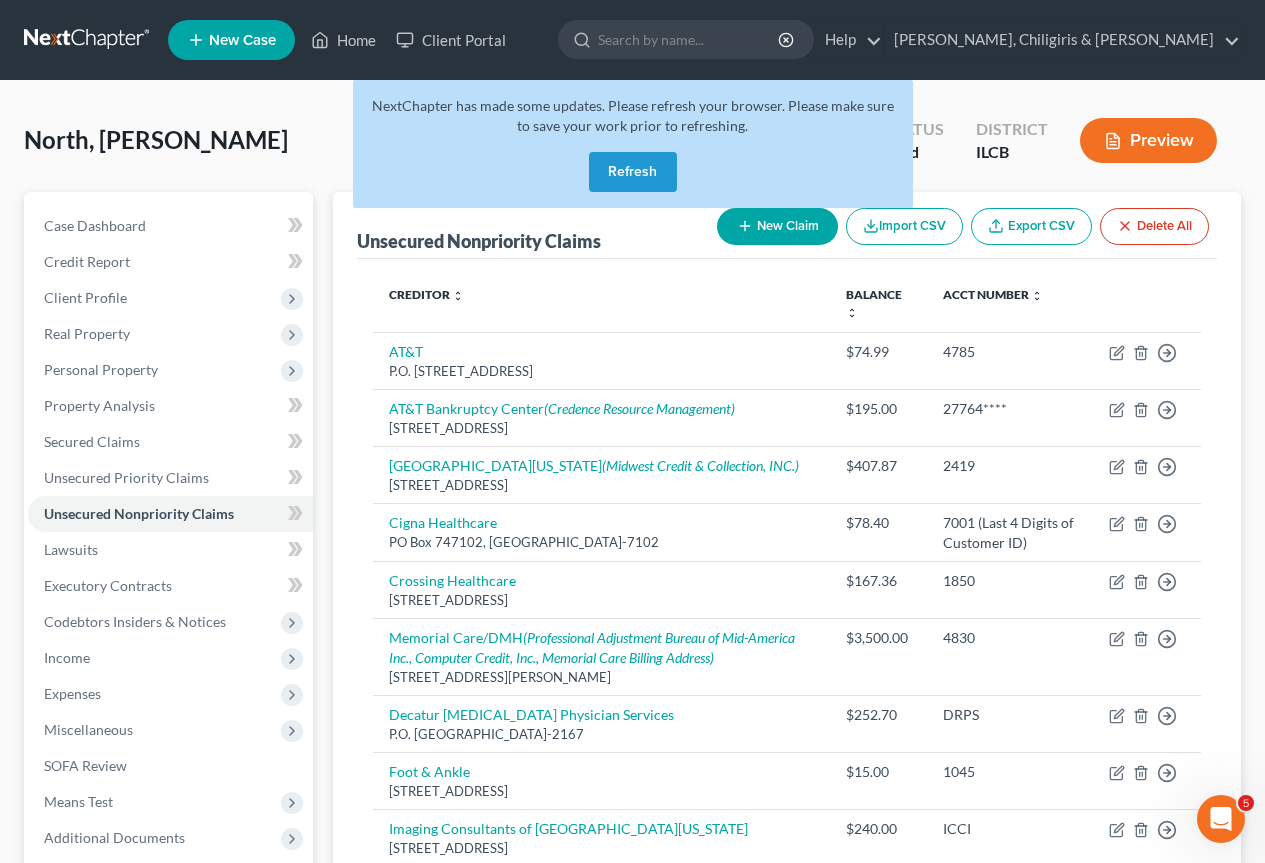 click on "Refresh" at bounding box center (633, 172) 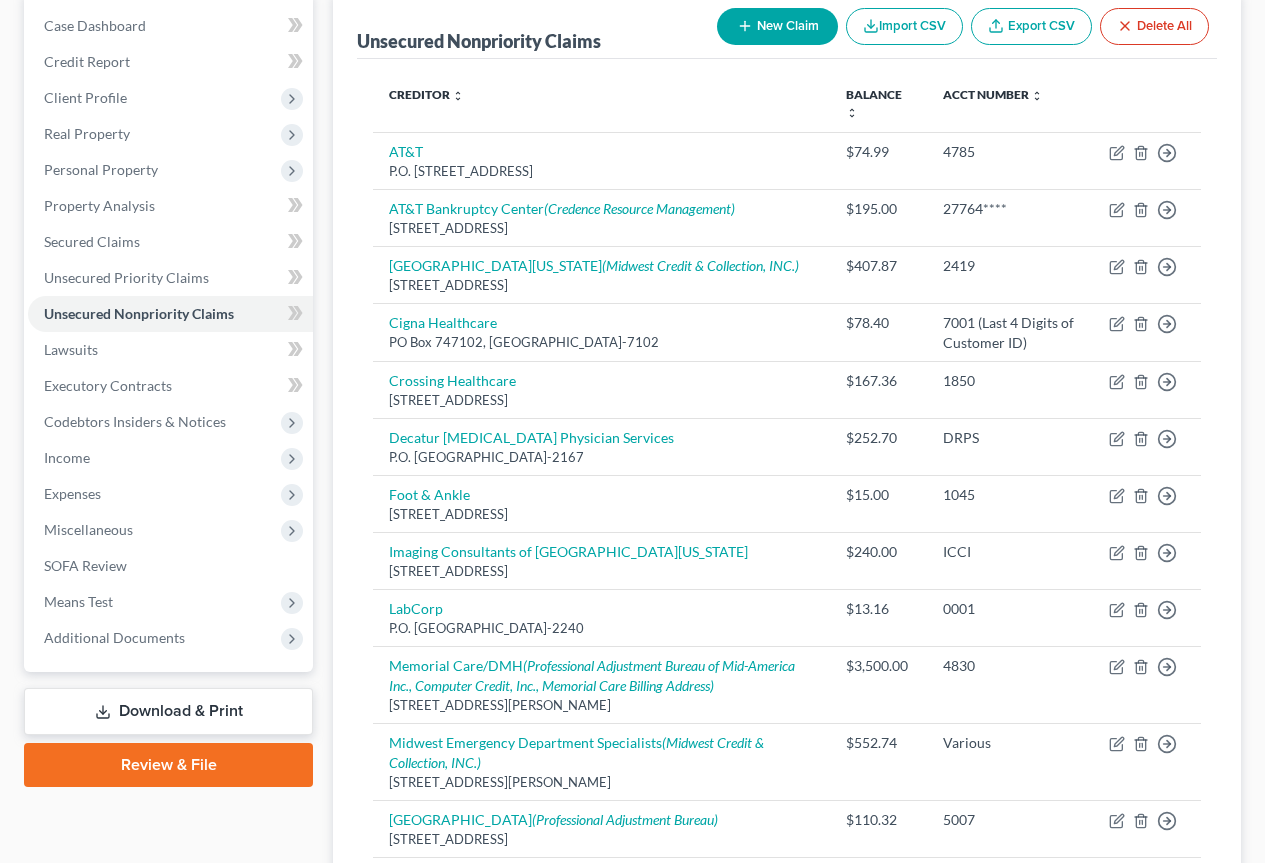 scroll, scrollTop: 548, scrollLeft: 0, axis: vertical 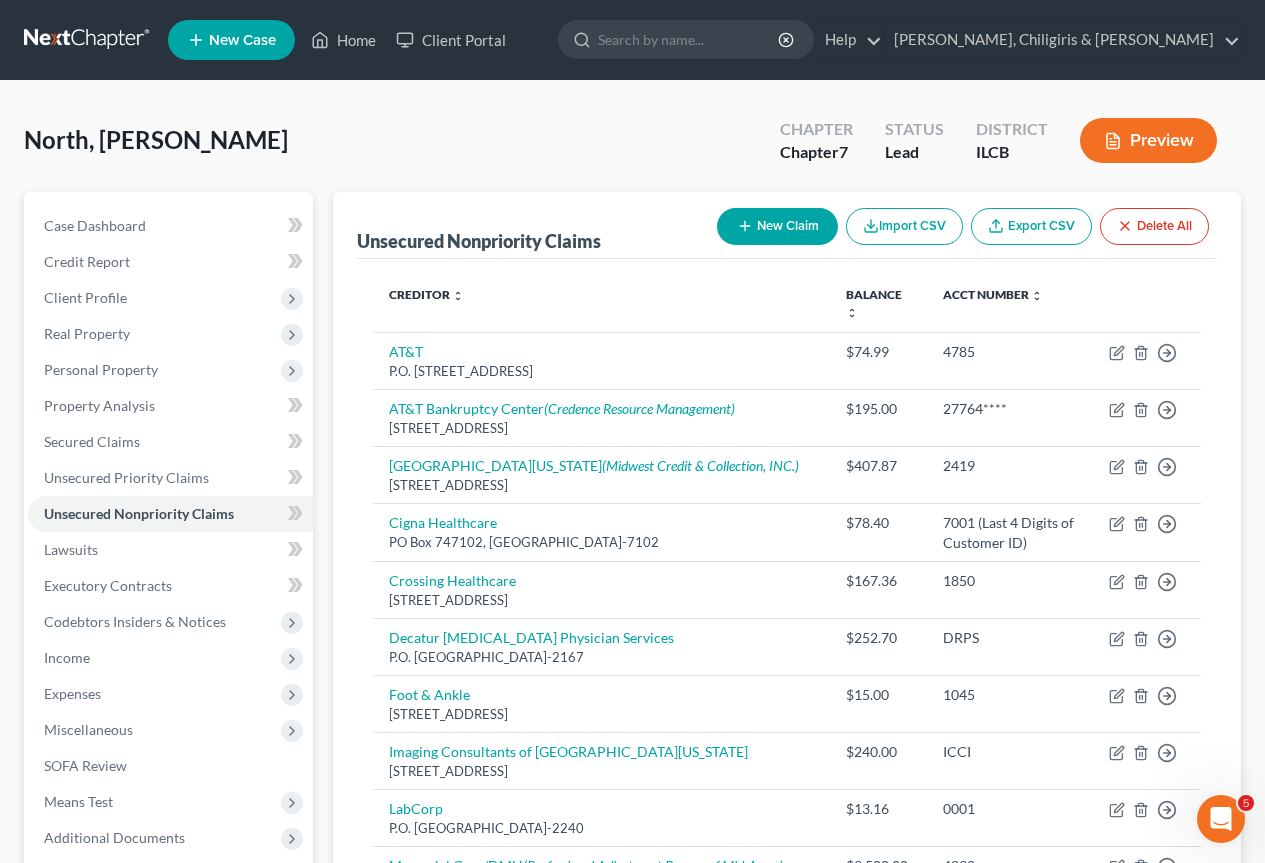 click on "New Claim" at bounding box center [777, 226] 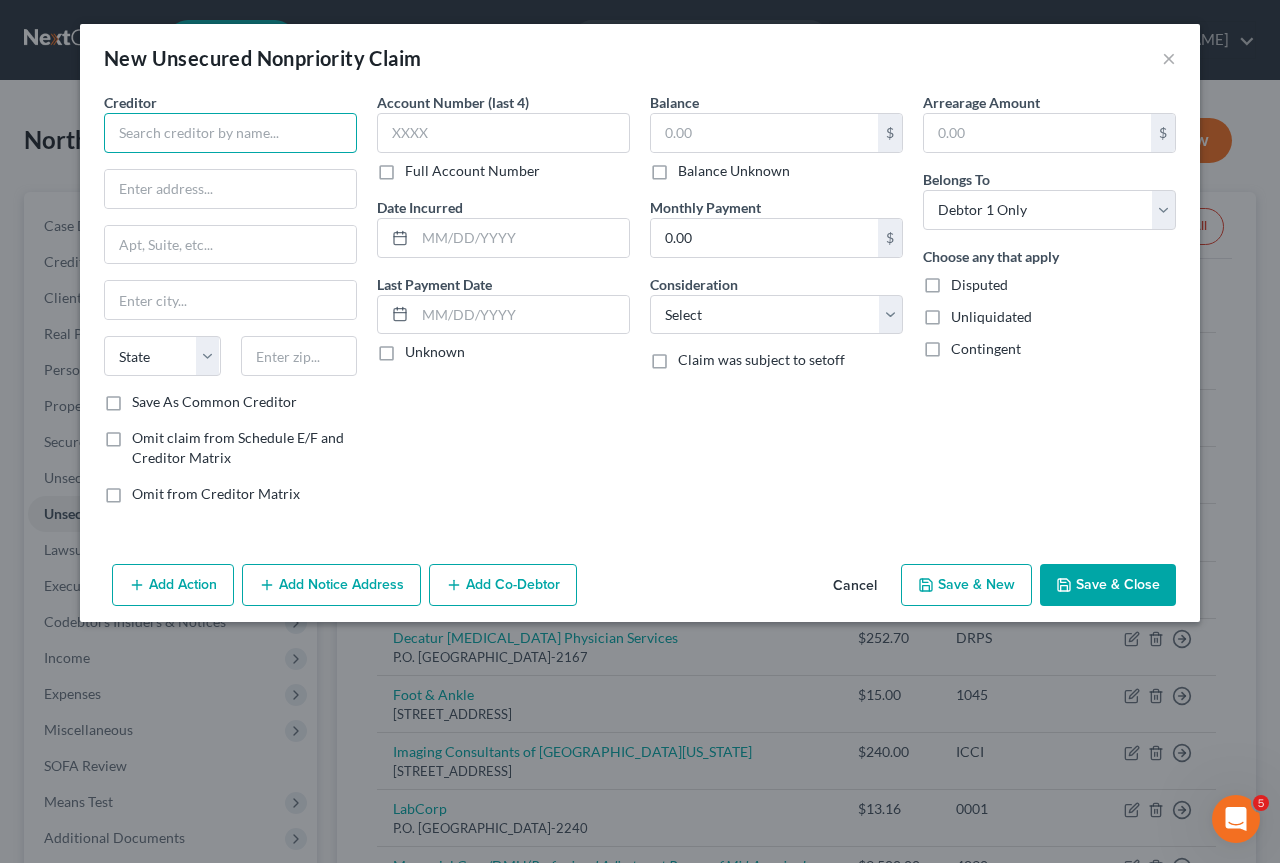 click at bounding box center (230, 133) 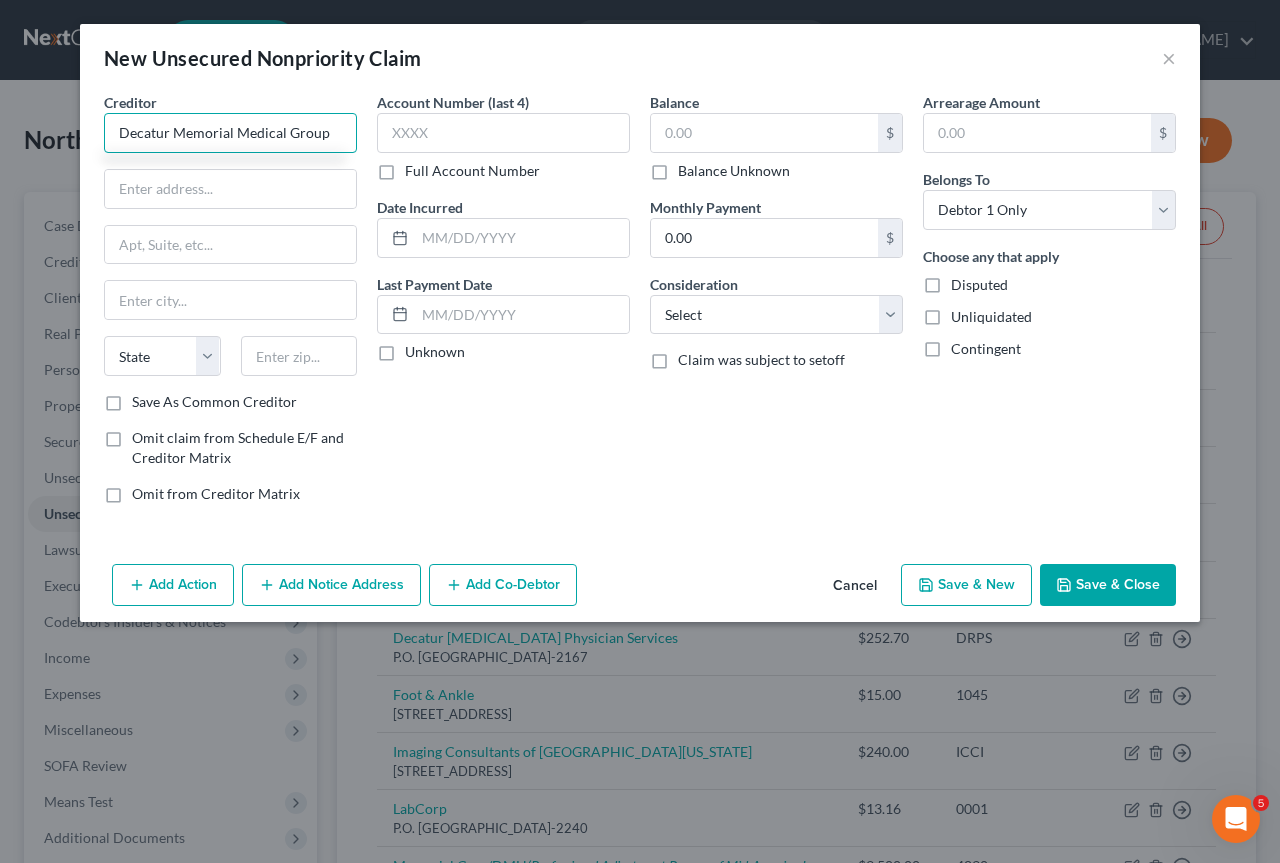 type on "Decatur Memorial Medical Group" 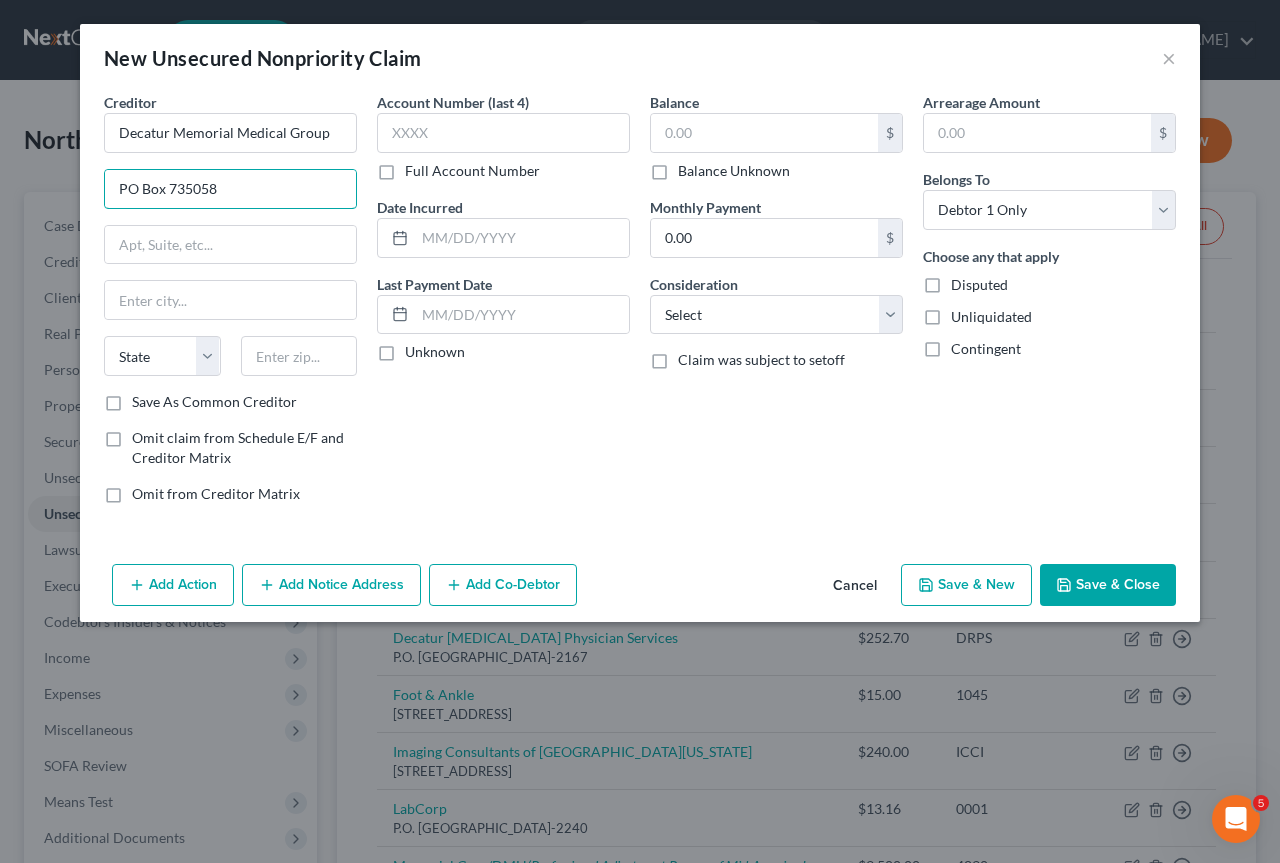 type on "PO Box 735058" 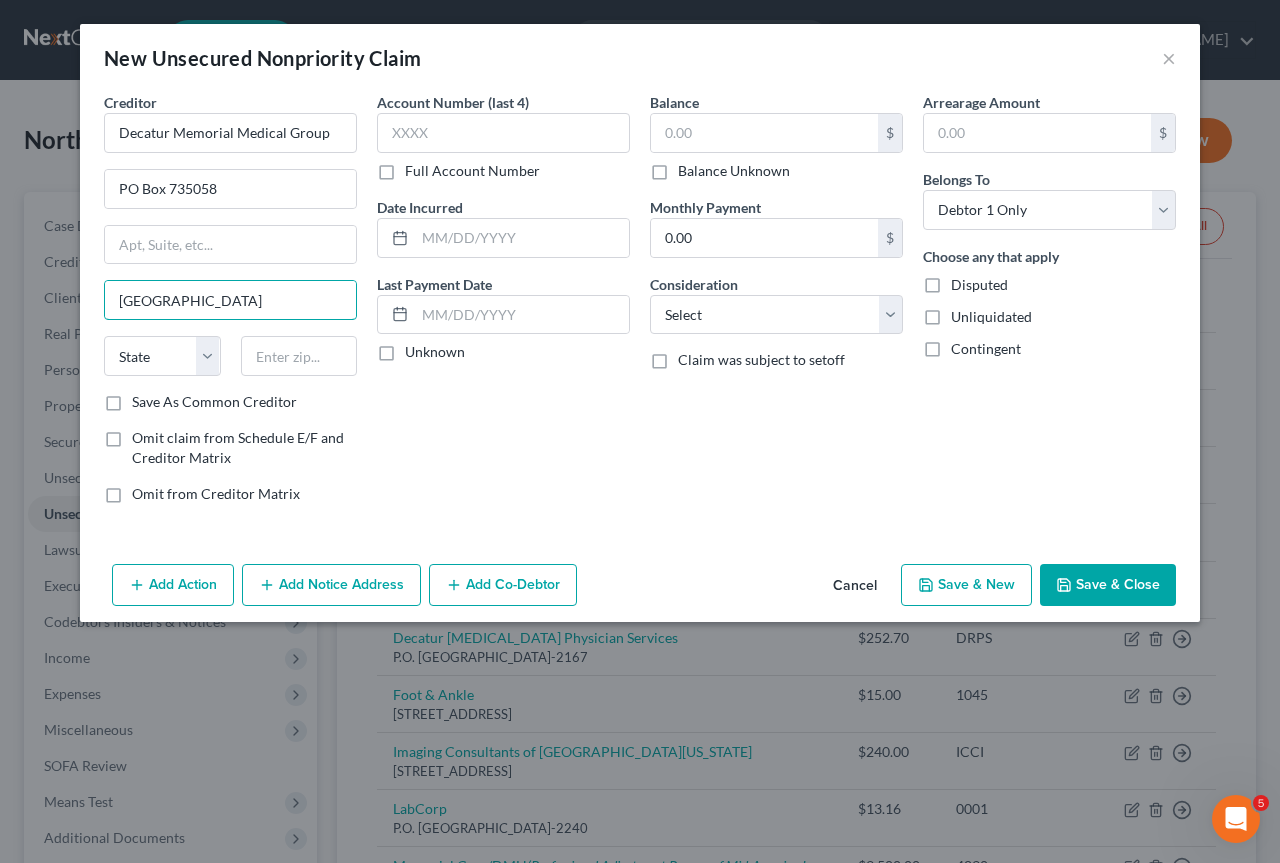 type on "[GEOGRAPHIC_DATA]" 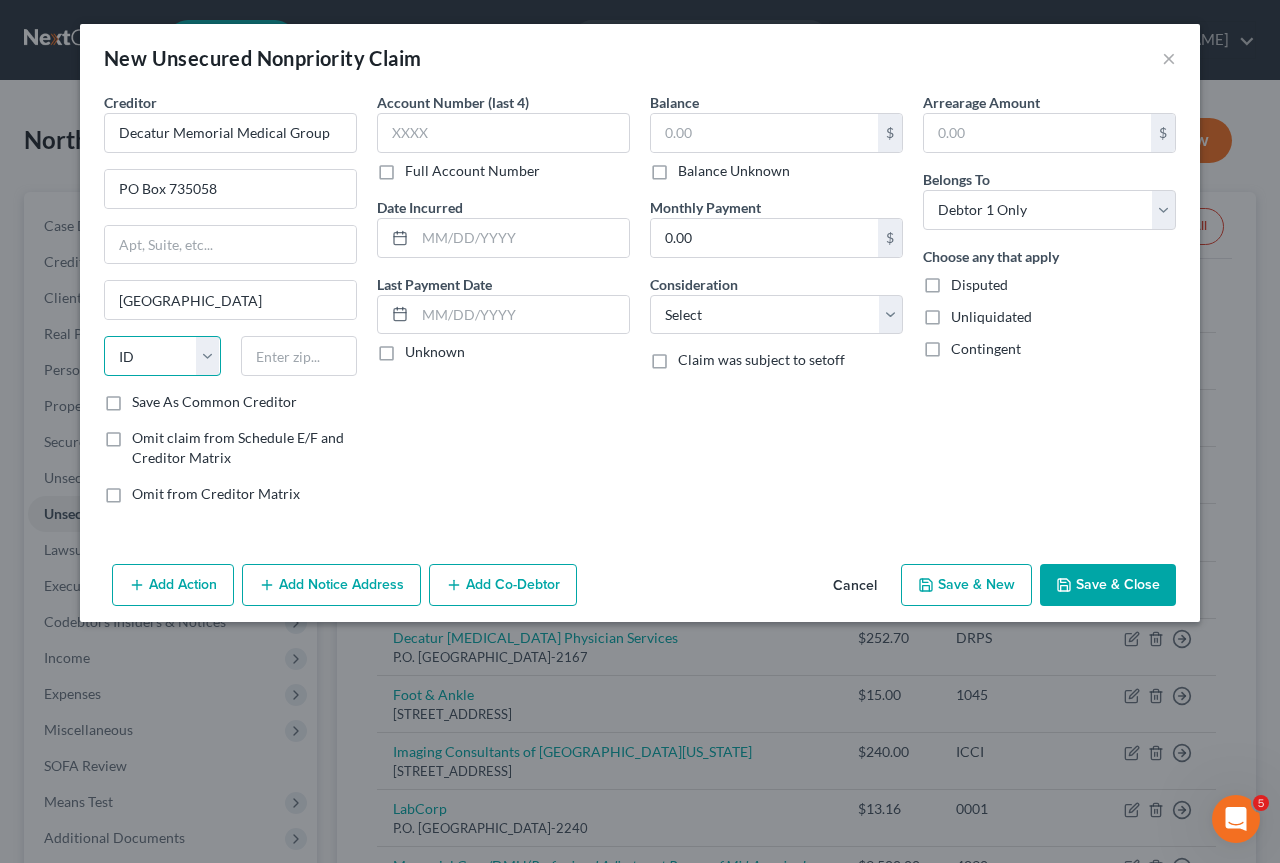 select on "14" 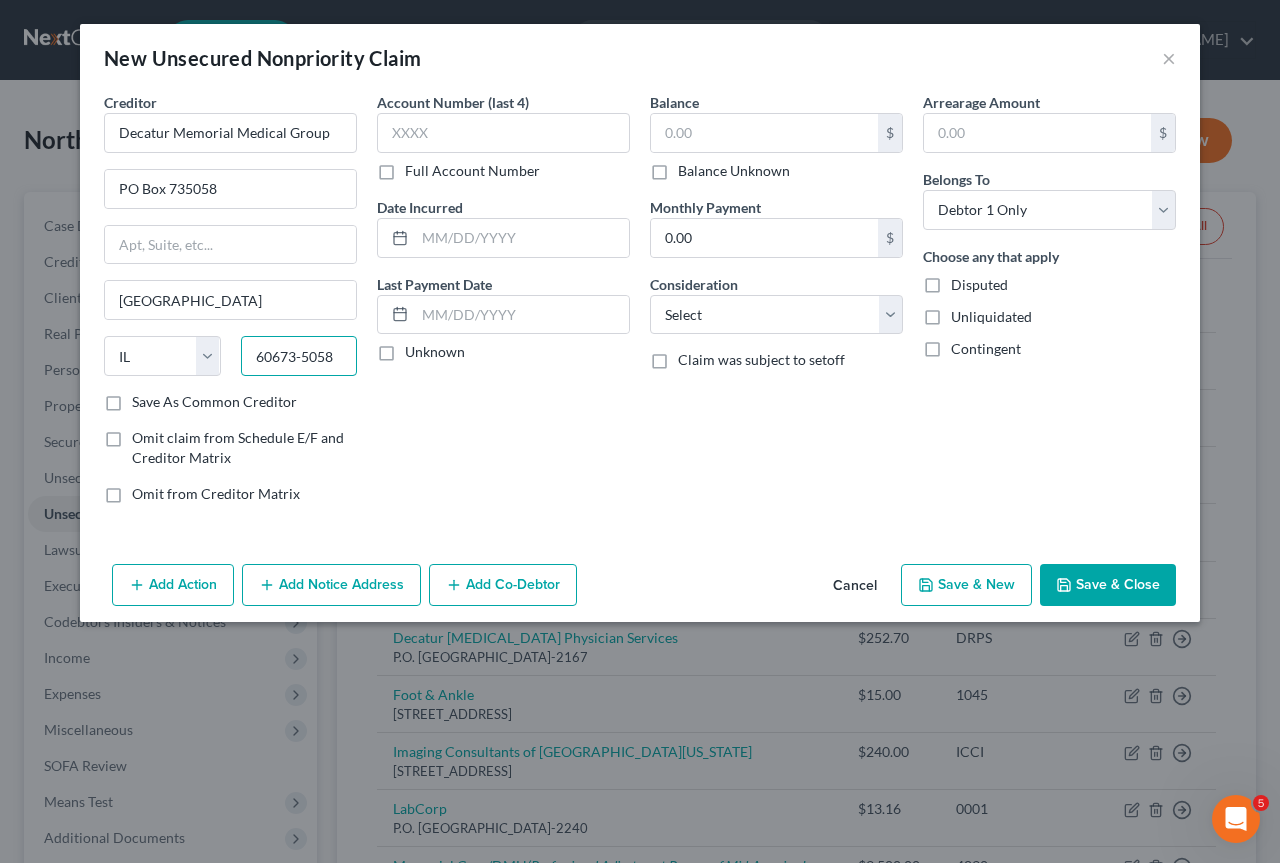 type on "60673-5058" 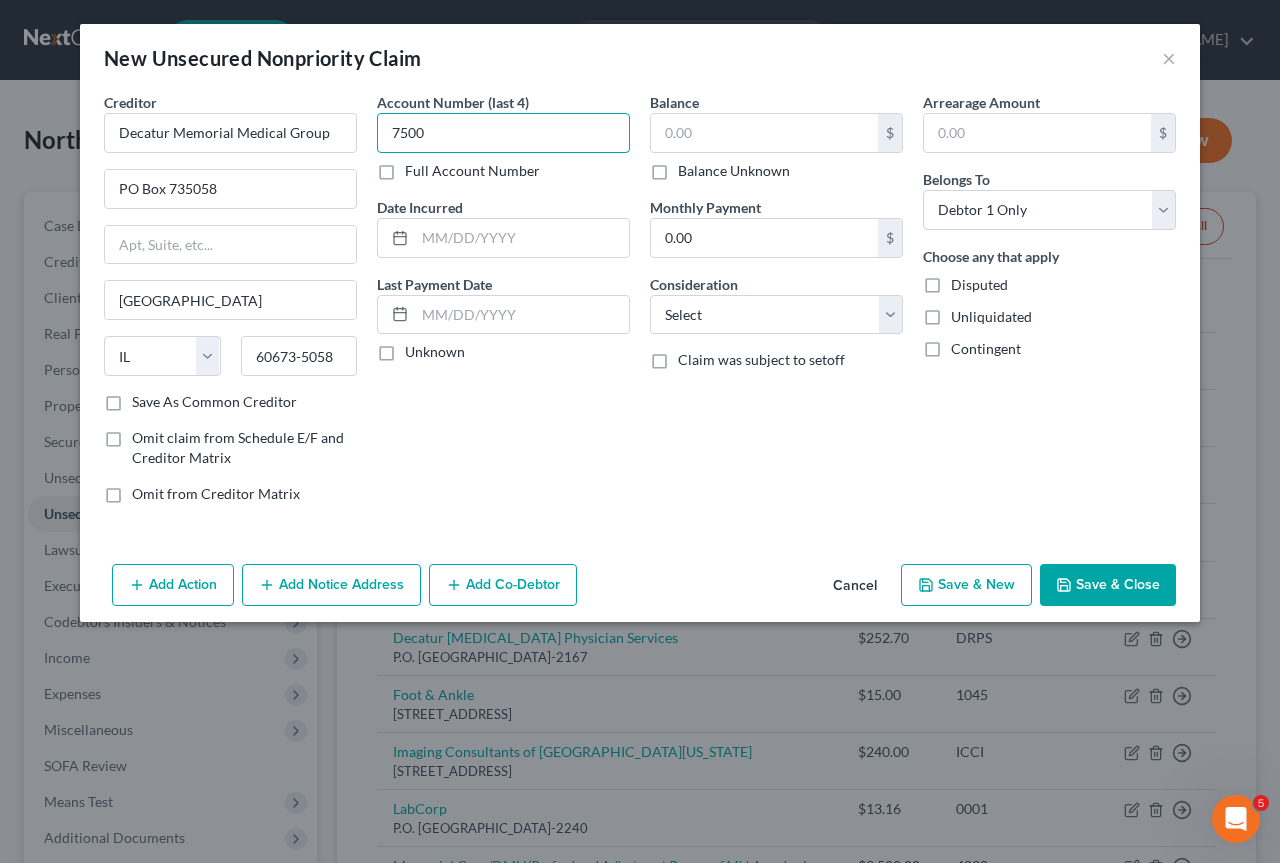 type on "7500" 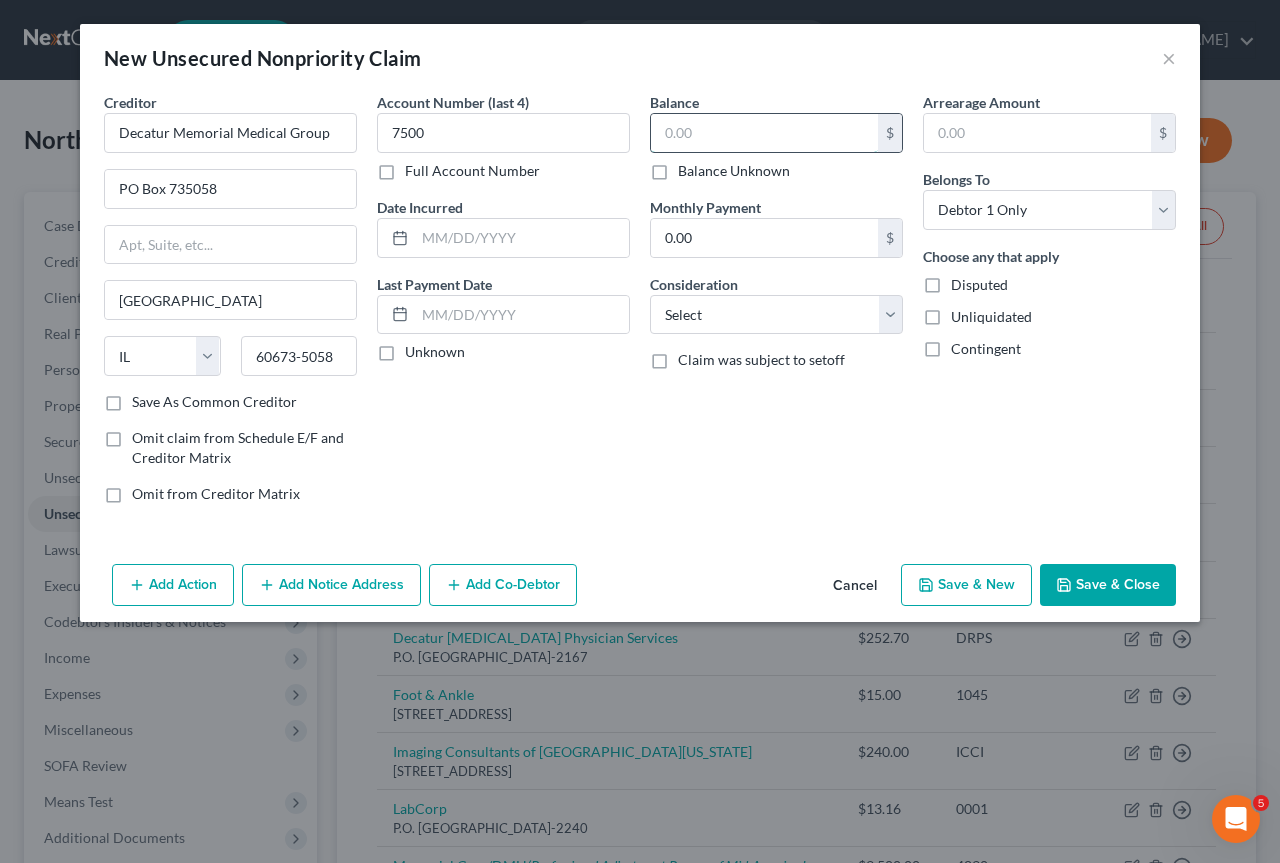 click at bounding box center [764, 133] 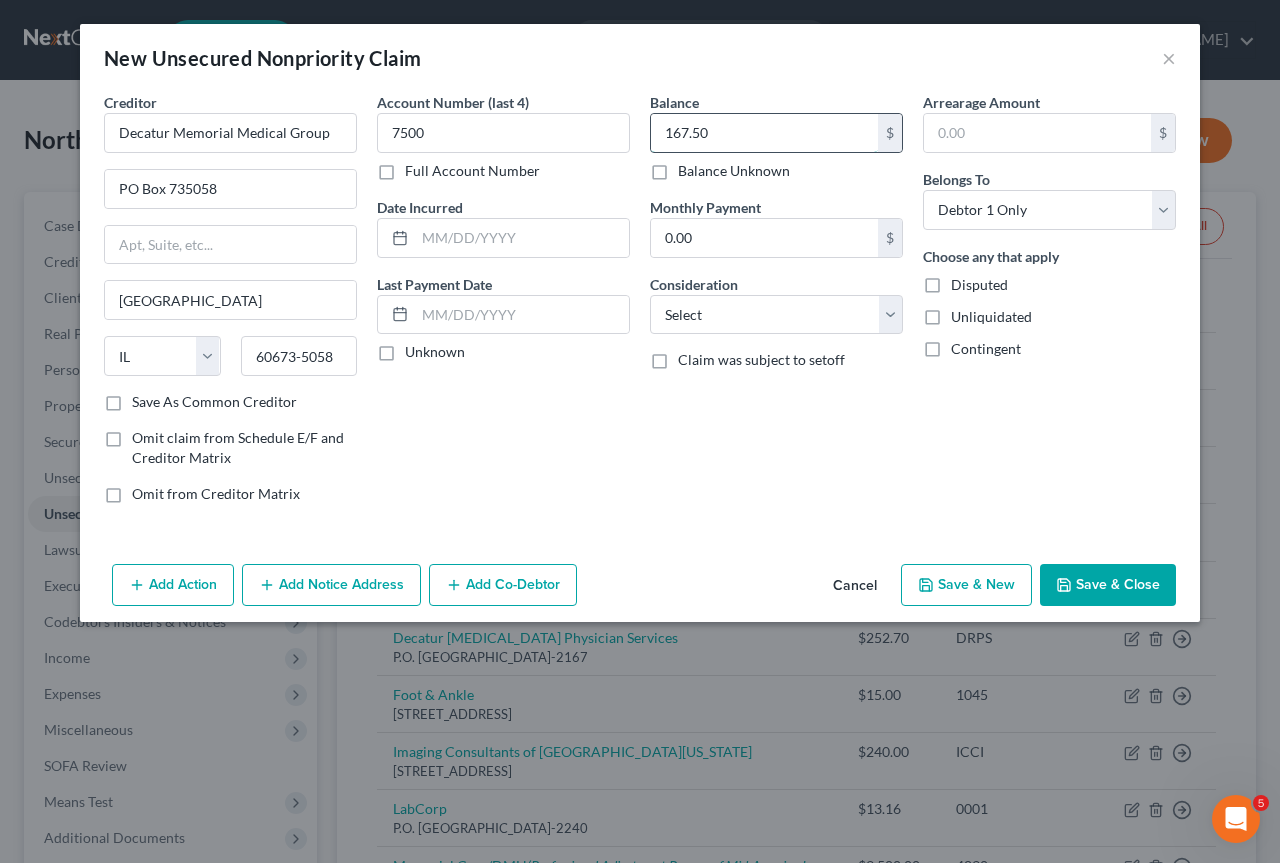 type on "167.50" 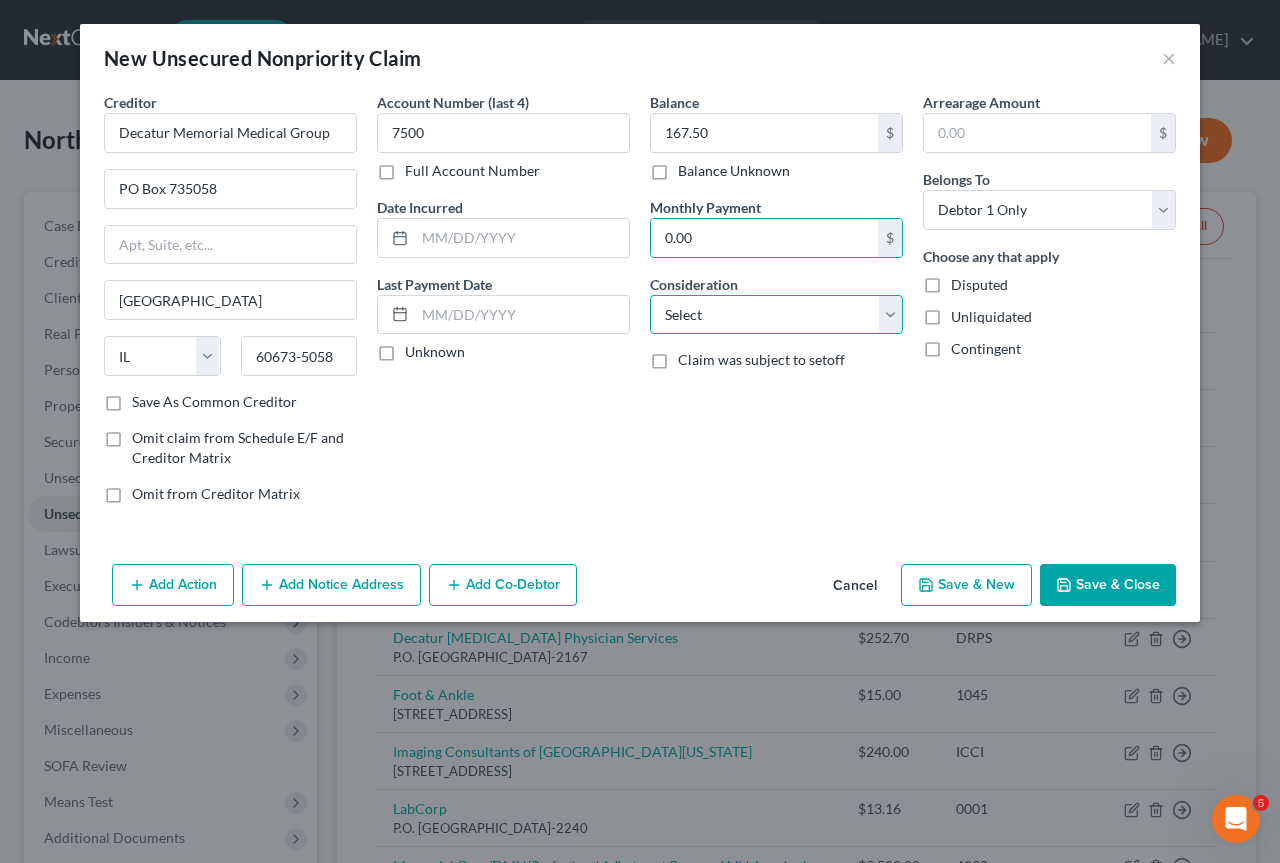 click on "Select Cable / Satellite Services Collection Agency Credit Card Debt Debt Counseling / Attorneys Deficiency Balance Domestic Support Obligations Home / Car Repairs Income Taxes Judgment Liens Medical Services Monies Loaned / Advanced Mortgage Obligation From Divorce Or Separation Obligation To Pensions Other Overdrawn Bank Account Promised To Help Pay Creditors Student Loans Suppliers And Vendors Telephone / Internet Services Utility Services" at bounding box center (776, 315) 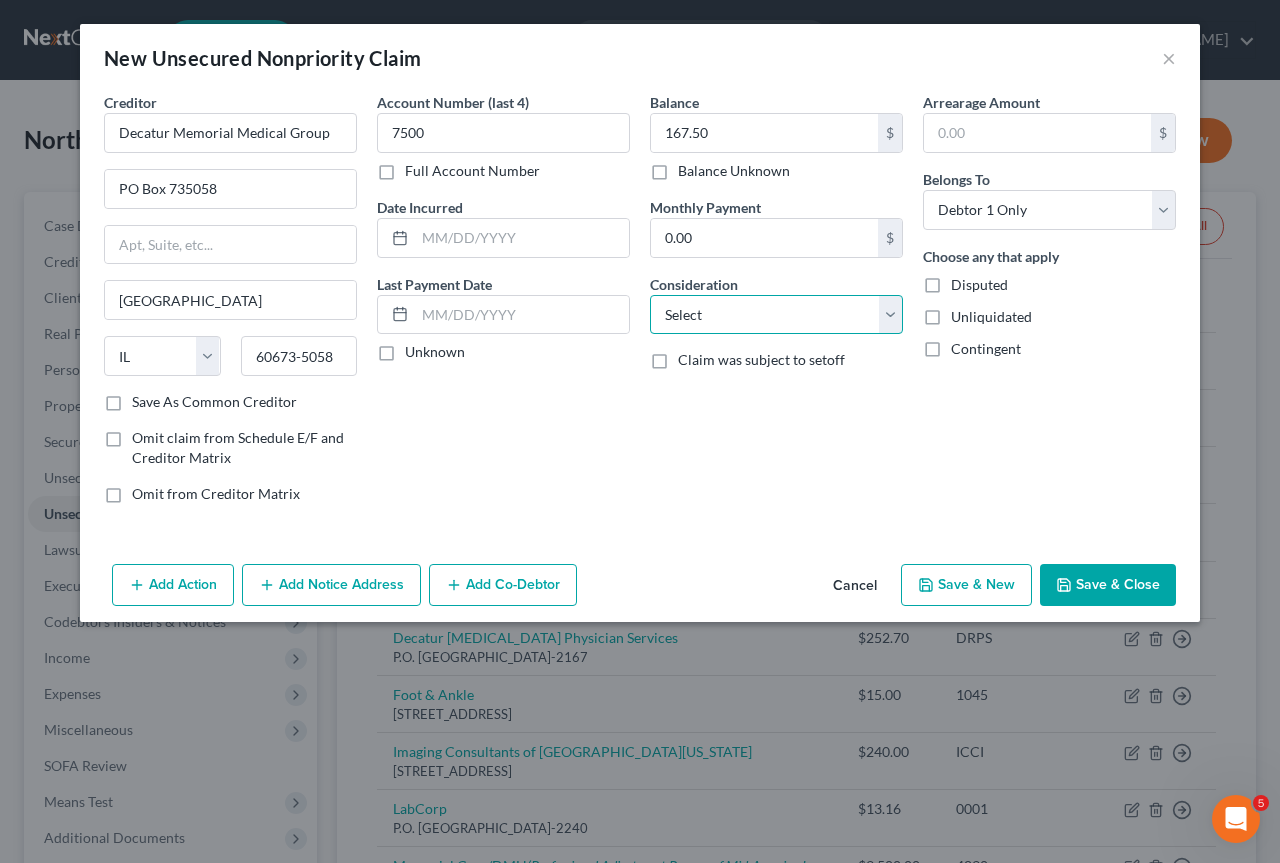 select on "9" 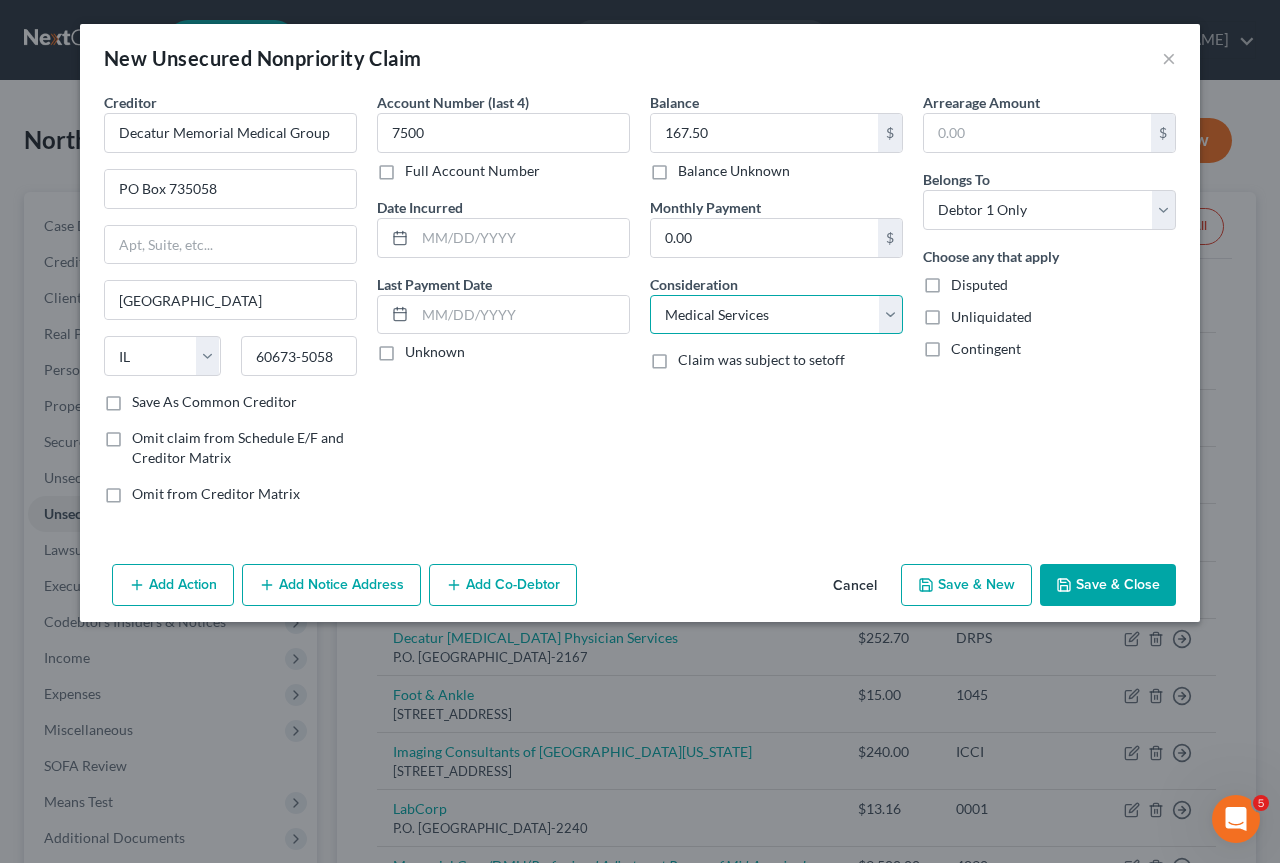 click on "Select Cable / Satellite Services Collection Agency Credit Card Debt Debt Counseling / Attorneys Deficiency Balance Domestic Support Obligations Home / Car Repairs Income Taxes Judgment Liens Medical Services Monies Loaned / Advanced Mortgage Obligation From Divorce Or Separation Obligation To Pensions Other Overdrawn Bank Account Promised To Help Pay Creditors Student Loans Suppliers And Vendors Telephone / Internet Services Utility Services" at bounding box center [776, 315] 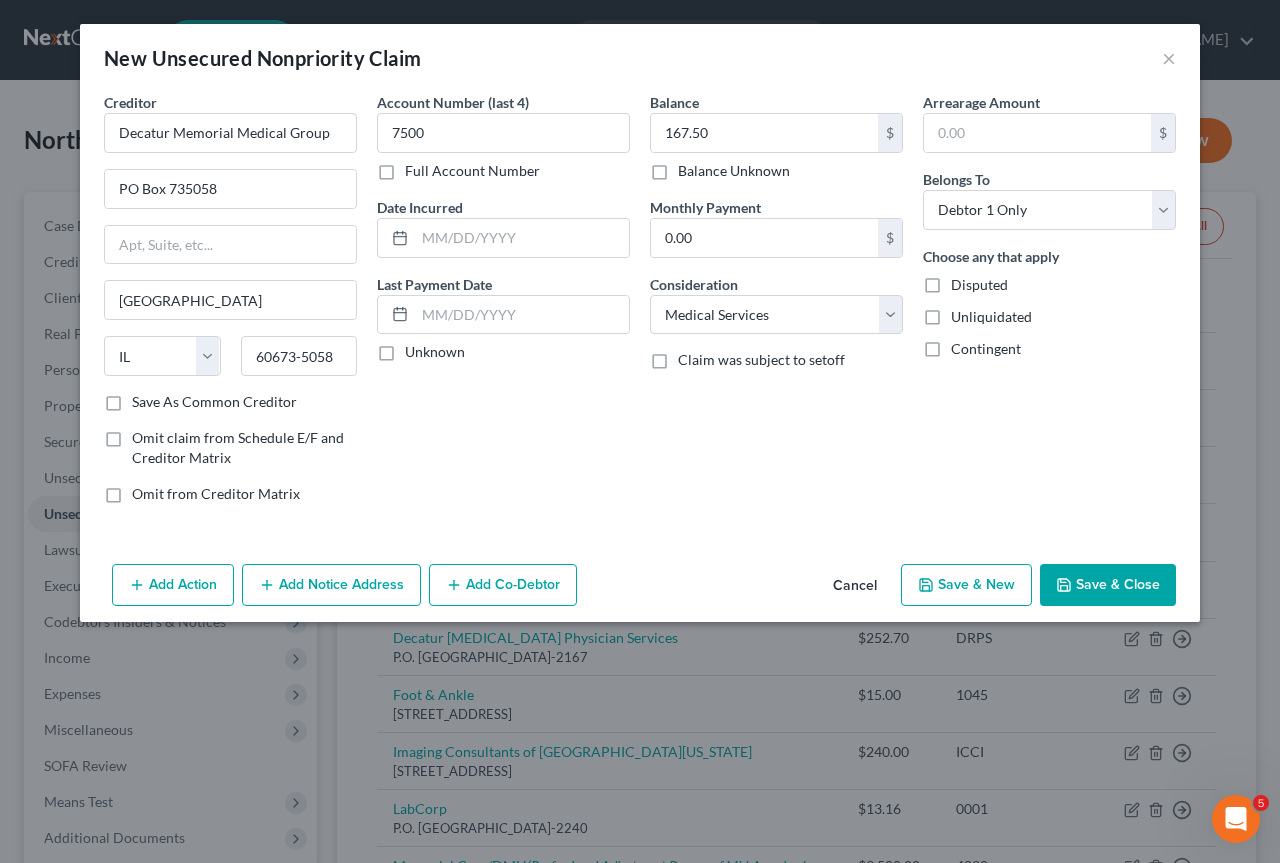click on "Add Notice Address" at bounding box center (331, 585) 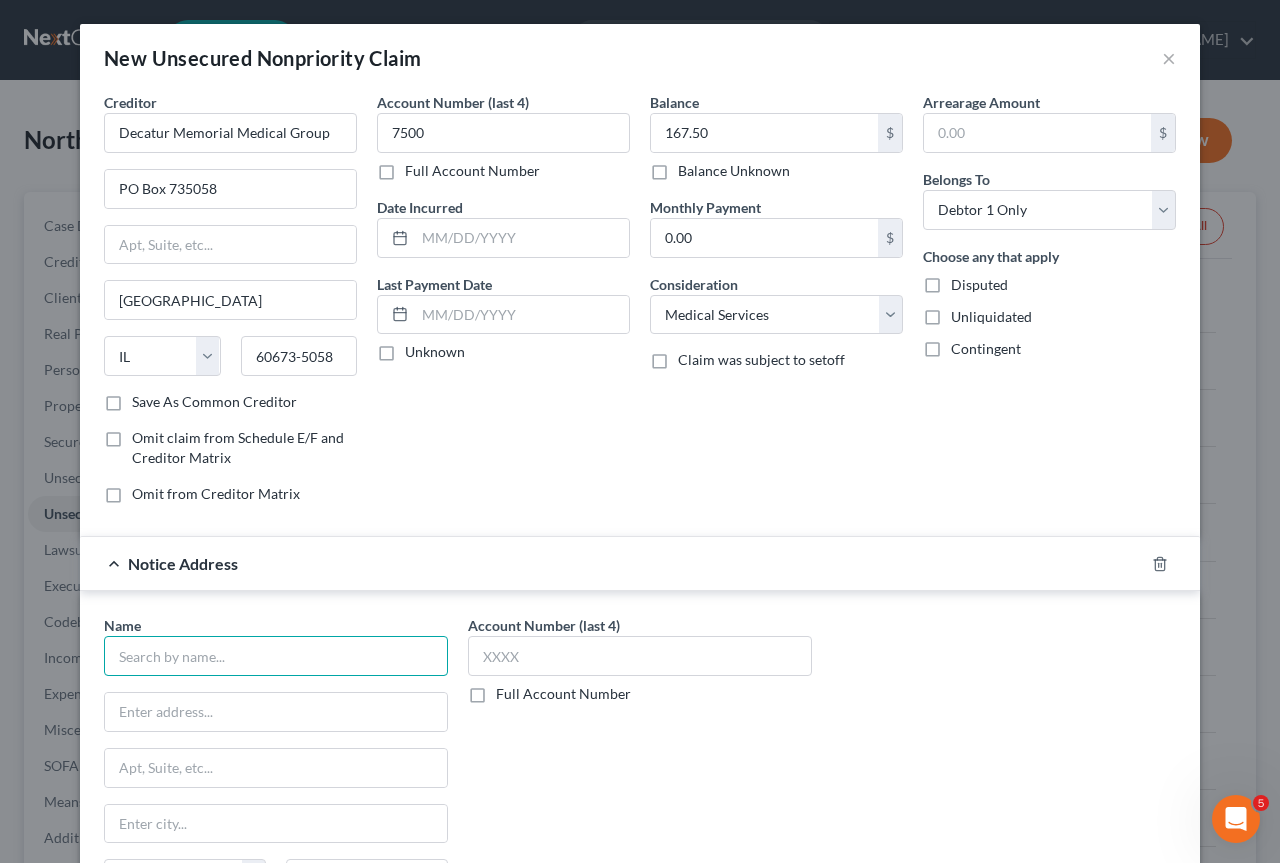 click at bounding box center (276, 656) 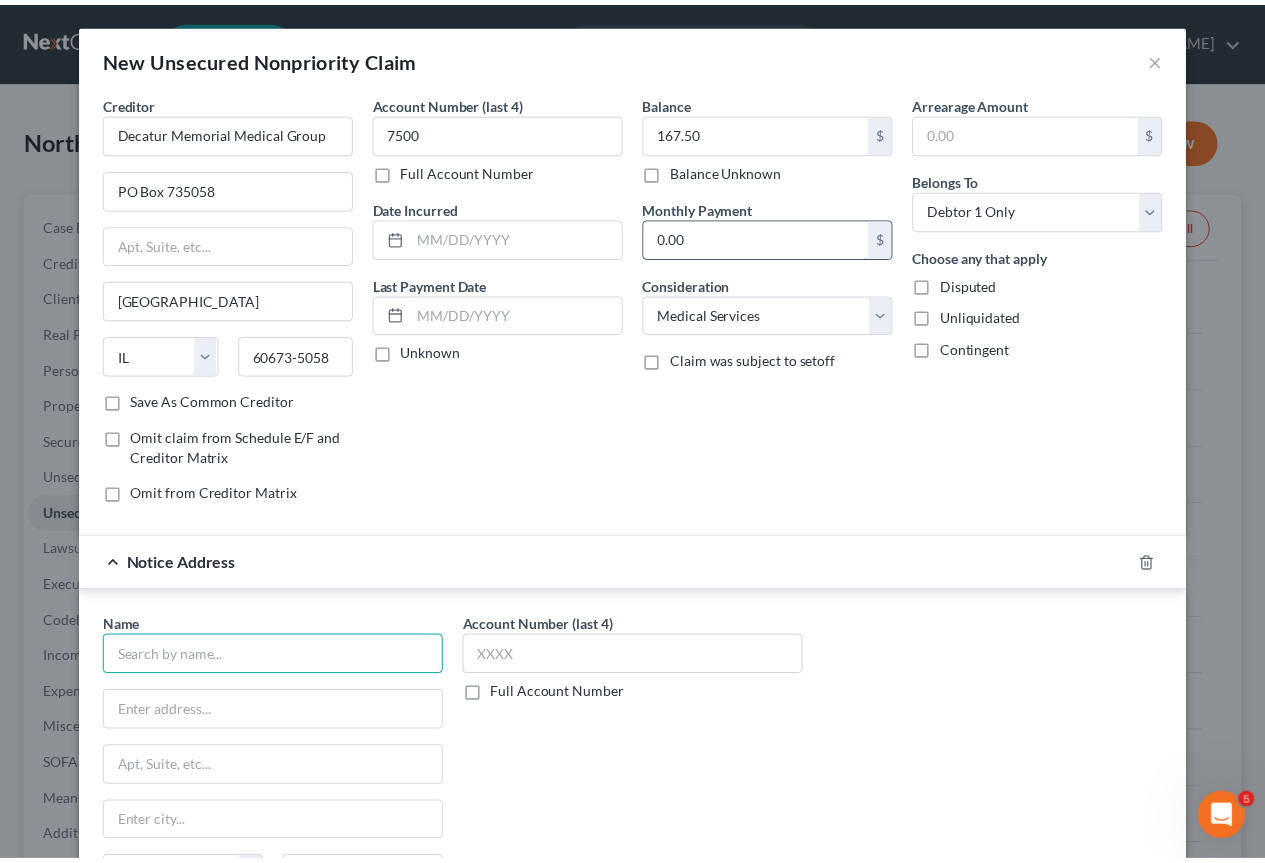scroll, scrollTop: 149, scrollLeft: 0, axis: vertical 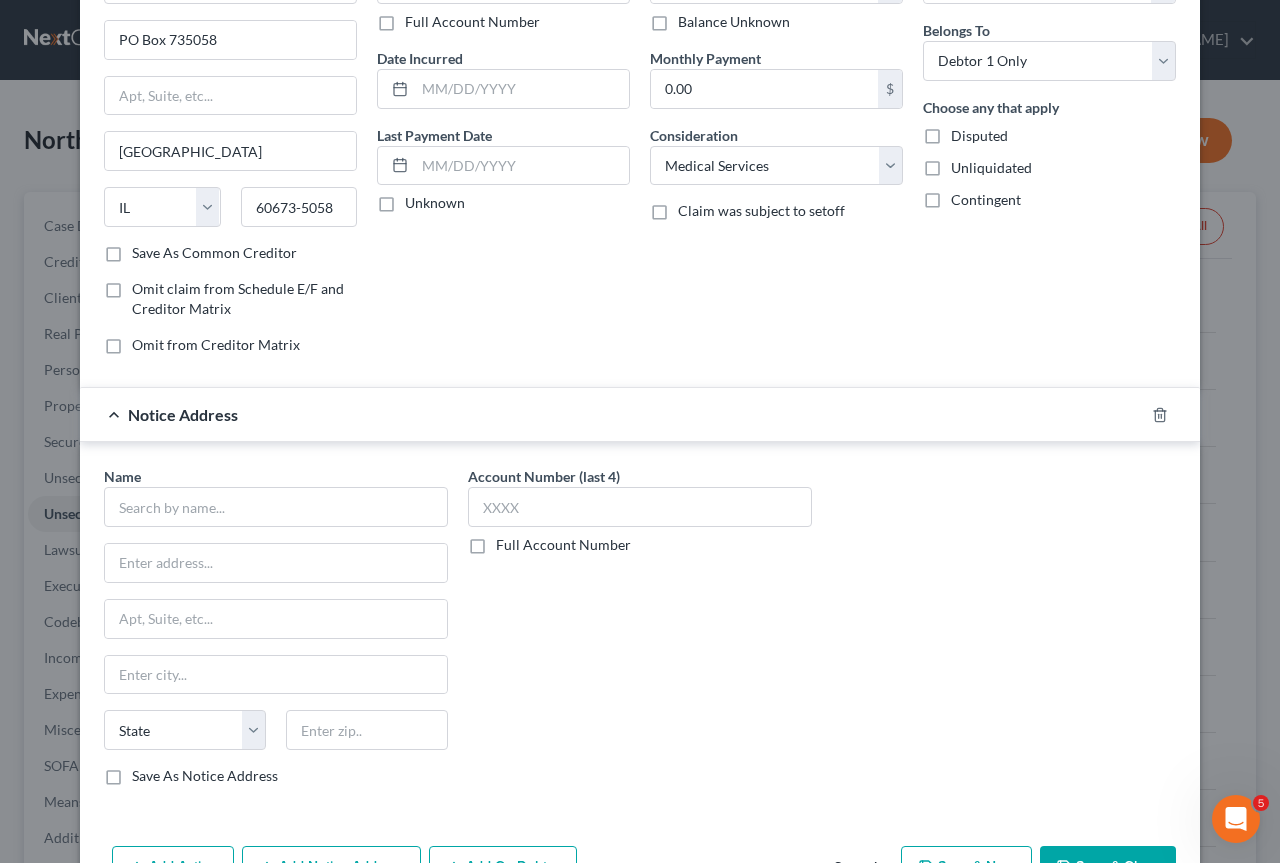 click on "Save & Close" at bounding box center [1108, 867] 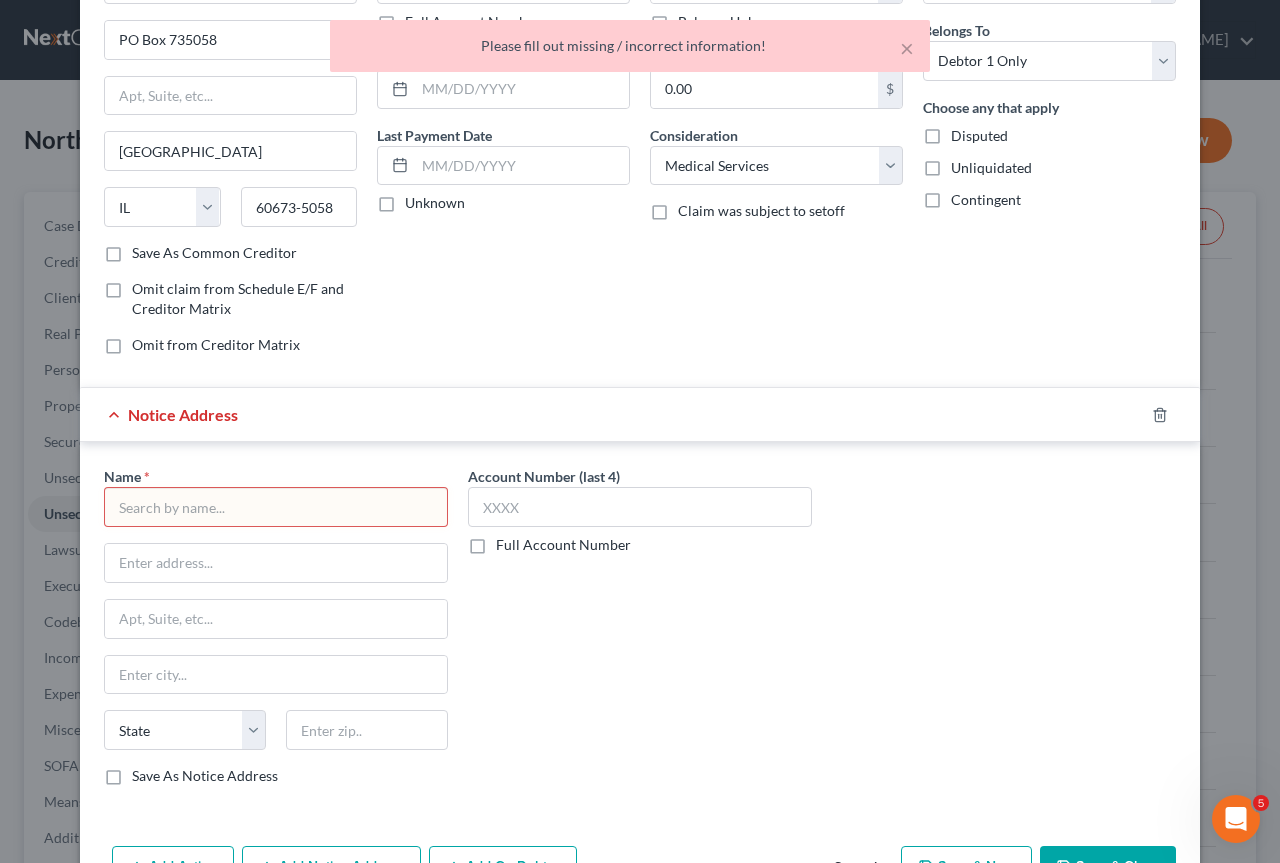 click at bounding box center [276, 507] 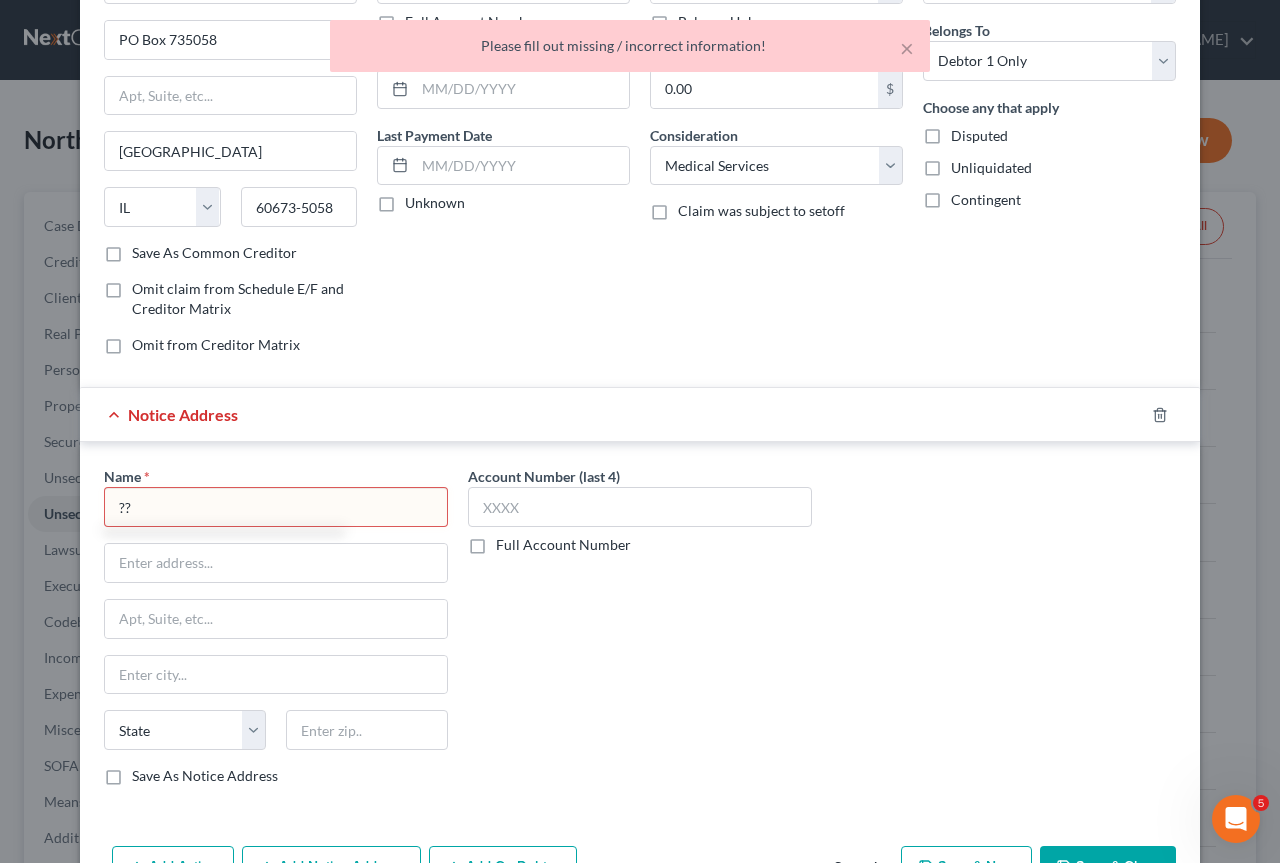 type on "??" 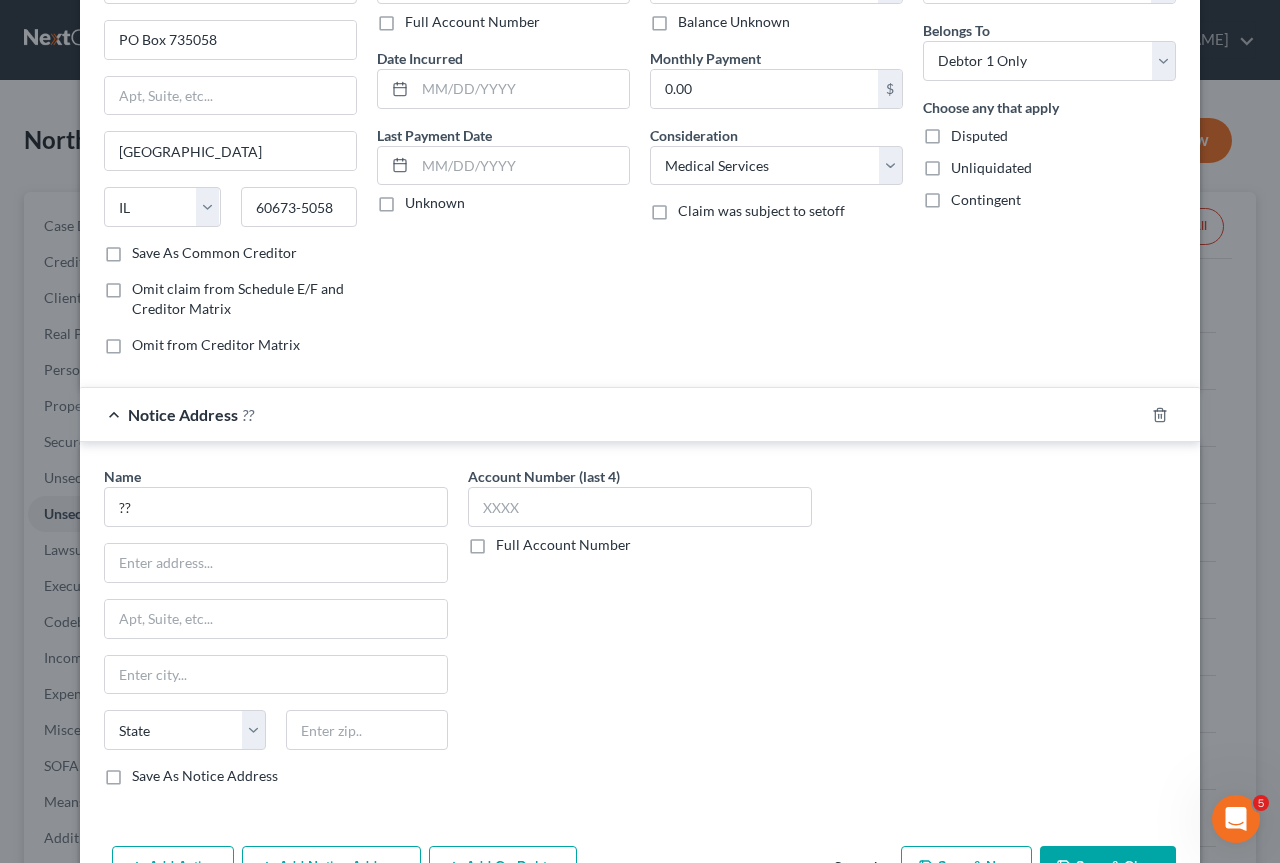 click on "Save & Close" at bounding box center (1108, 867) 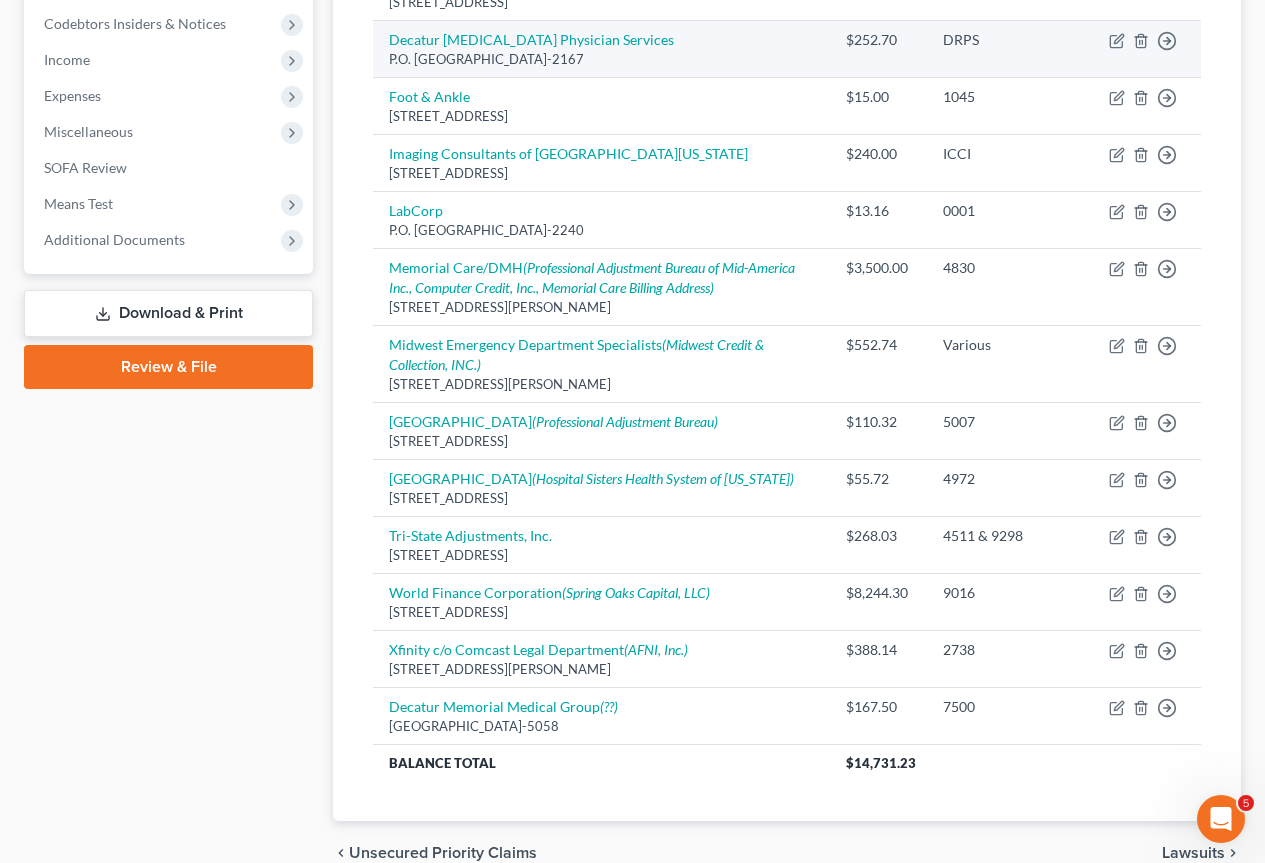 scroll, scrollTop: 601, scrollLeft: 0, axis: vertical 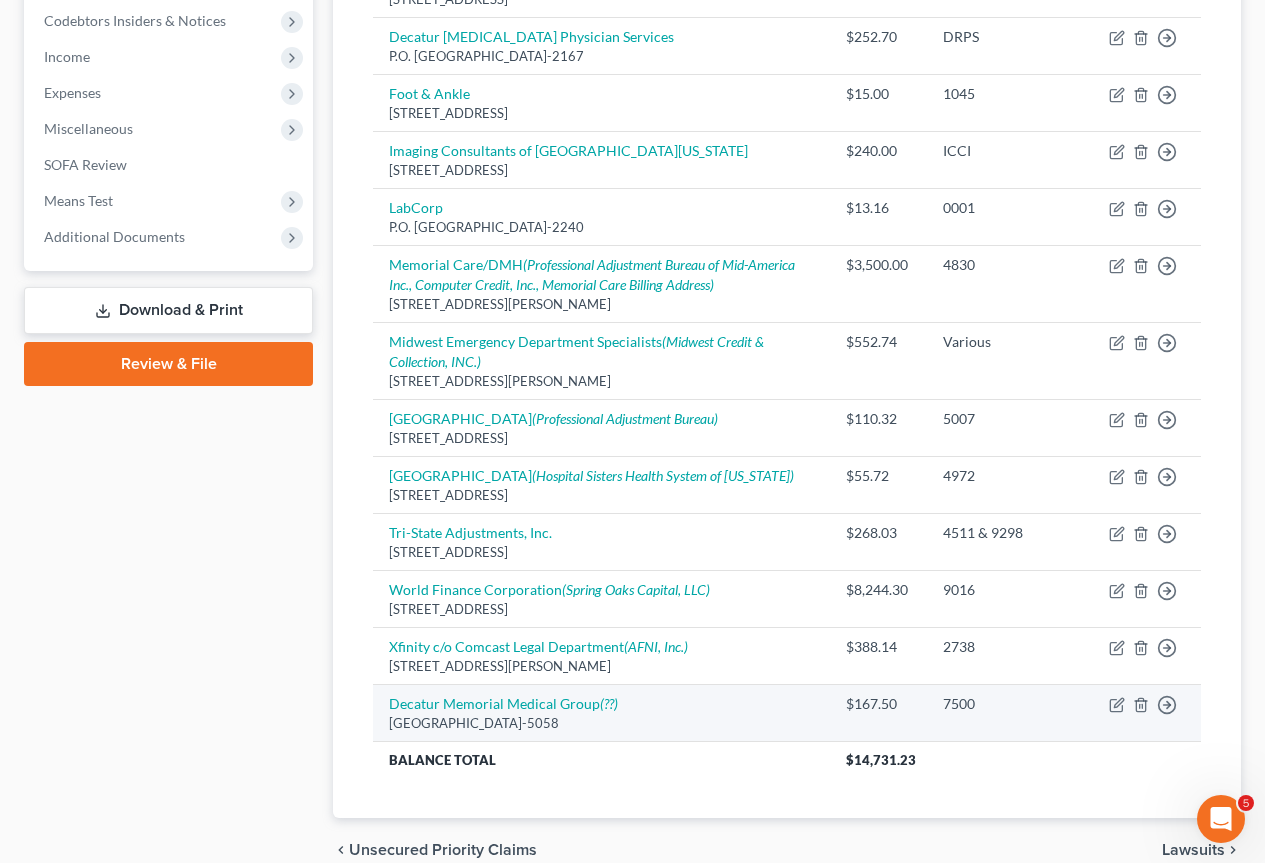 click on "Move to D Move to E Move to G Move to Notice Only" at bounding box center [1147, 712] 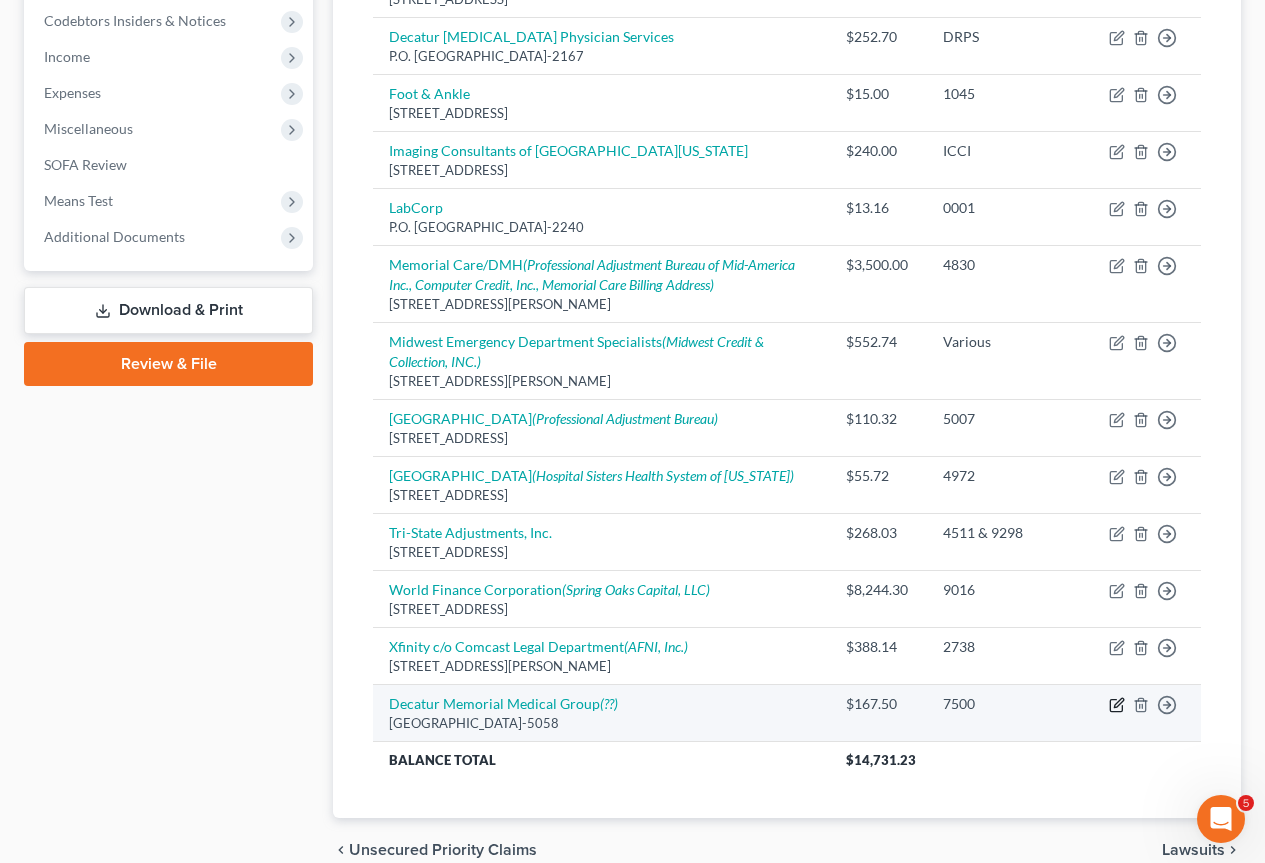 click 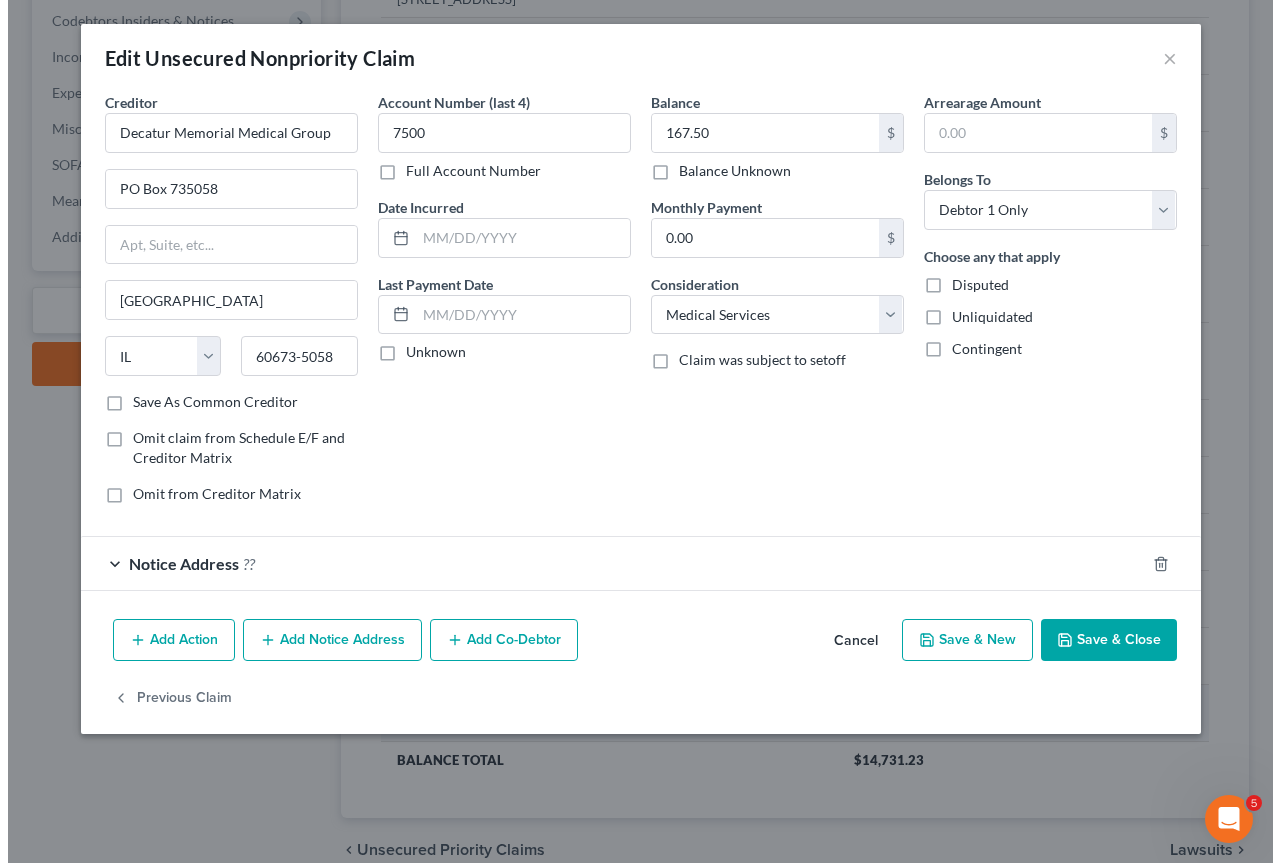 scroll, scrollTop: 582, scrollLeft: 0, axis: vertical 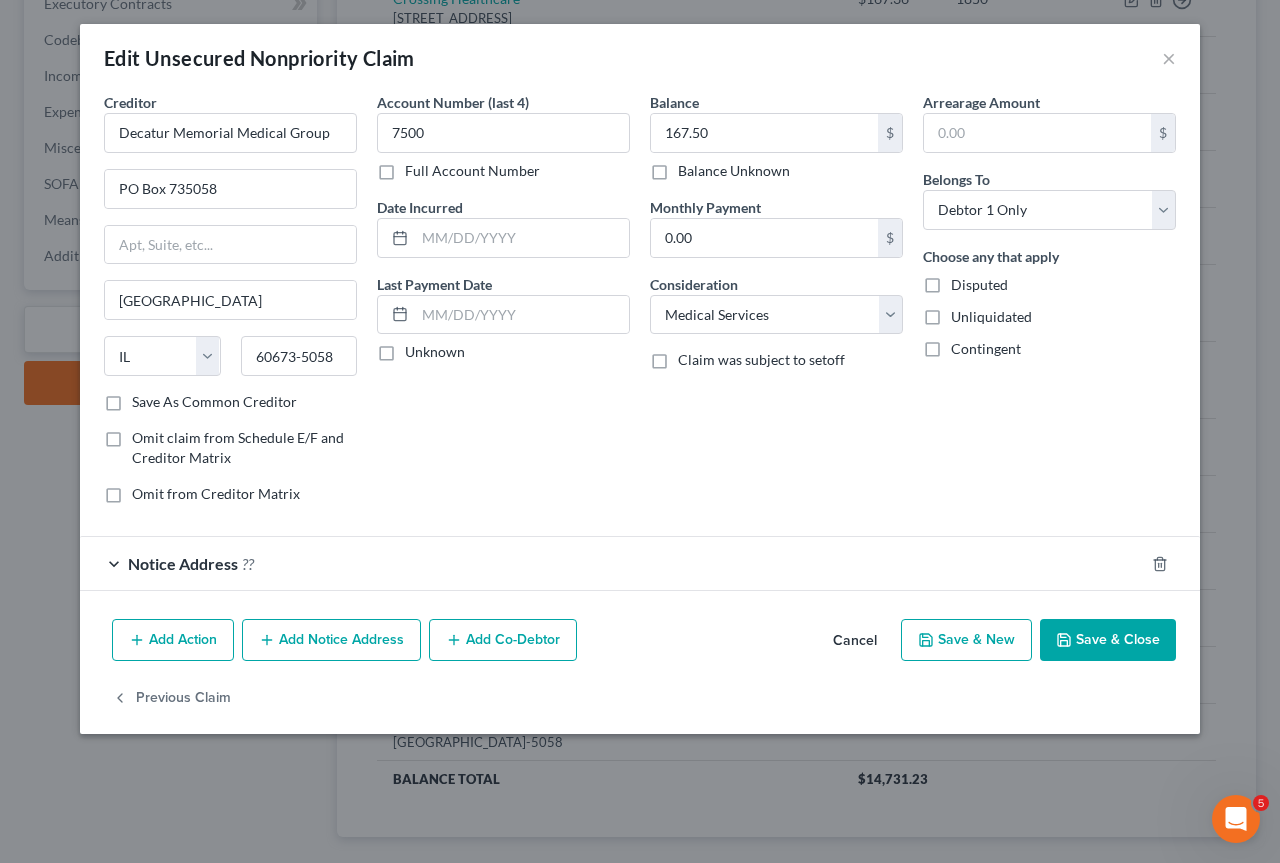 click on "Add Notice Address" at bounding box center [331, 640] 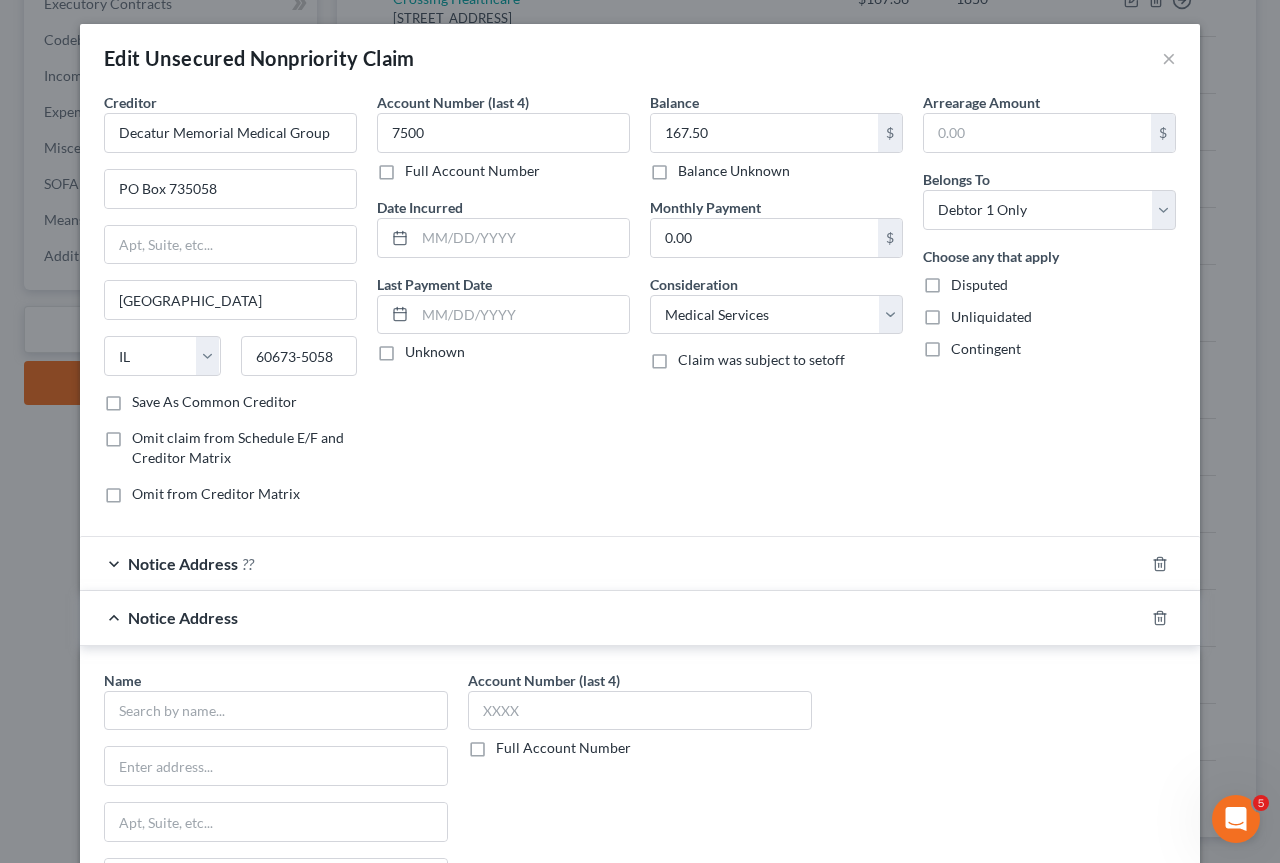click at bounding box center (1172, 618) 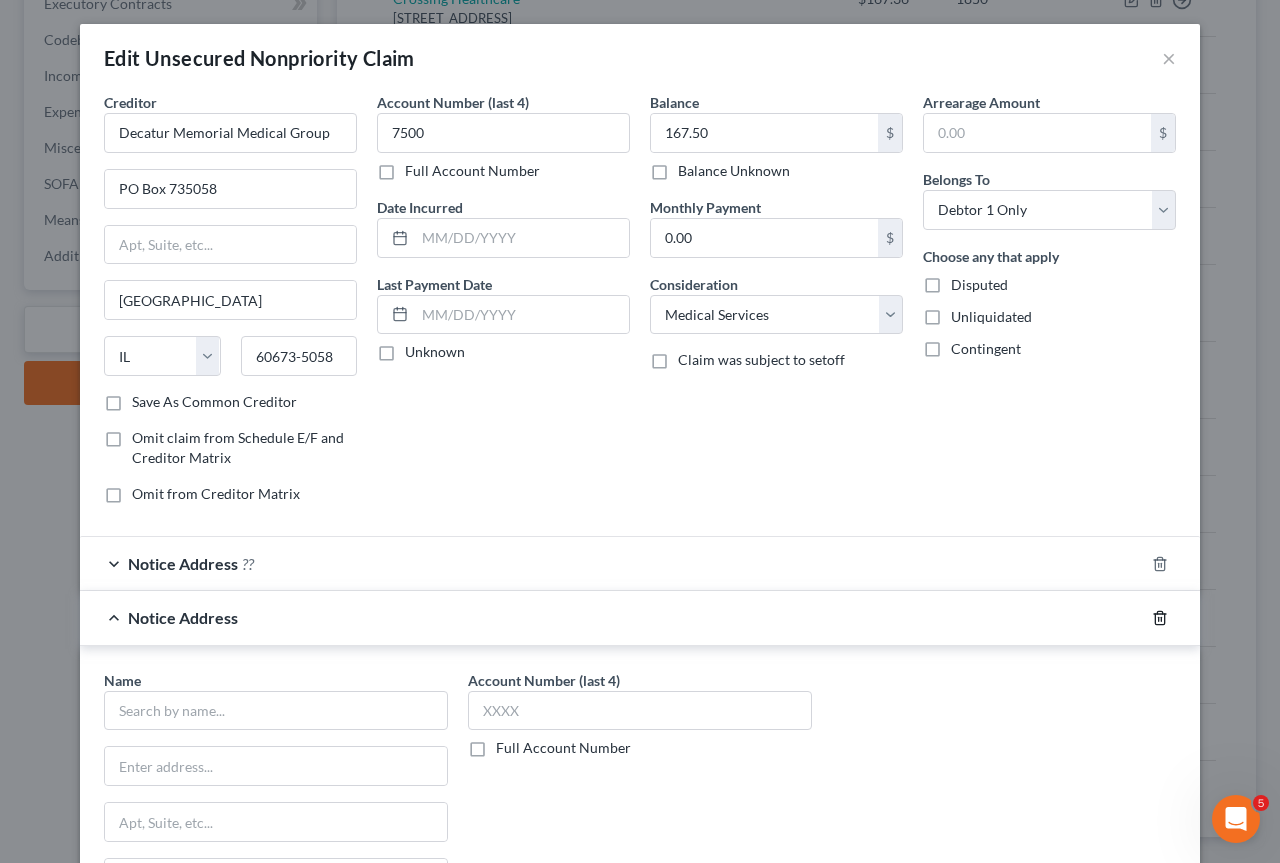 click 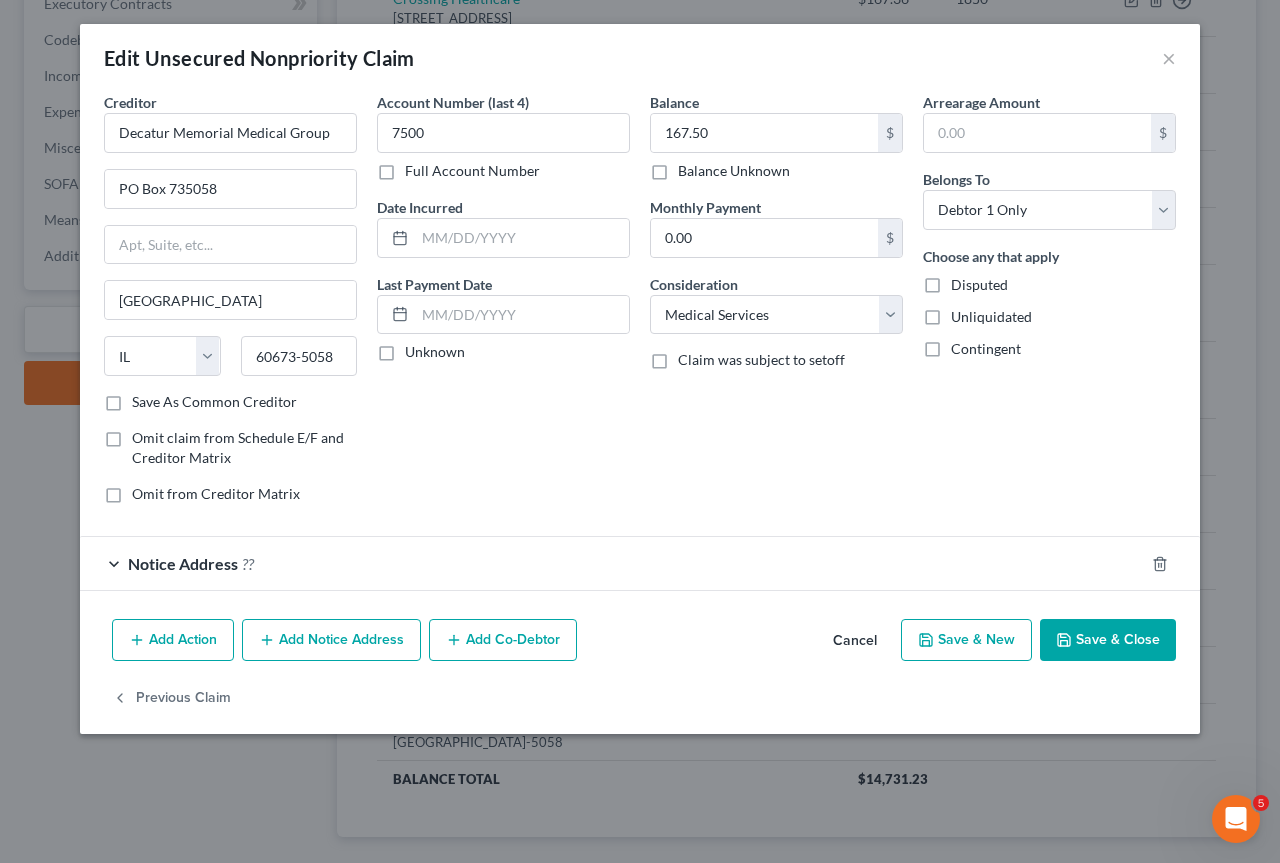 click on "Notice Address ??" at bounding box center [612, 563] 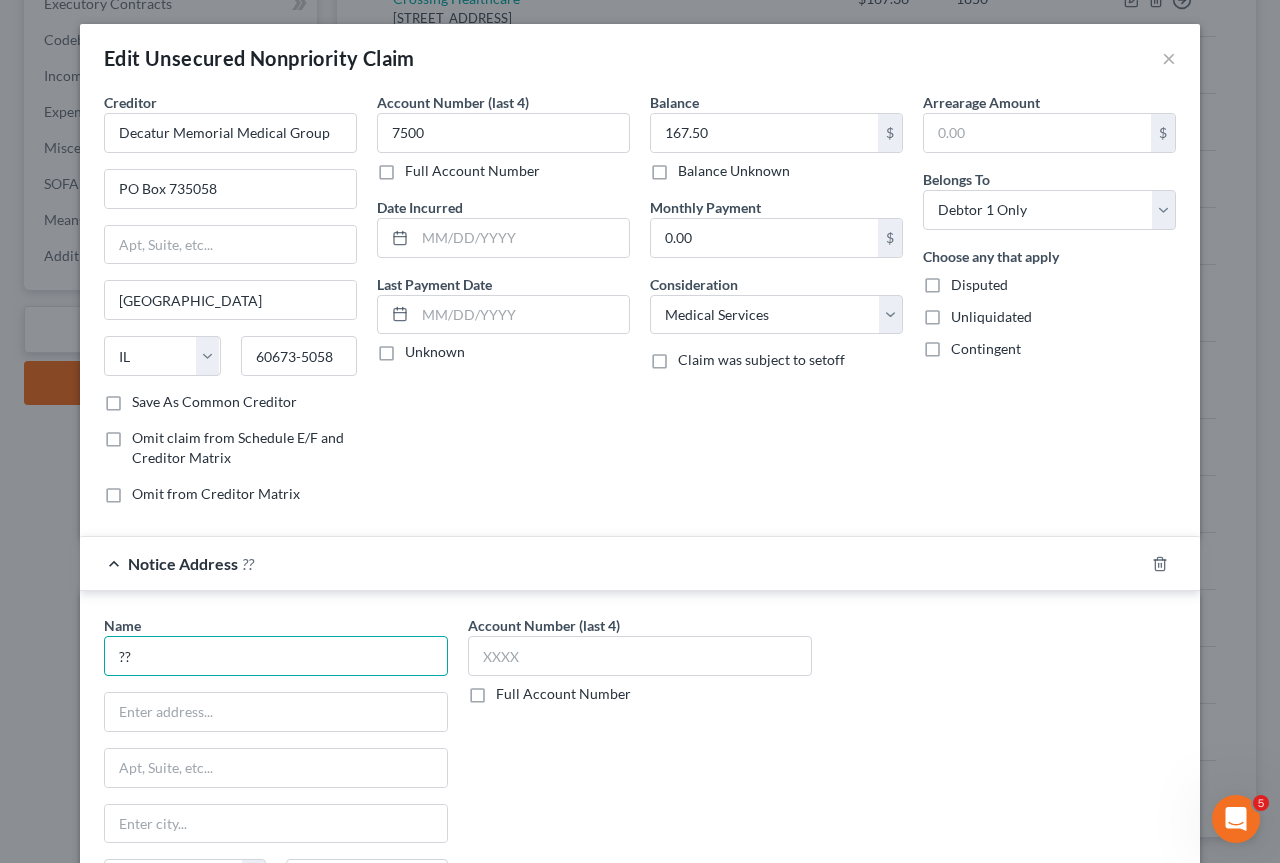 click on "??" at bounding box center (276, 656) 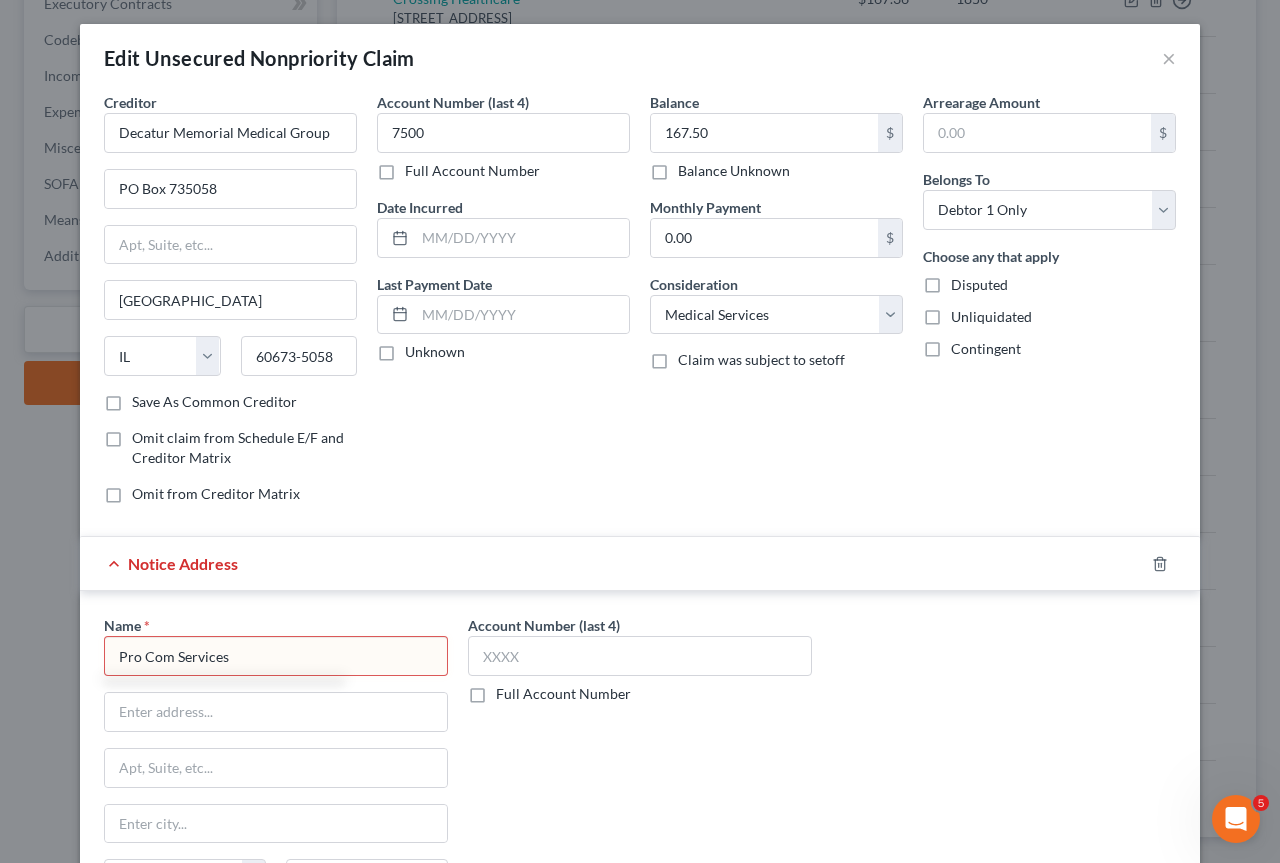 type on "Pro Com Services" 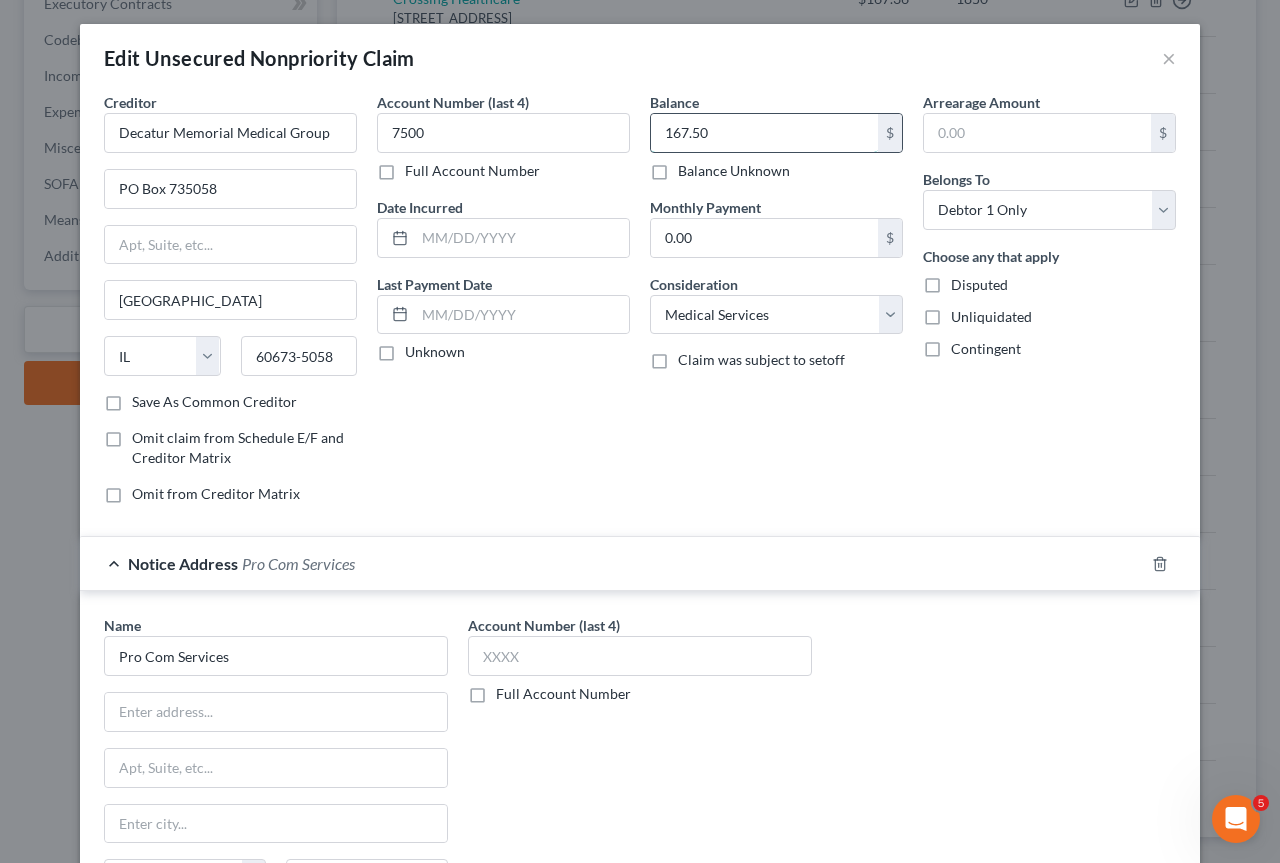 click on "167.50" at bounding box center (764, 133) 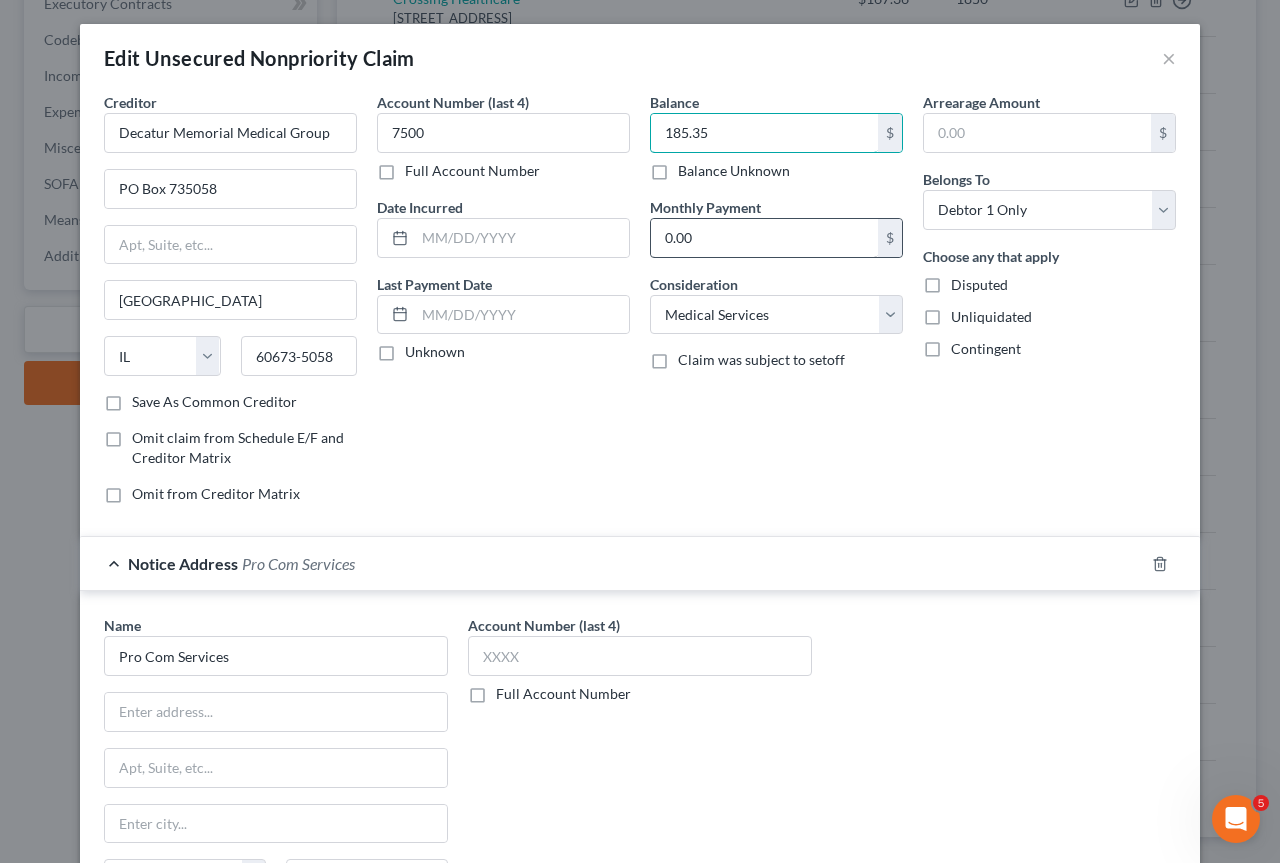 type on "185.35" 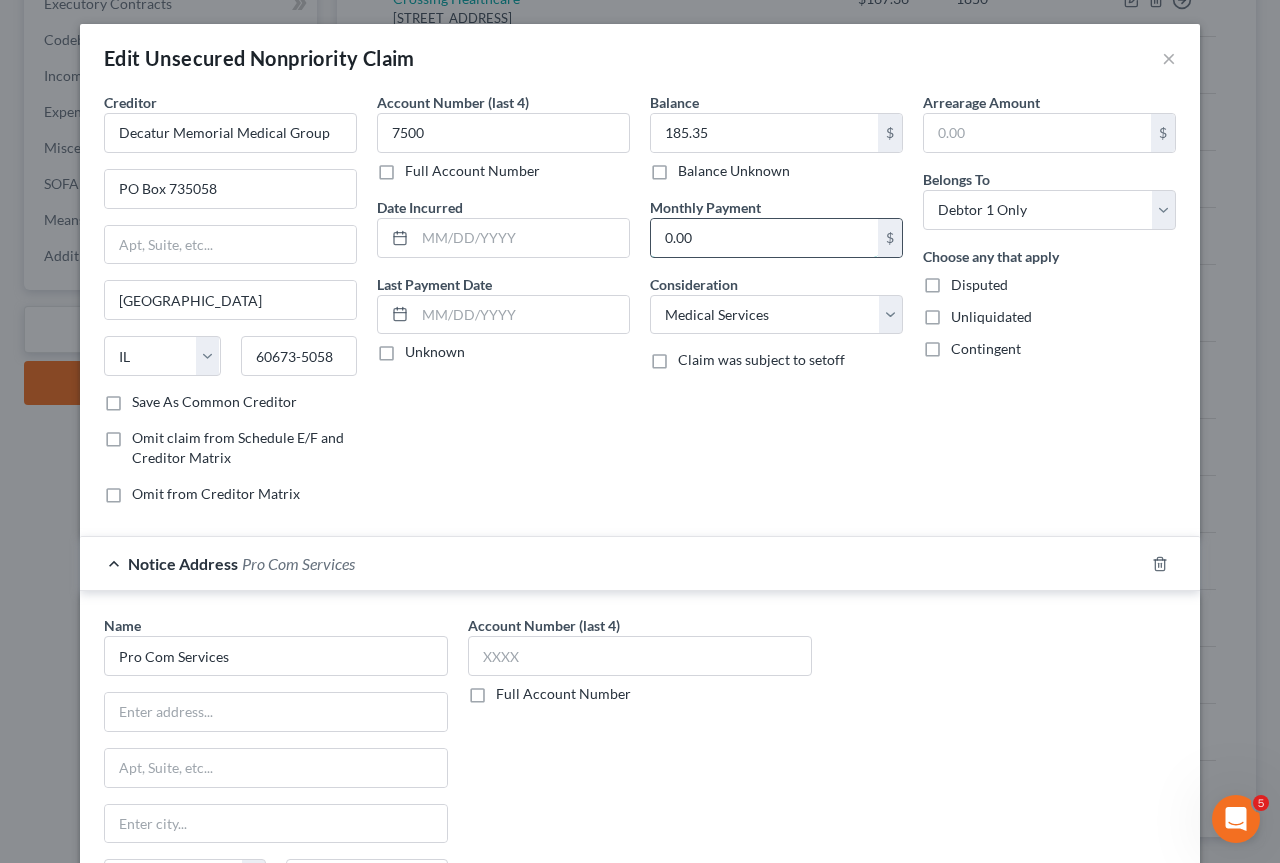 click on "0.00" at bounding box center (764, 238) 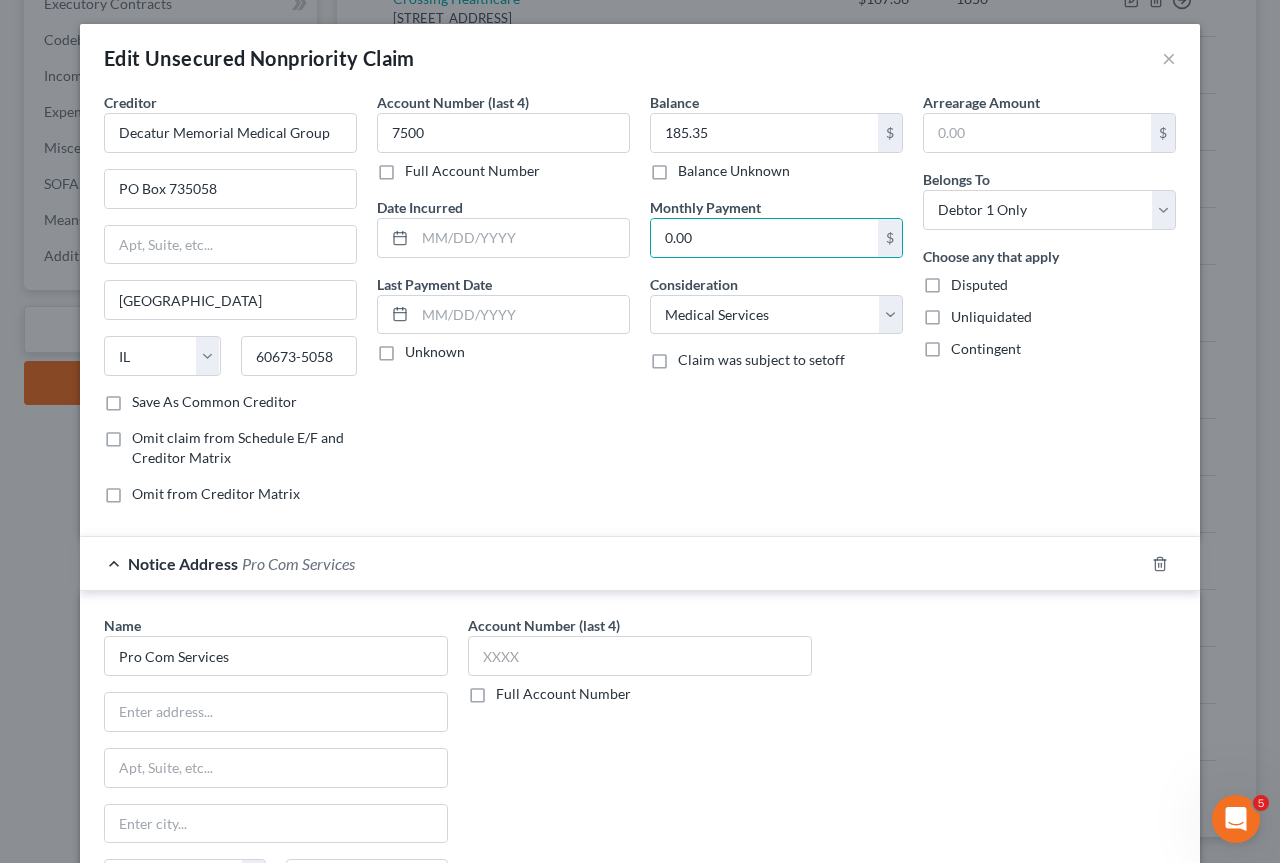 click on "Account Number (last 4)
7500
Full Account Number
Date Incurred         Last Payment Date         Unknown" at bounding box center (503, 306) 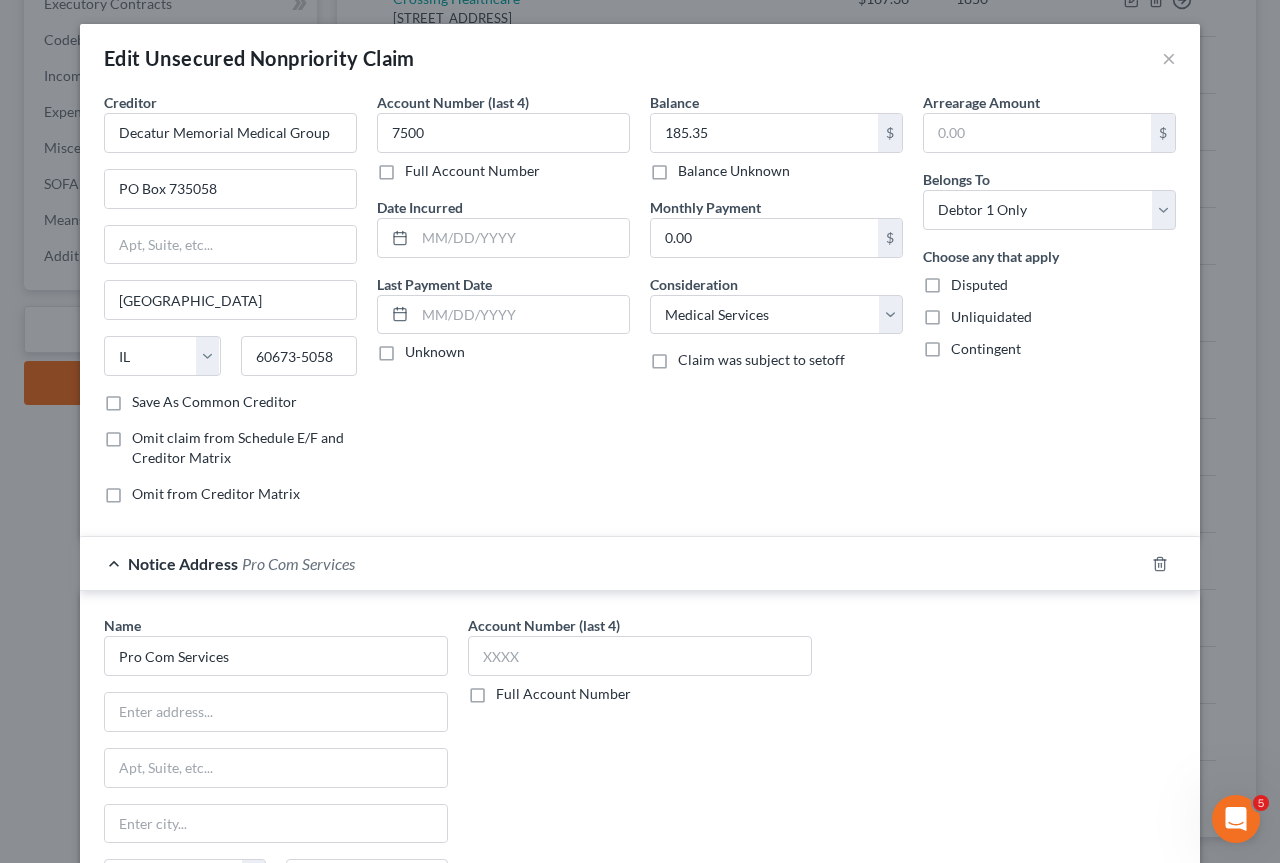 click on "Account Number (last 4)" at bounding box center [544, 625] 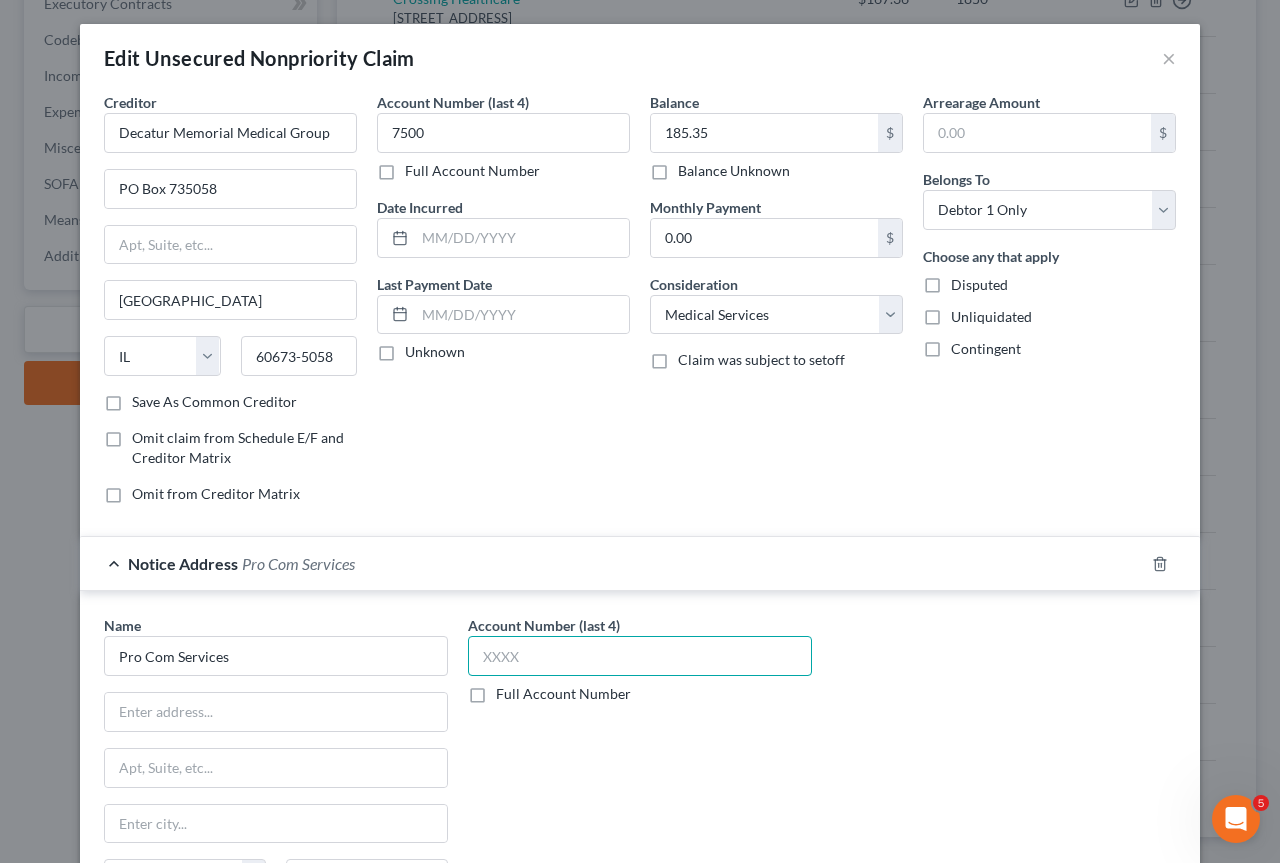 click at bounding box center (640, 656) 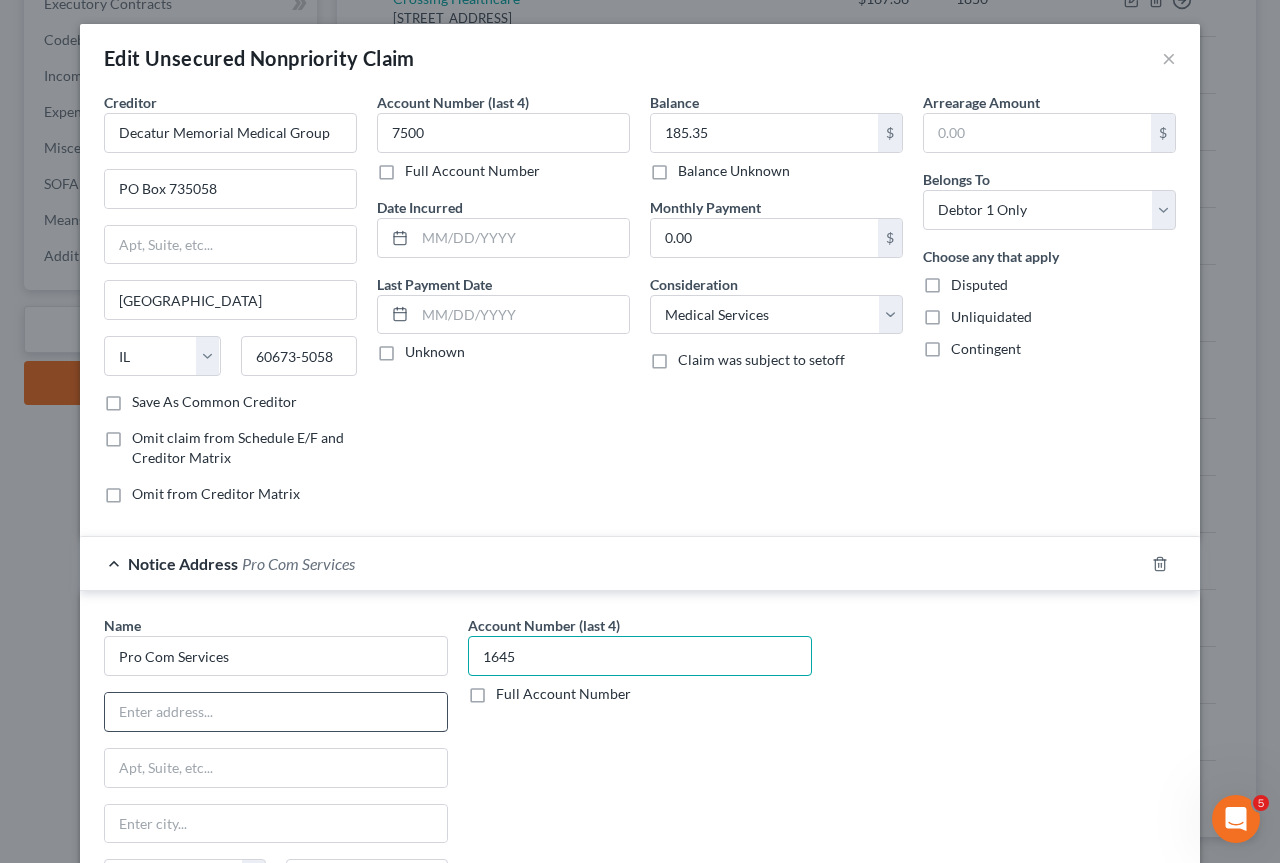 type on "1645" 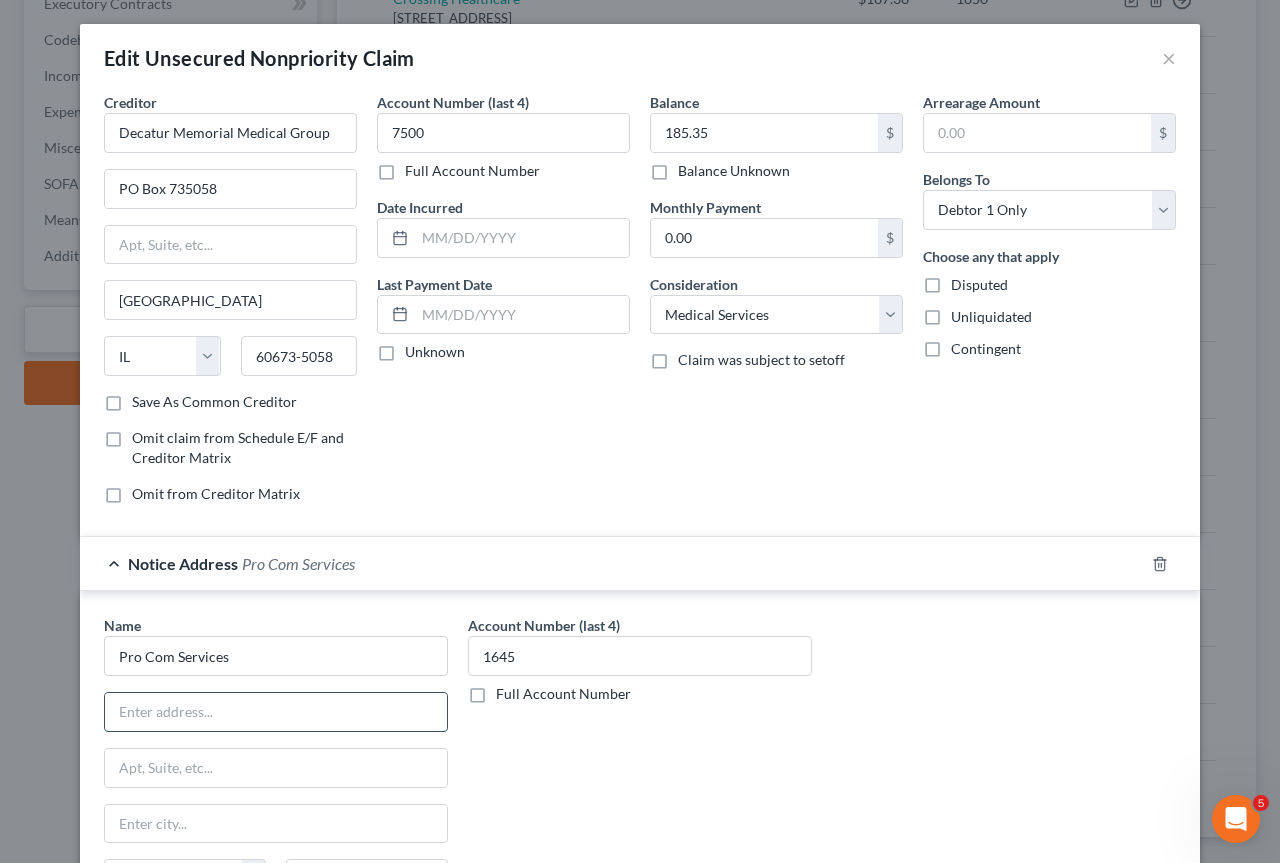 click at bounding box center [276, 712] 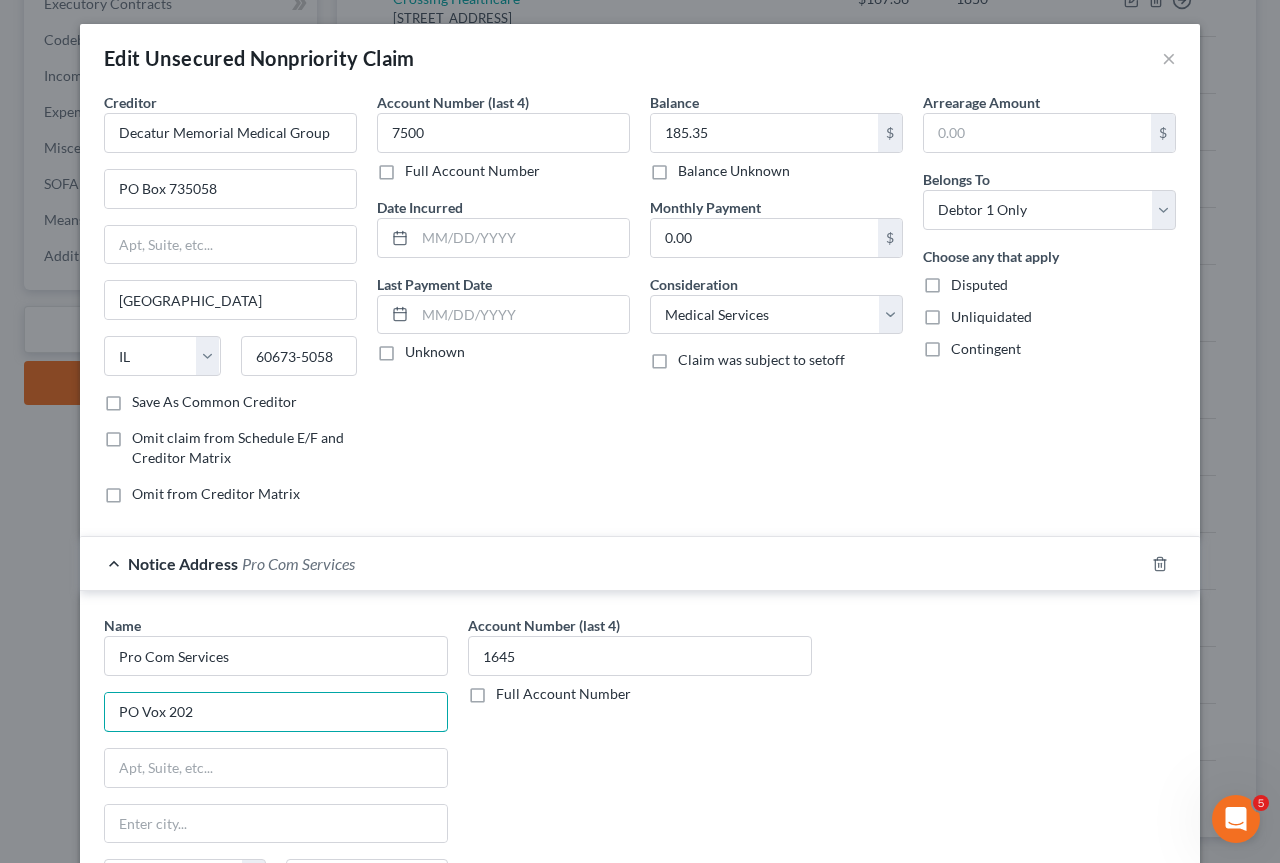 type on "PO Vox 202" 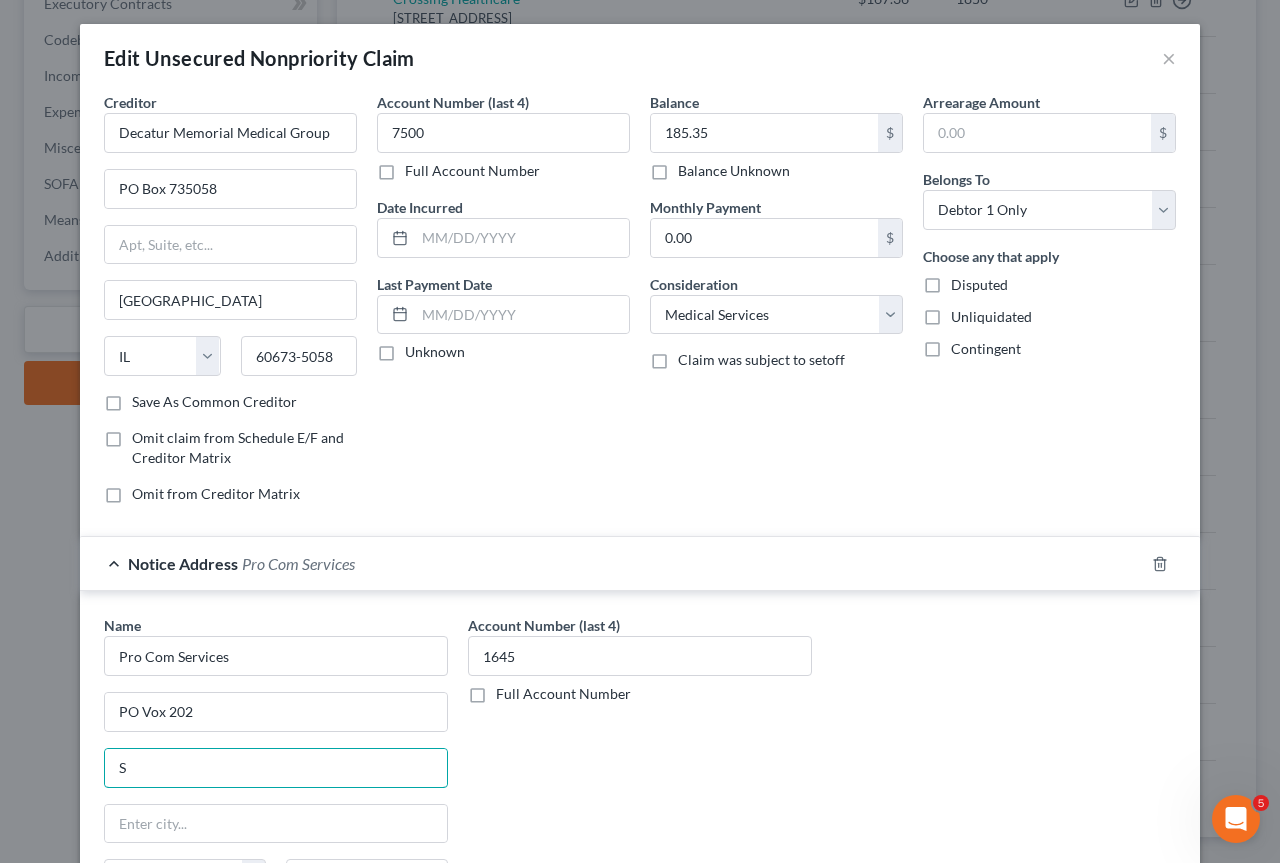 type on "S" 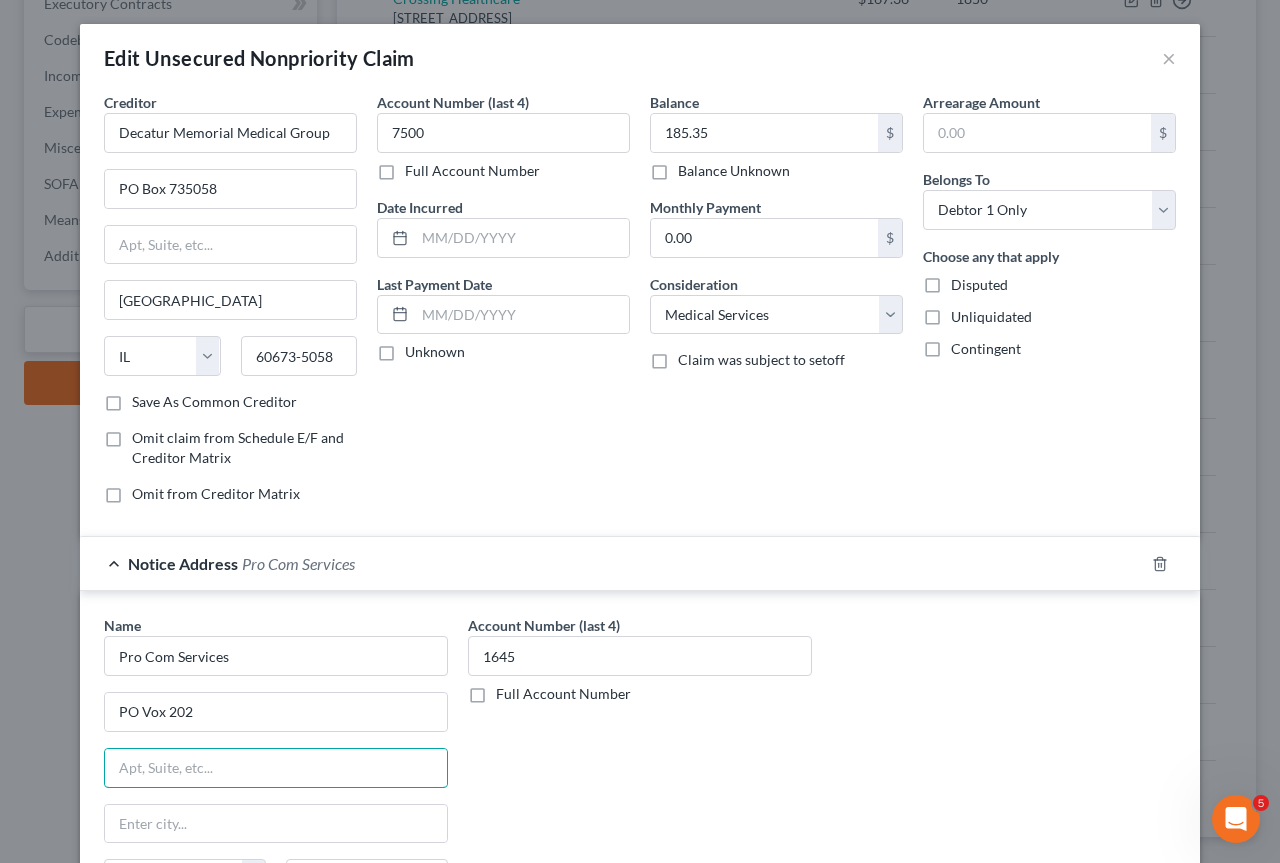 type 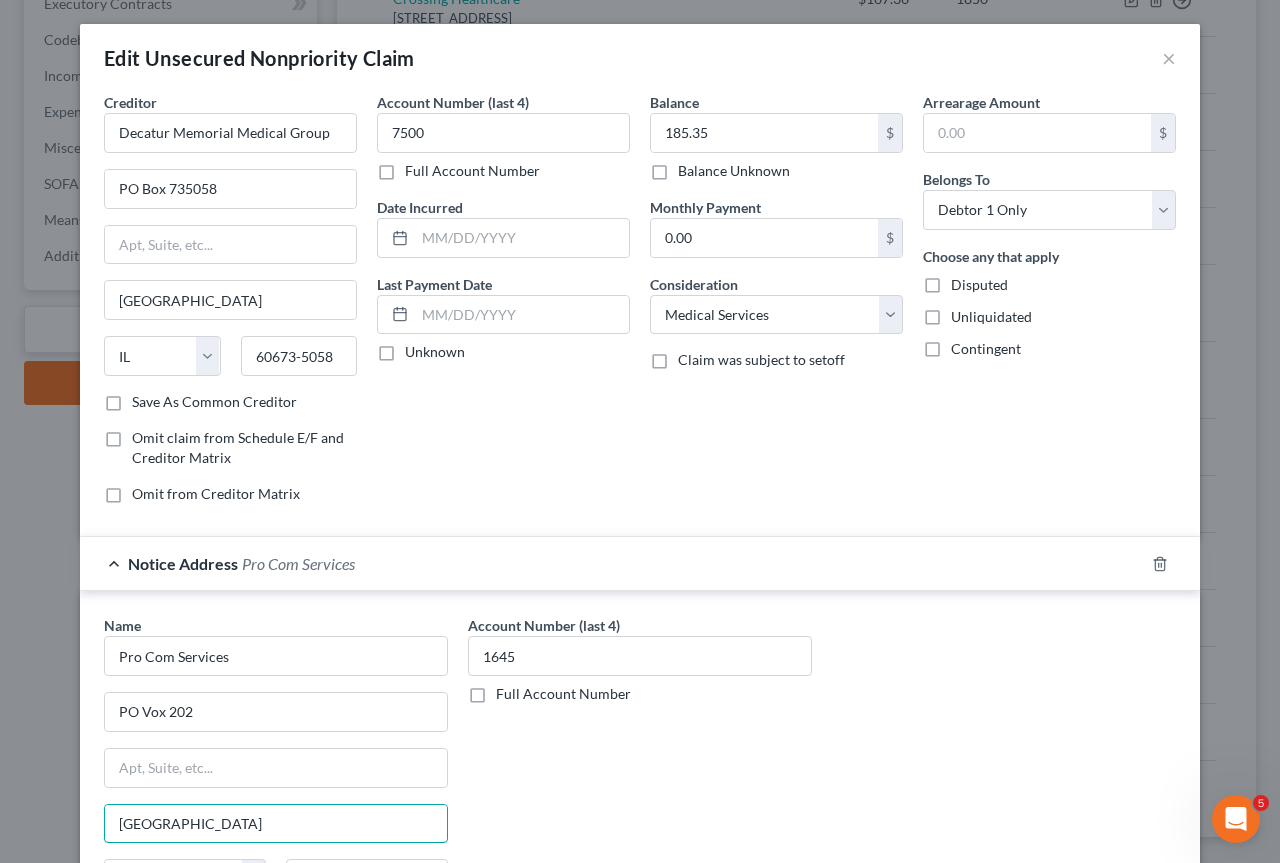 type on "[GEOGRAPHIC_DATA]" 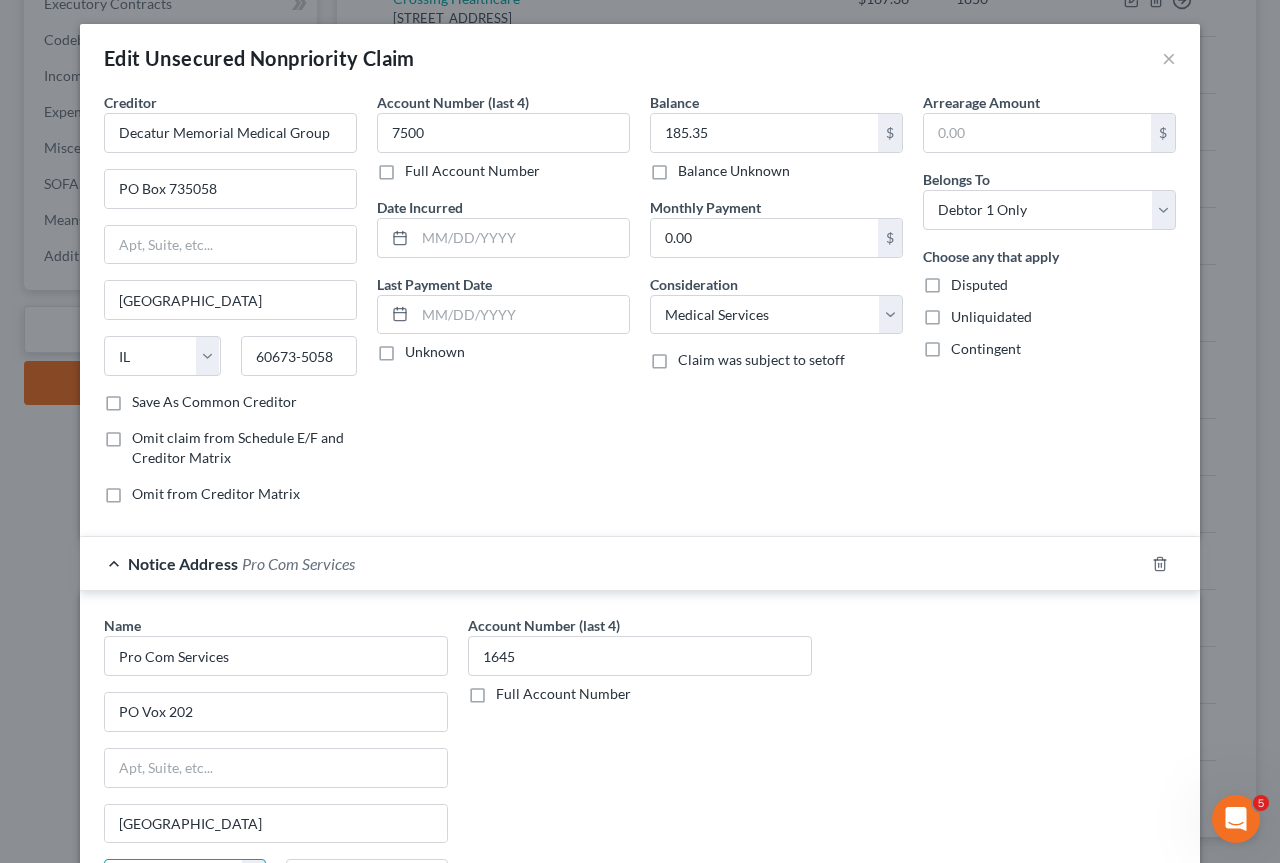 select on "14" 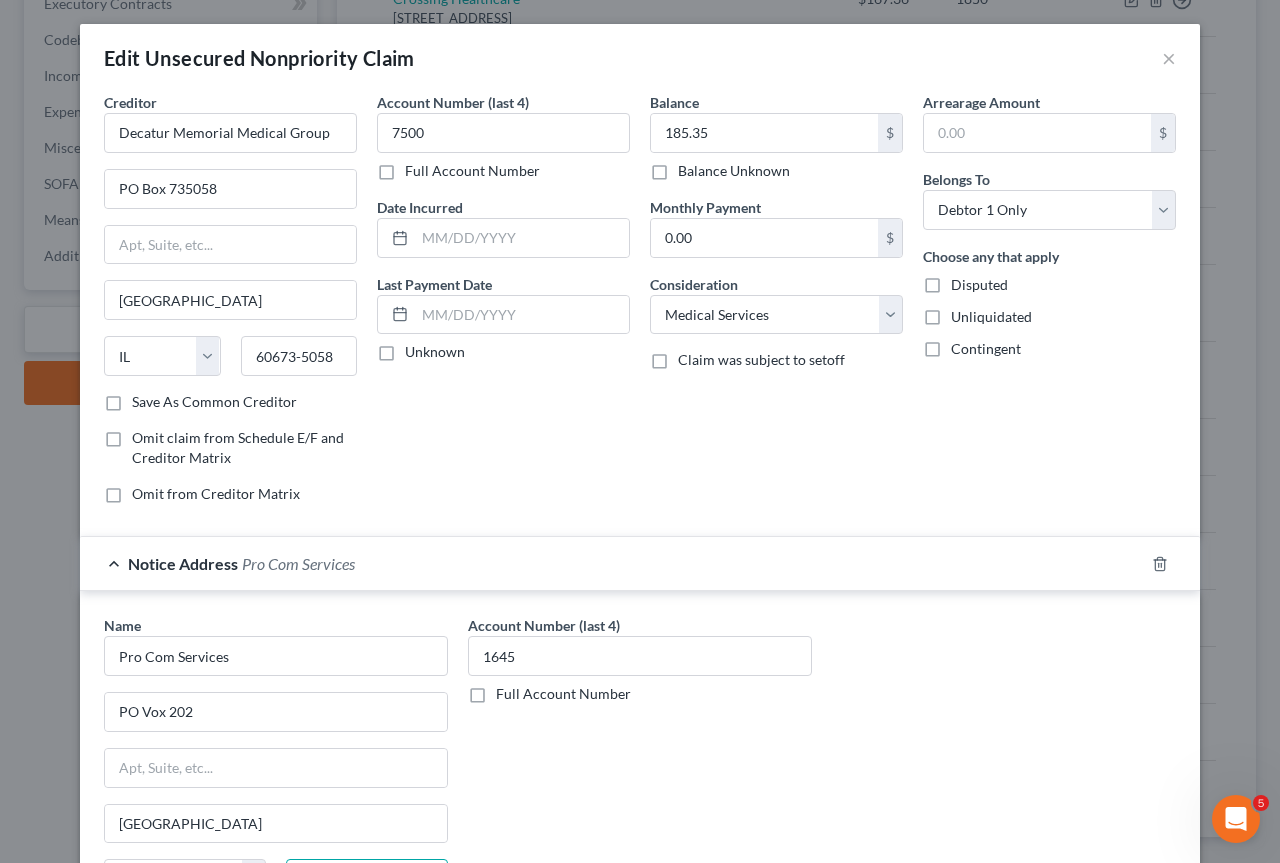 type on "62705" 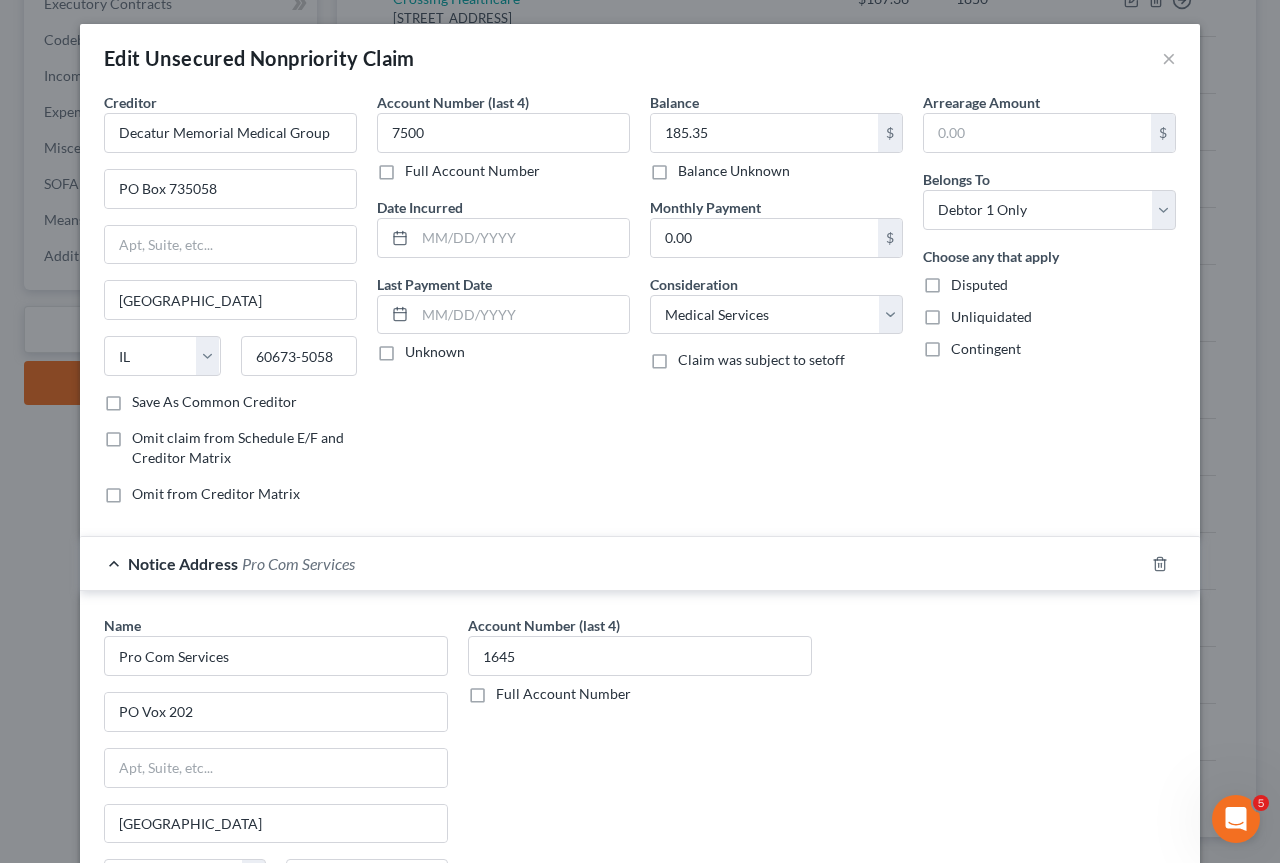 scroll, scrollTop: 10, scrollLeft: 0, axis: vertical 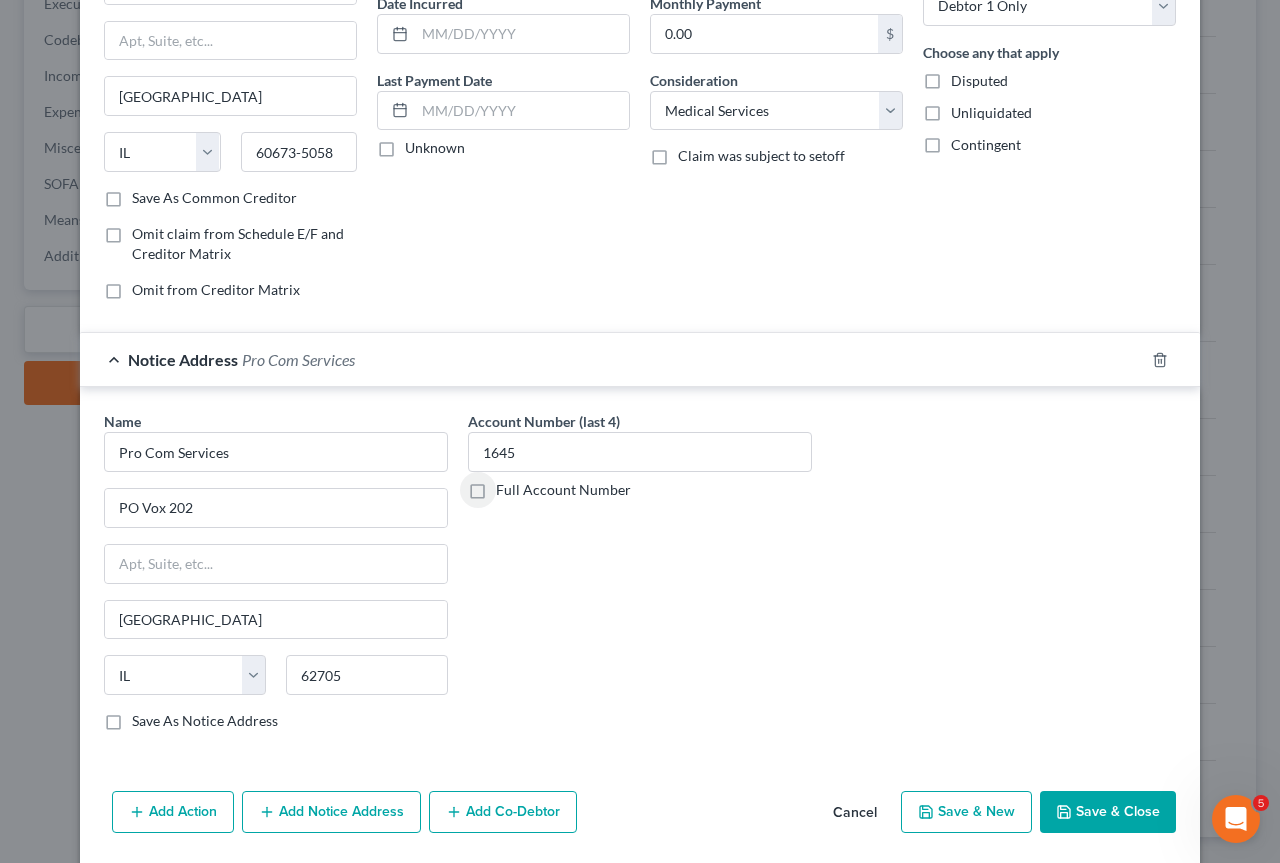 click on "Save & Close" at bounding box center (1108, 812) 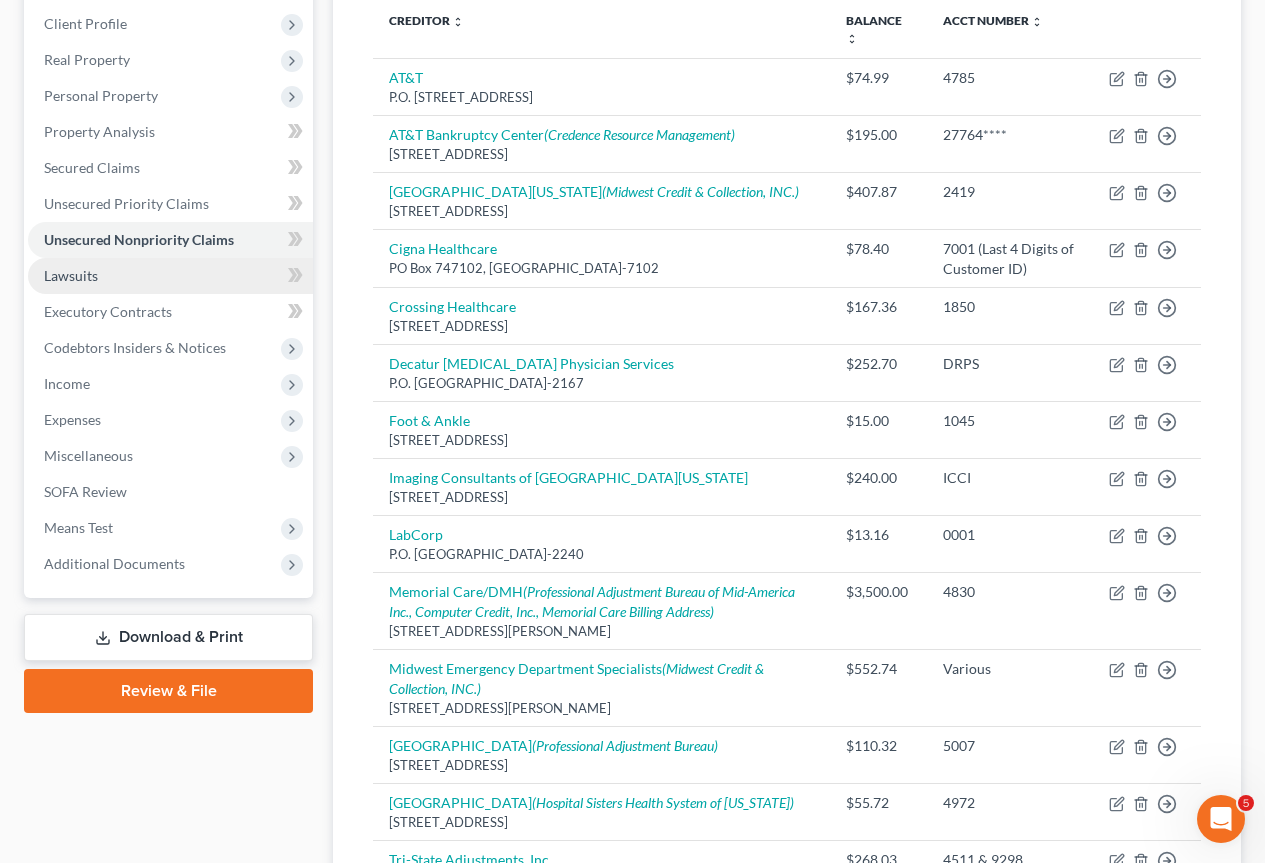 scroll, scrollTop: 300, scrollLeft: 0, axis: vertical 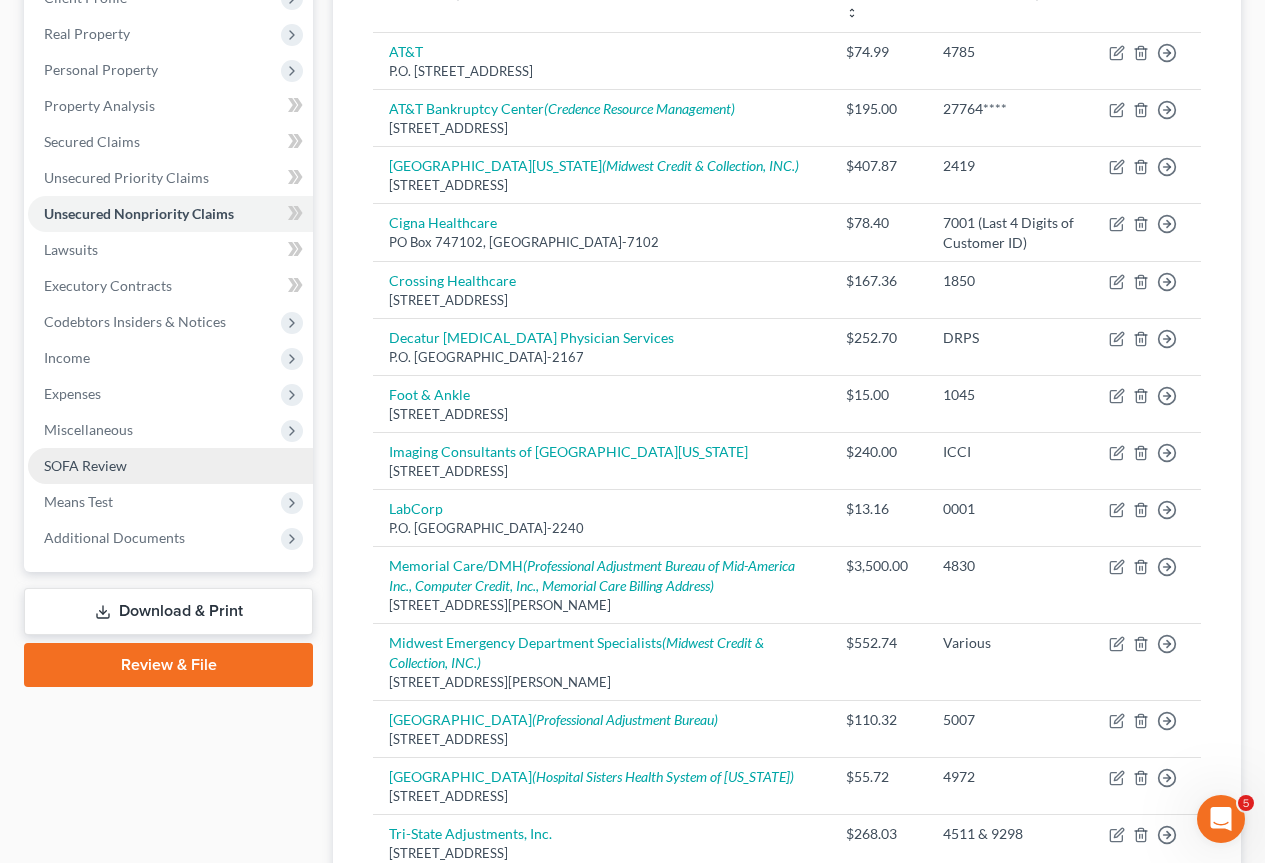 click on "SOFA Review" at bounding box center (85, 465) 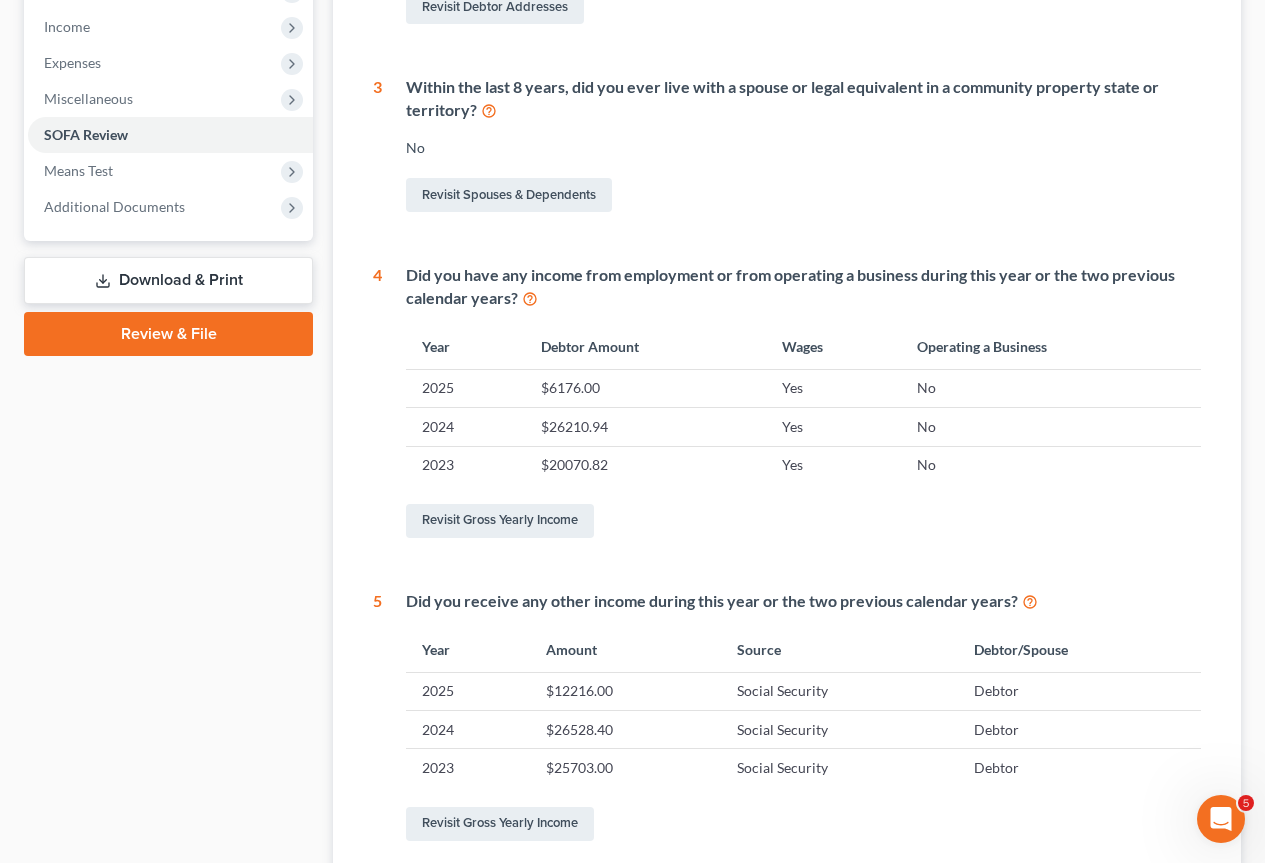 scroll, scrollTop: 700, scrollLeft: 0, axis: vertical 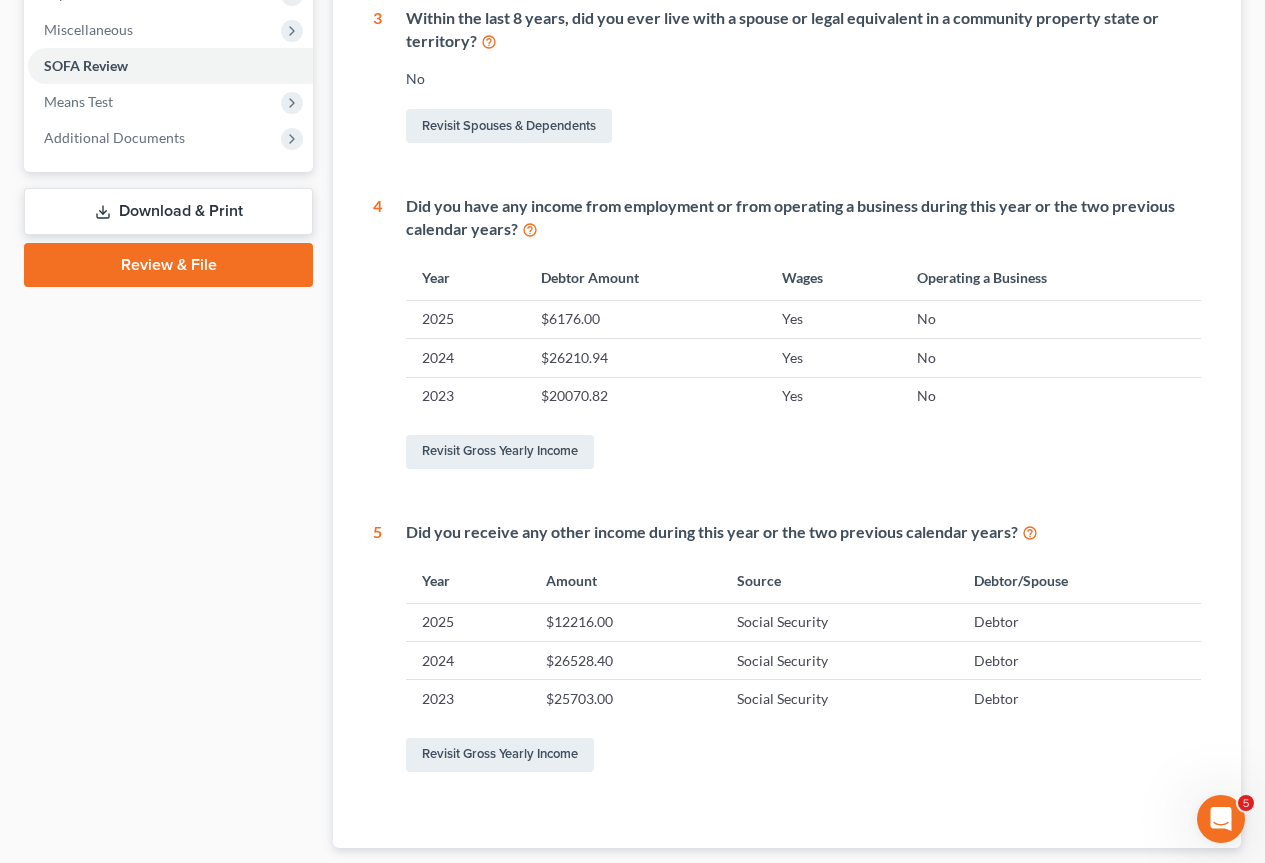 click on "Exemption from Presumption" at bounding box center [1119, 880] 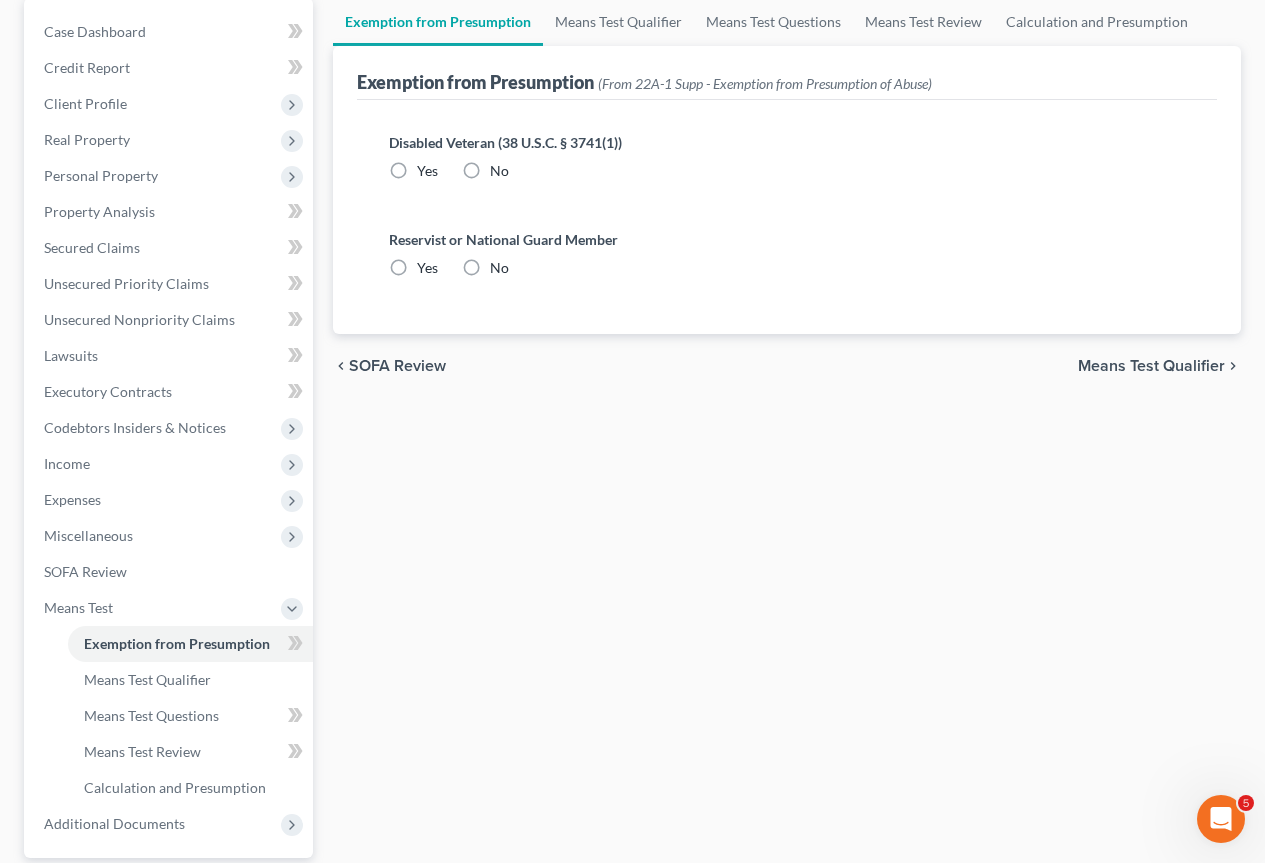 scroll, scrollTop: 44, scrollLeft: 0, axis: vertical 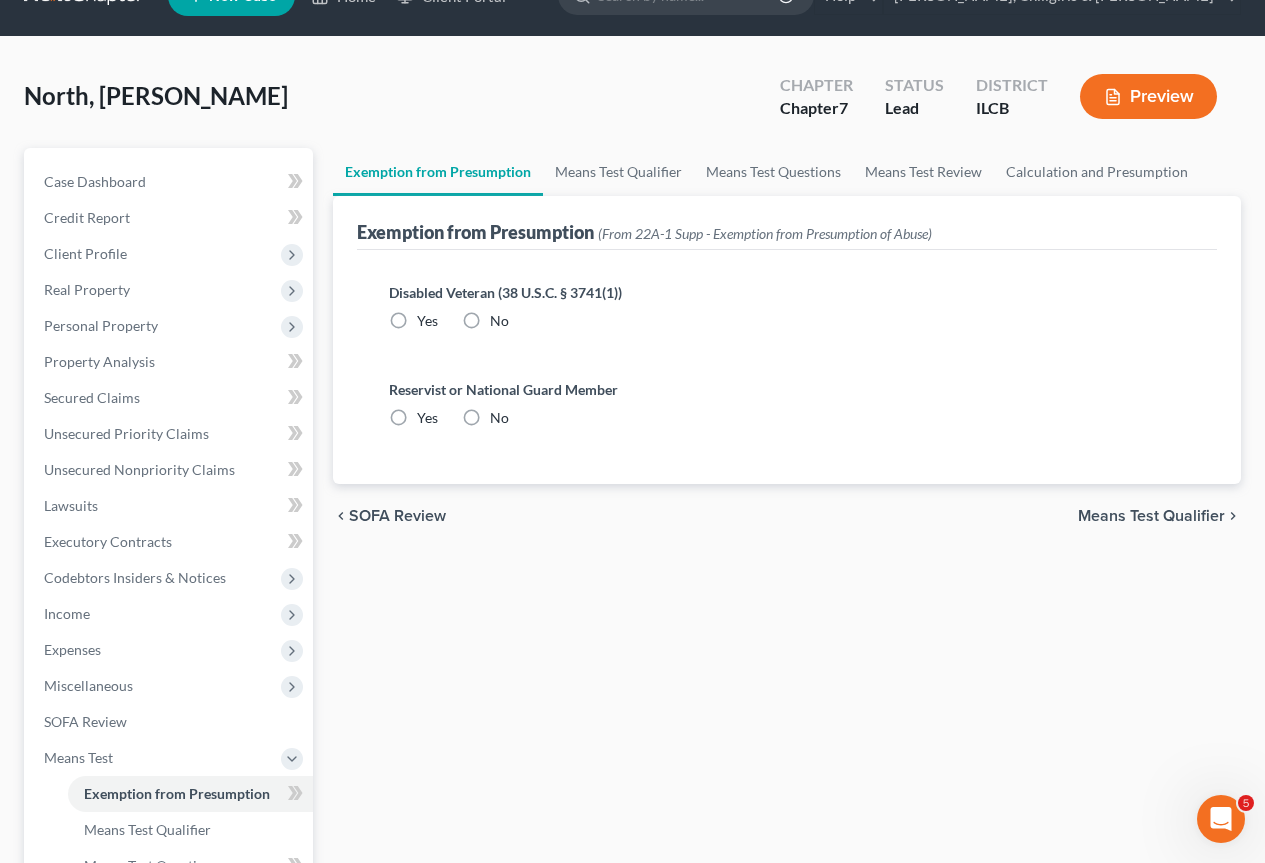 radio on "true" 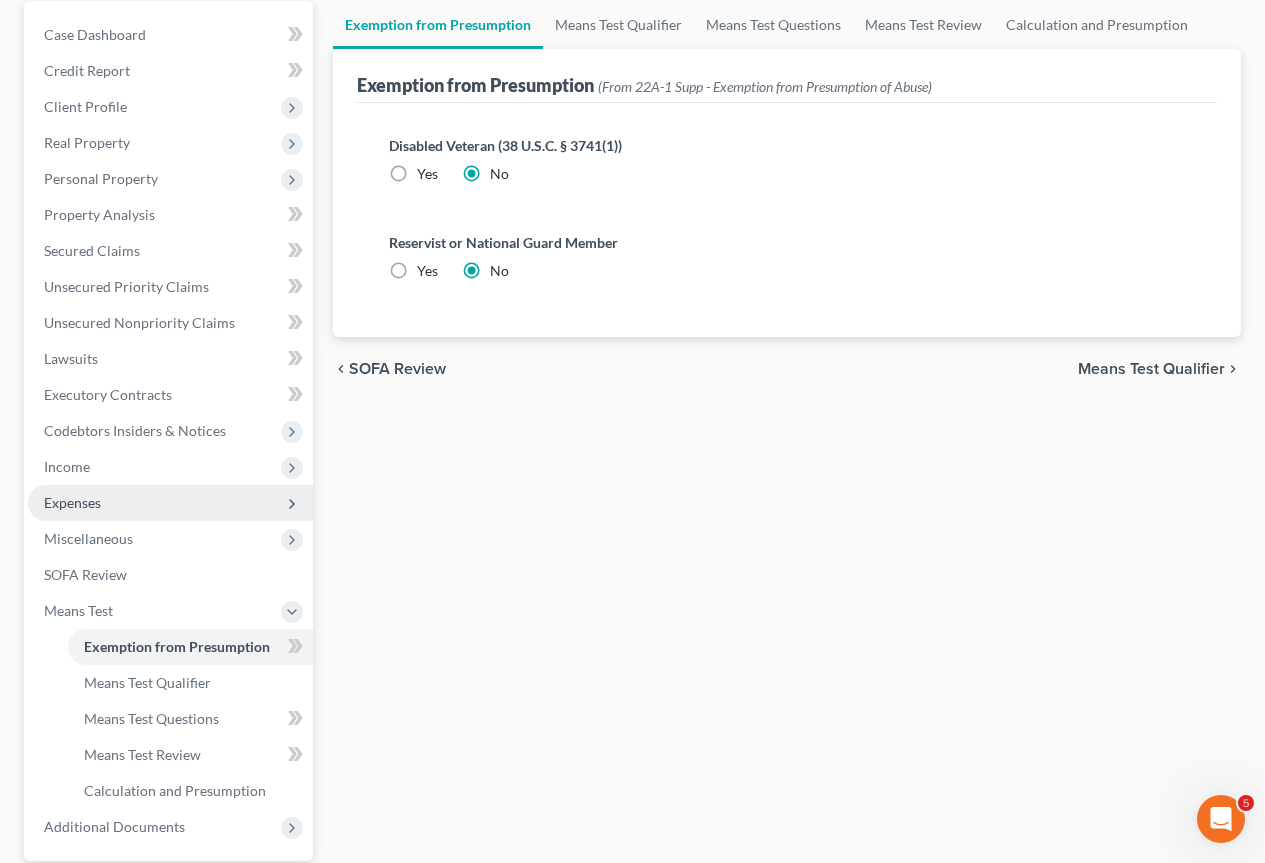 scroll, scrollTop: 303, scrollLeft: 0, axis: vertical 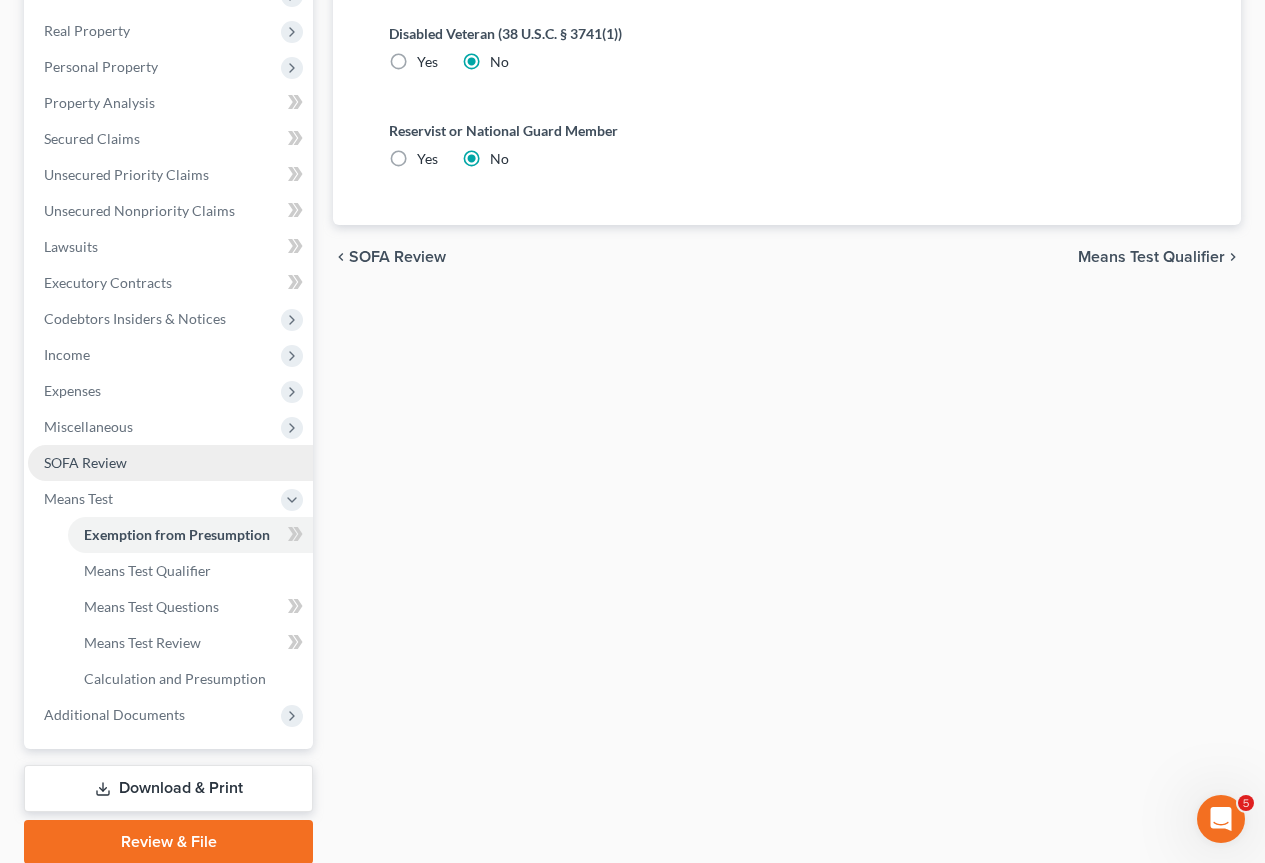 click on "SOFA Review" at bounding box center (85, 462) 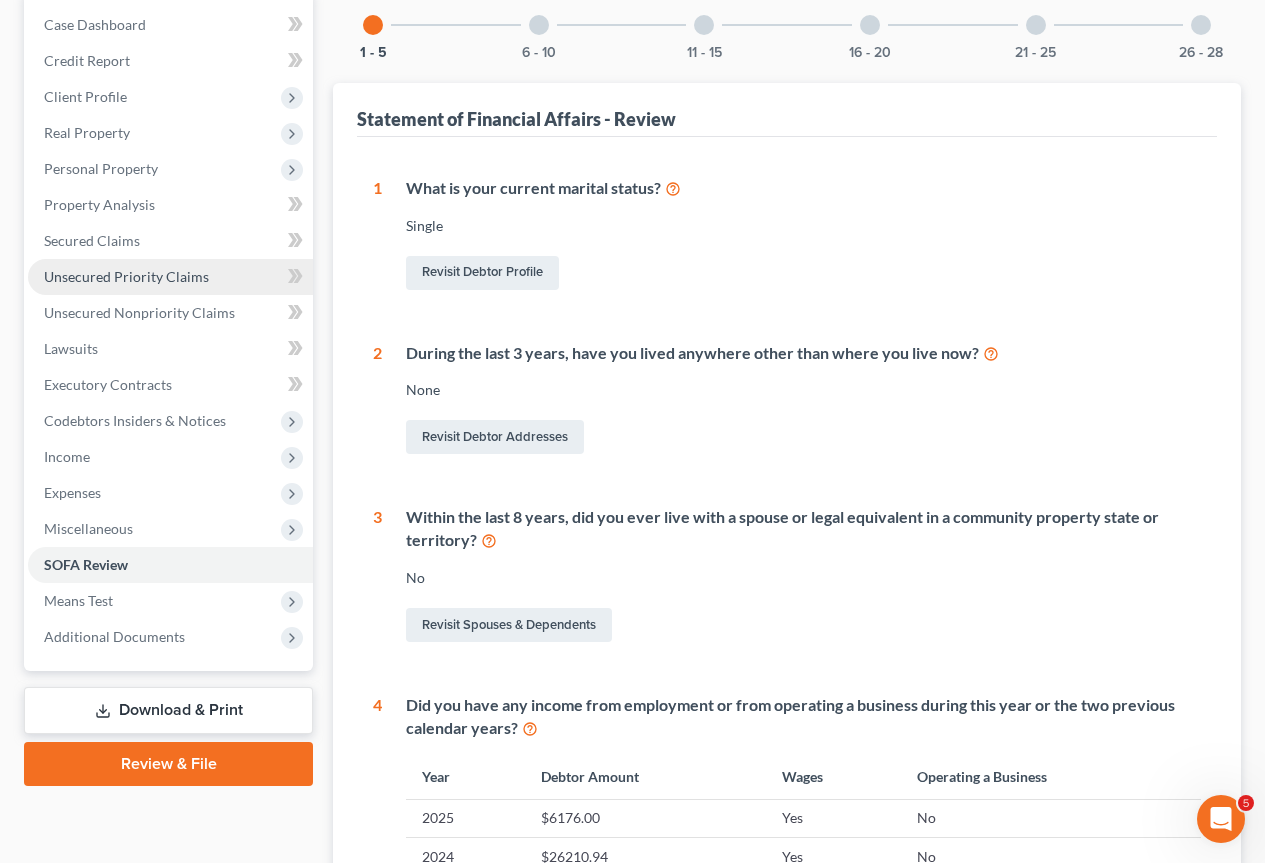 scroll, scrollTop: 0, scrollLeft: 0, axis: both 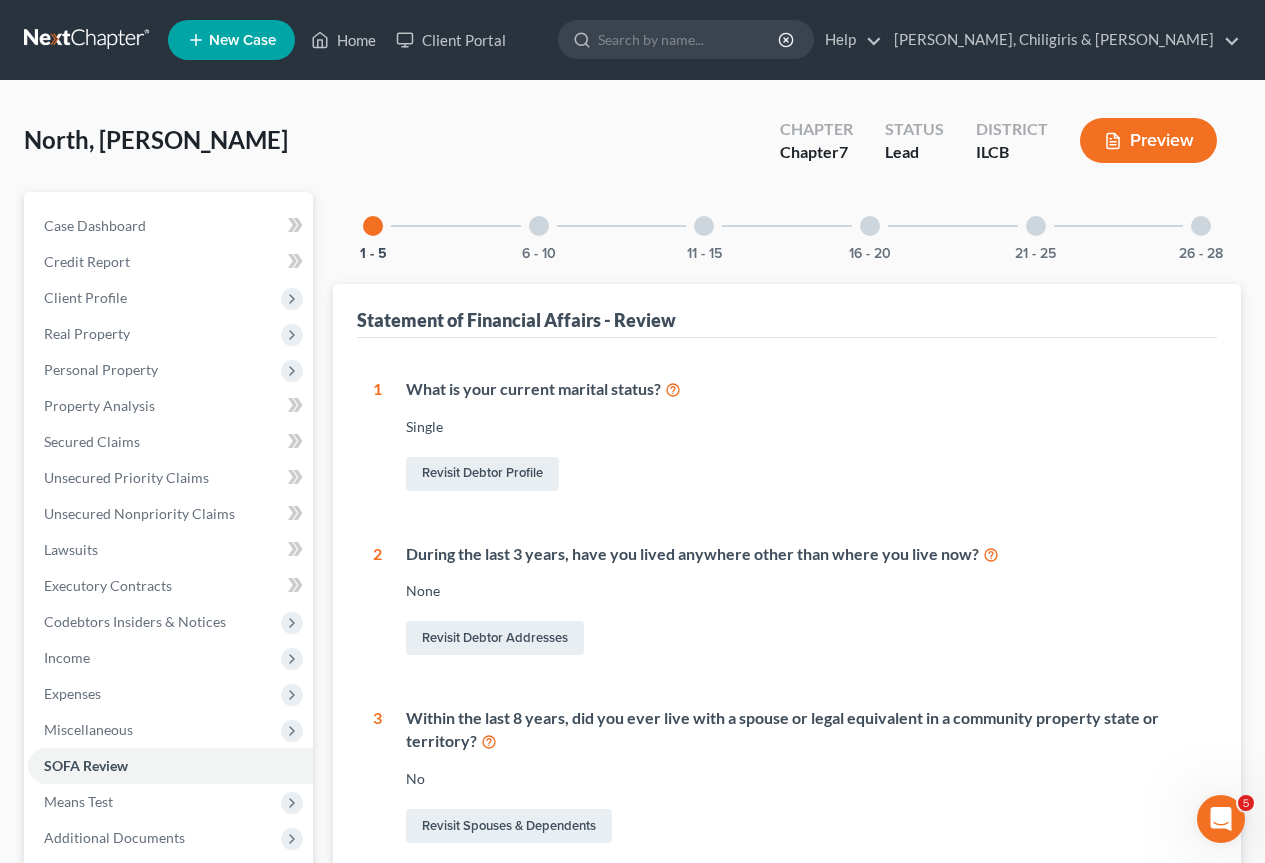 click at bounding box center (539, 226) 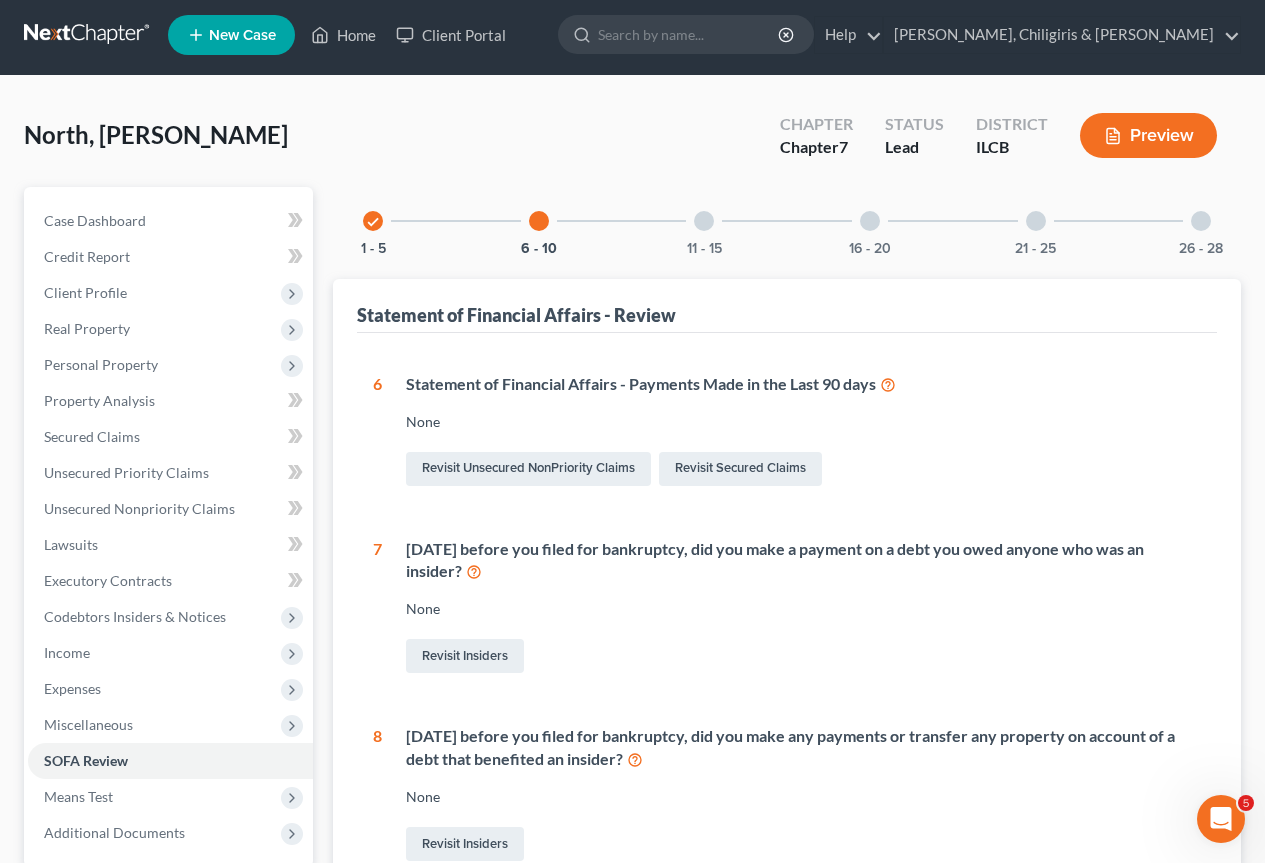 scroll, scrollTop: 0, scrollLeft: 0, axis: both 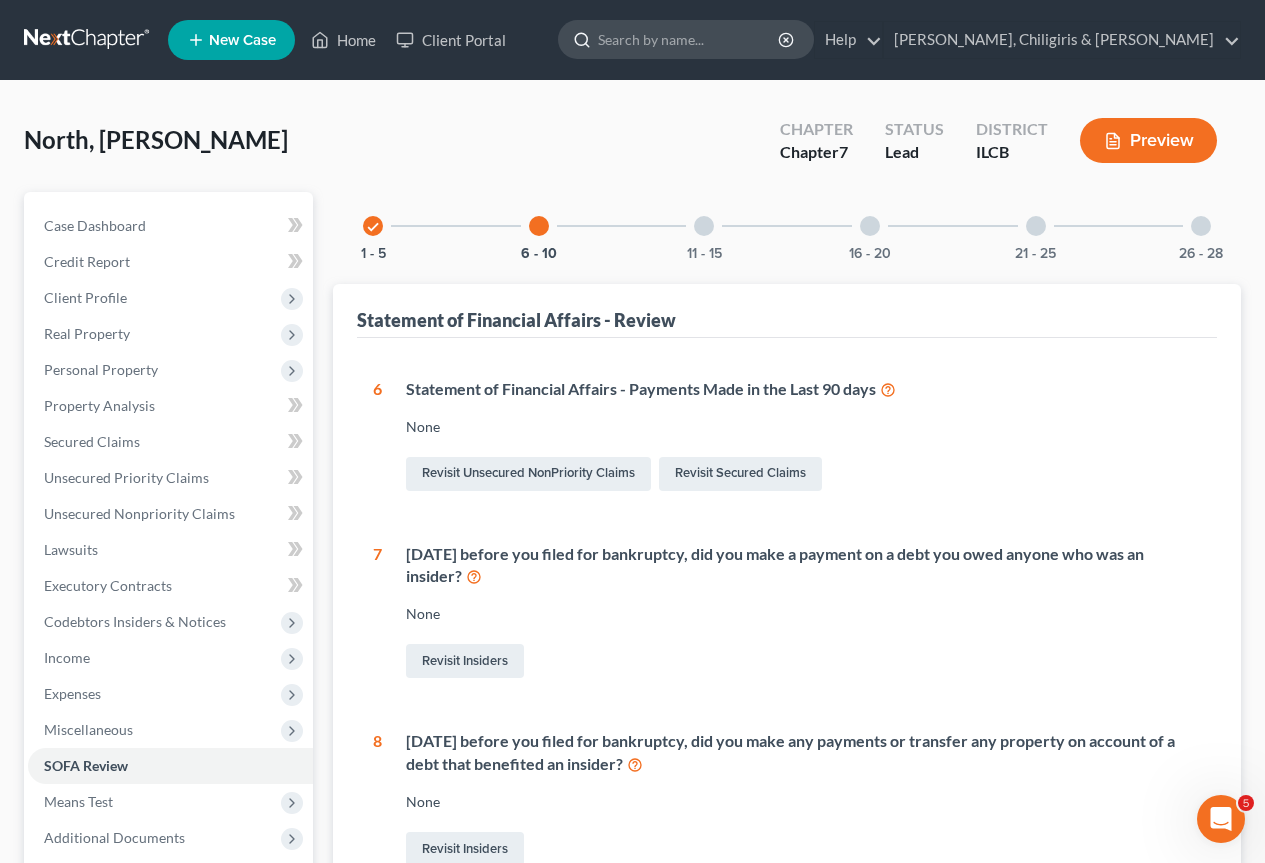 click at bounding box center [689, 39] 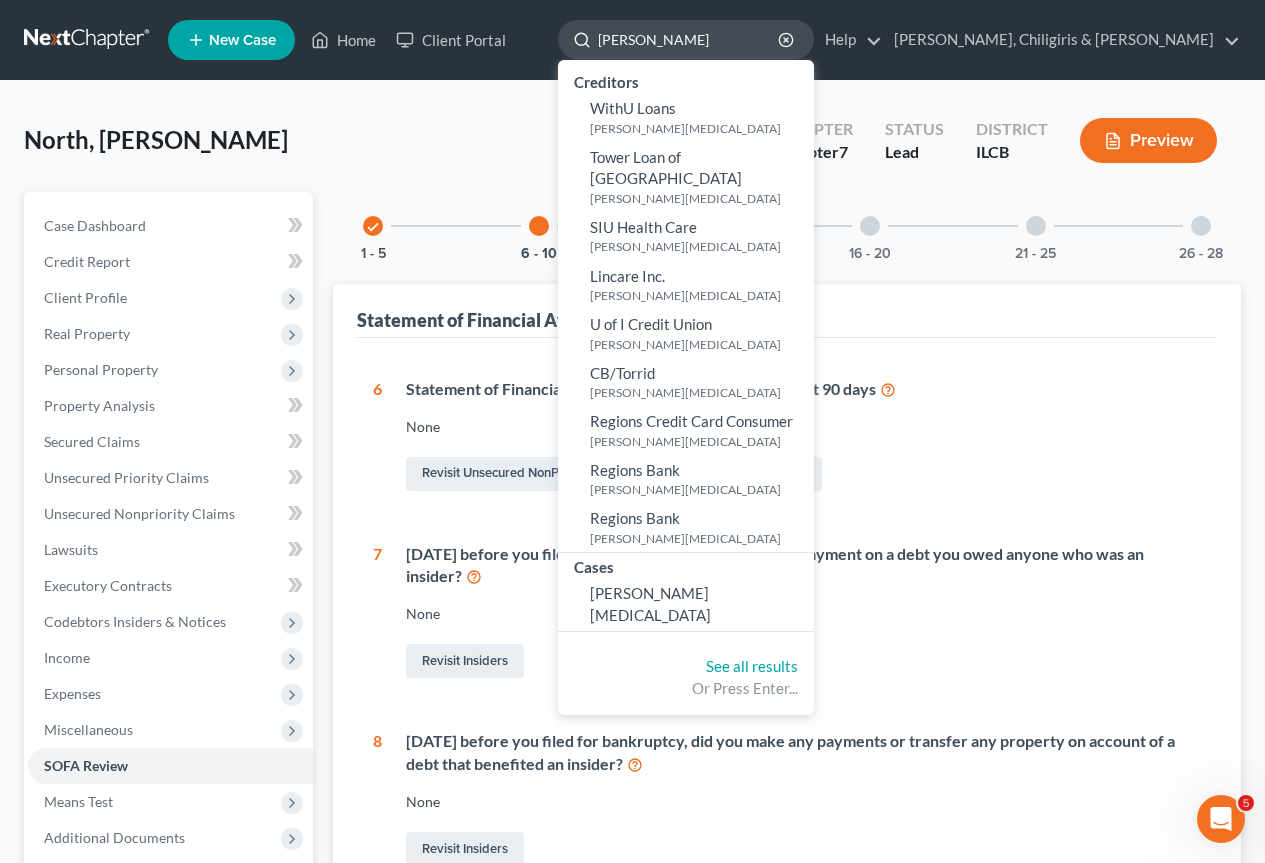 type on "[PERSON_NAME]" 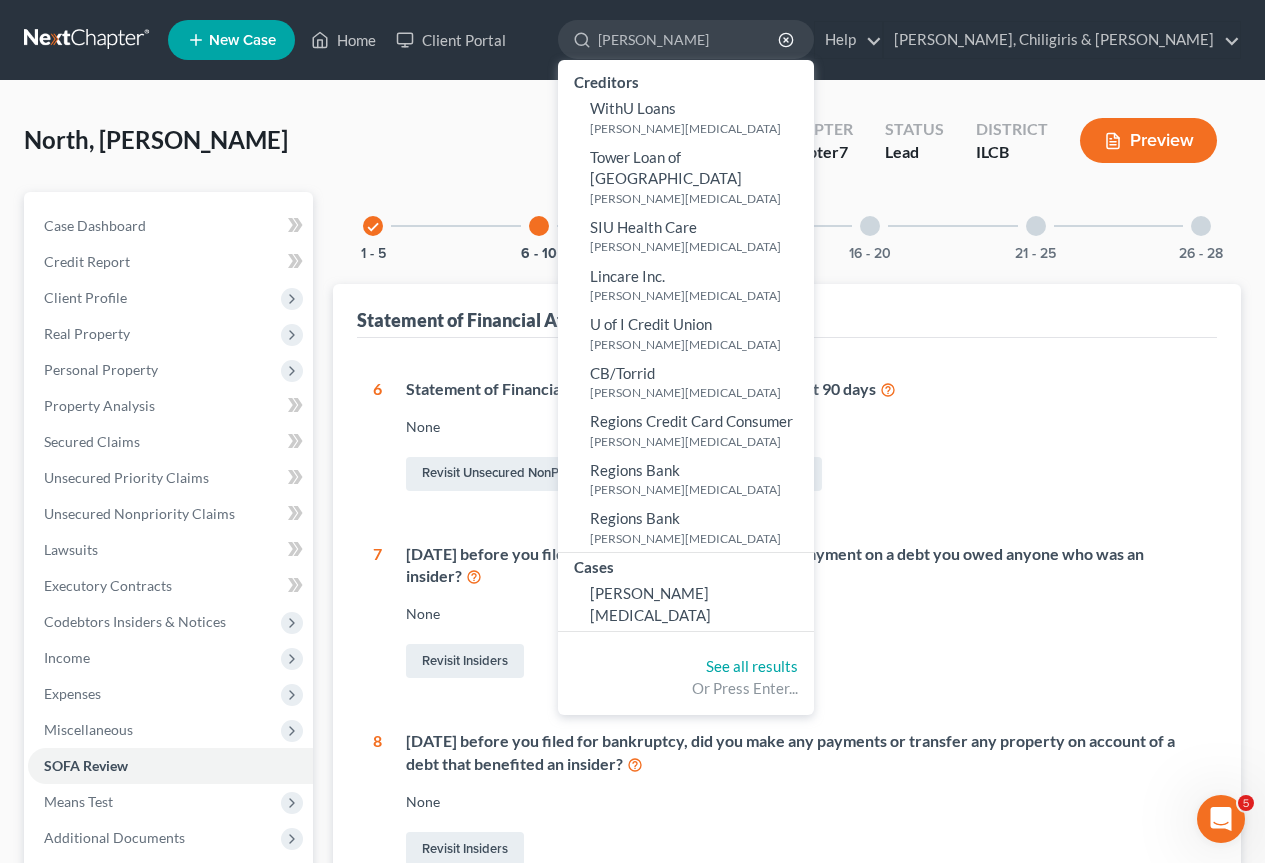 drag, startPoint x: 779, startPoint y: 33, endPoint x: 621, endPoint y: 37, distance: 158.05063 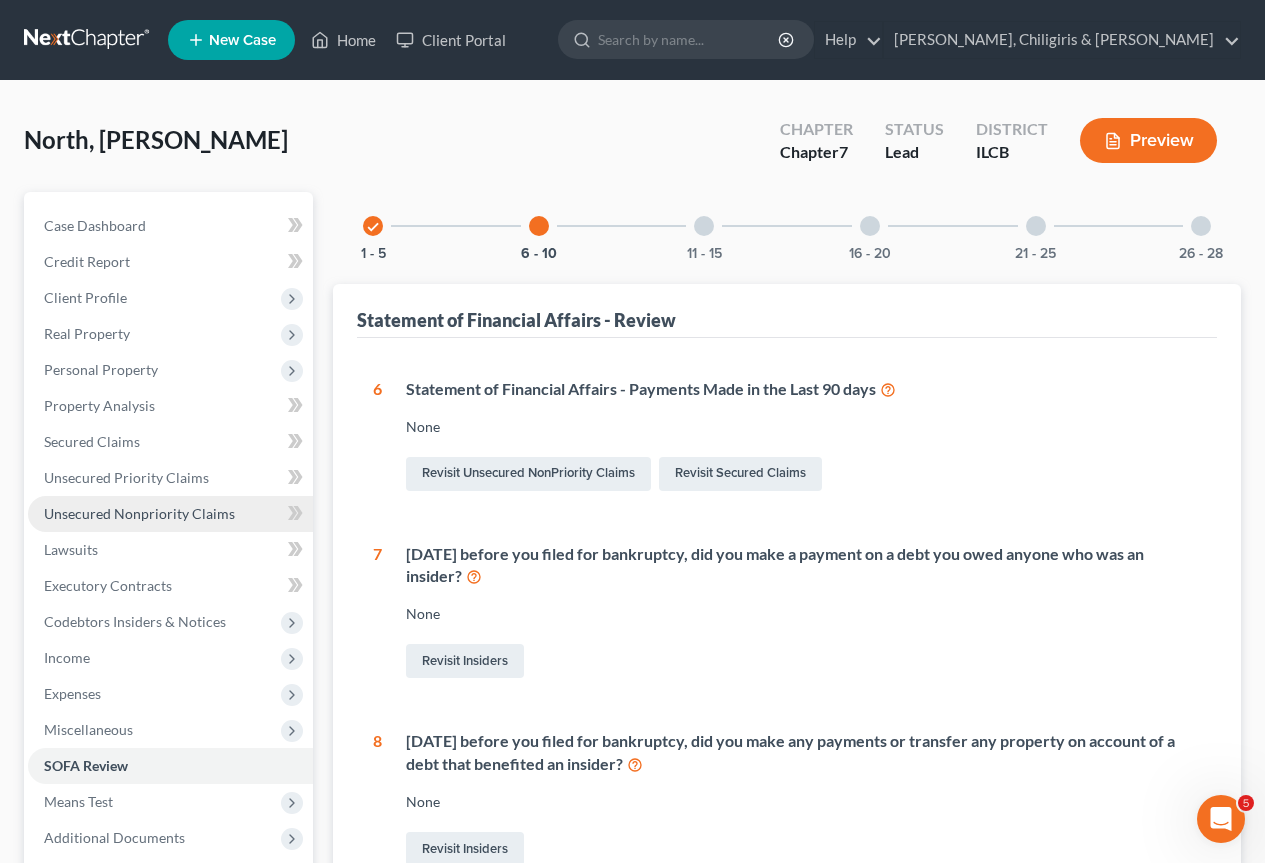 type 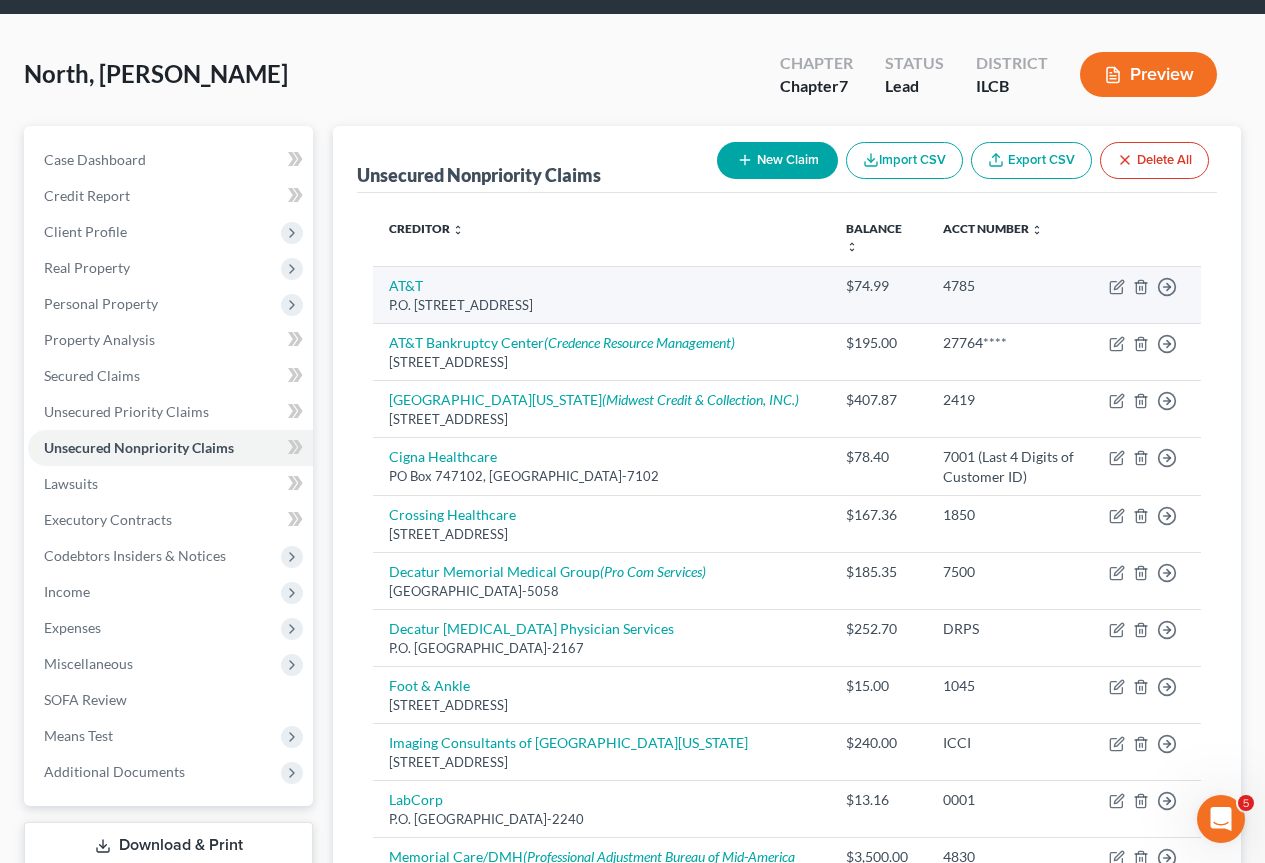 scroll, scrollTop: 0, scrollLeft: 0, axis: both 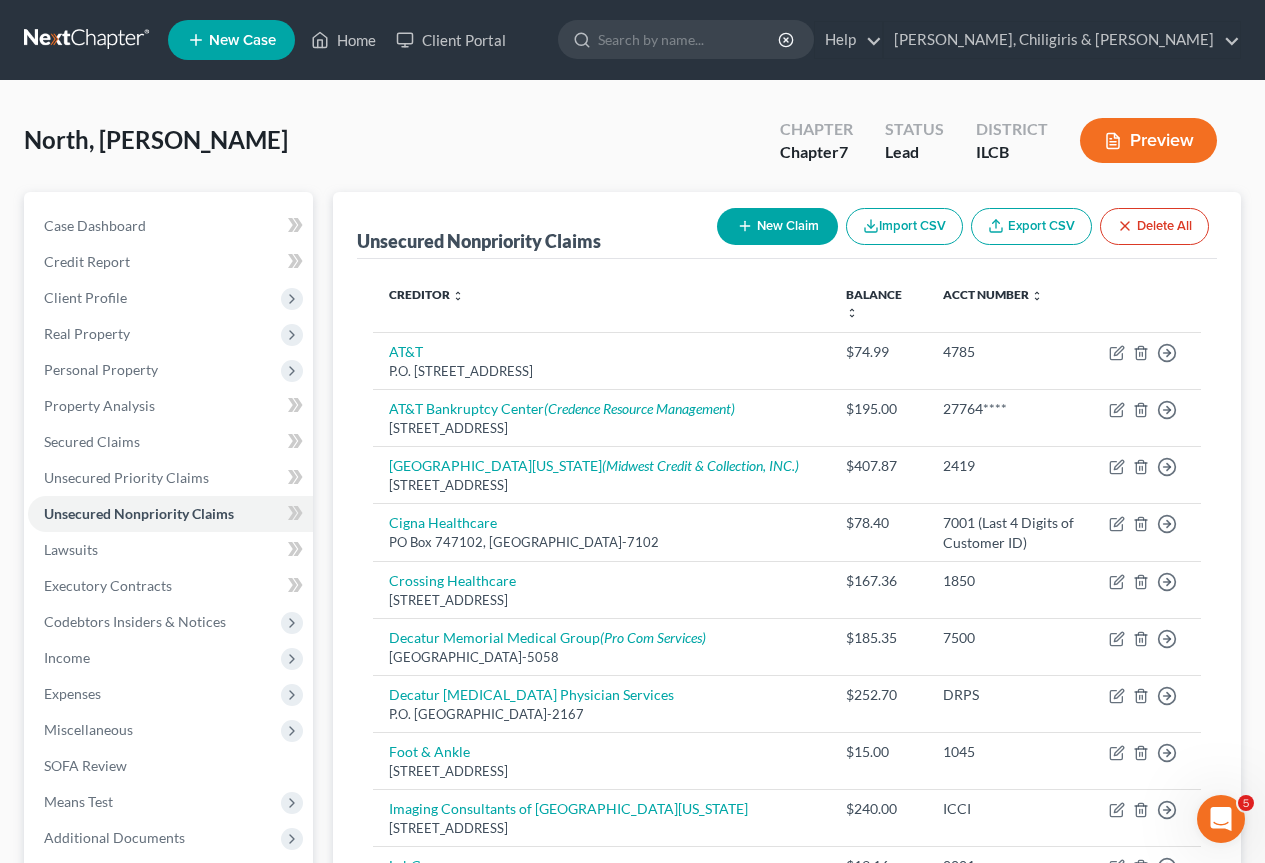 click on "New Claim" at bounding box center (777, 226) 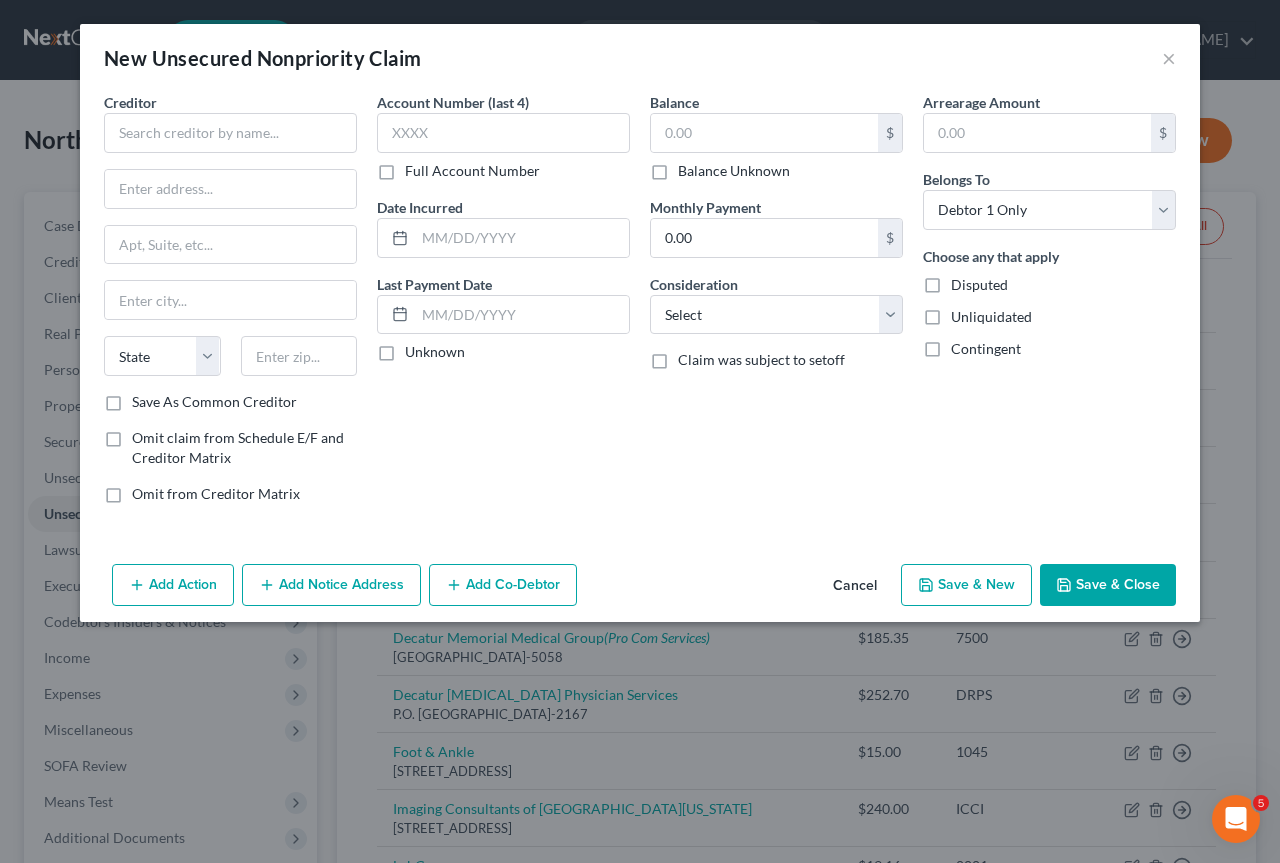 click on "Creditor *                         State [US_STATE] AK AR AZ CA CO [GEOGRAPHIC_DATA] DE DC [GEOGRAPHIC_DATA] [GEOGRAPHIC_DATA] GU HI ID IL IN [GEOGRAPHIC_DATA] [GEOGRAPHIC_DATA] [GEOGRAPHIC_DATA] LA ME MD [GEOGRAPHIC_DATA] [GEOGRAPHIC_DATA] [GEOGRAPHIC_DATA] [GEOGRAPHIC_DATA] [GEOGRAPHIC_DATA] MT [GEOGRAPHIC_DATA] [GEOGRAPHIC_DATA] [GEOGRAPHIC_DATA] [GEOGRAPHIC_DATA] [GEOGRAPHIC_DATA] [GEOGRAPHIC_DATA] [GEOGRAPHIC_DATA] [GEOGRAPHIC_DATA] [GEOGRAPHIC_DATA] [GEOGRAPHIC_DATA] OR [GEOGRAPHIC_DATA] PR RI SC SD [GEOGRAPHIC_DATA] [GEOGRAPHIC_DATA] [GEOGRAPHIC_DATA] VI [GEOGRAPHIC_DATA] [GEOGRAPHIC_DATA] [GEOGRAPHIC_DATA] WV WI WY" at bounding box center [230, 242] 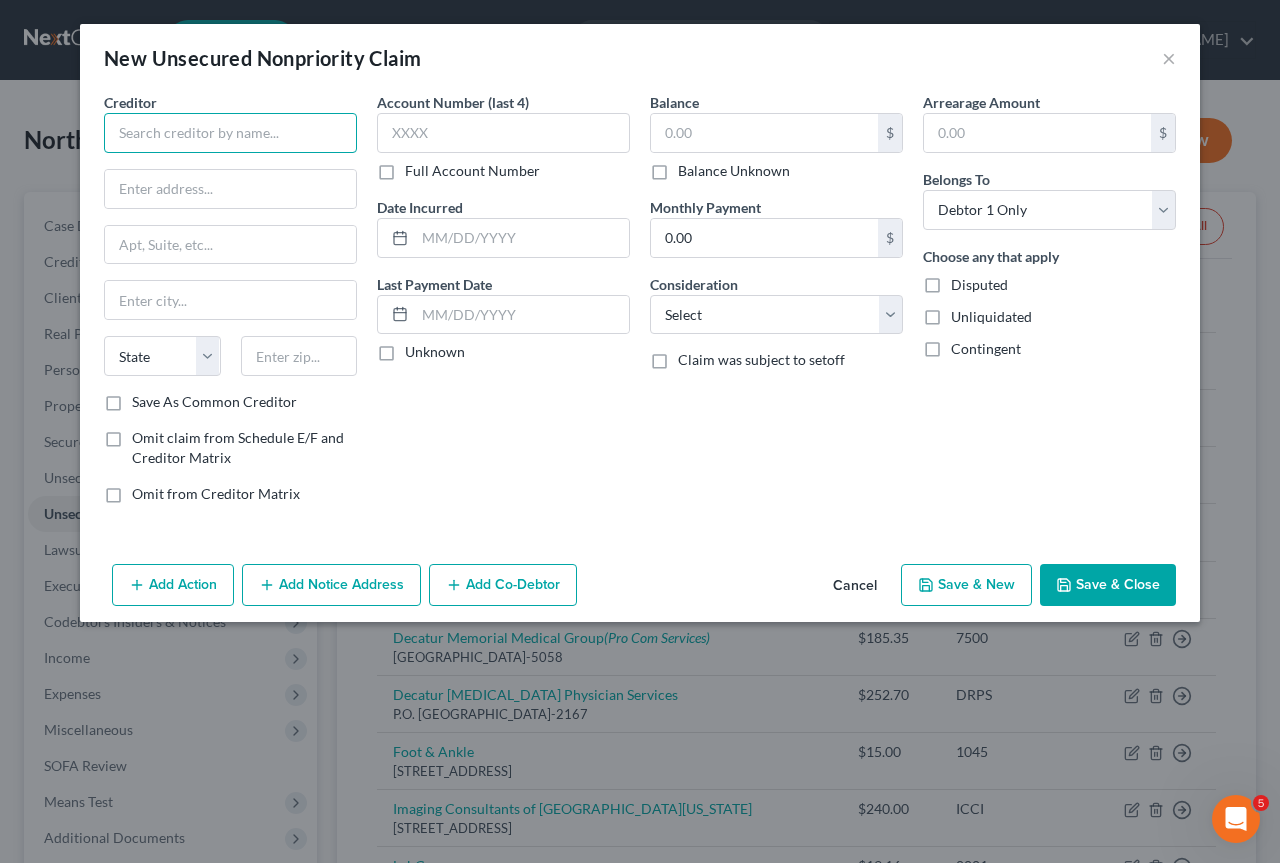 click at bounding box center (230, 133) 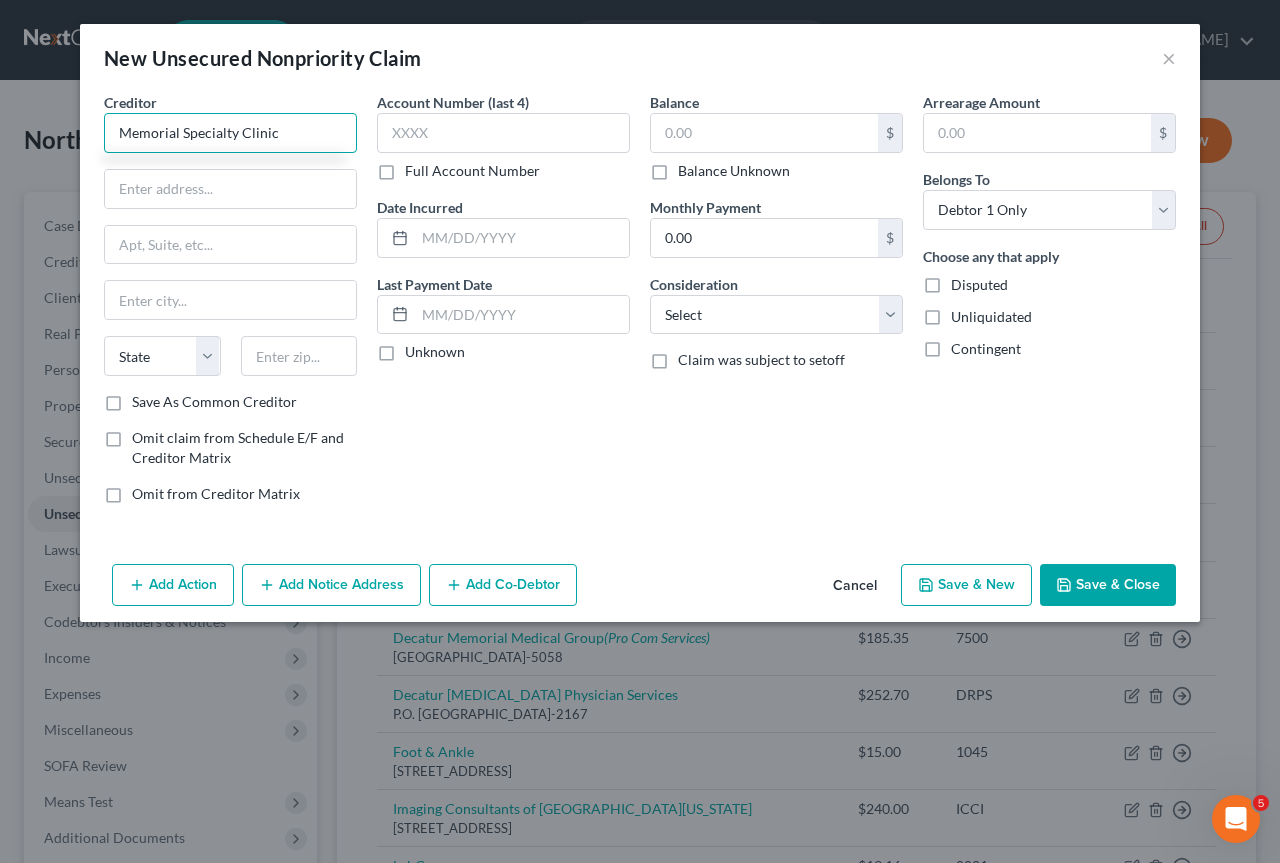 type on "Memorial Specialty Clinic" 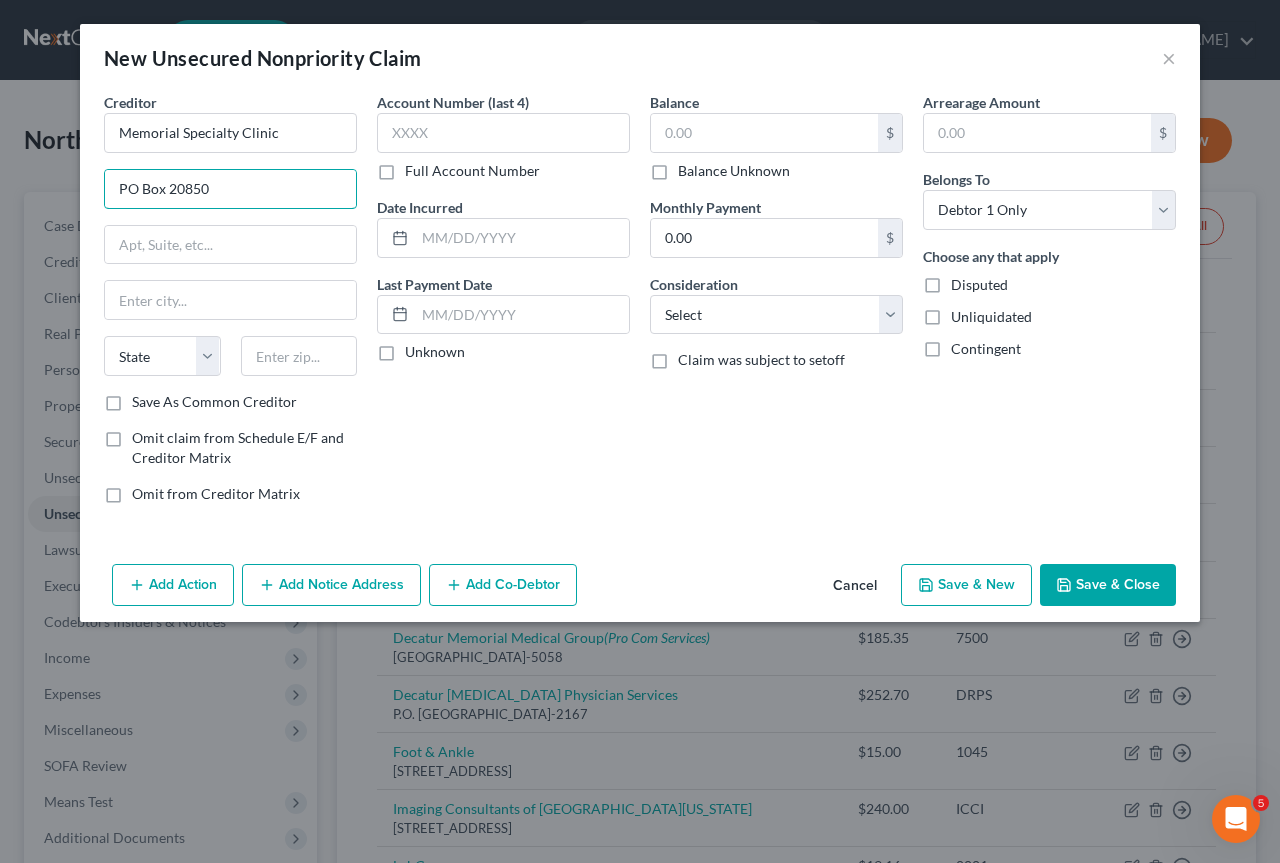 type on "PO Box 20850" 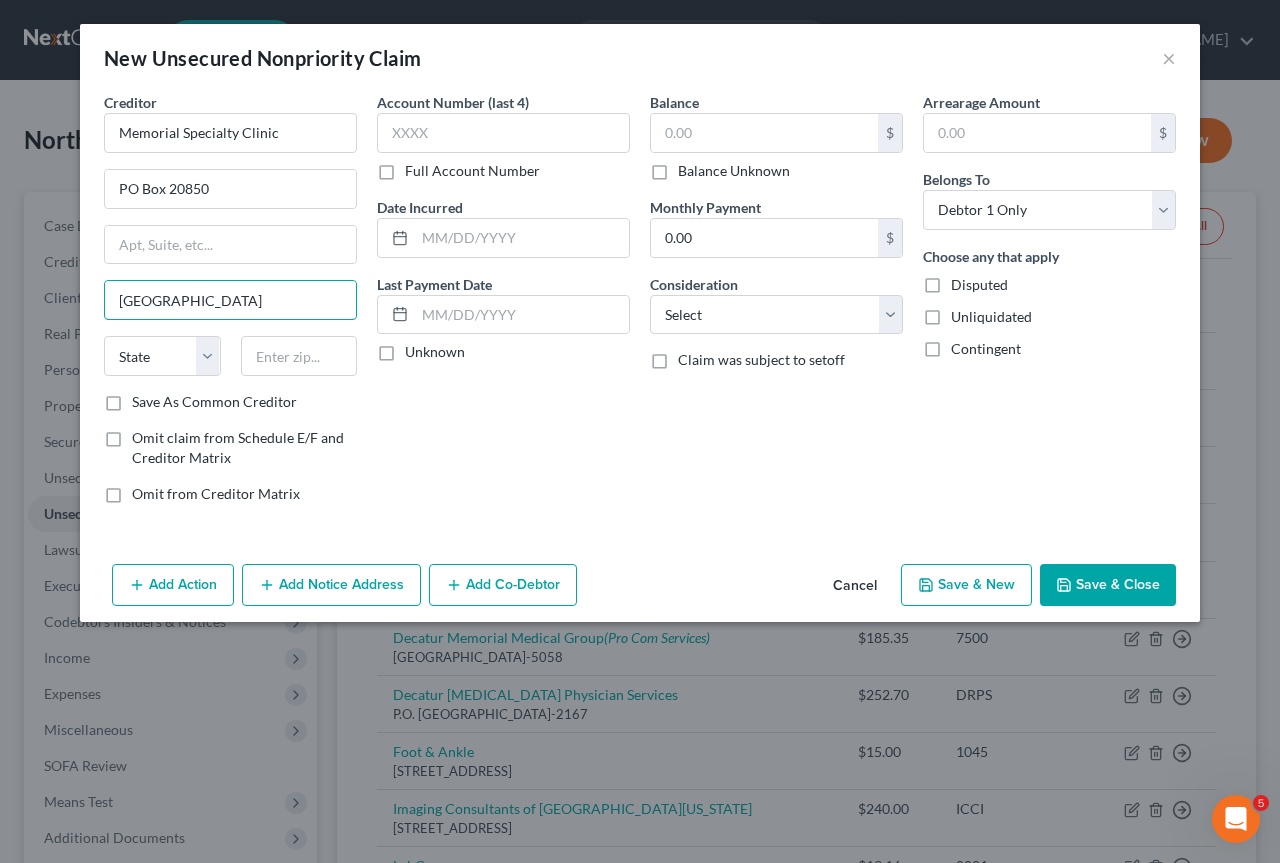 type on "[GEOGRAPHIC_DATA]" 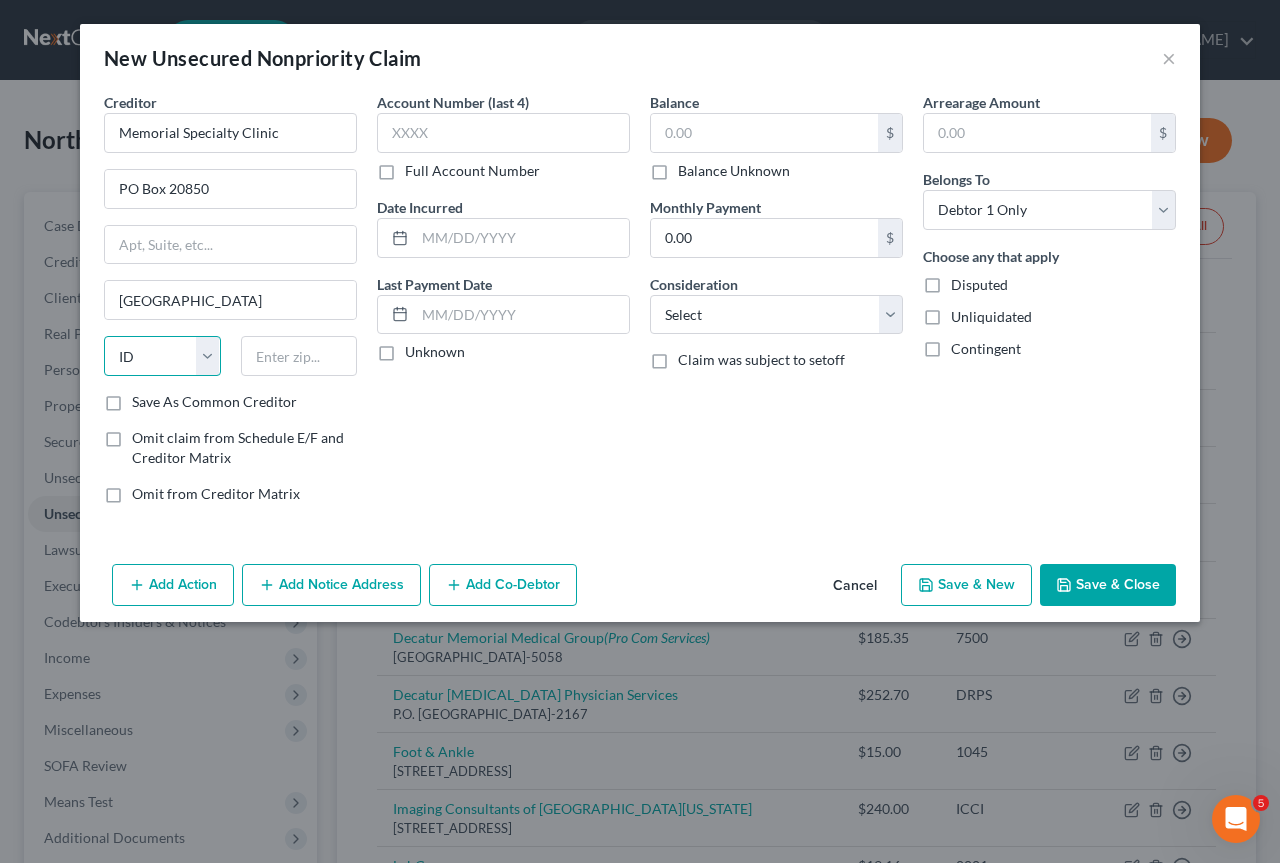 select on "14" 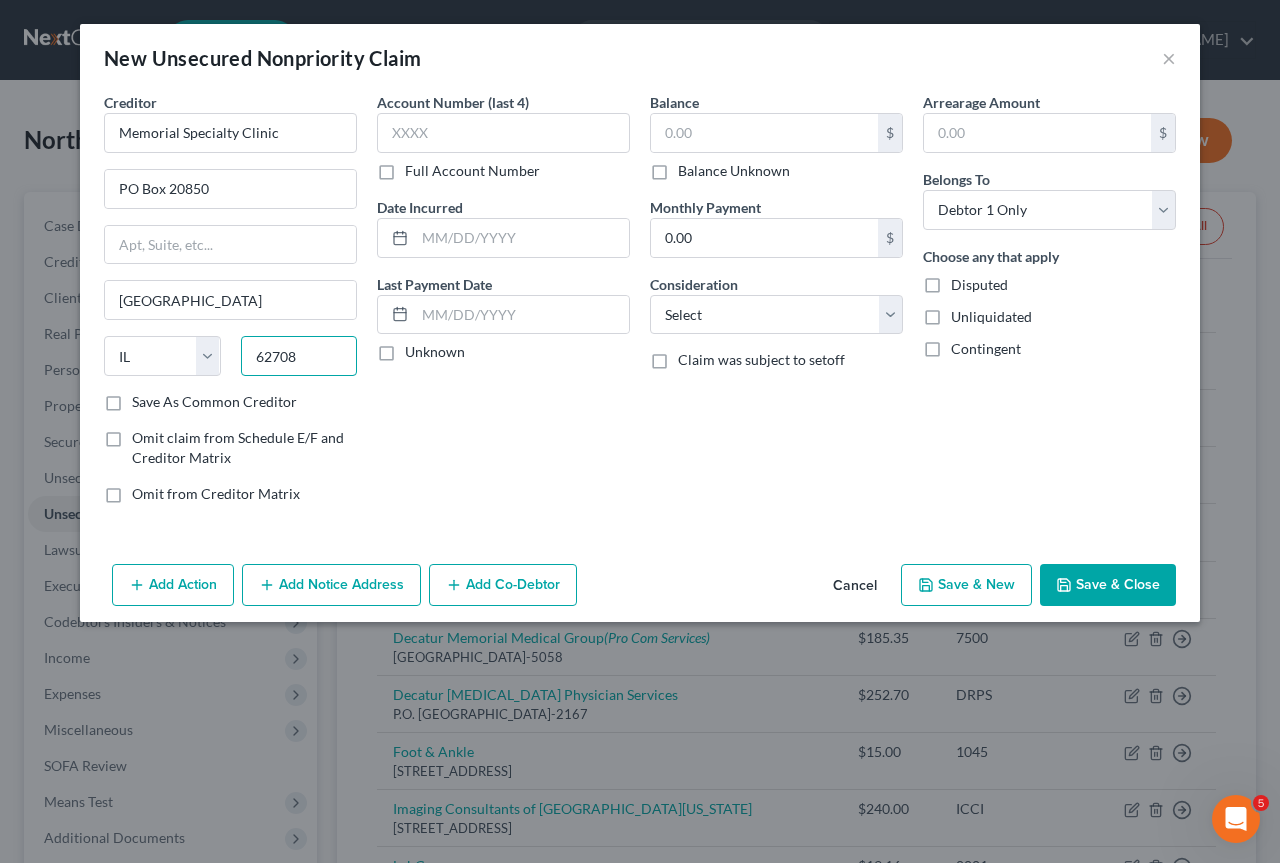 type on "62708" 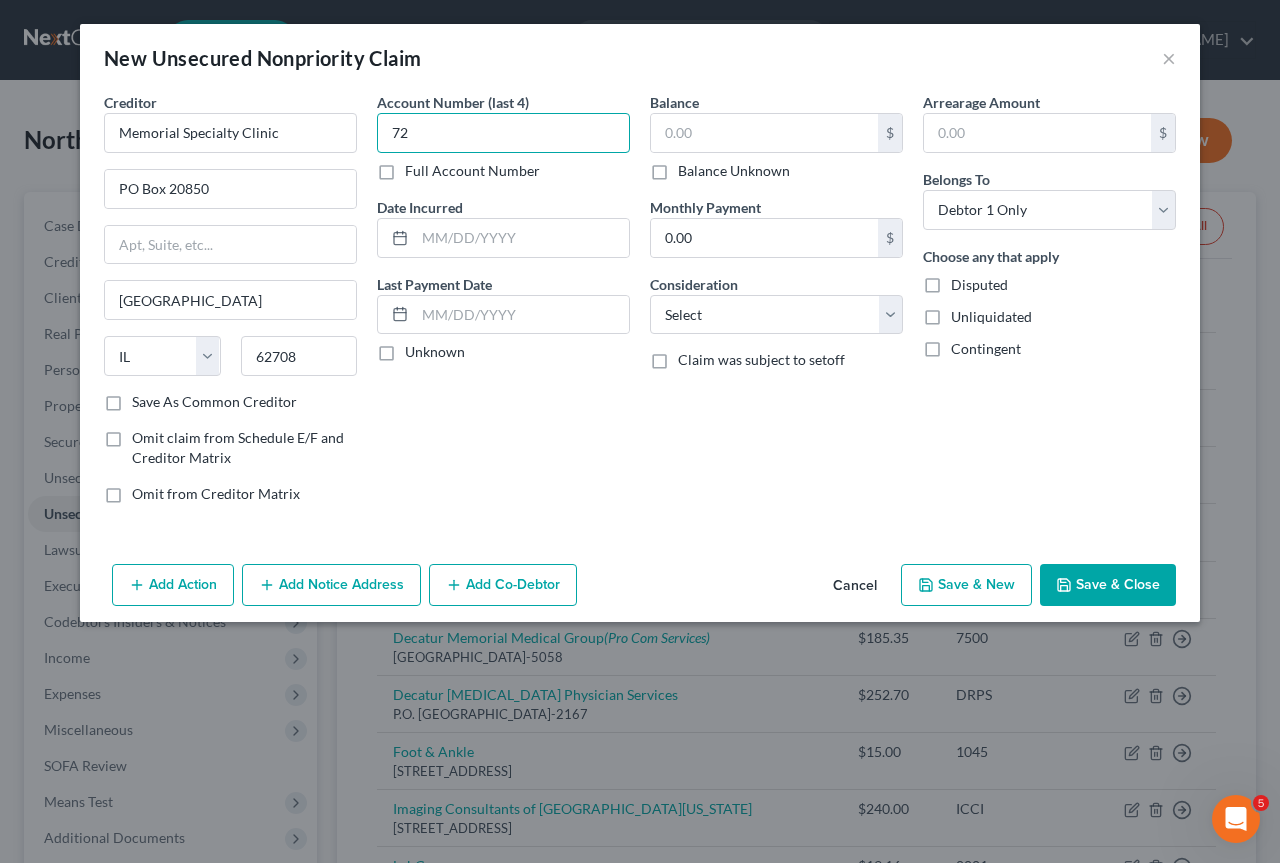 type on "7" 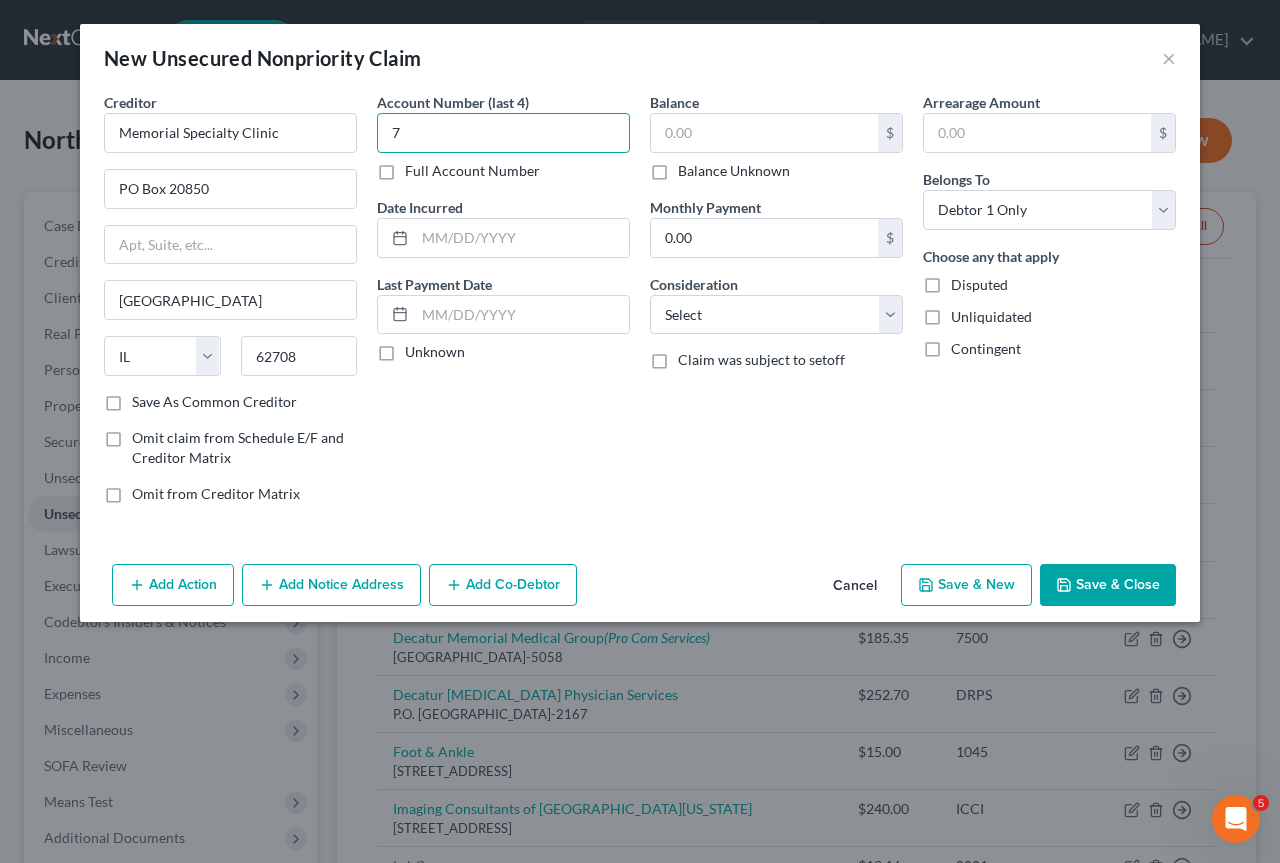 type 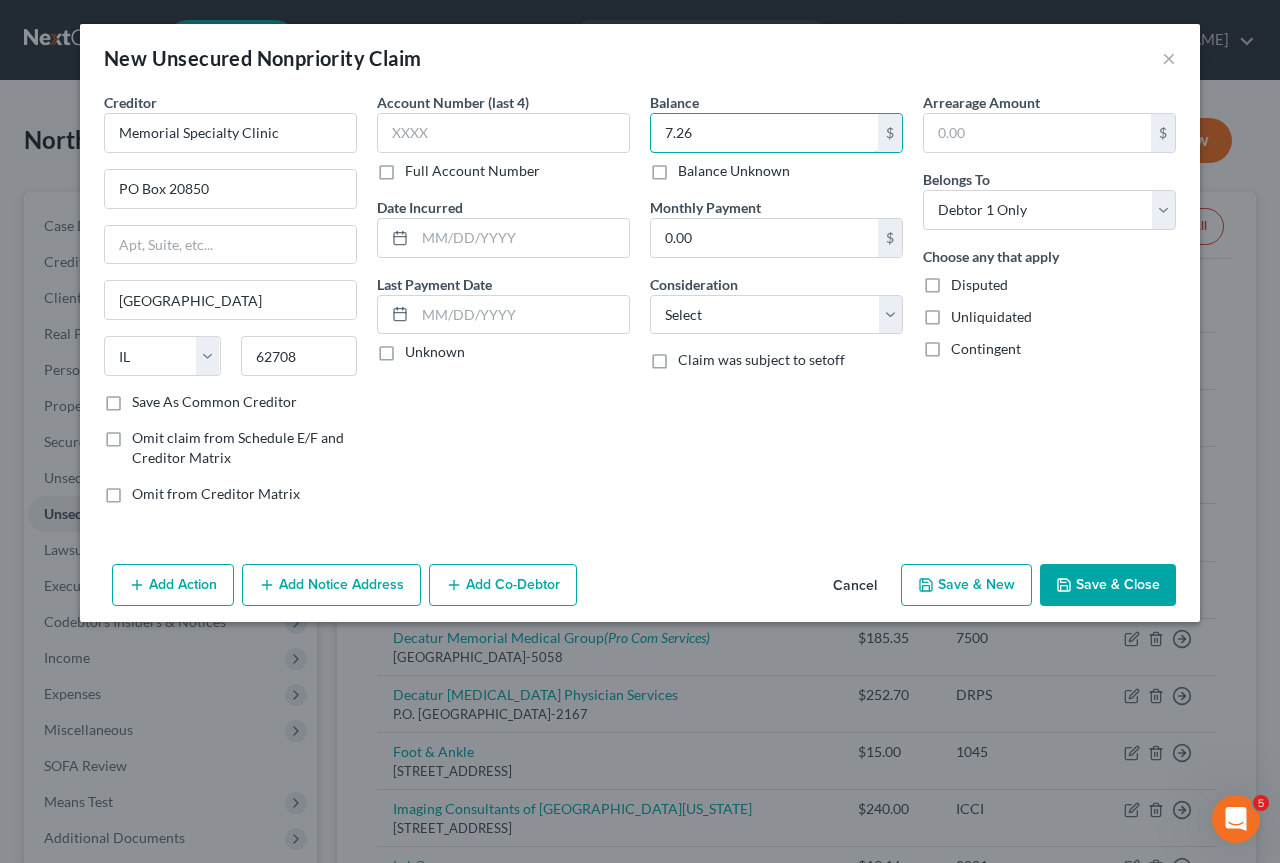 type on "7.26" 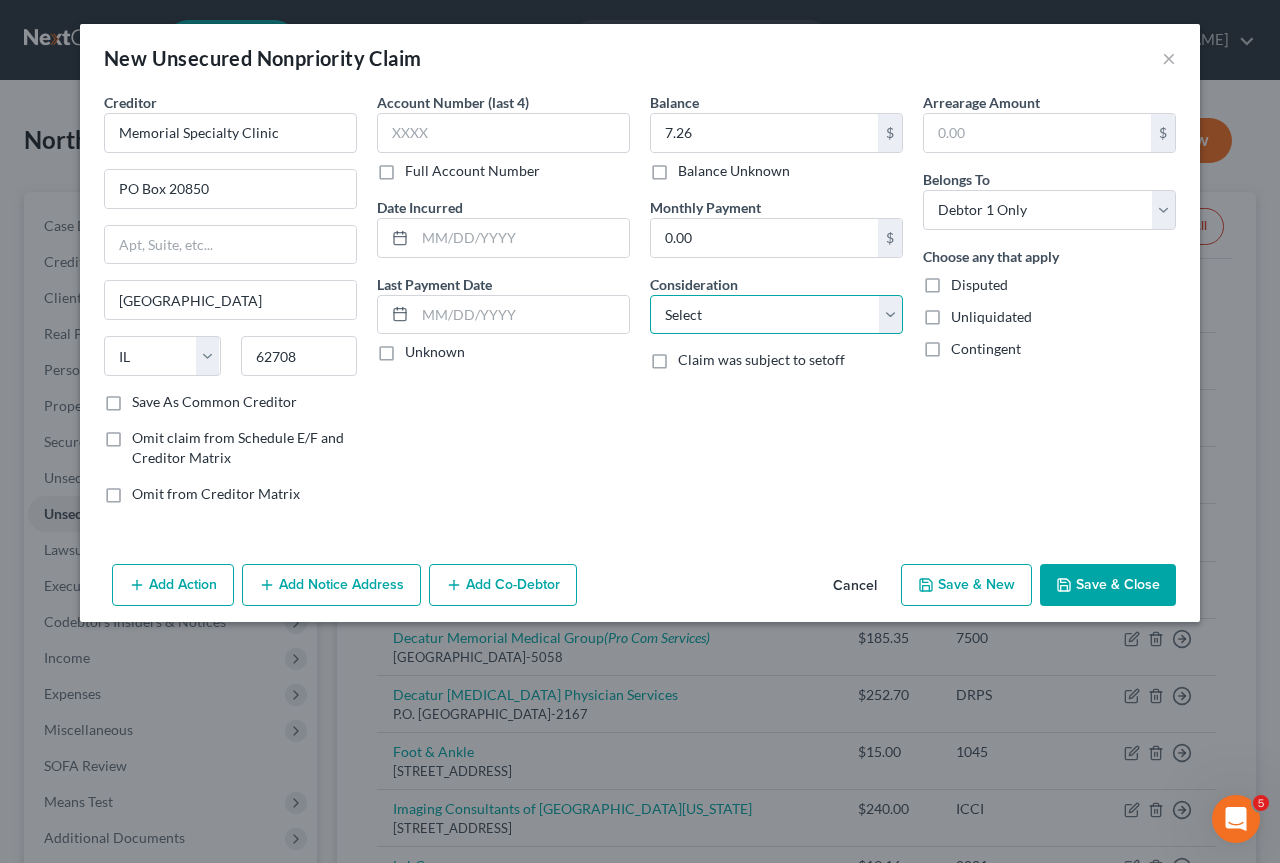 click on "Select Cable / Satellite Services Collection Agency Credit Card Debt Debt Counseling / Attorneys Deficiency Balance Domestic Support Obligations Home / Car Repairs Income Taxes Judgment Liens Medical Services Monies Loaned / Advanced Mortgage Obligation From Divorce Or Separation Obligation To Pensions Other Overdrawn Bank Account Promised To Help Pay Creditors Student Loans Suppliers And Vendors Telephone / Internet Services Utility Services" at bounding box center (776, 315) 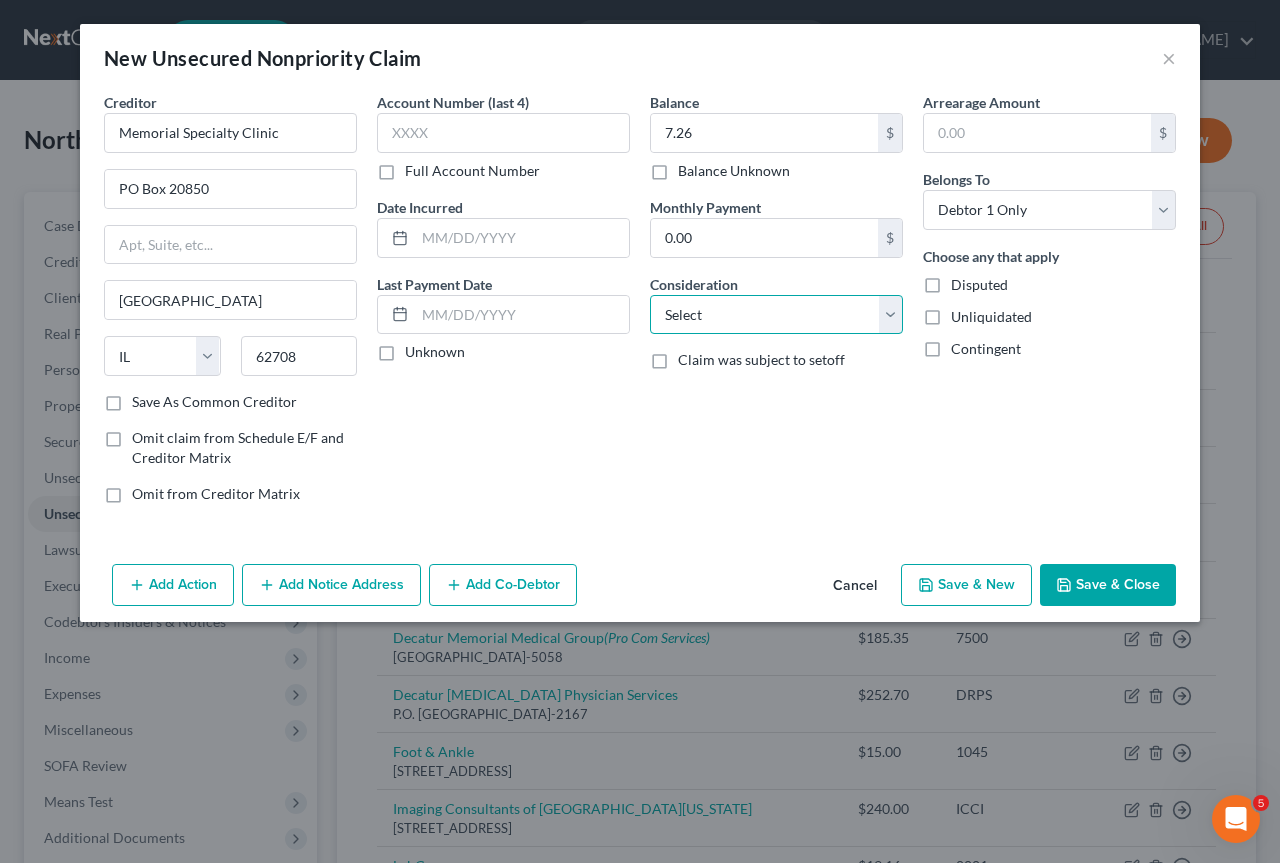 select on "9" 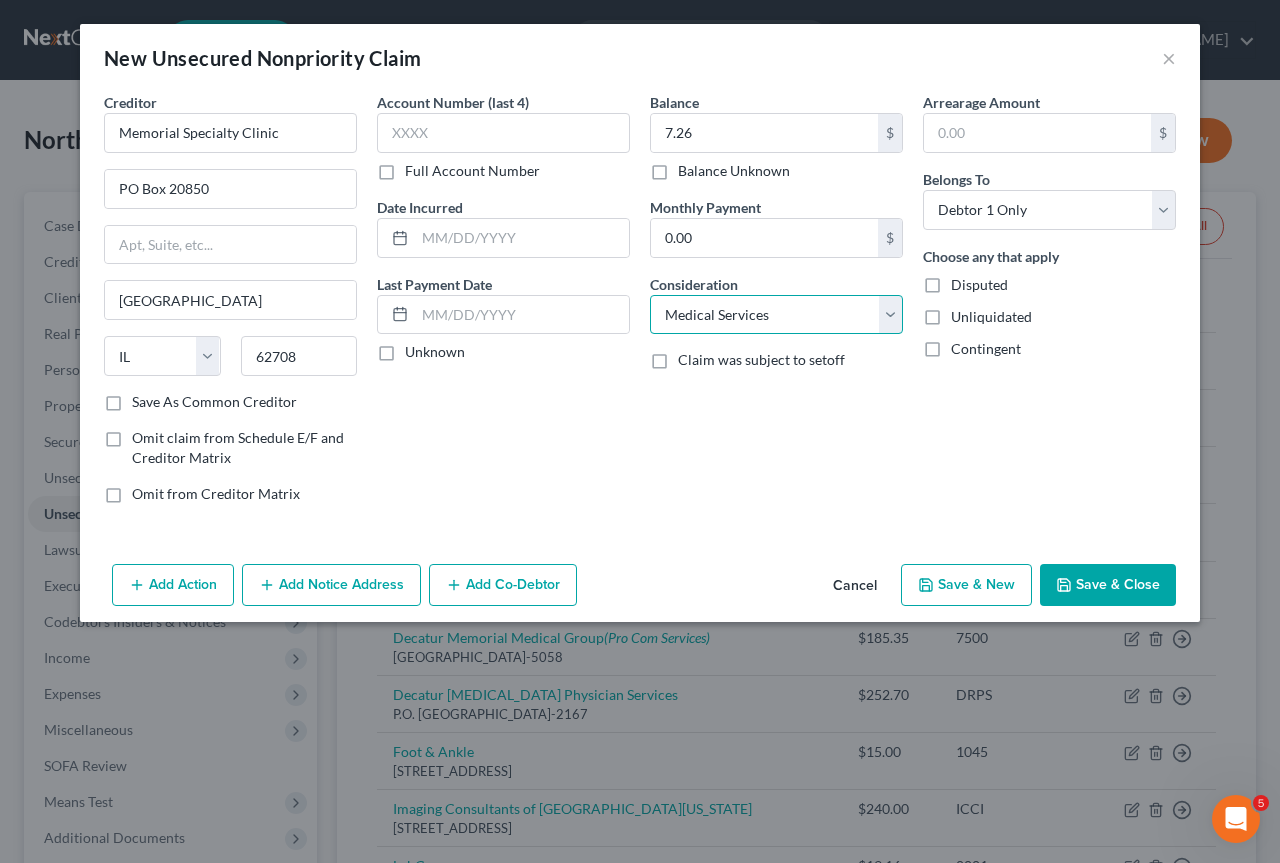 click on "Select Cable / Satellite Services Collection Agency Credit Card Debt Debt Counseling / Attorneys Deficiency Balance Domestic Support Obligations Home / Car Repairs Income Taxes Judgment Liens Medical Services Monies Loaned / Advanced Mortgage Obligation From Divorce Or Separation Obligation To Pensions Other Overdrawn Bank Account Promised To Help Pay Creditors Student Loans Suppliers And Vendors Telephone / Internet Services Utility Services" at bounding box center [776, 315] 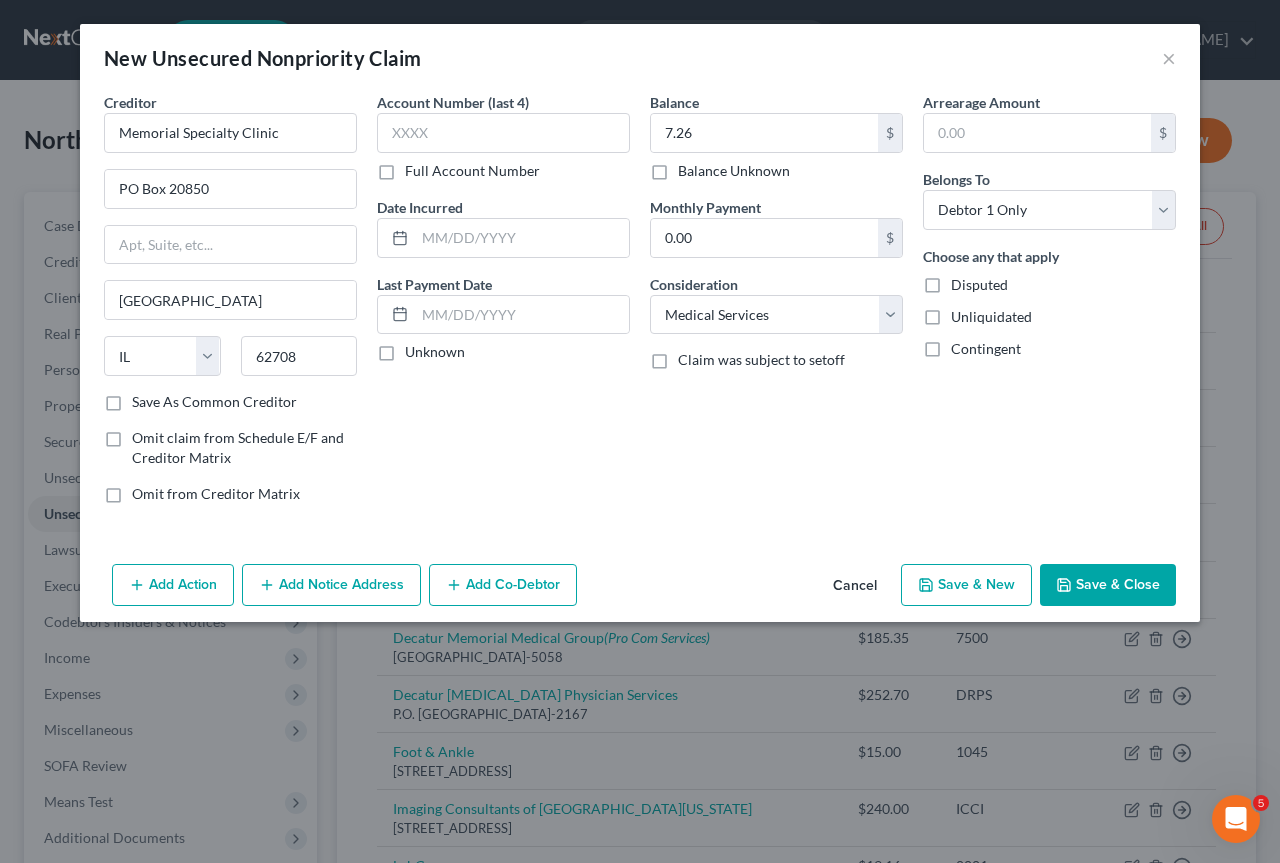 click on "Save & Close" at bounding box center (1108, 585) 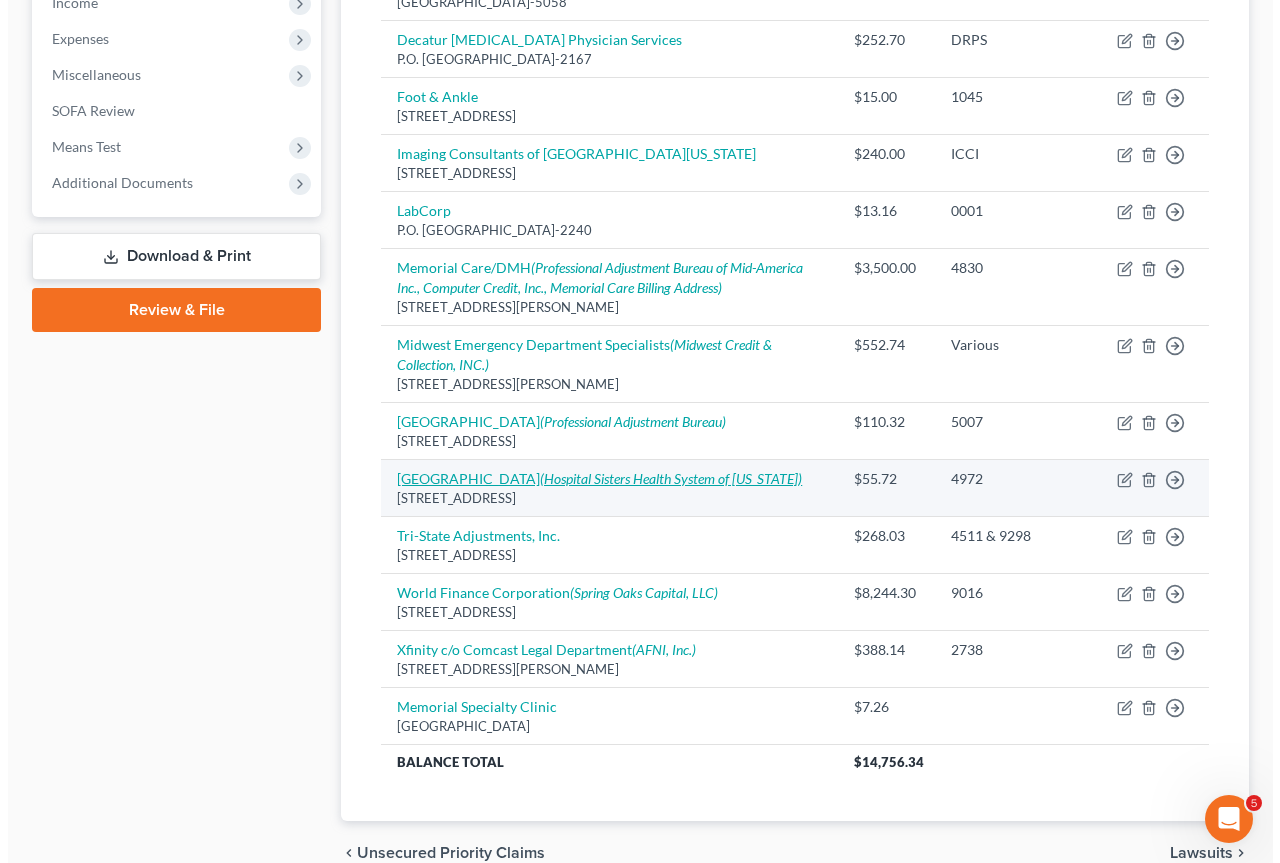 scroll, scrollTop: 555, scrollLeft: 0, axis: vertical 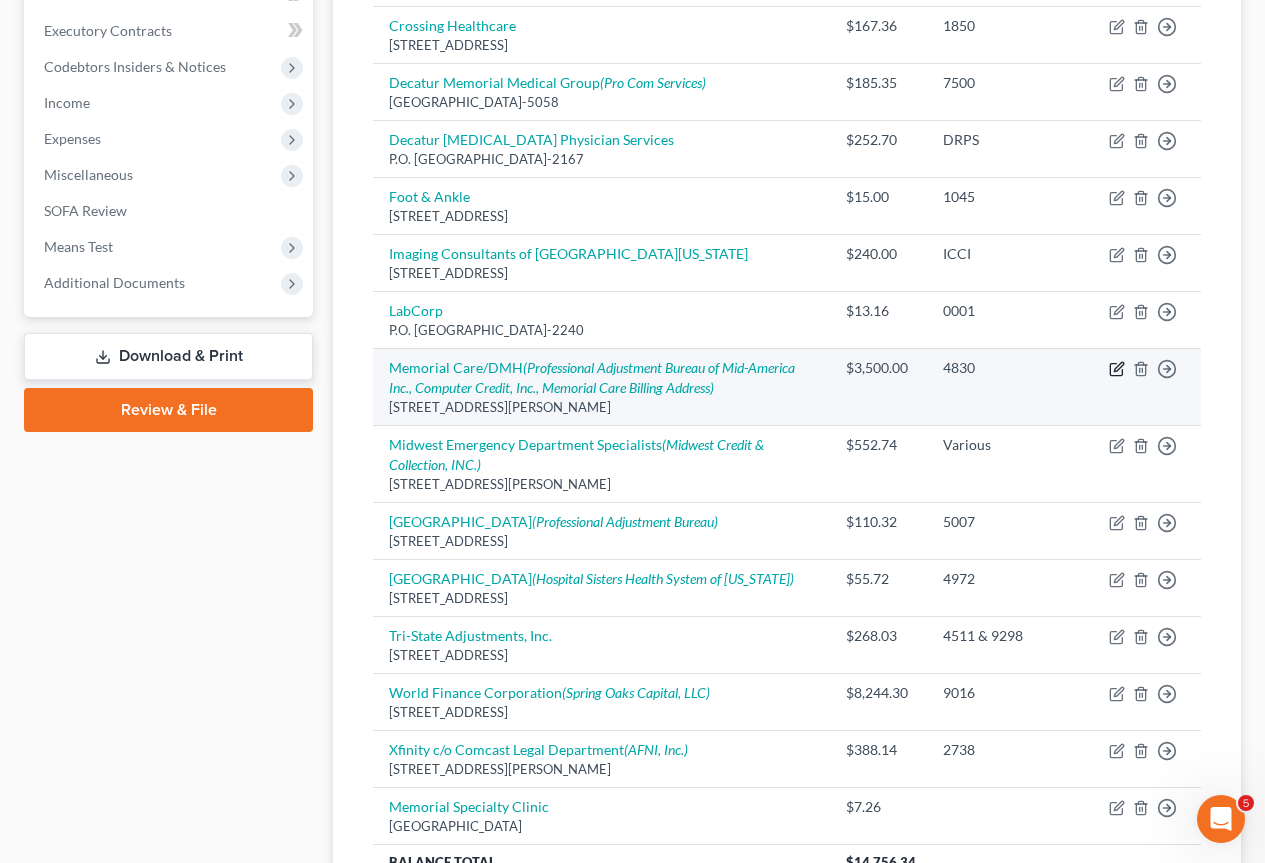 click 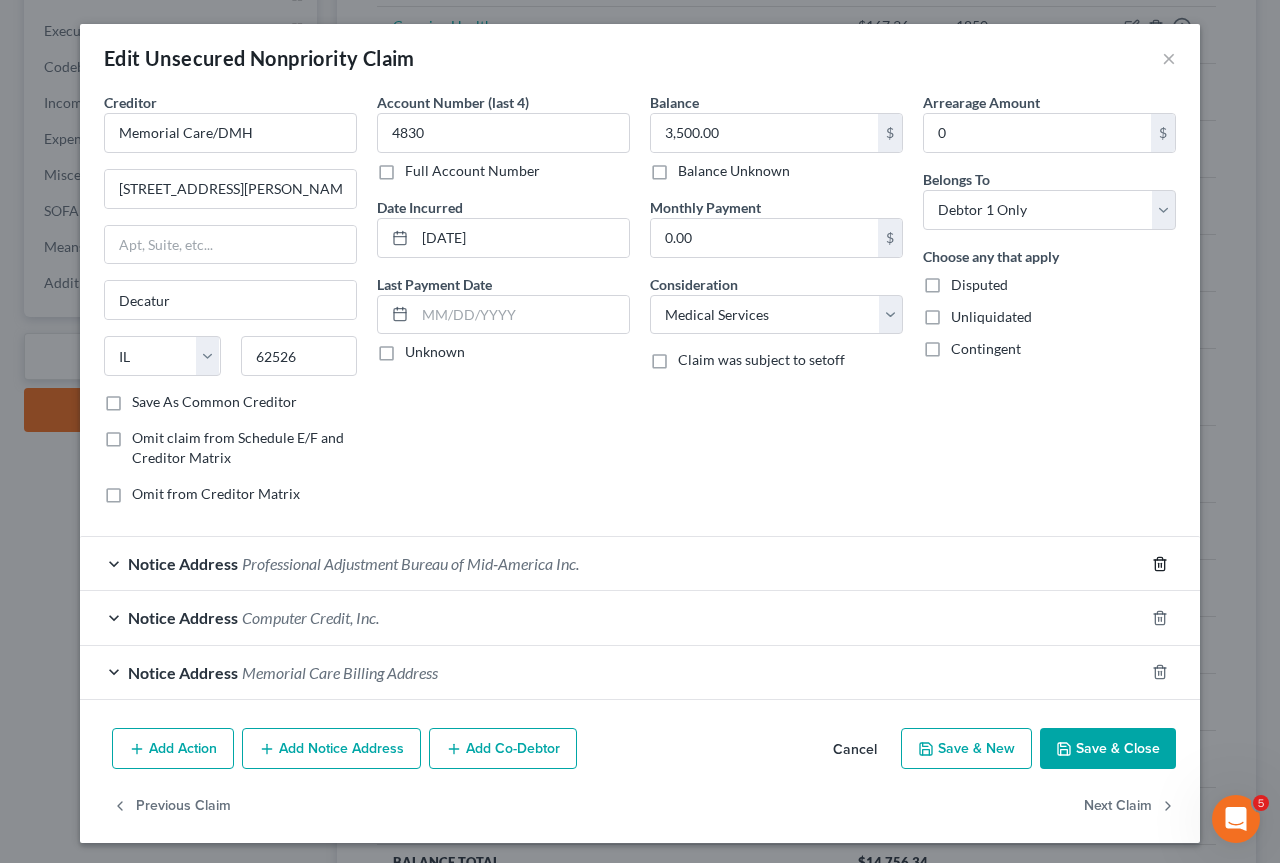 click 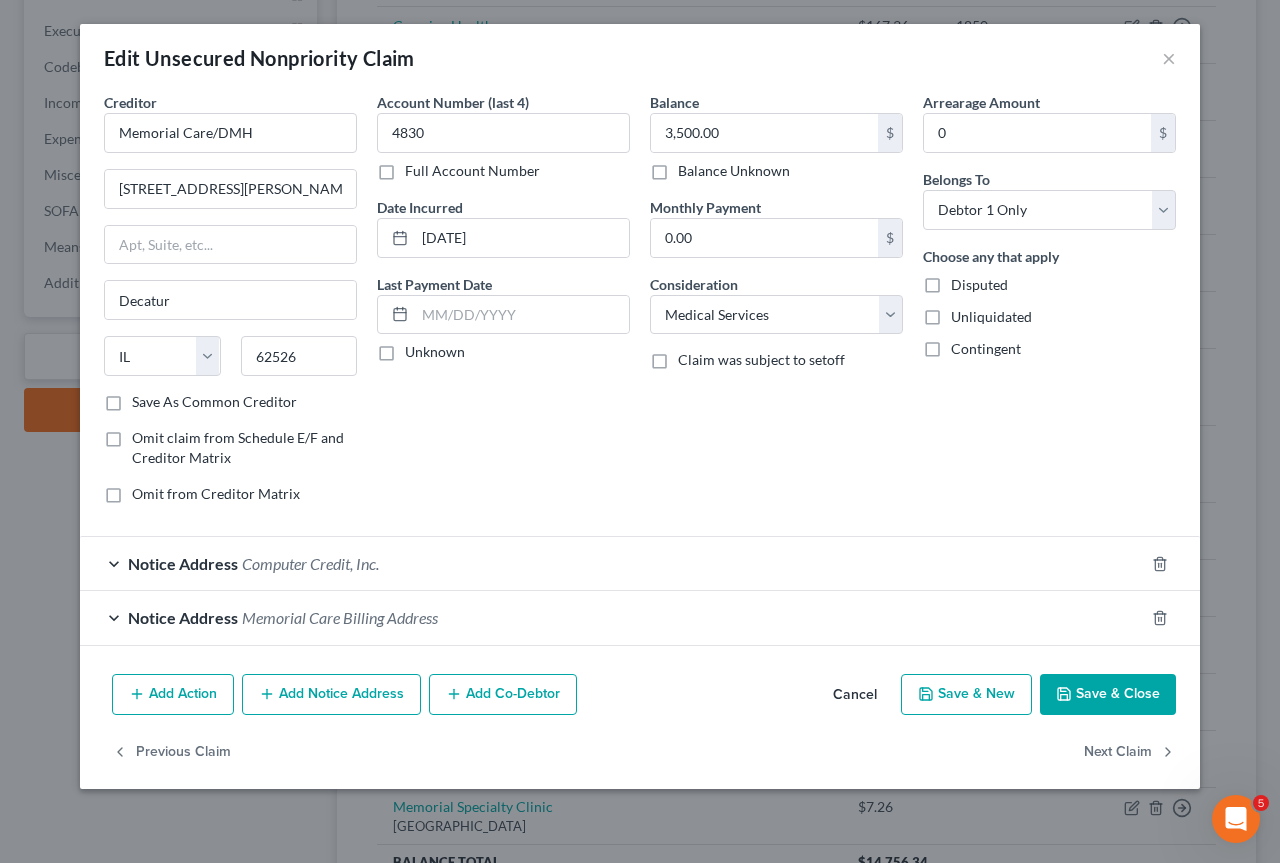 click 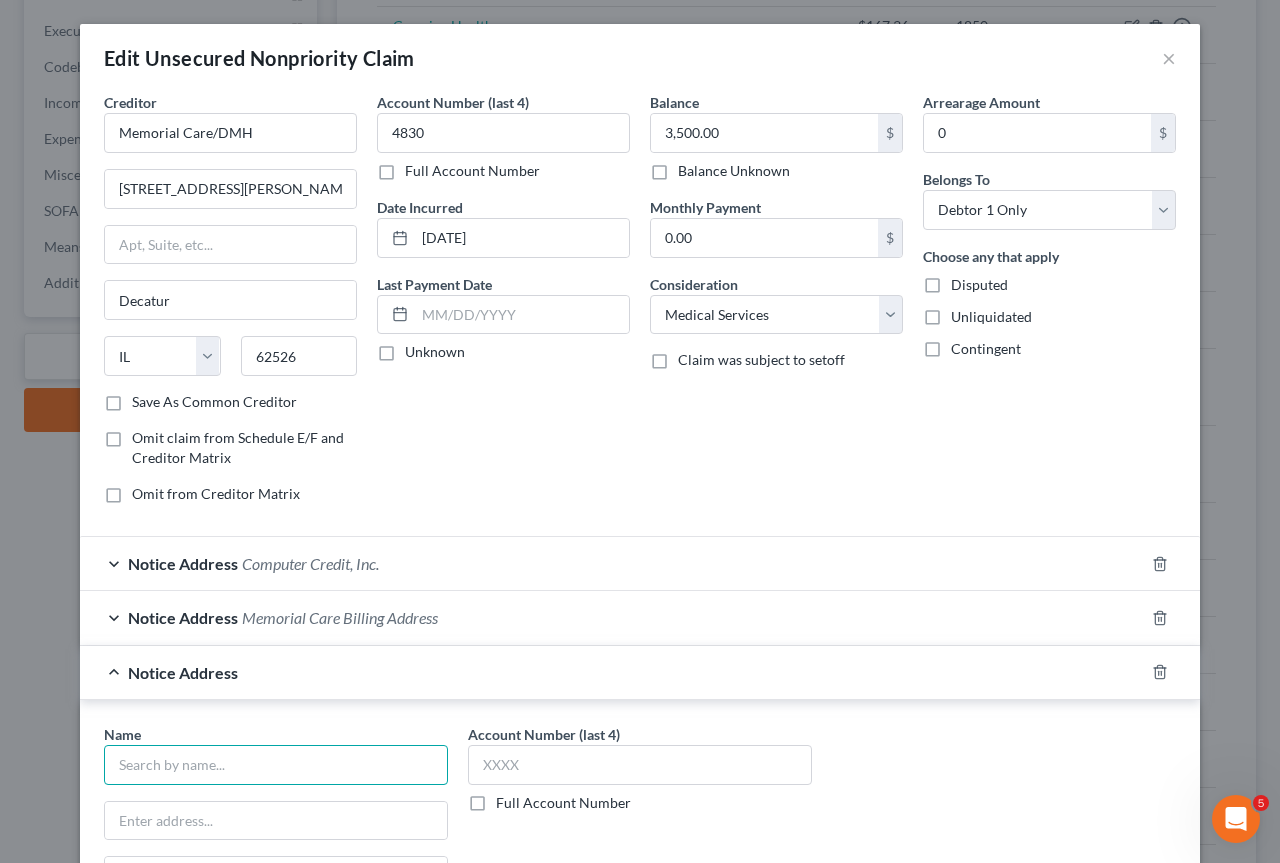 click at bounding box center [276, 765] 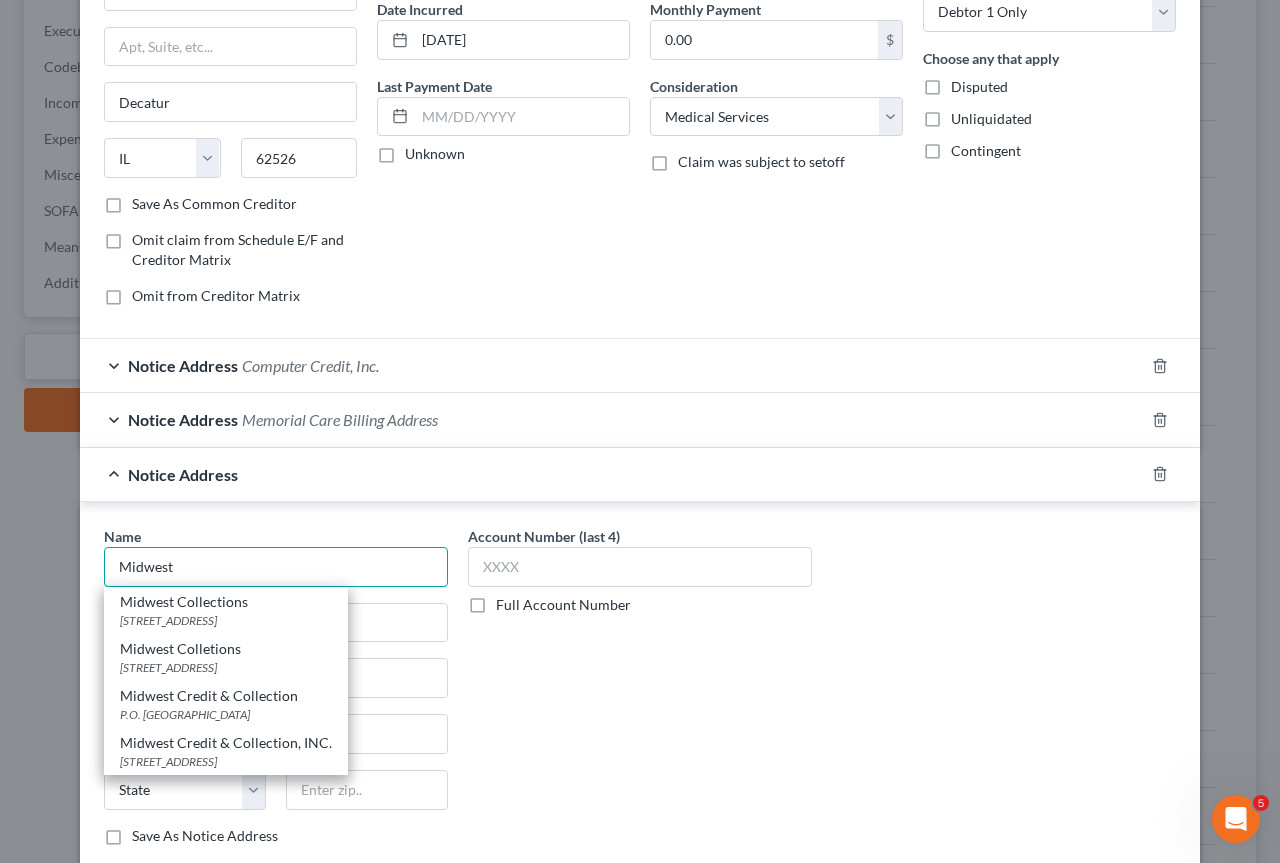 scroll, scrollTop: 200, scrollLeft: 0, axis: vertical 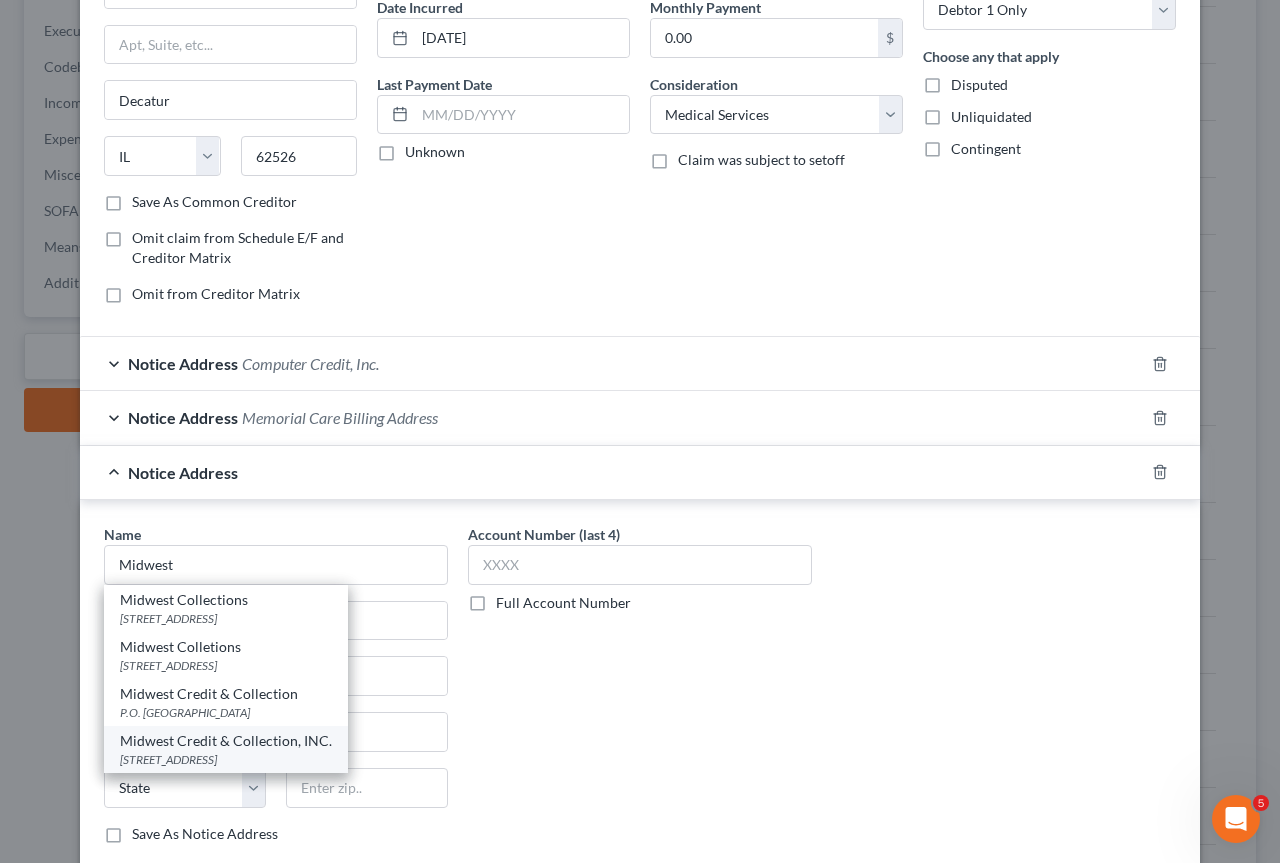 click on "Midwest Credit & Collection, INC." at bounding box center [226, 741] 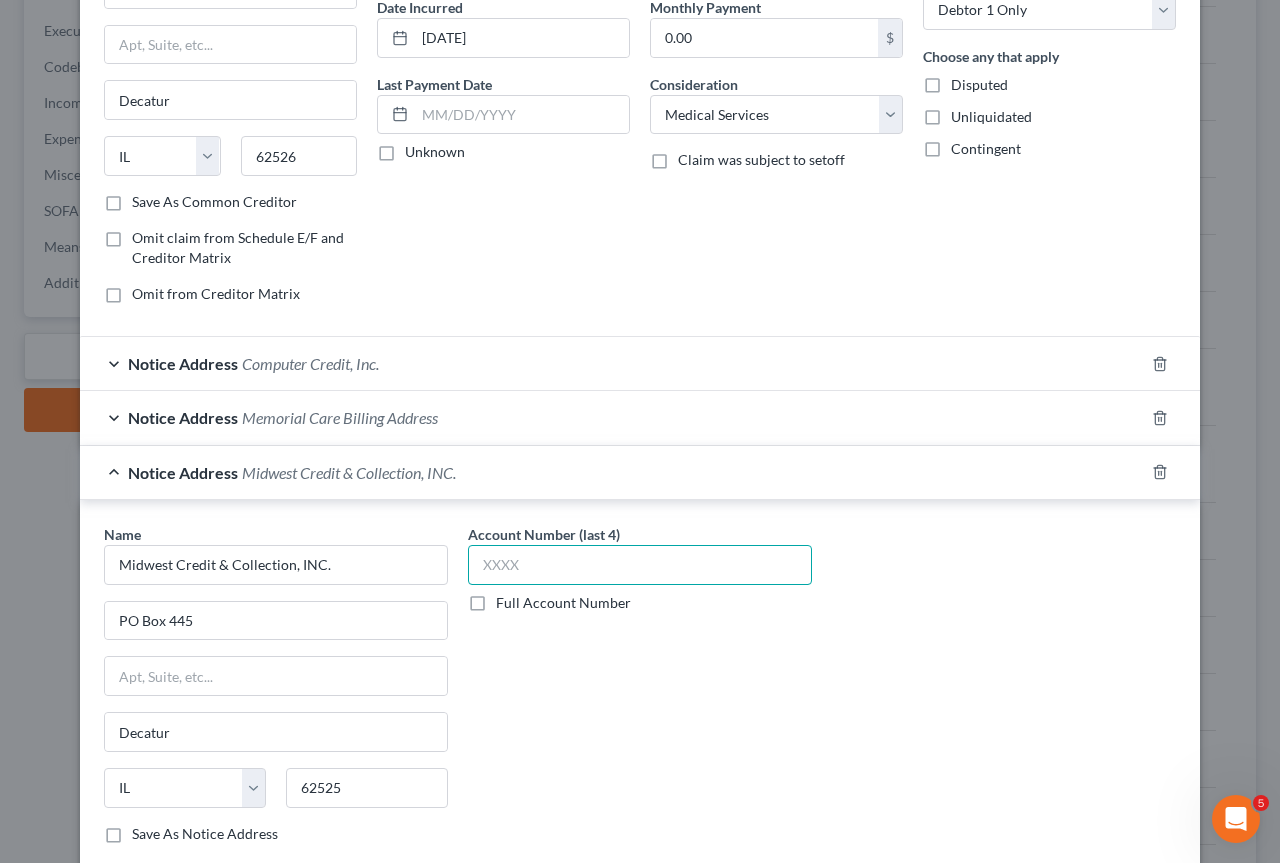 click at bounding box center (640, 565) 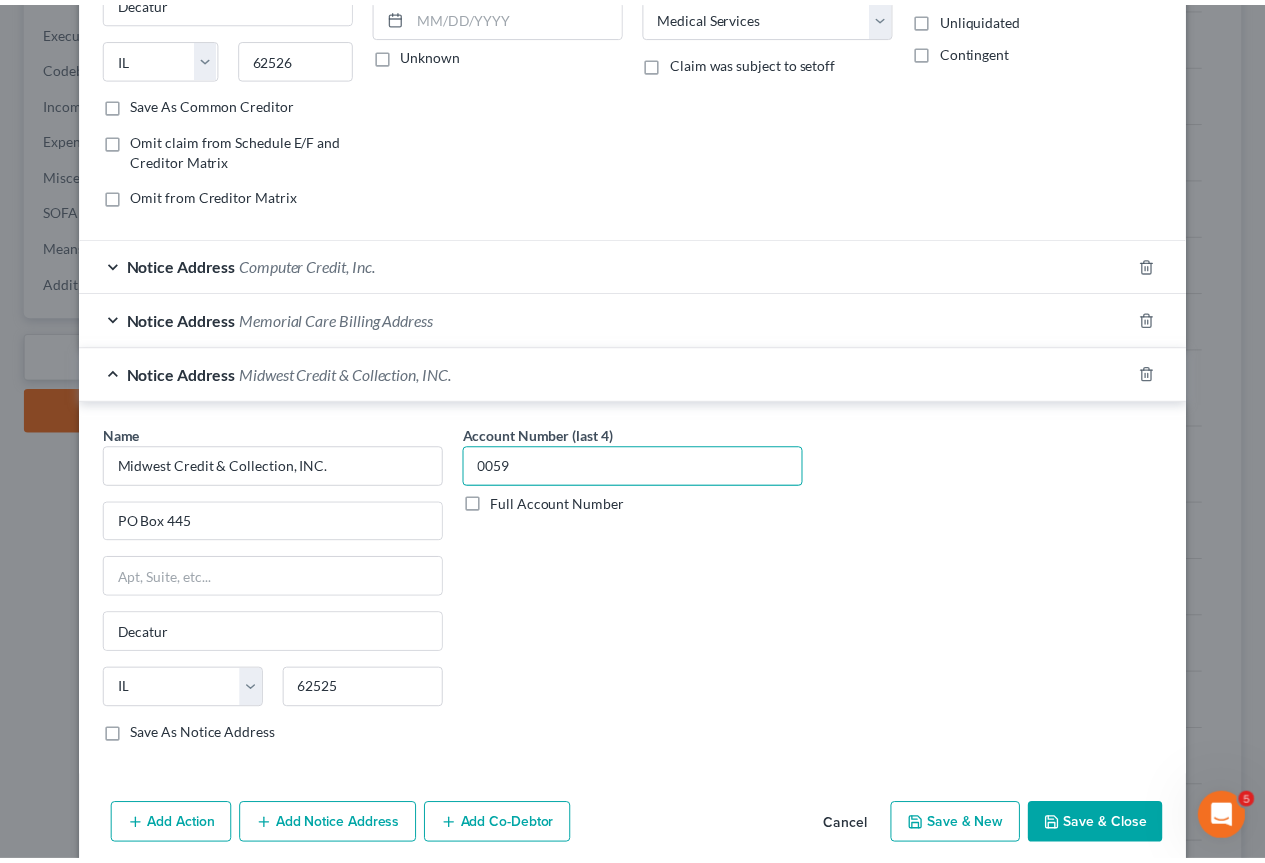 scroll, scrollTop: 306, scrollLeft: 0, axis: vertical 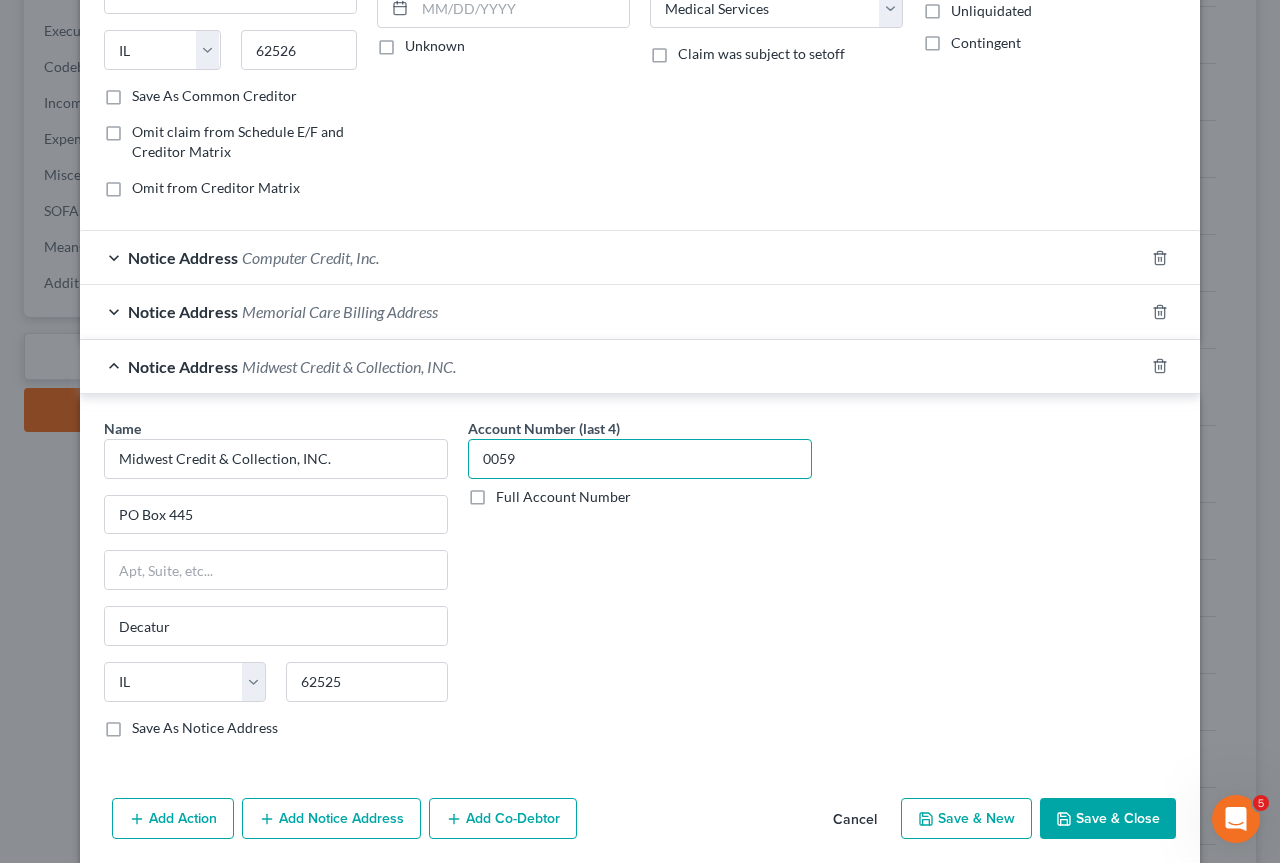 type on "0059" 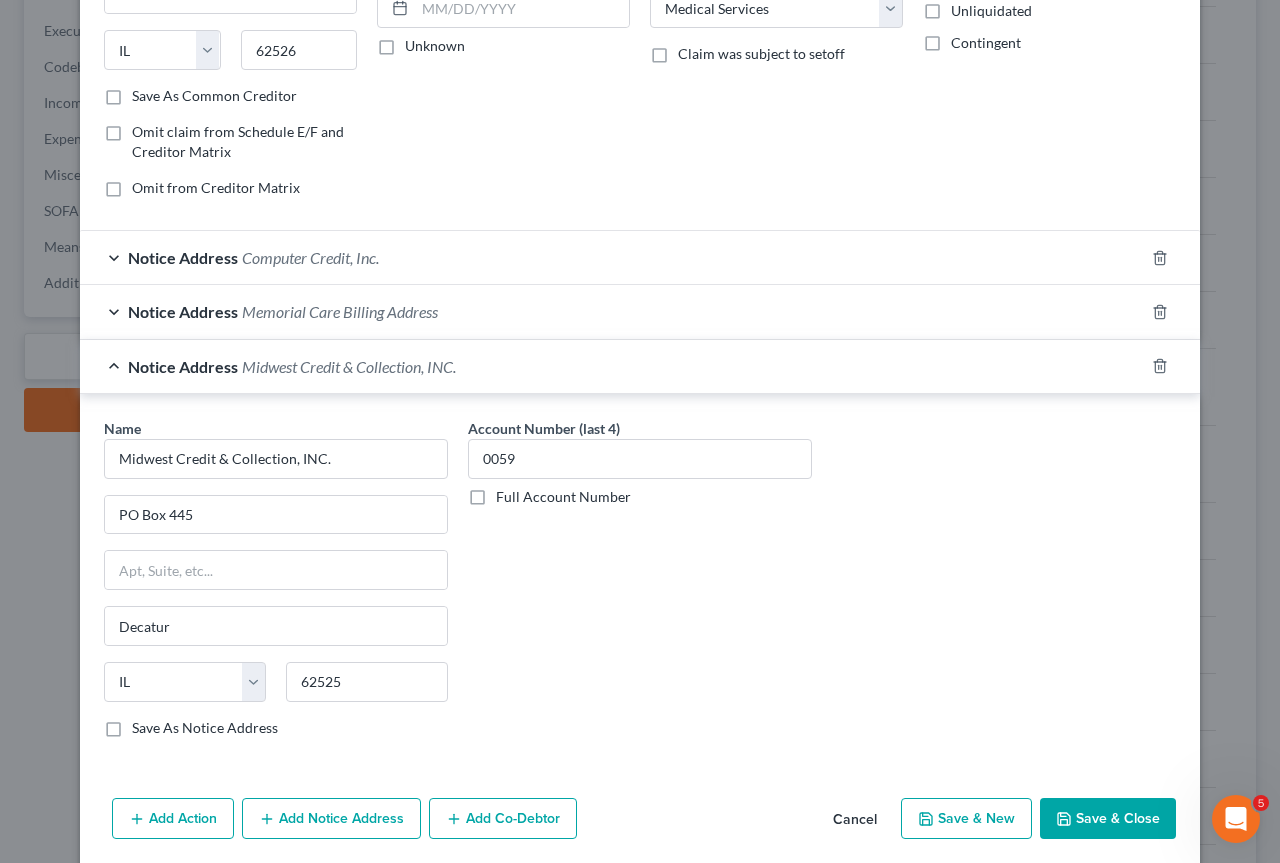click on "Save & Close" at bounding box center [1108, 819] 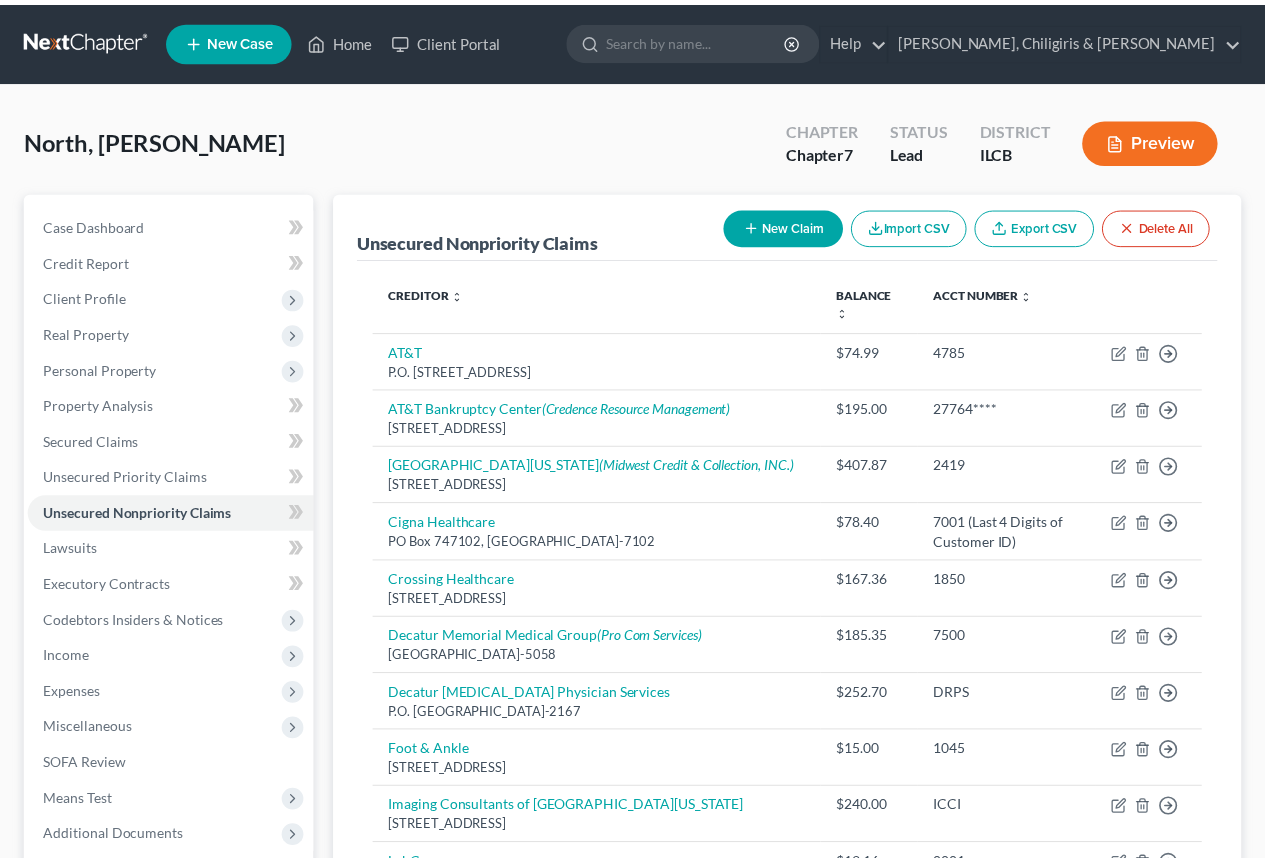 scroll, scrollTop: 555, scrollLeft: 0, axis: vertical 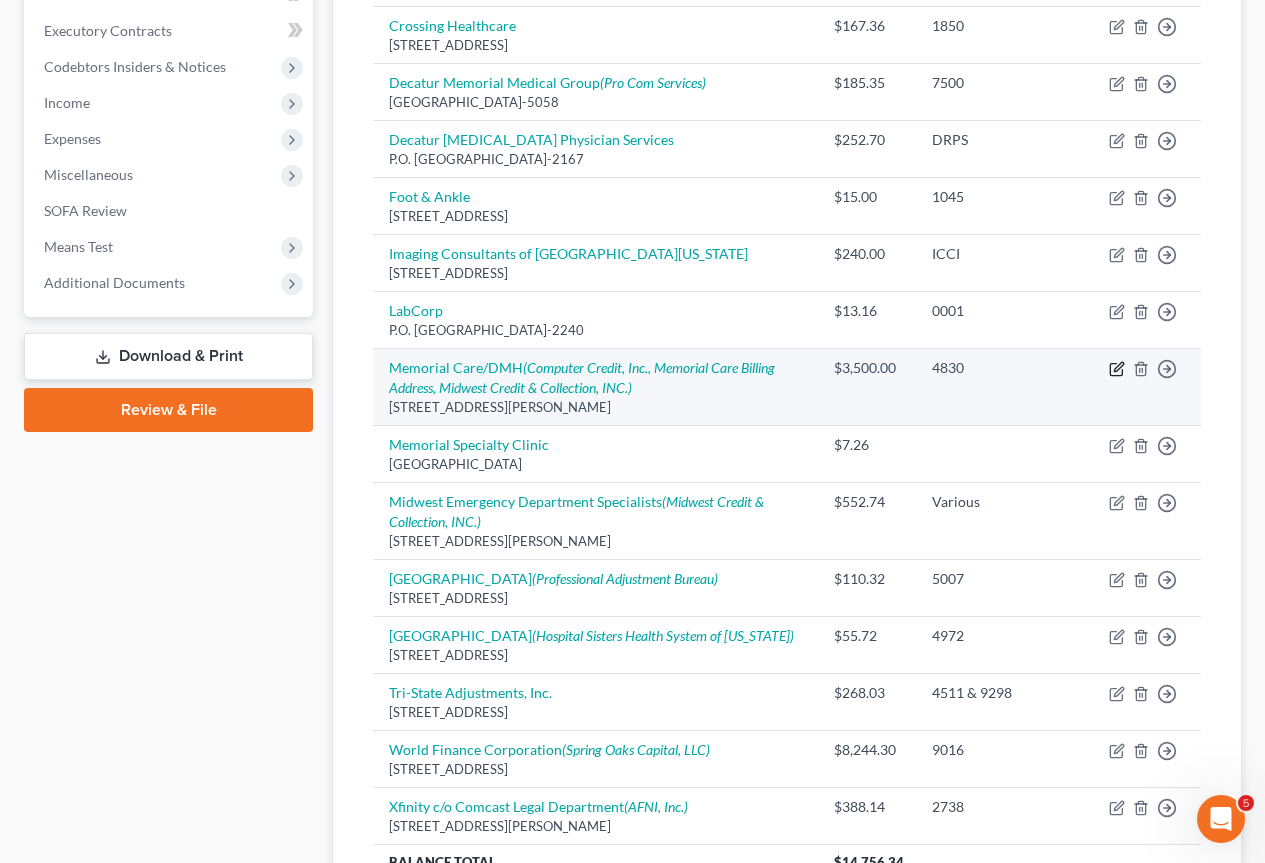 click on "Move to D Move to E Move to G Move to Notice Only" at bounding box center (1147, 387) 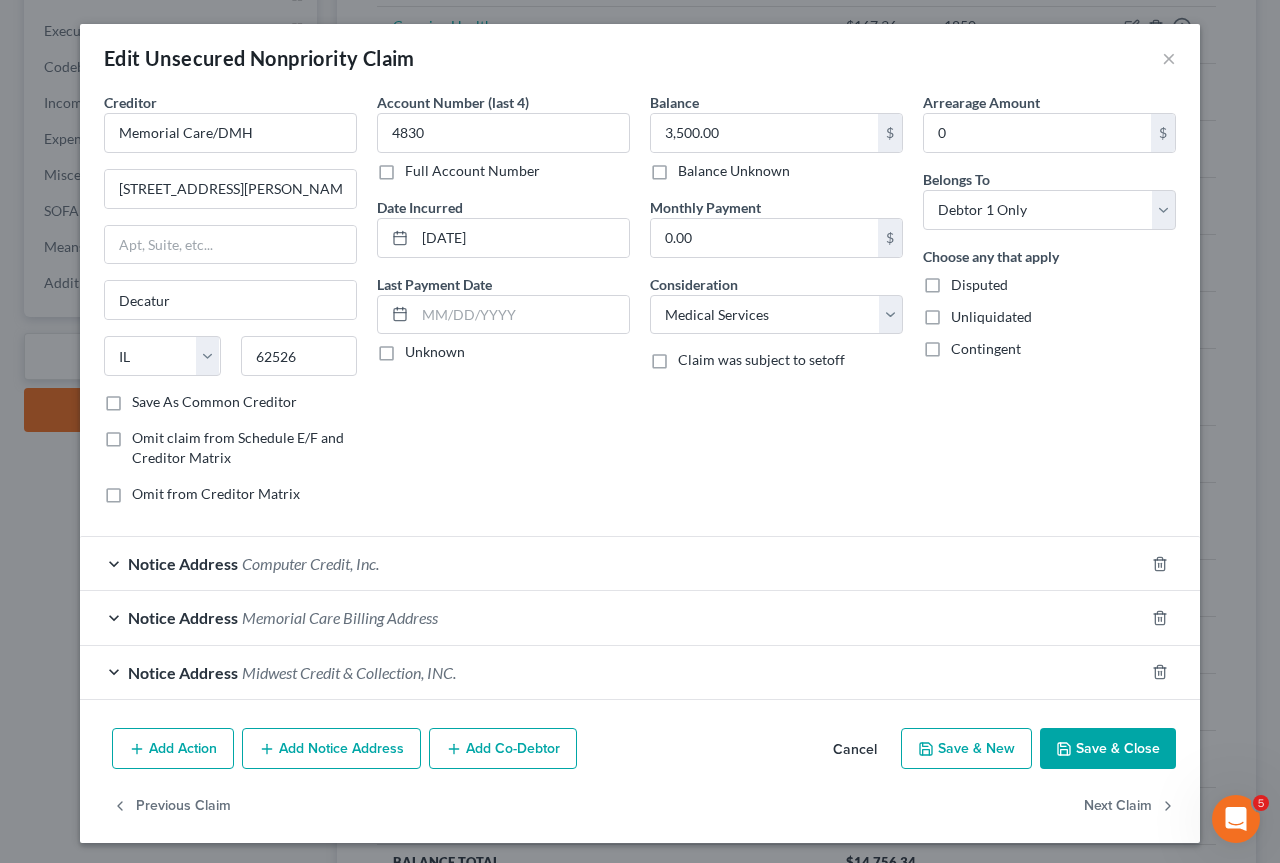 click on "Add Notice Address" at bounding box center (331, 749) 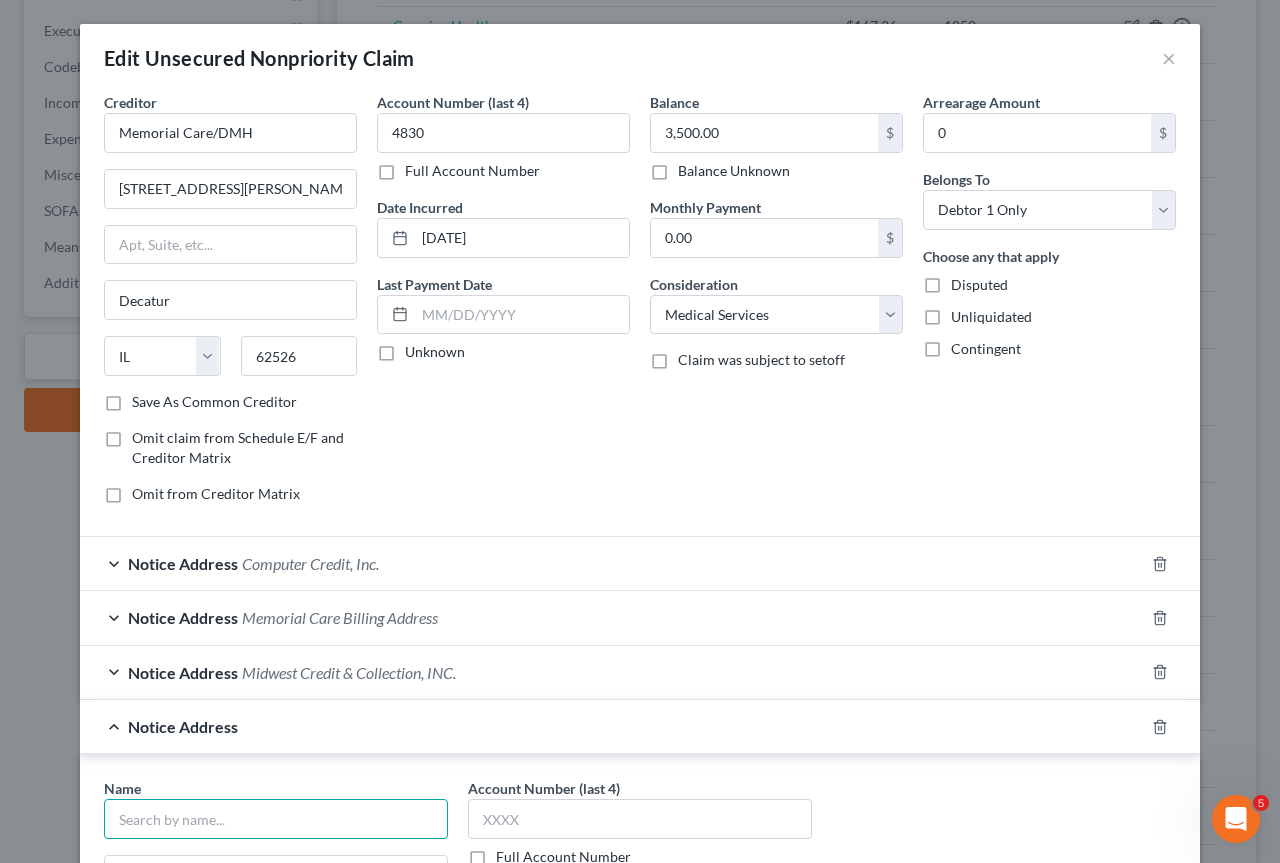 click at bounding box center (276, 819) 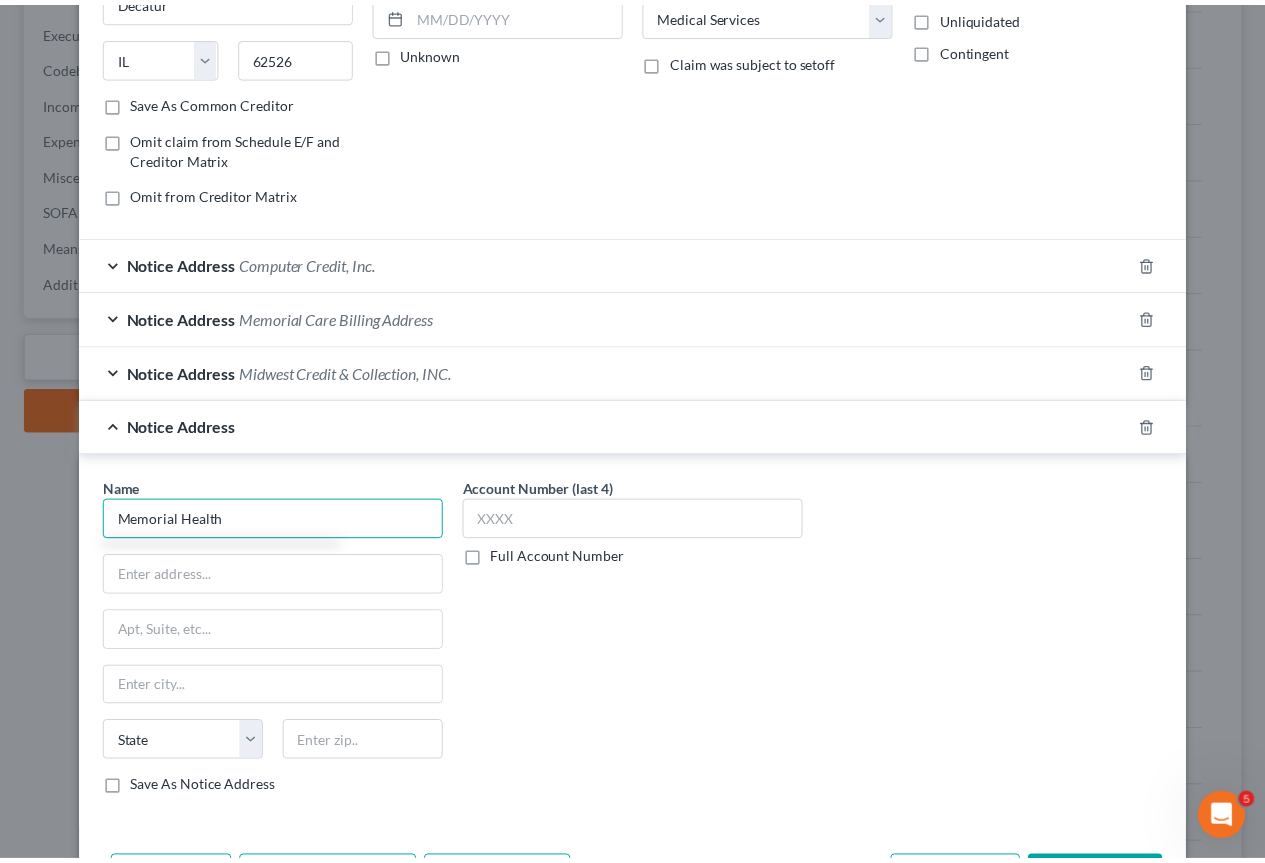 scroll, scrollTop: 357, scrollLeft: 0, axis: vertical 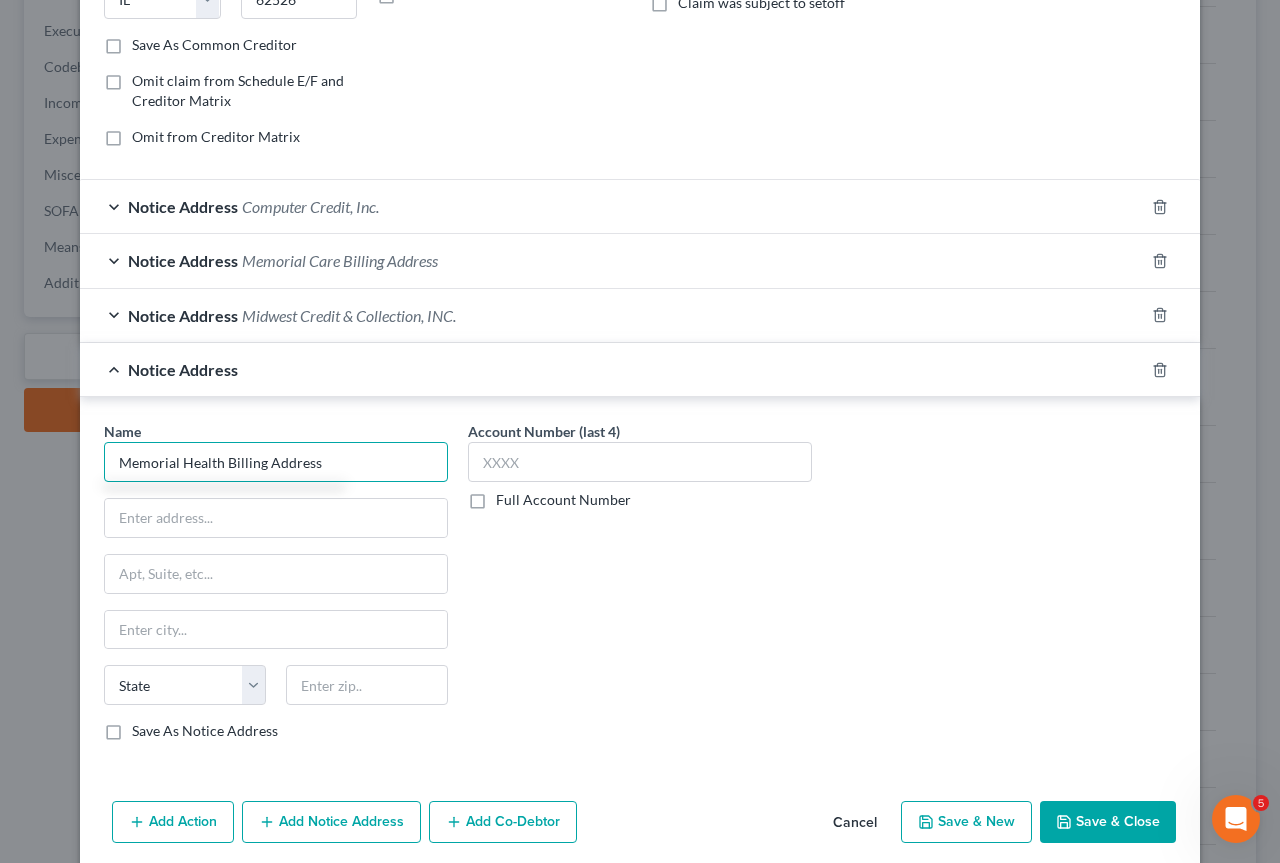 type on "Memorial Health Billing Address" 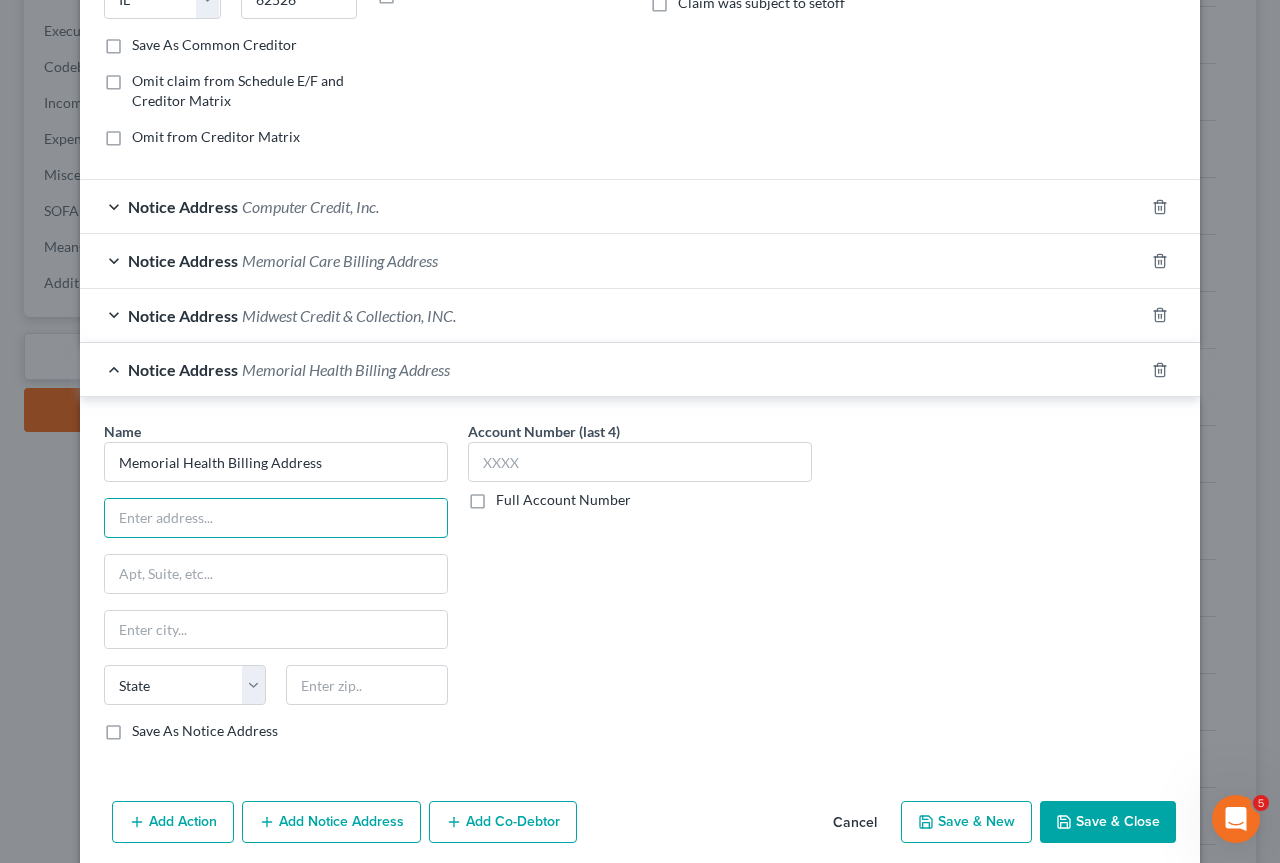 paste on "P.O. Box 931316, Cleveland, OH 44193-1316" 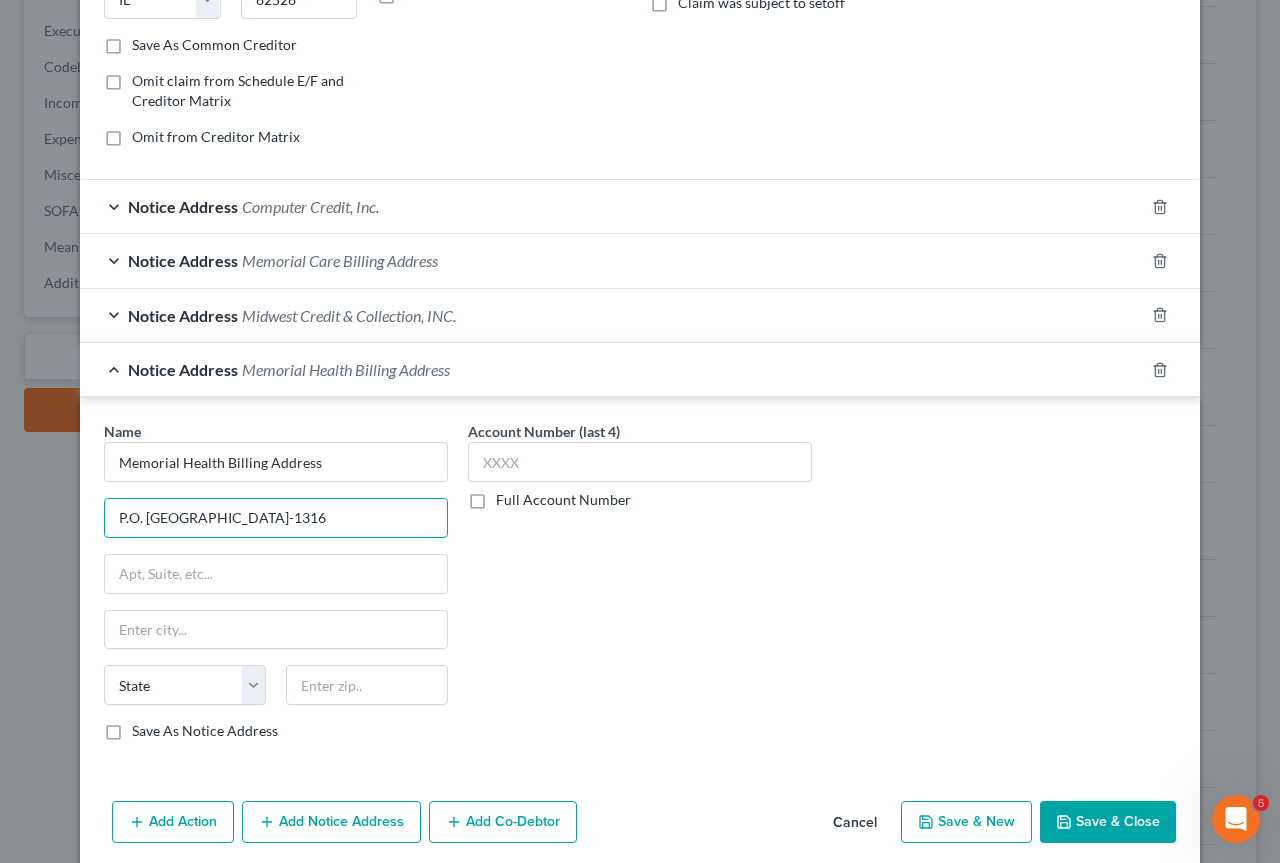 type on "P.O. Box 931316, Cleveland, OH 44193-1316" 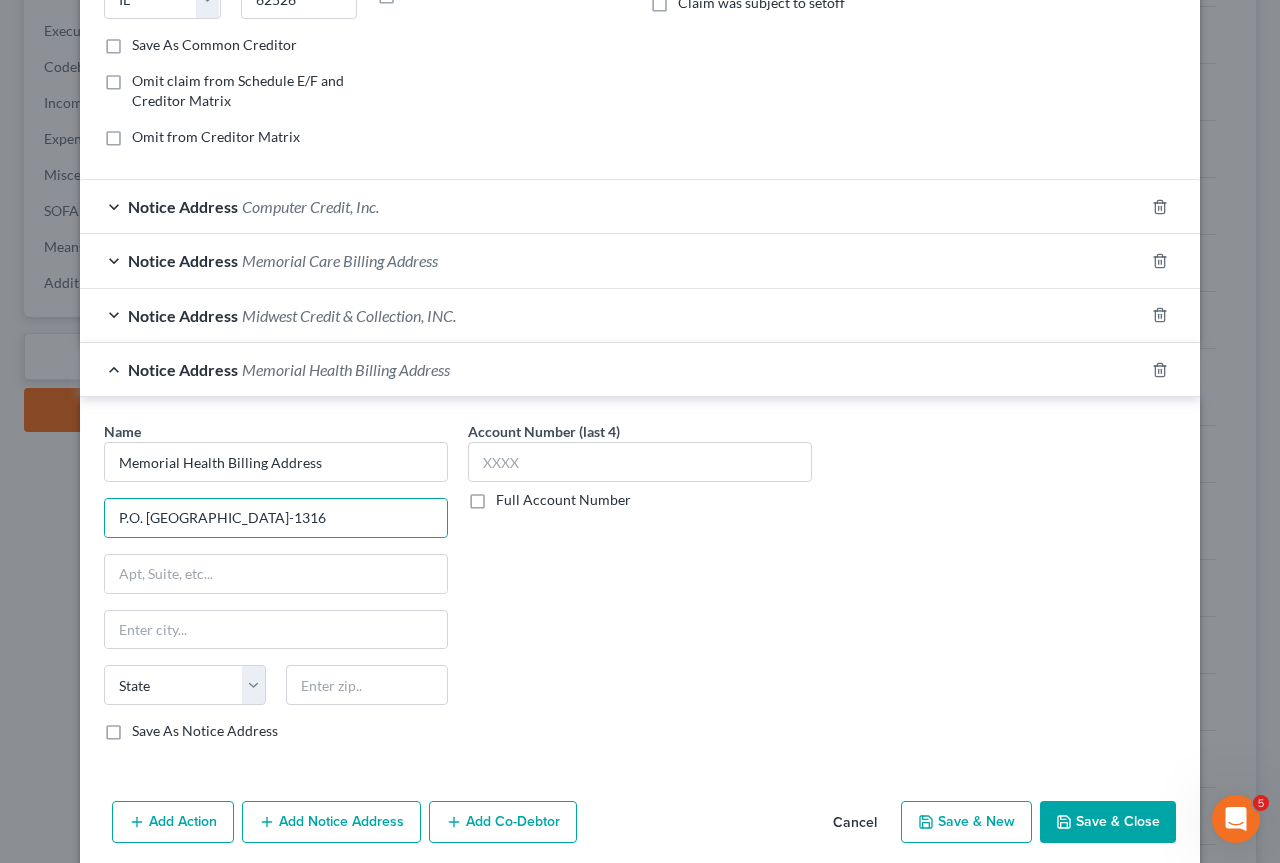 click on "Notice Address Memorial Care Billing Address" at bounding box center (612, 260) 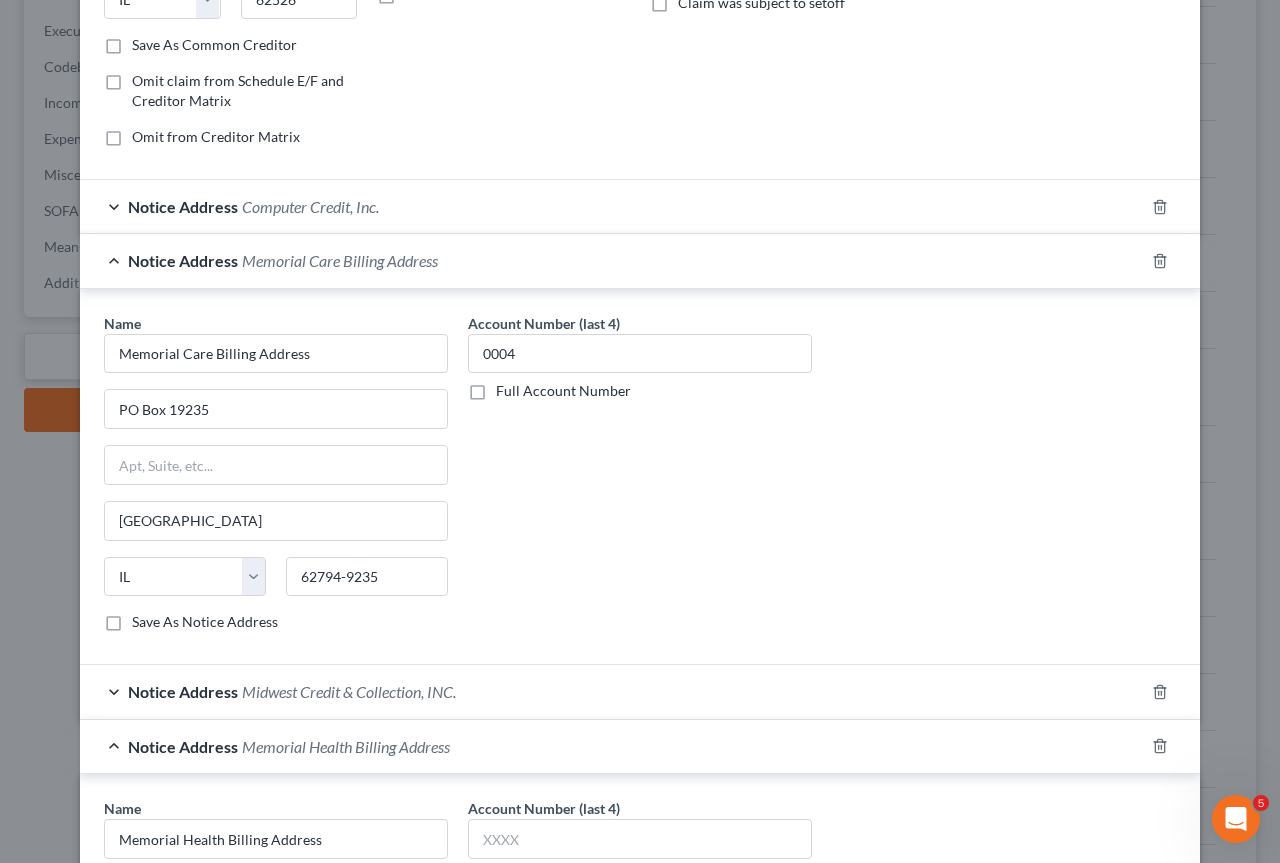 click on "Notice Address Memorial Care Billing Address" at bounding box center [612, 260] 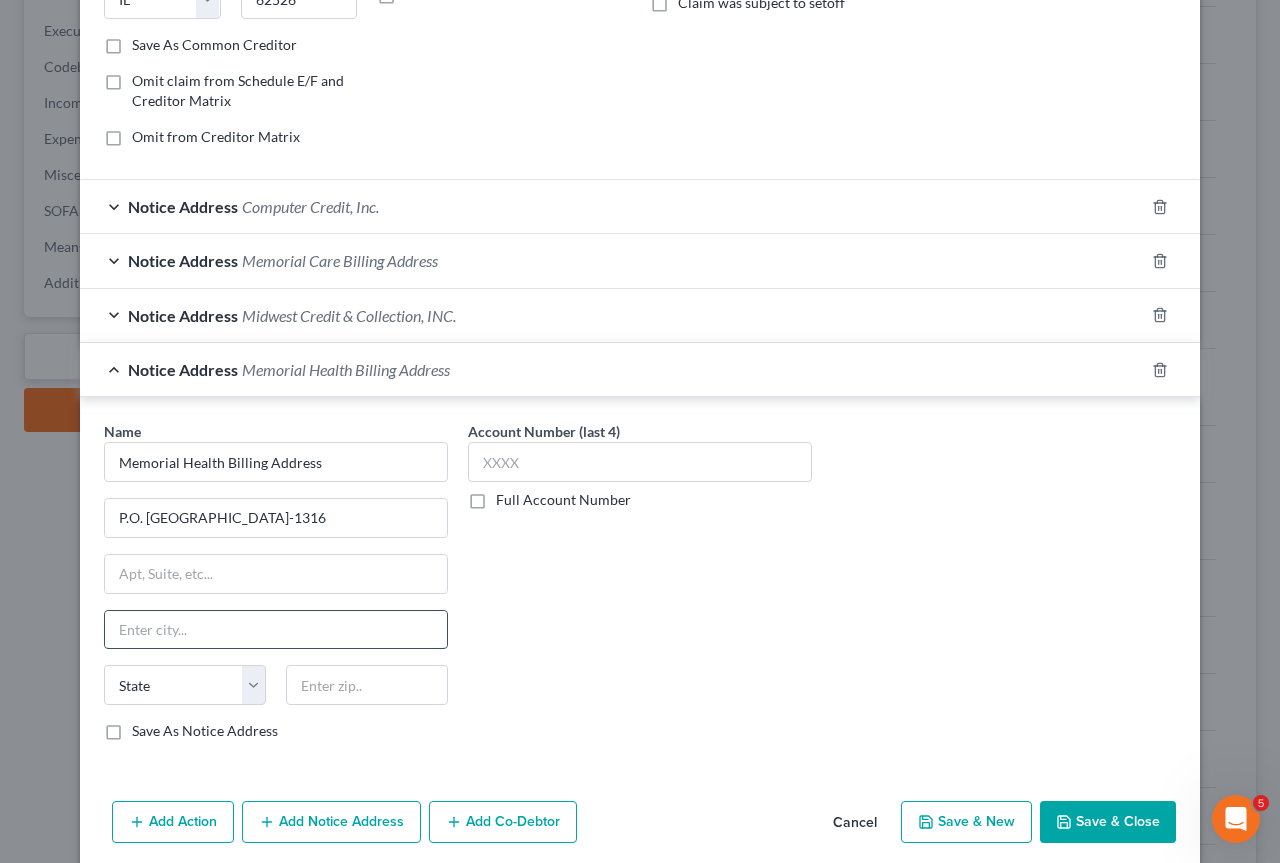 click at bounding box center [276, 630] 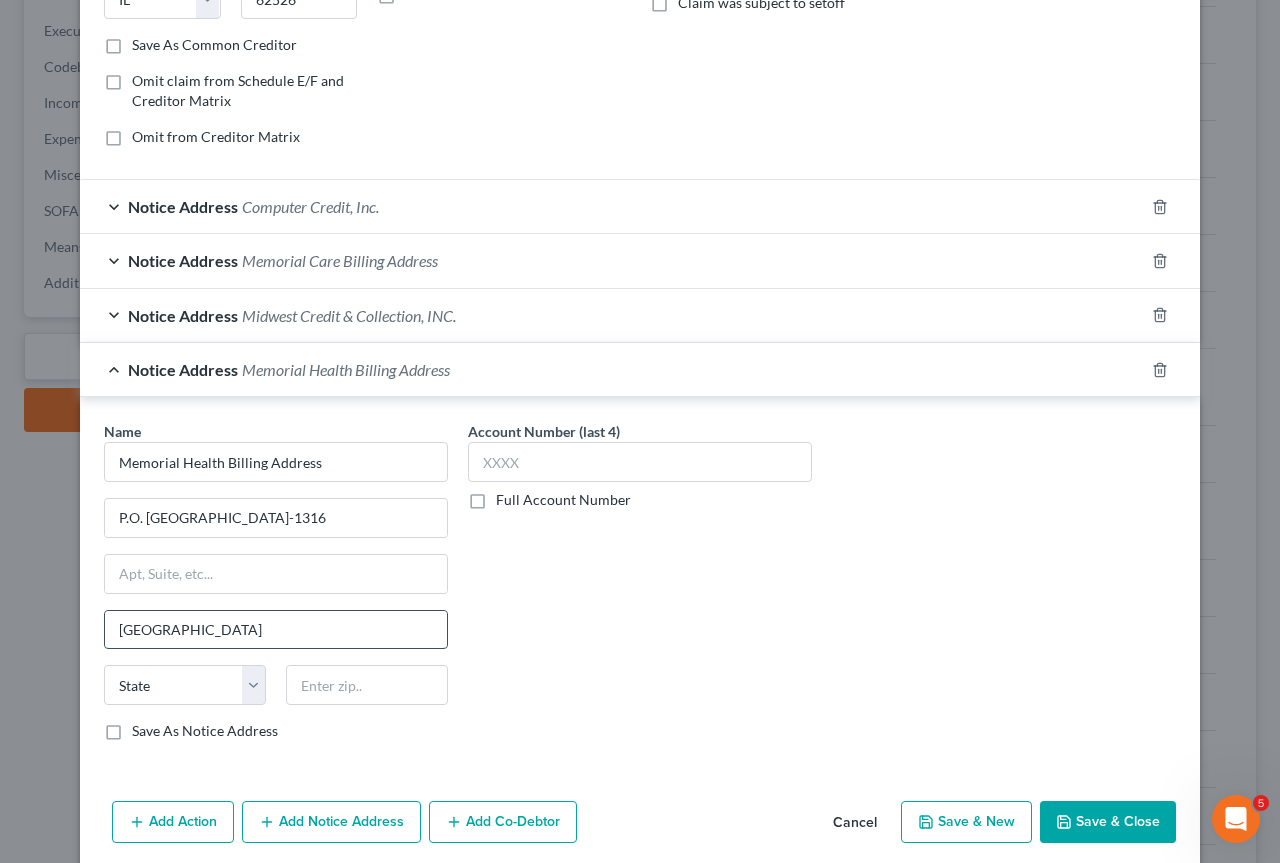 type on "Cleveland" 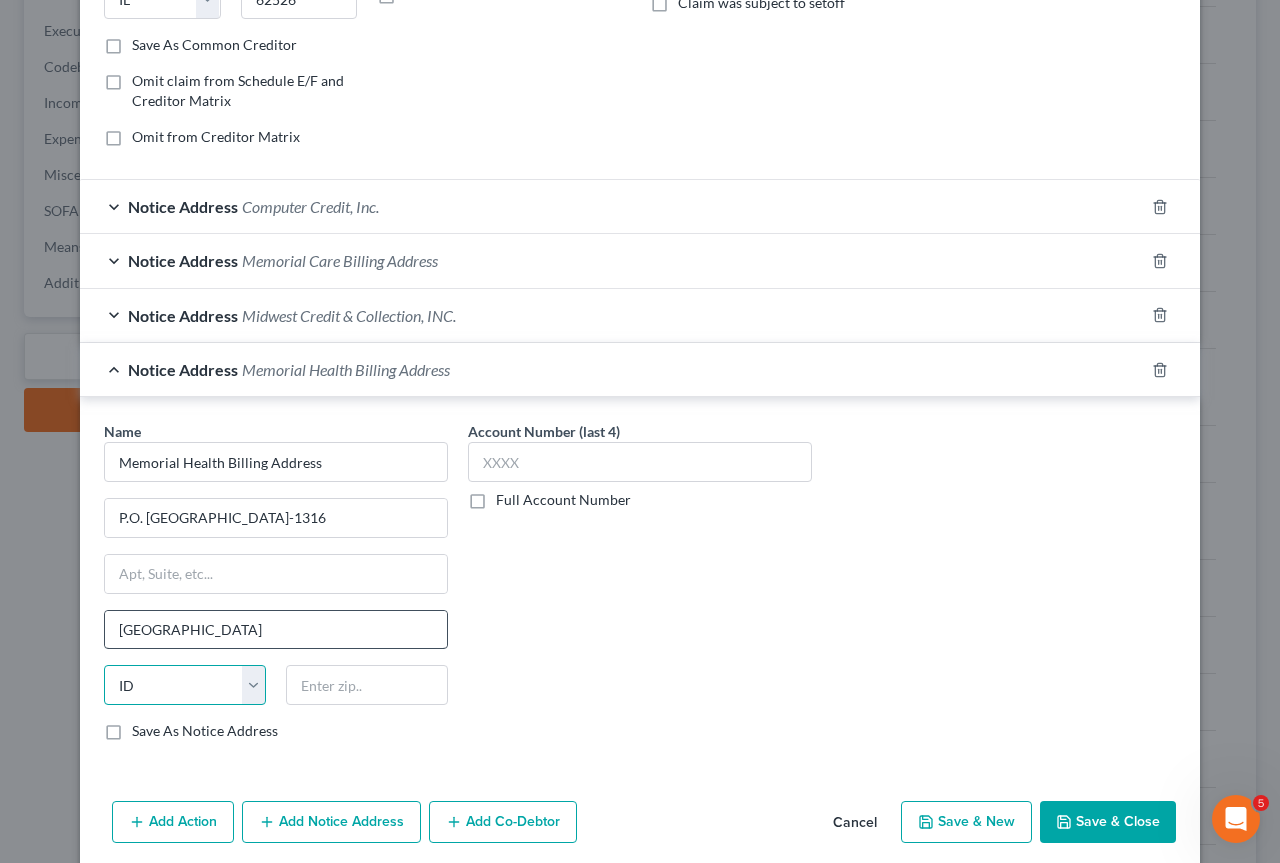 select on "36" 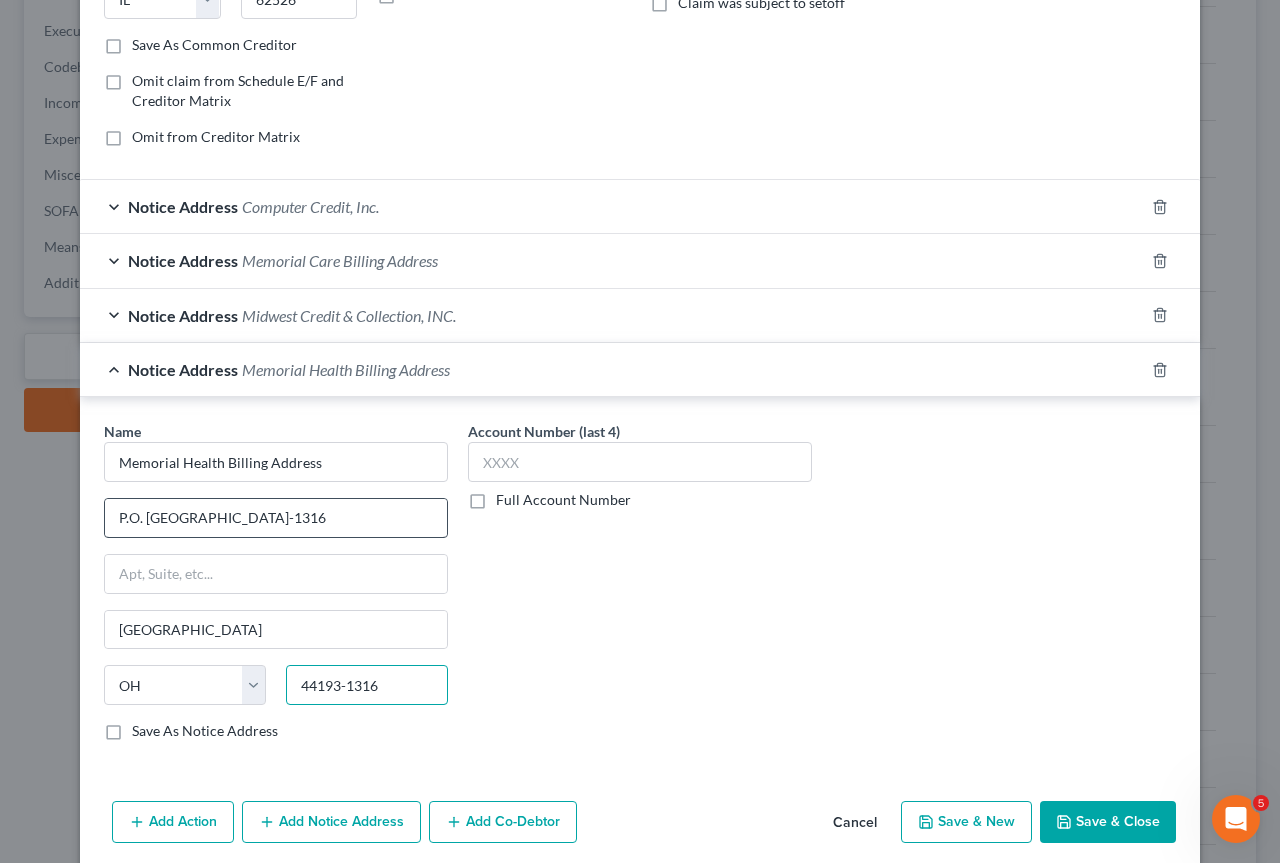 type on "44193-1316" 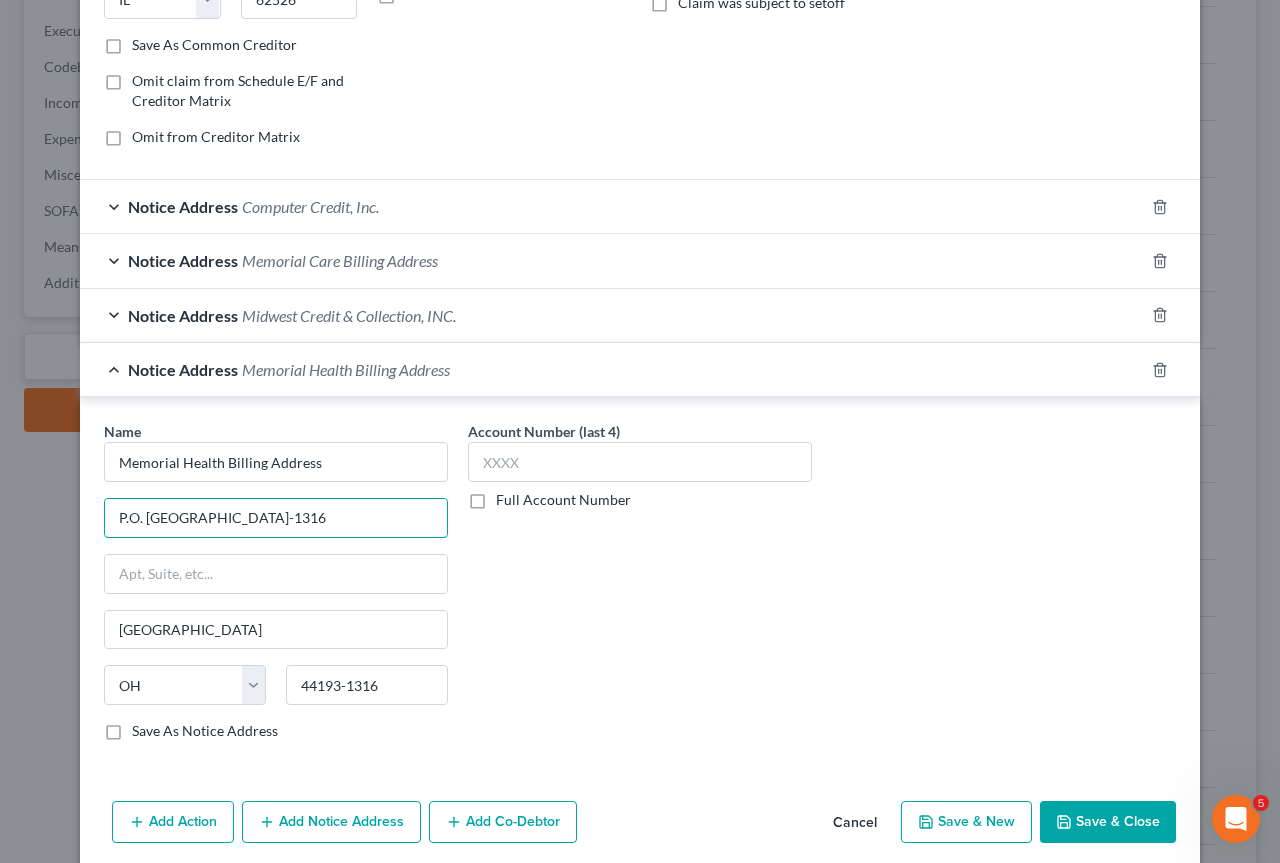 drag, startPoint x: 240, startPoint y: 465, endPoint x: 486, endPoint y: 445, distance: 246.81168 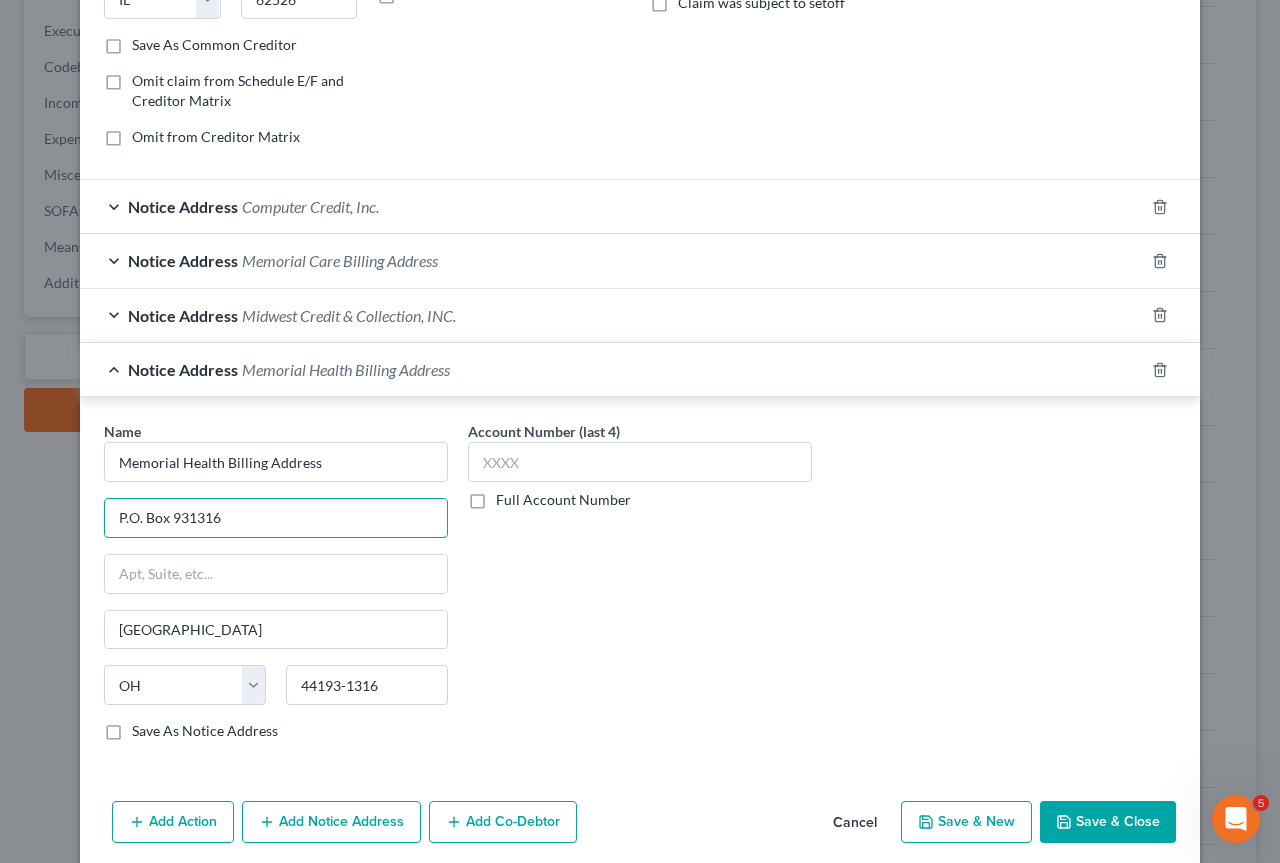 type on "P.O. Box 931316" 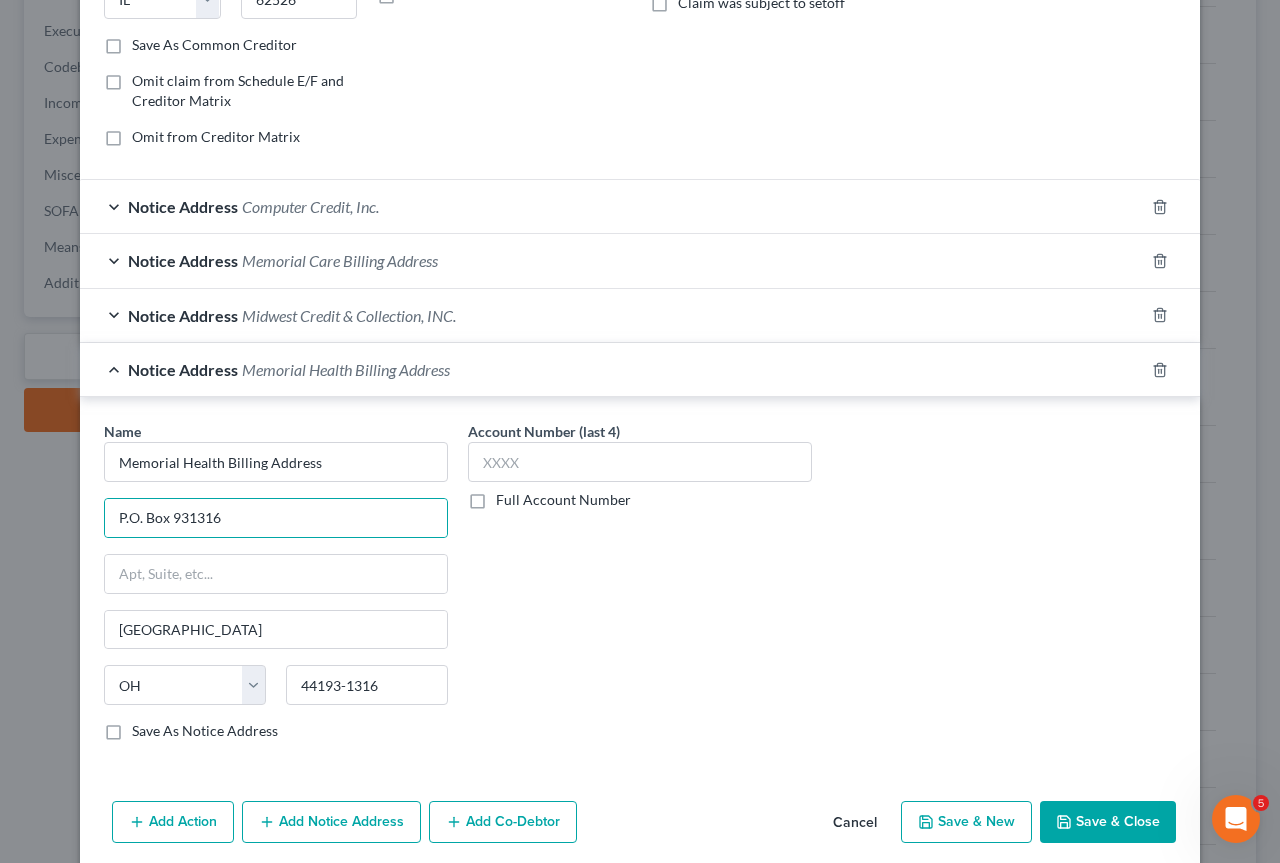 click on "Account Number (last 4)
Full Account Number" at bounding box center (640, 589) 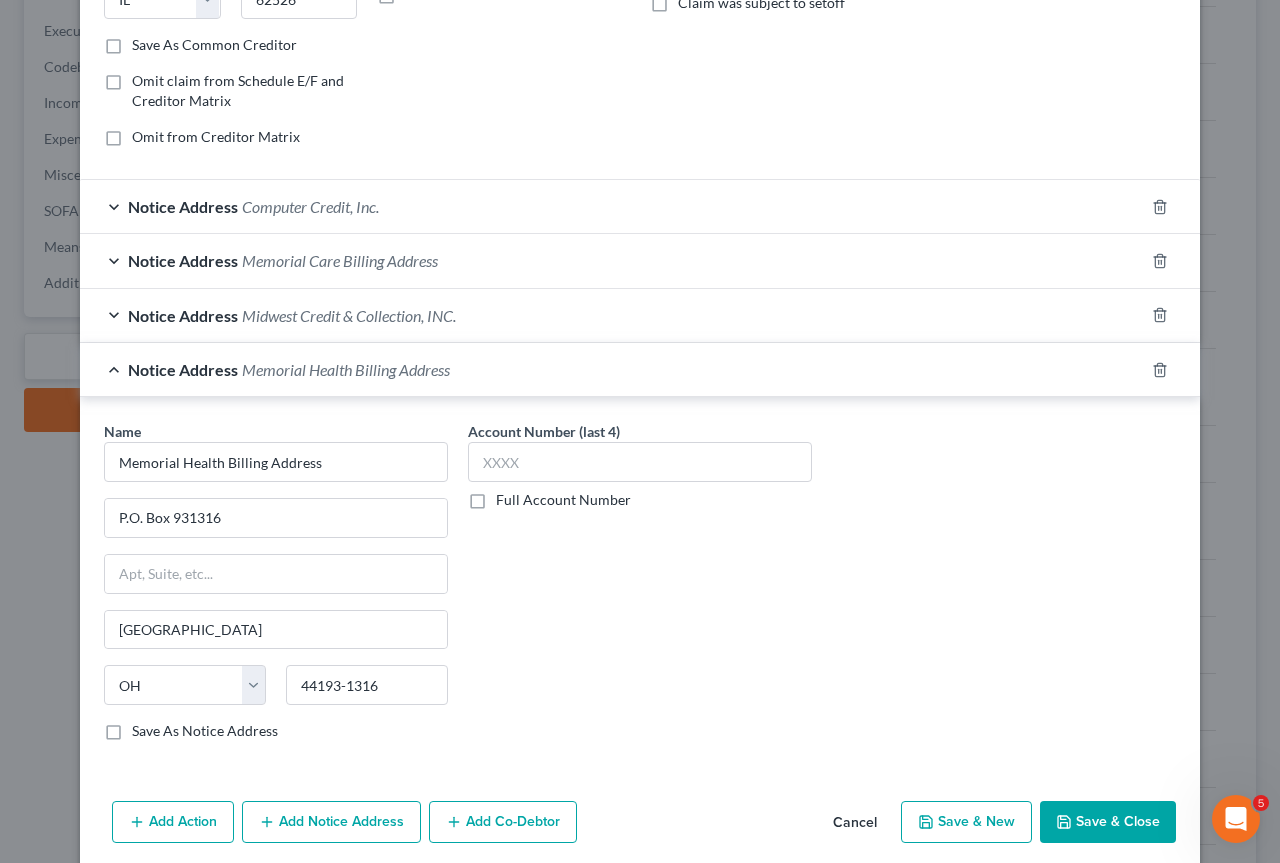 click on "Save & Close" at bounding box center (1108, 822) 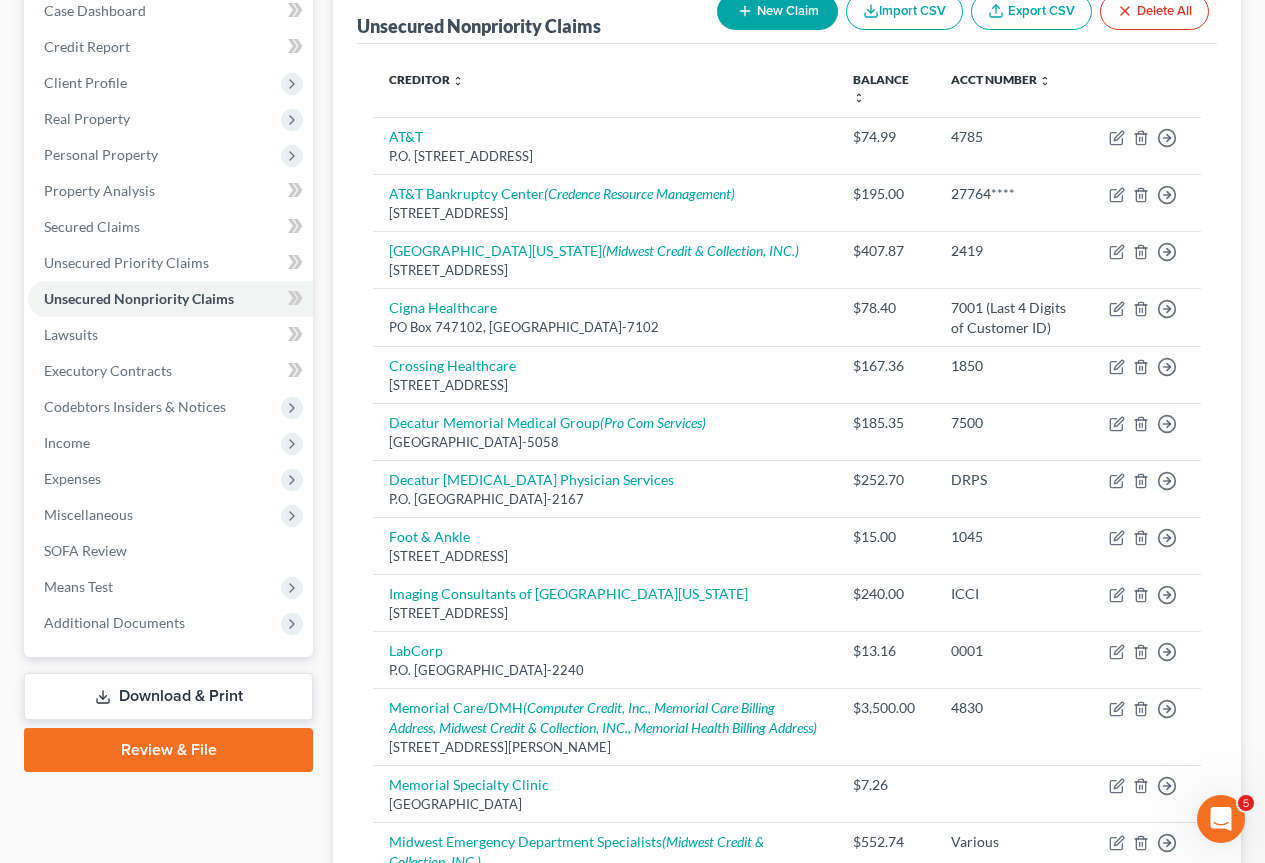 scroll, scrollTop: 300, scrollLeft: 0, axis: vertical 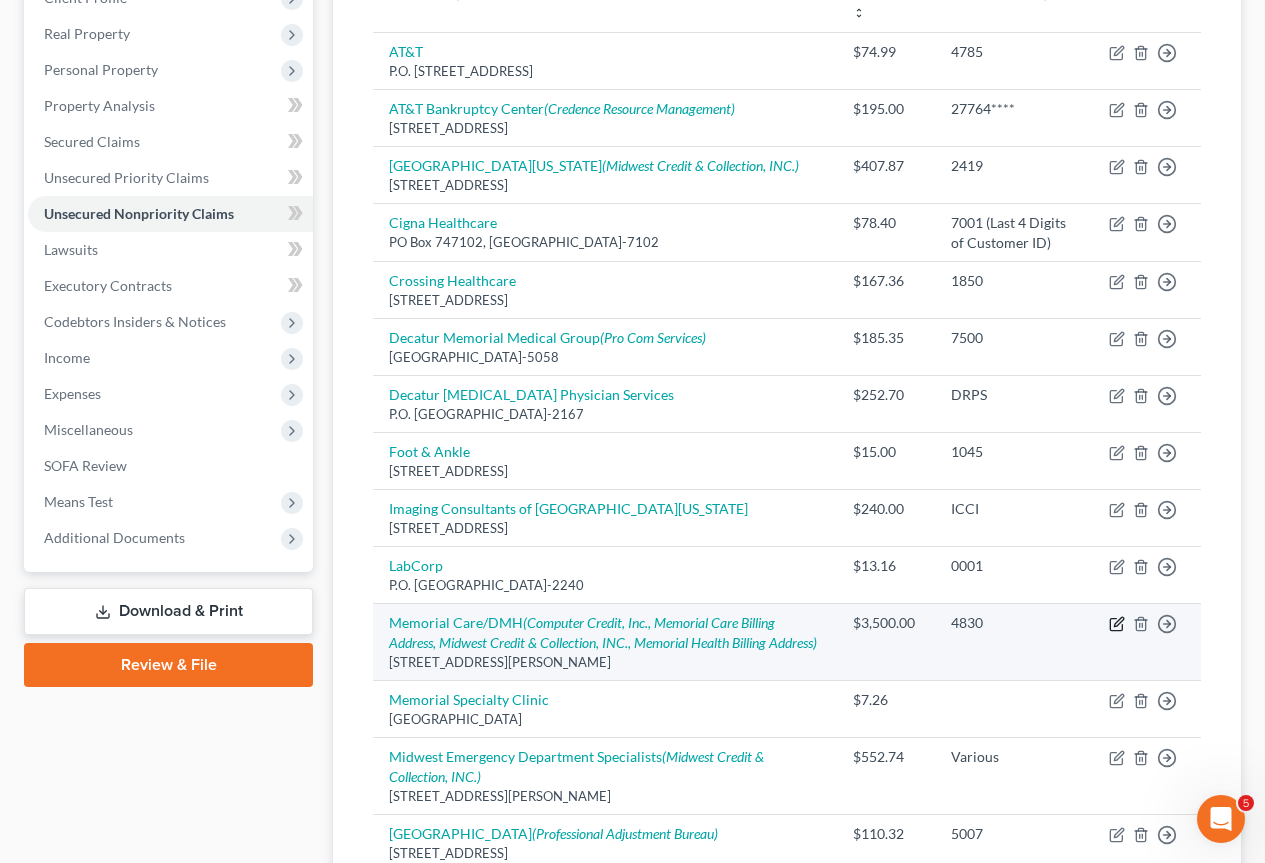 click 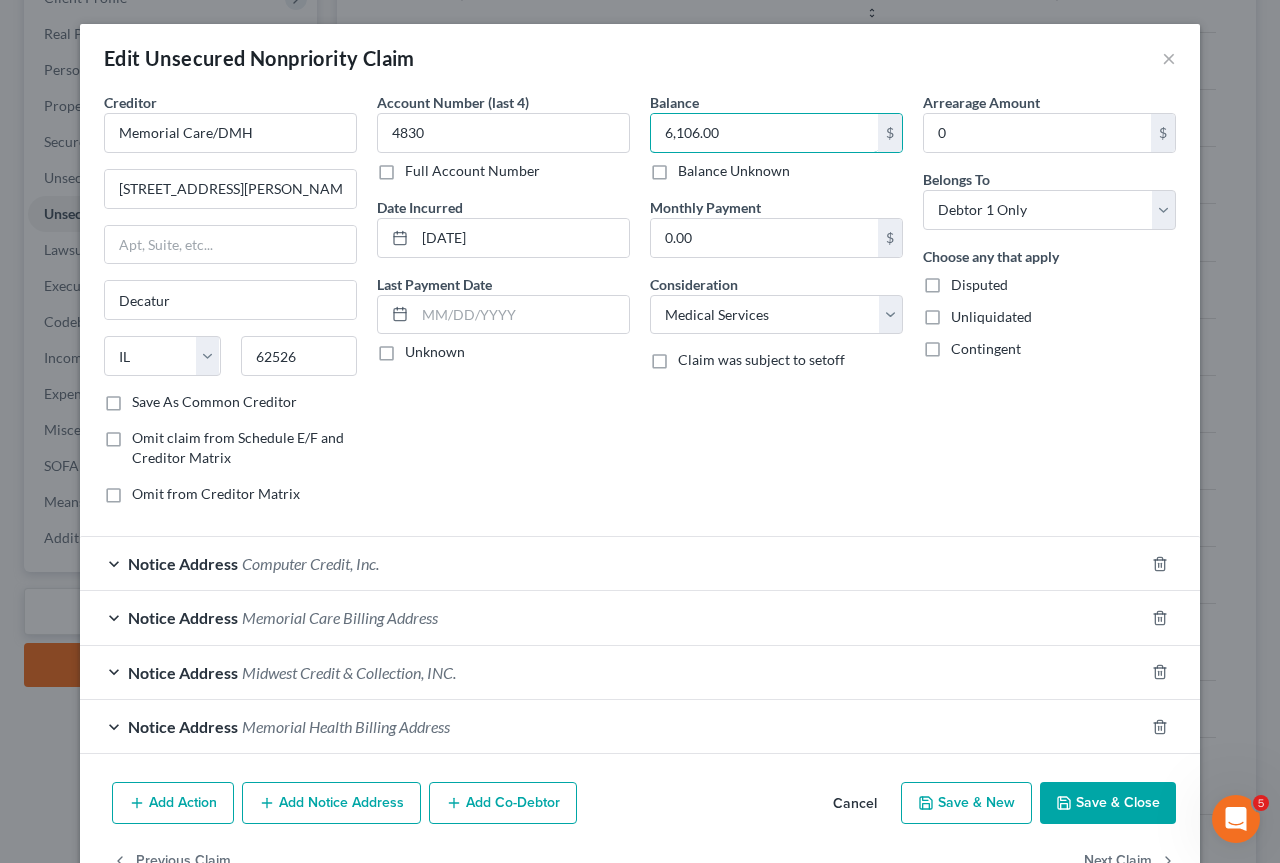 type on "6,106.00" 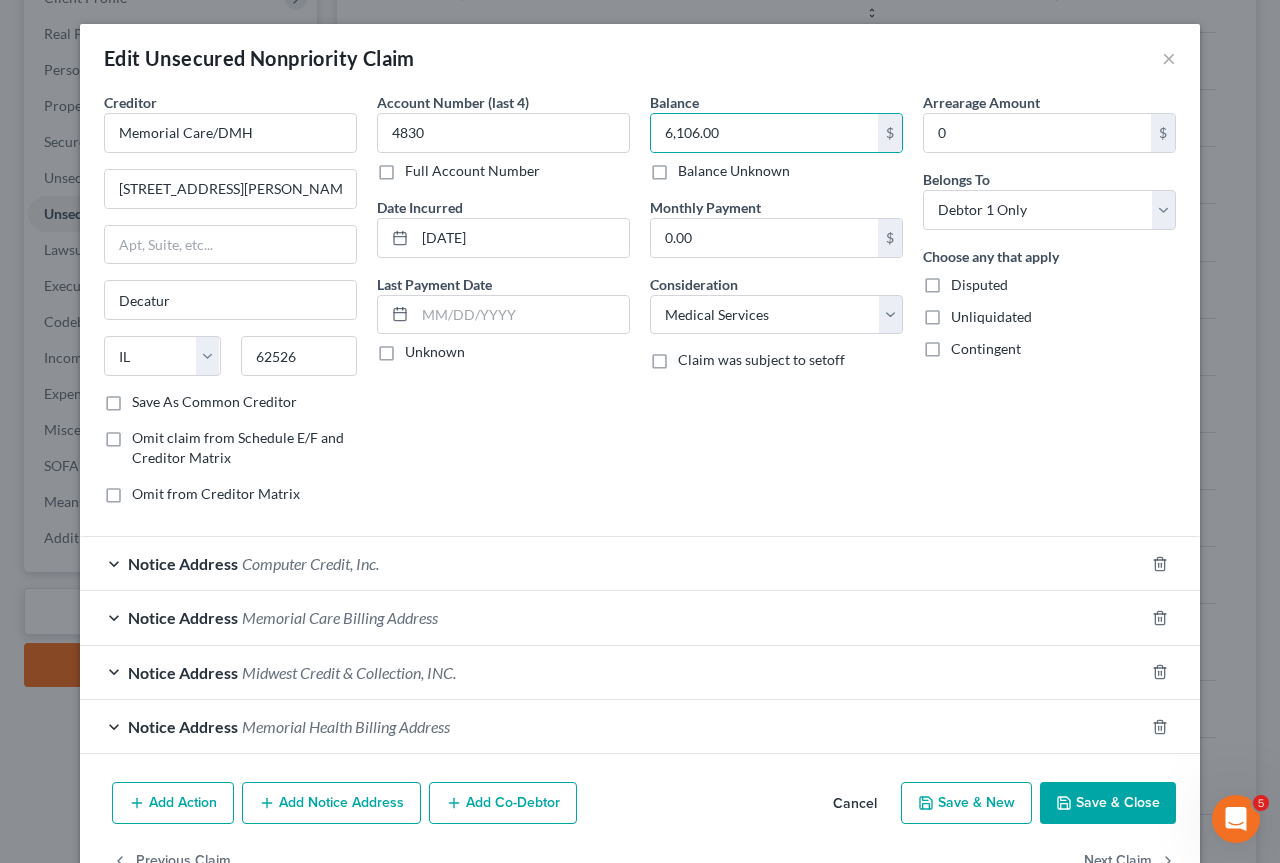 click on "Save & Close" at bounding box center [1108, 803] 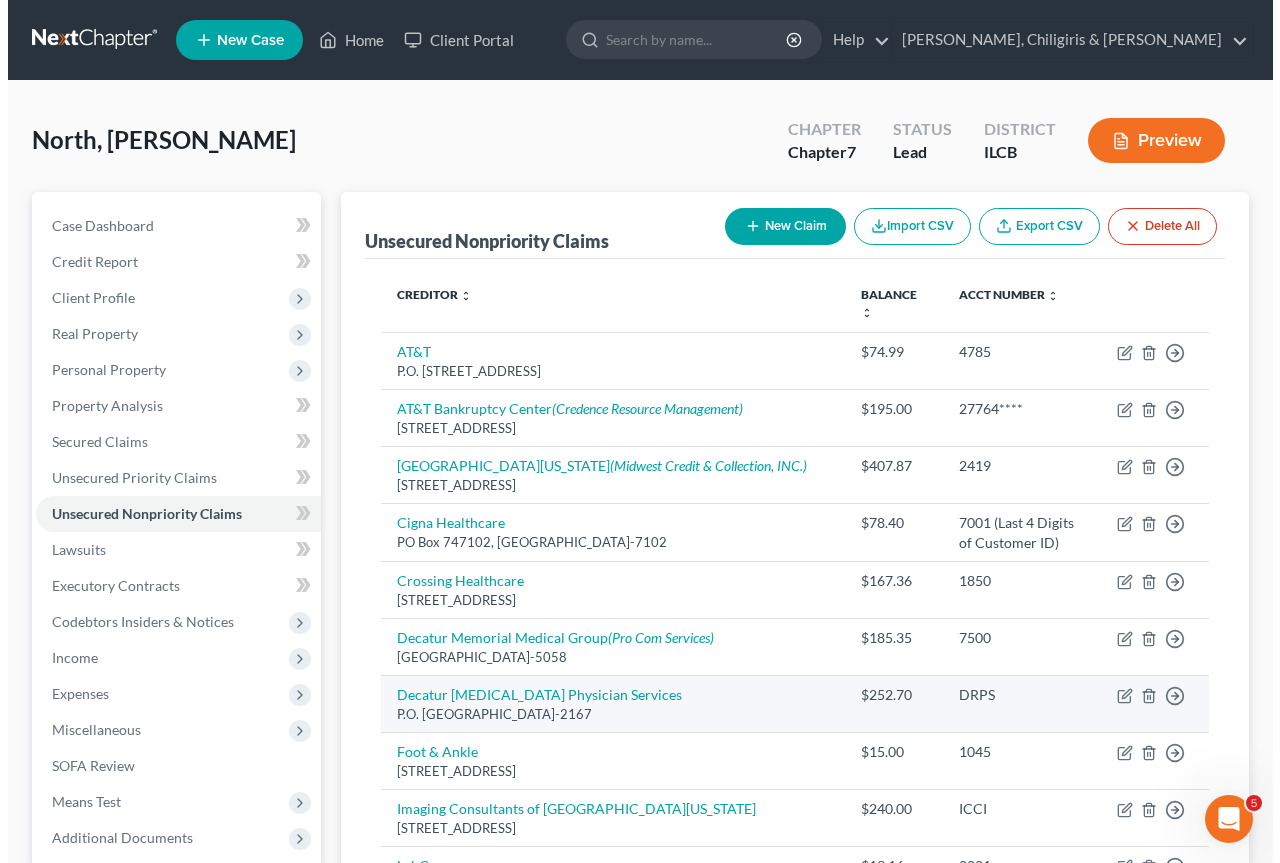 scroll, scrollTop: 300, scrollLeft: 0, axis: vertical 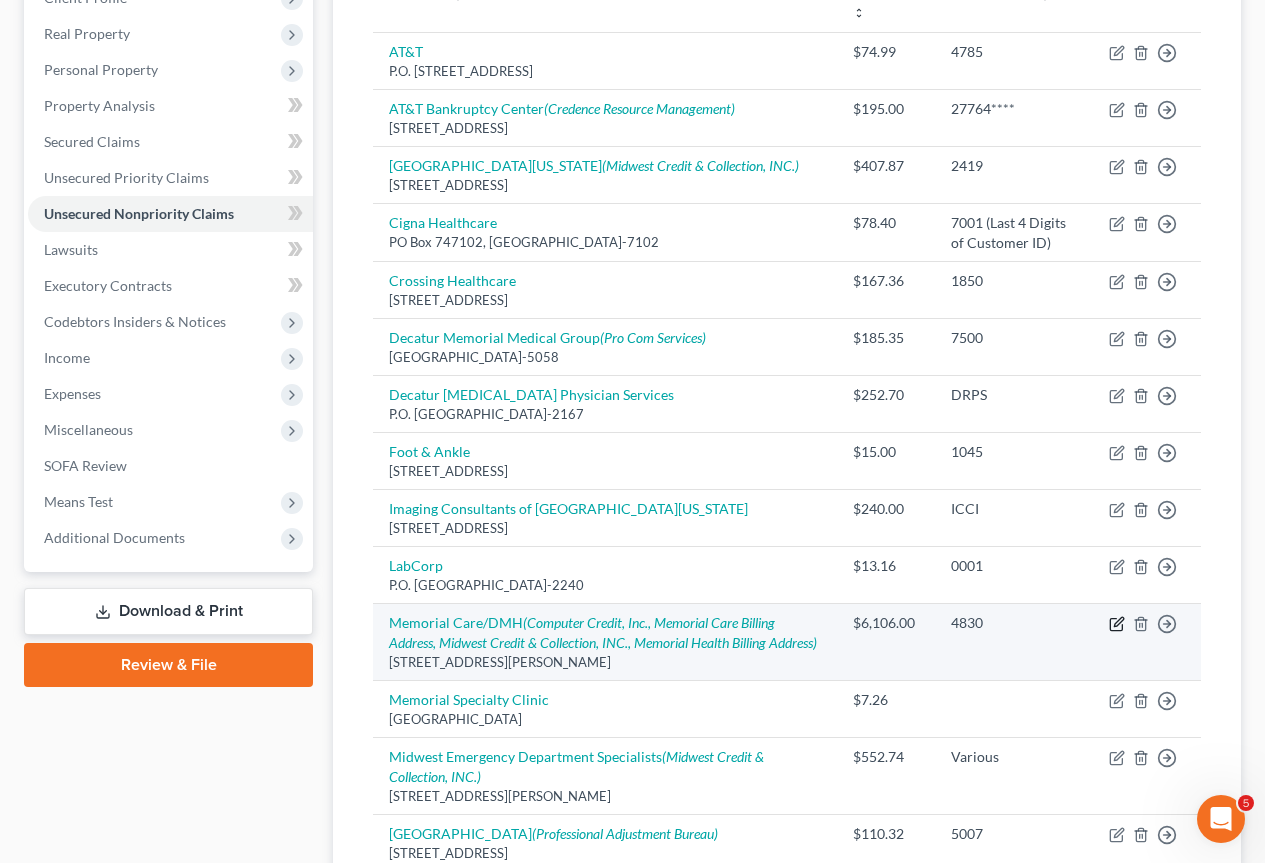 click 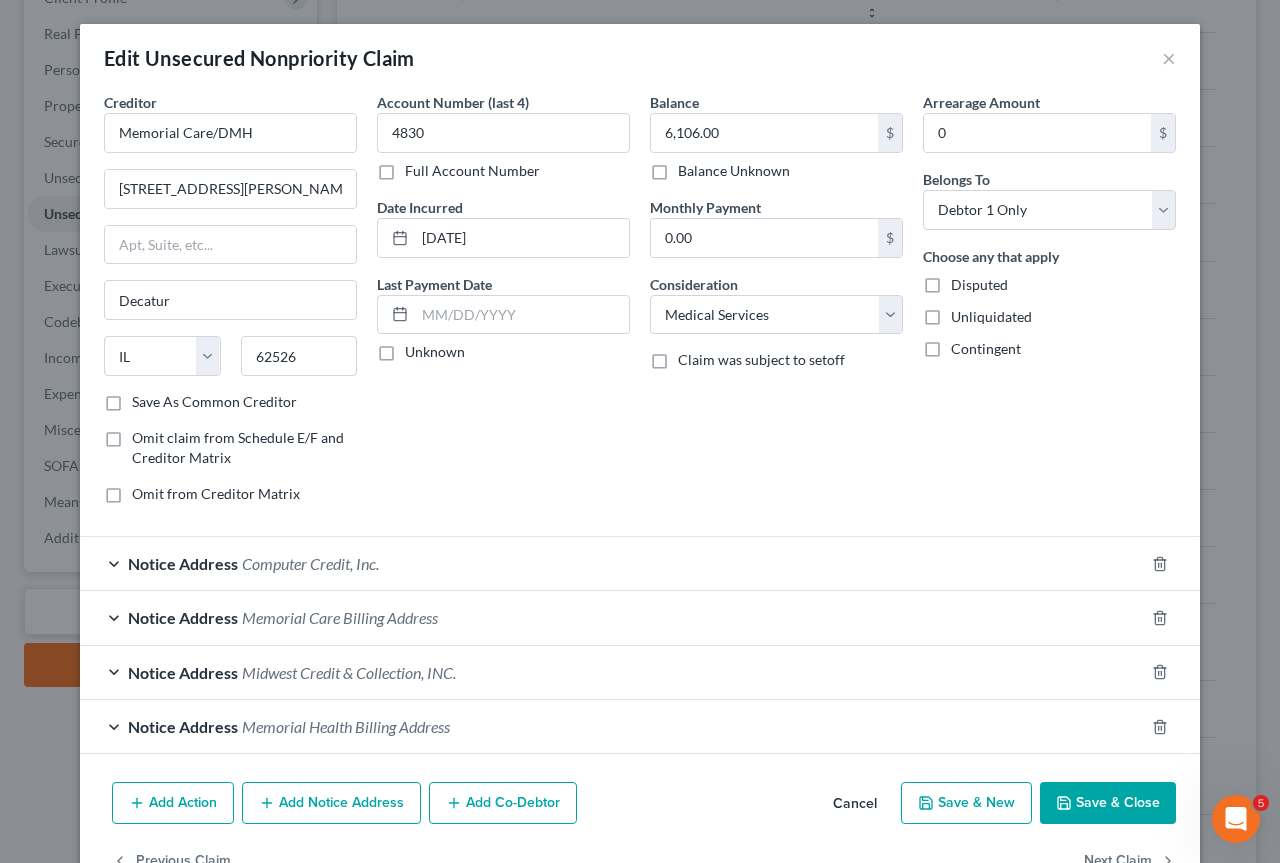 scroll, scrollTop: 4, scrollLeft: 0, axis: vertical 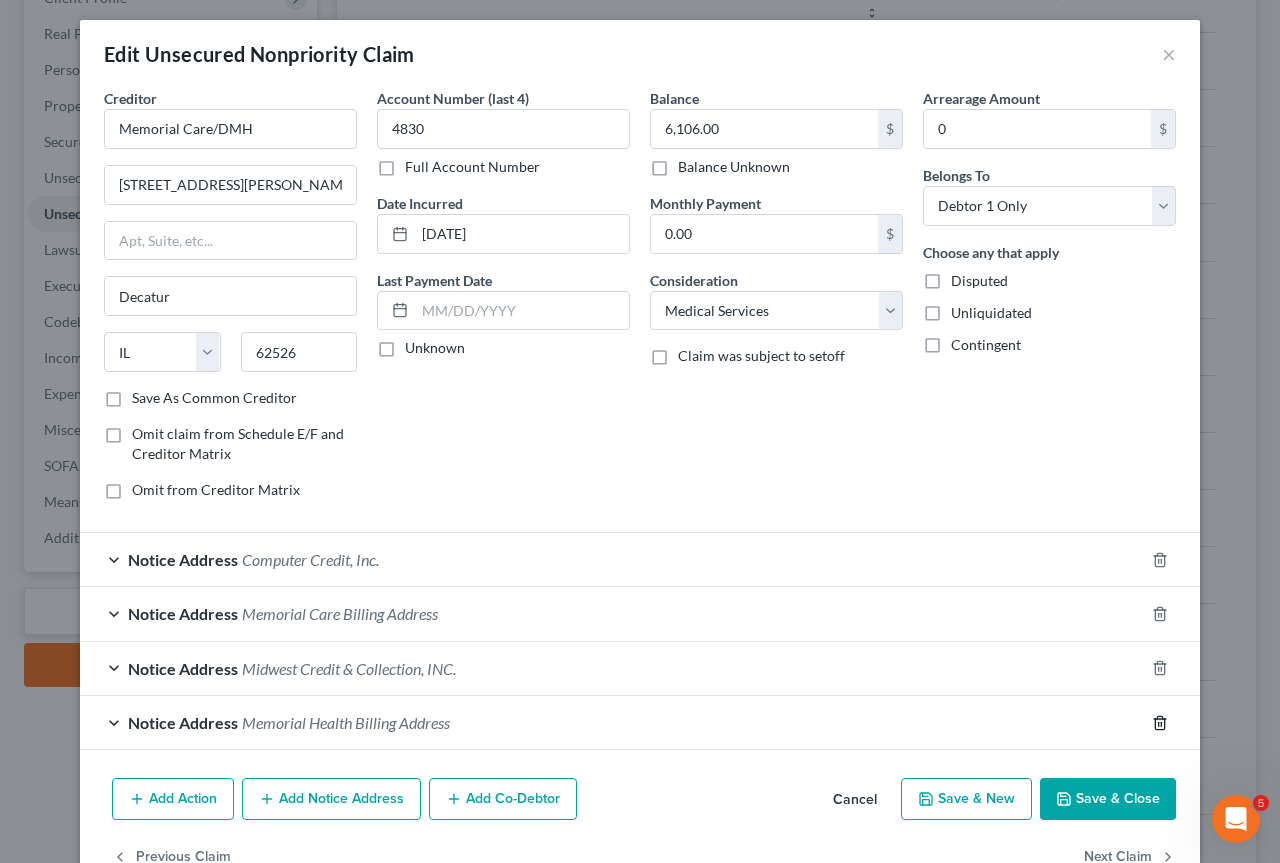 click 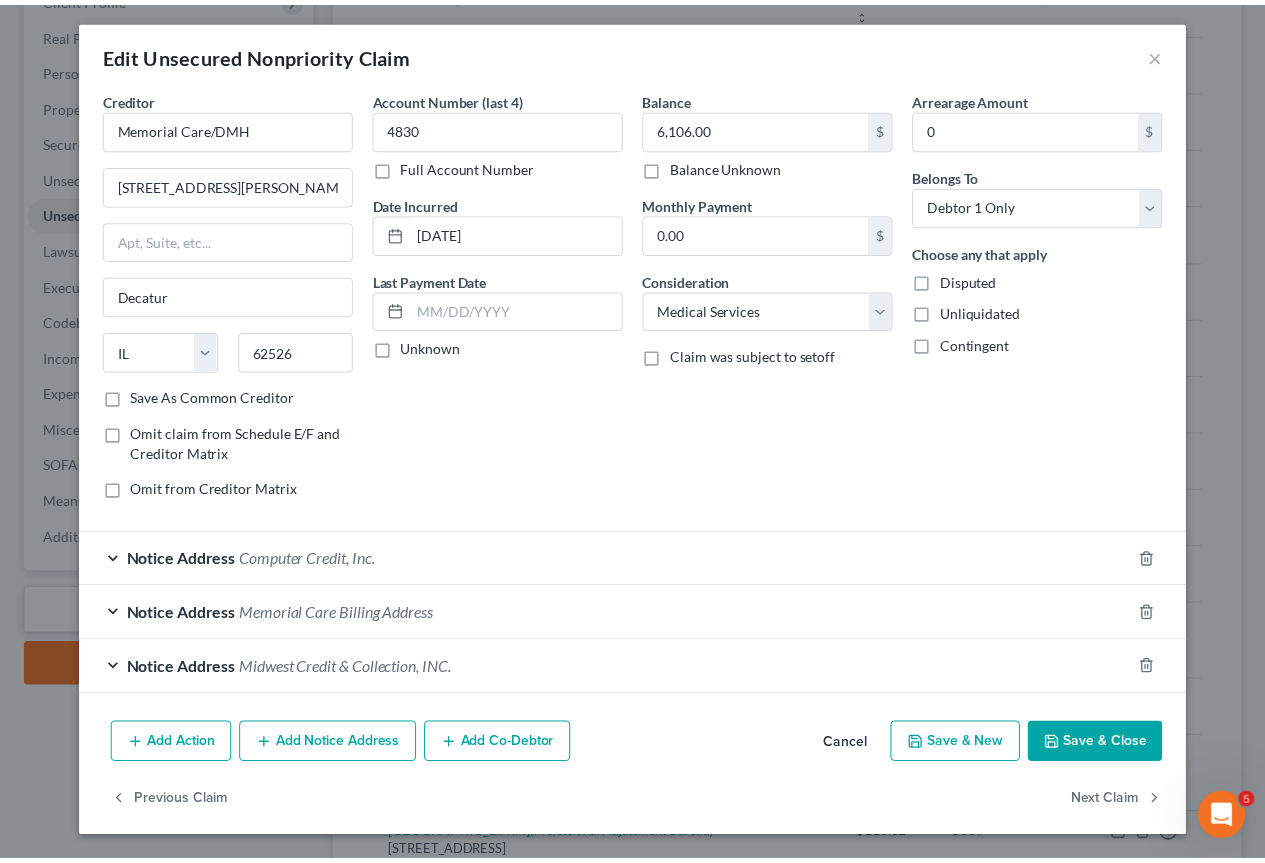 scroll, scrollTop: 0, scrollLeft: 0, axis: both 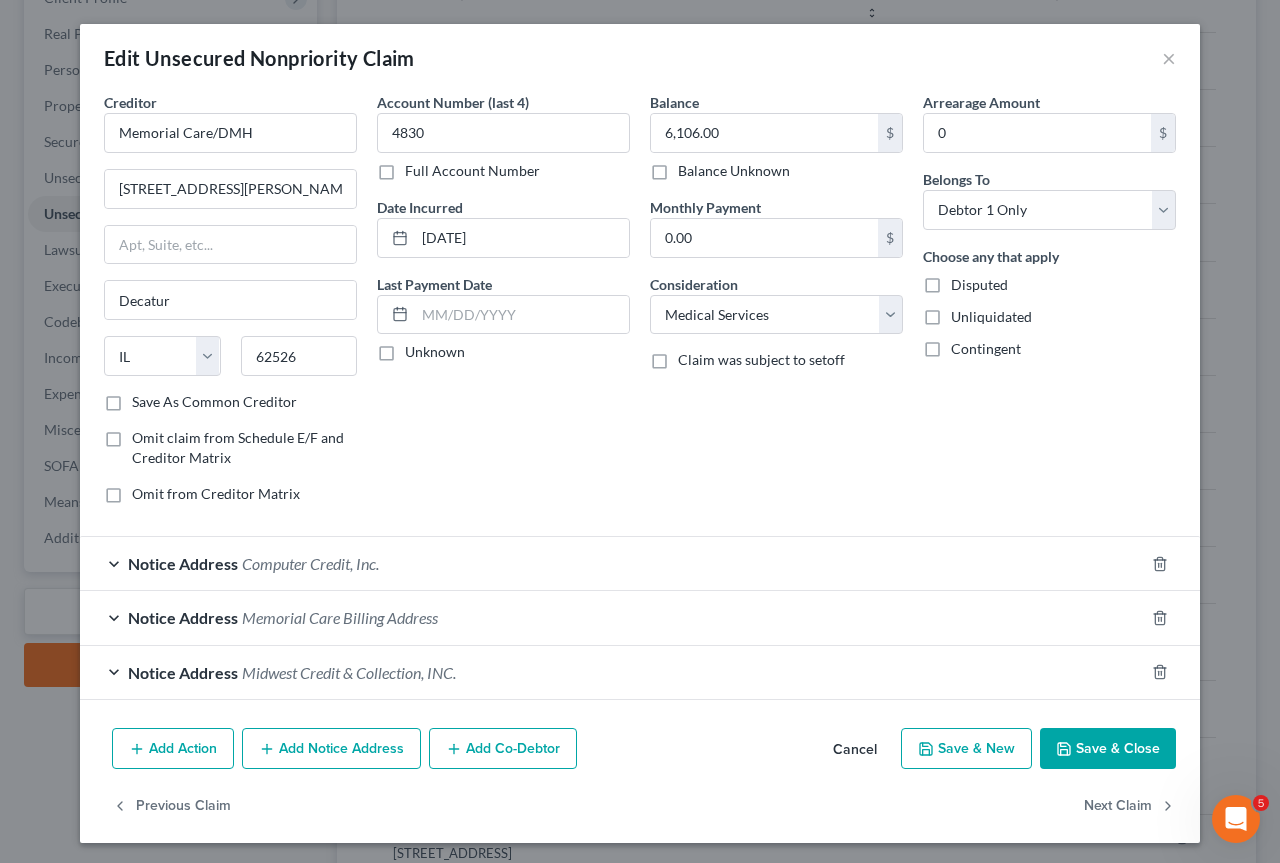 click on "Save & Close" at bounding box center [1108, 749] 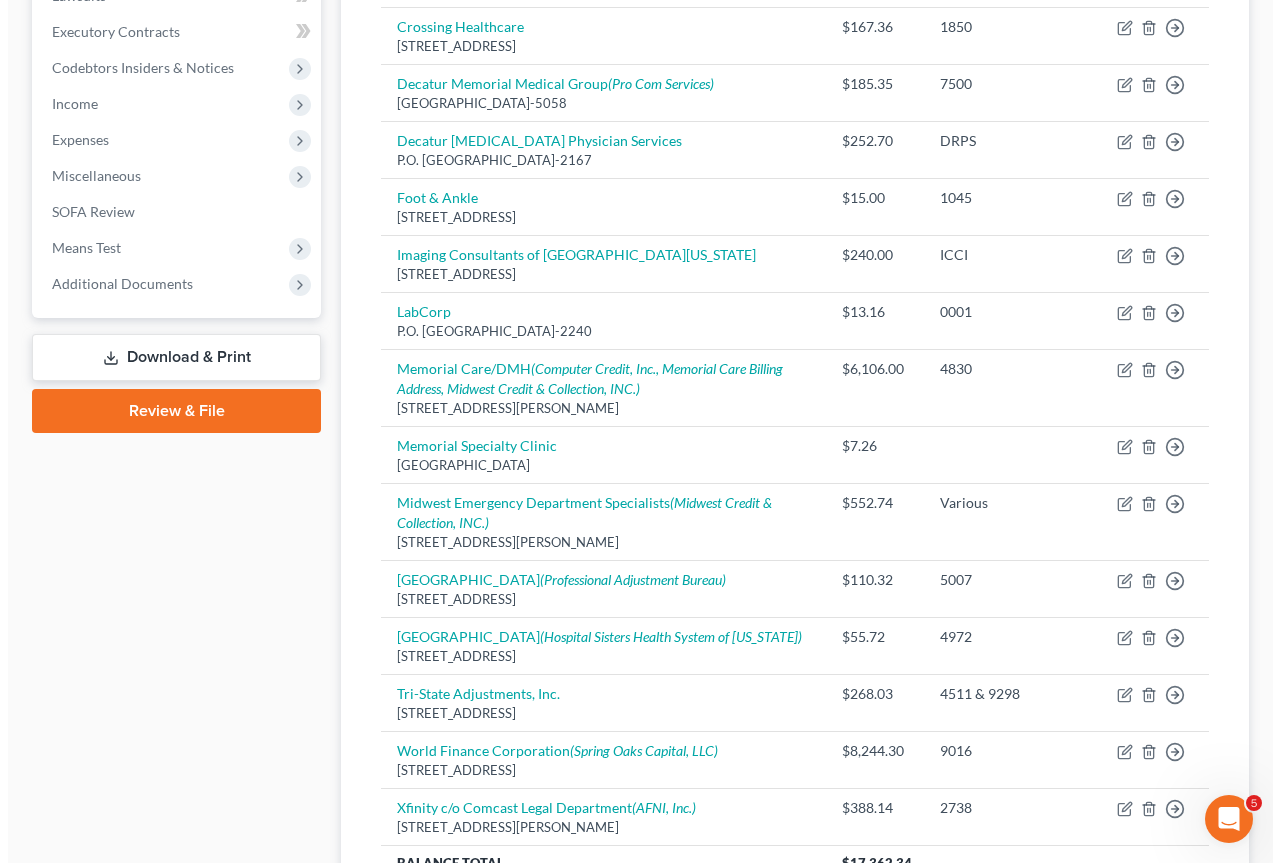 scroll, scrollTop: 0, scrollLeft: 0, axis: both 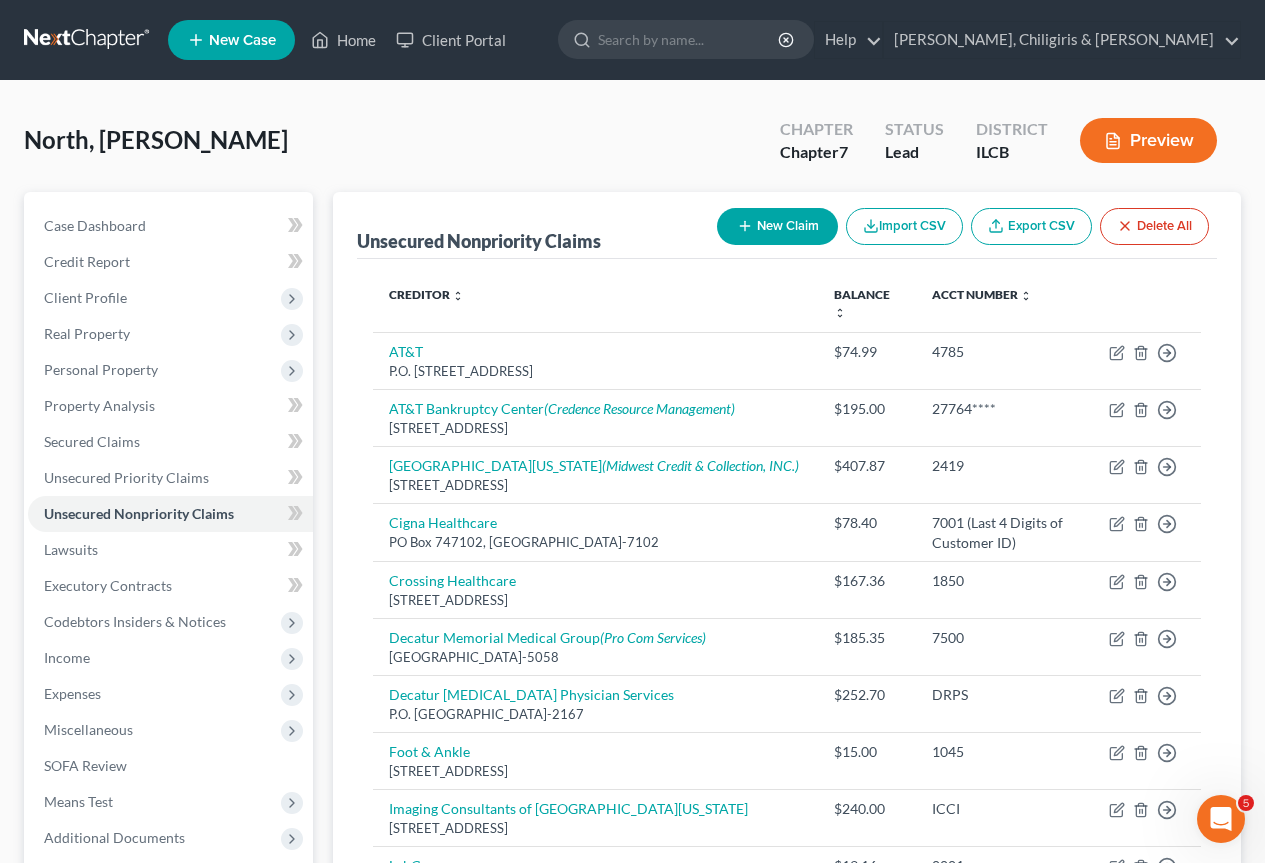 click on "New Claim" at bounding box center (777, 226) 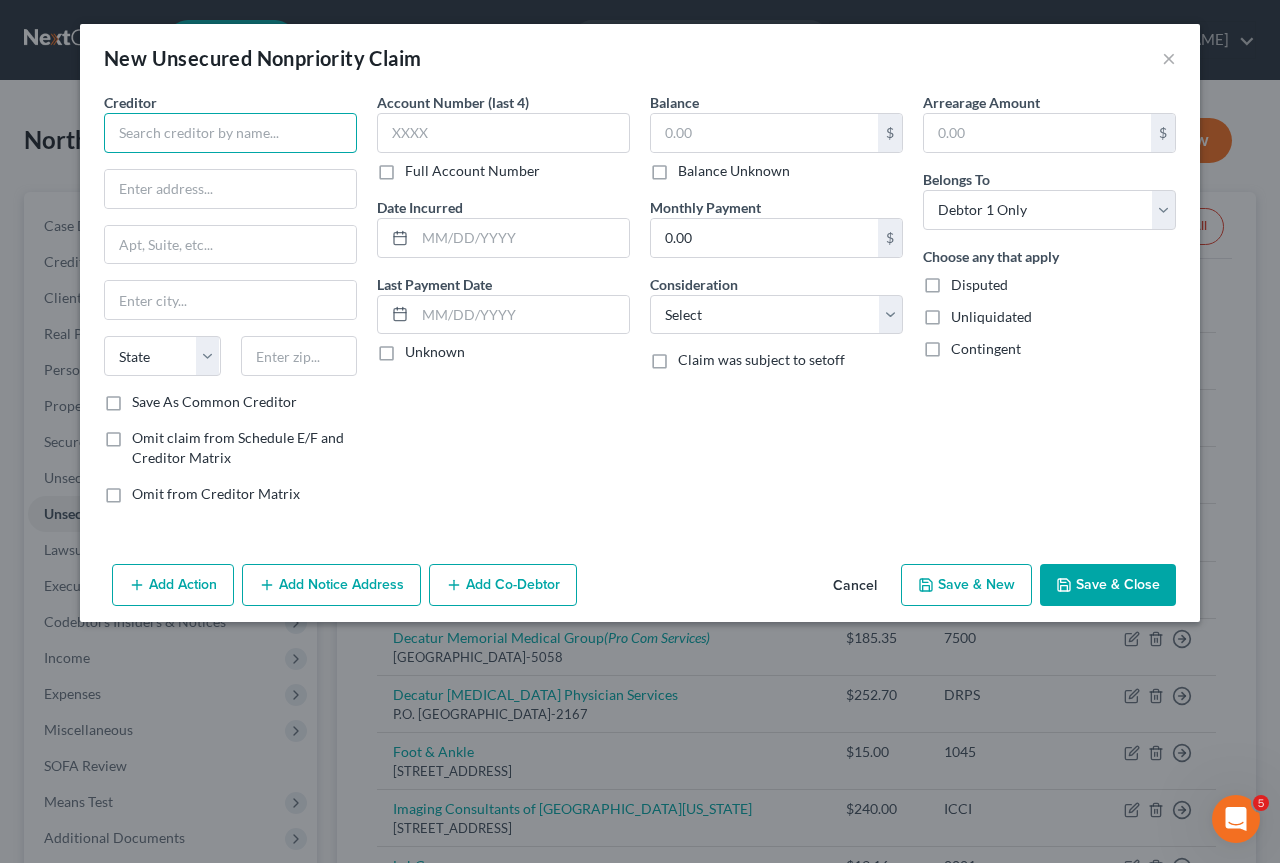 click at bounding box center [230, 133] 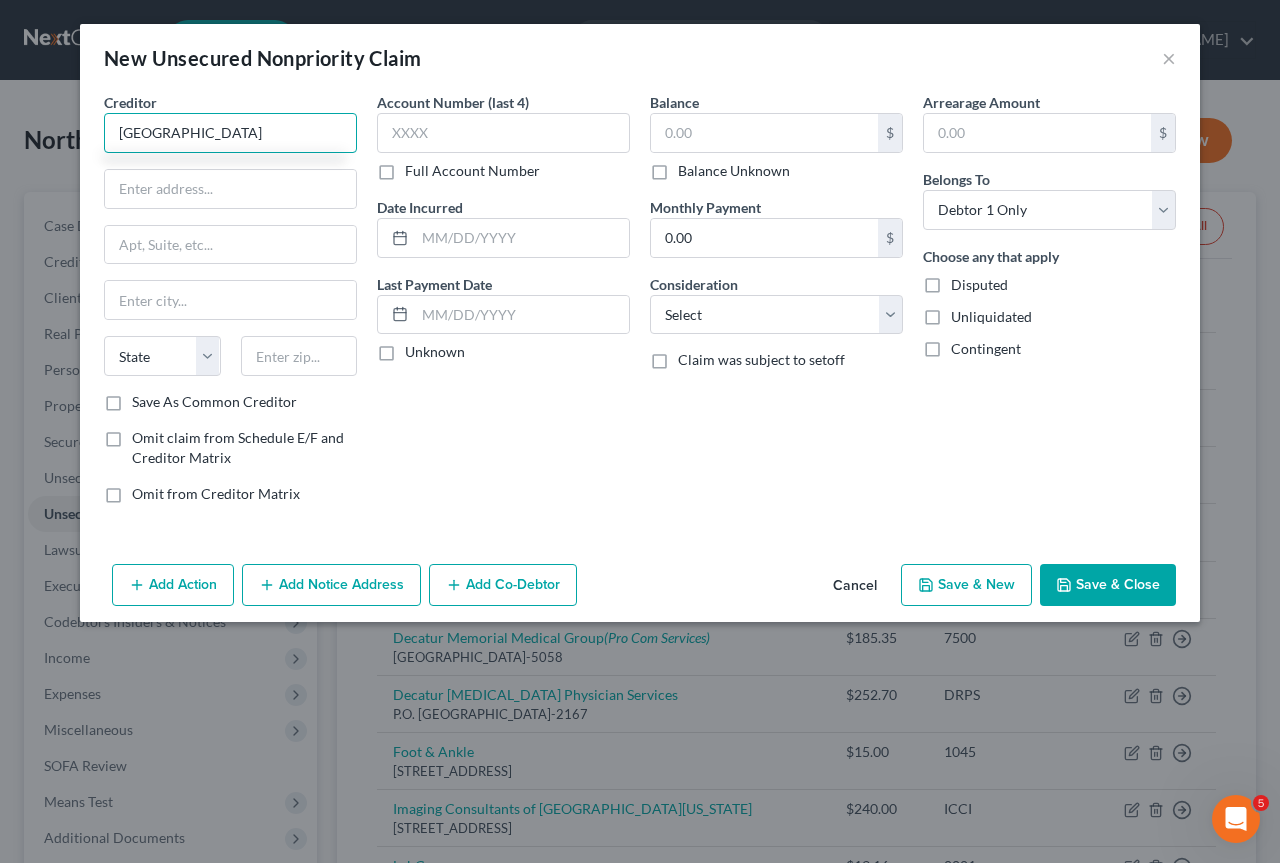 type on "St. John's Hospital" 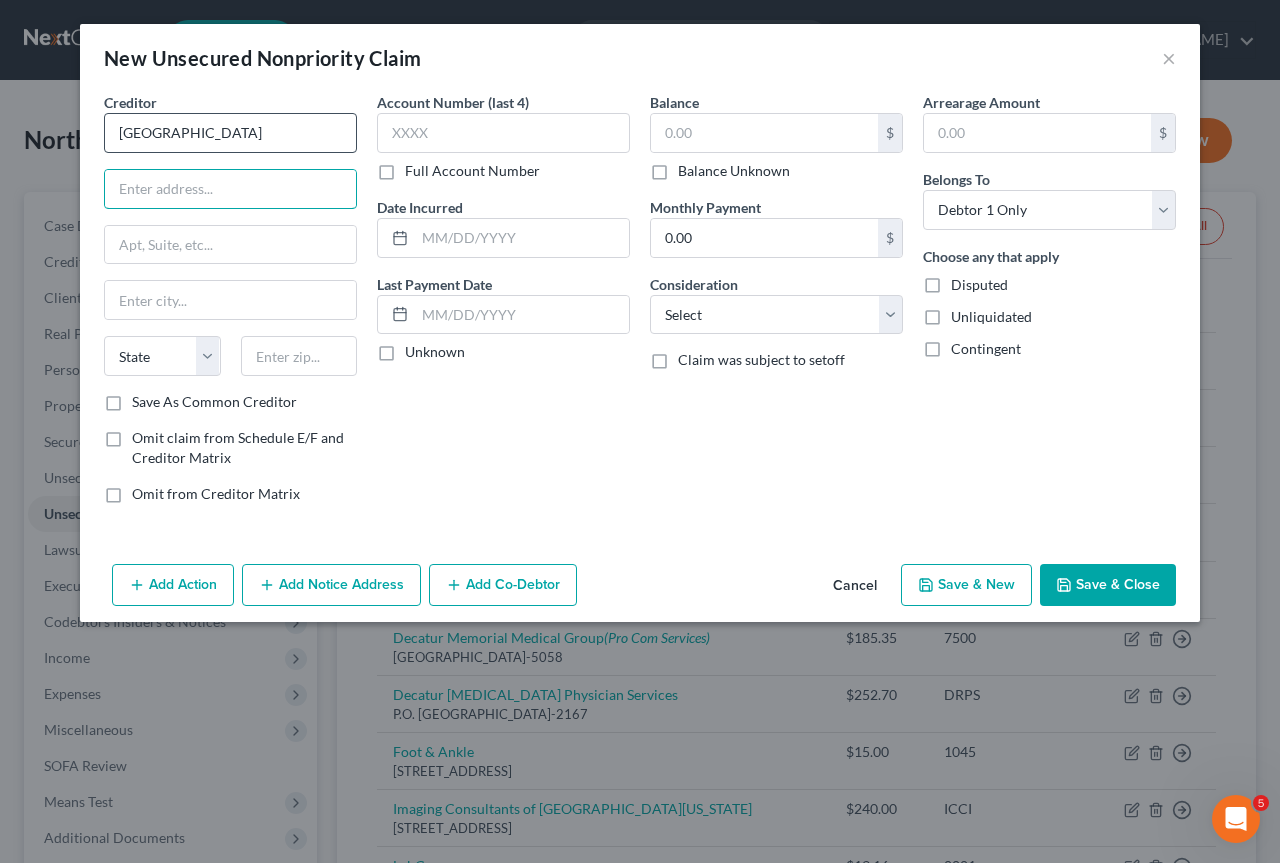 paste on "800 E. Carpenter St., Springfield, IL 62769" 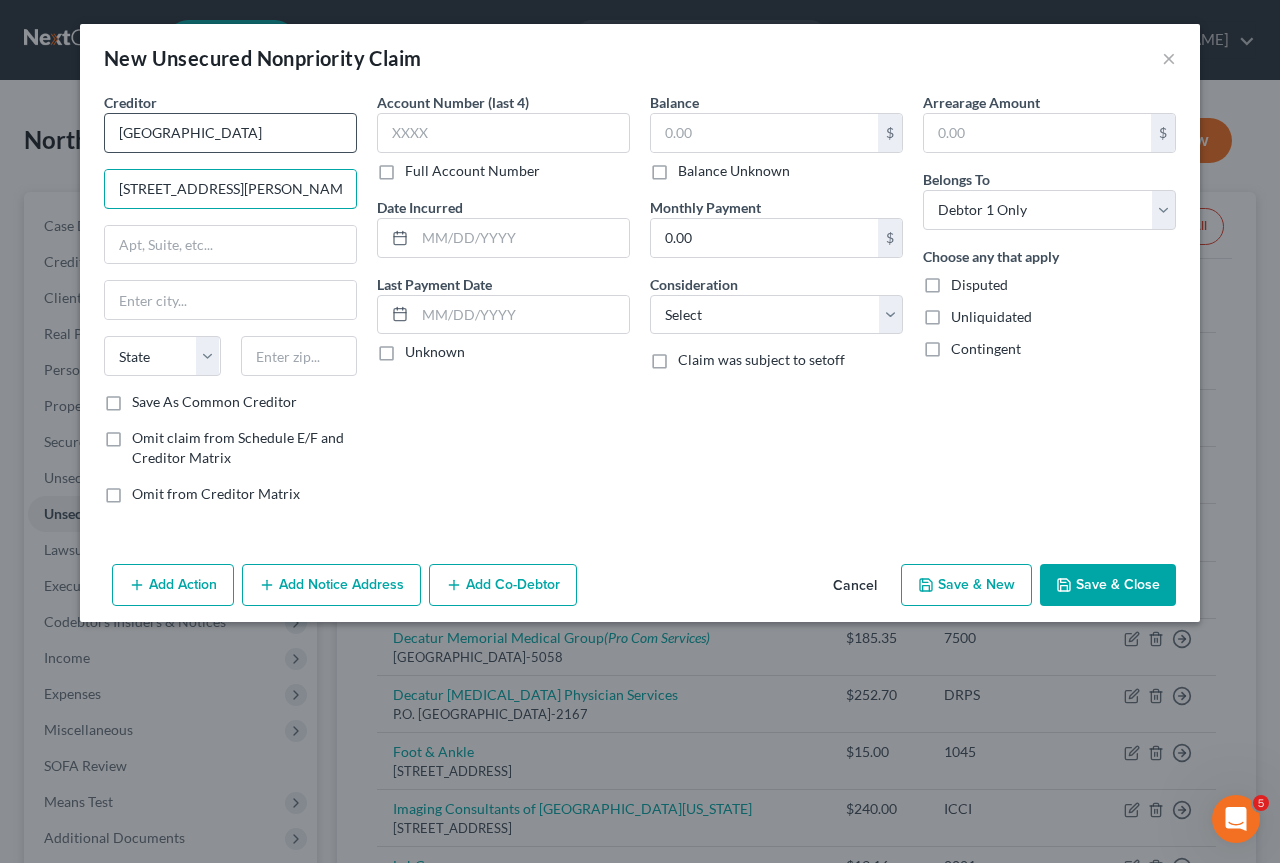 scroll, scrollTop: 0, scrollLeft: 30, axis: horizontal 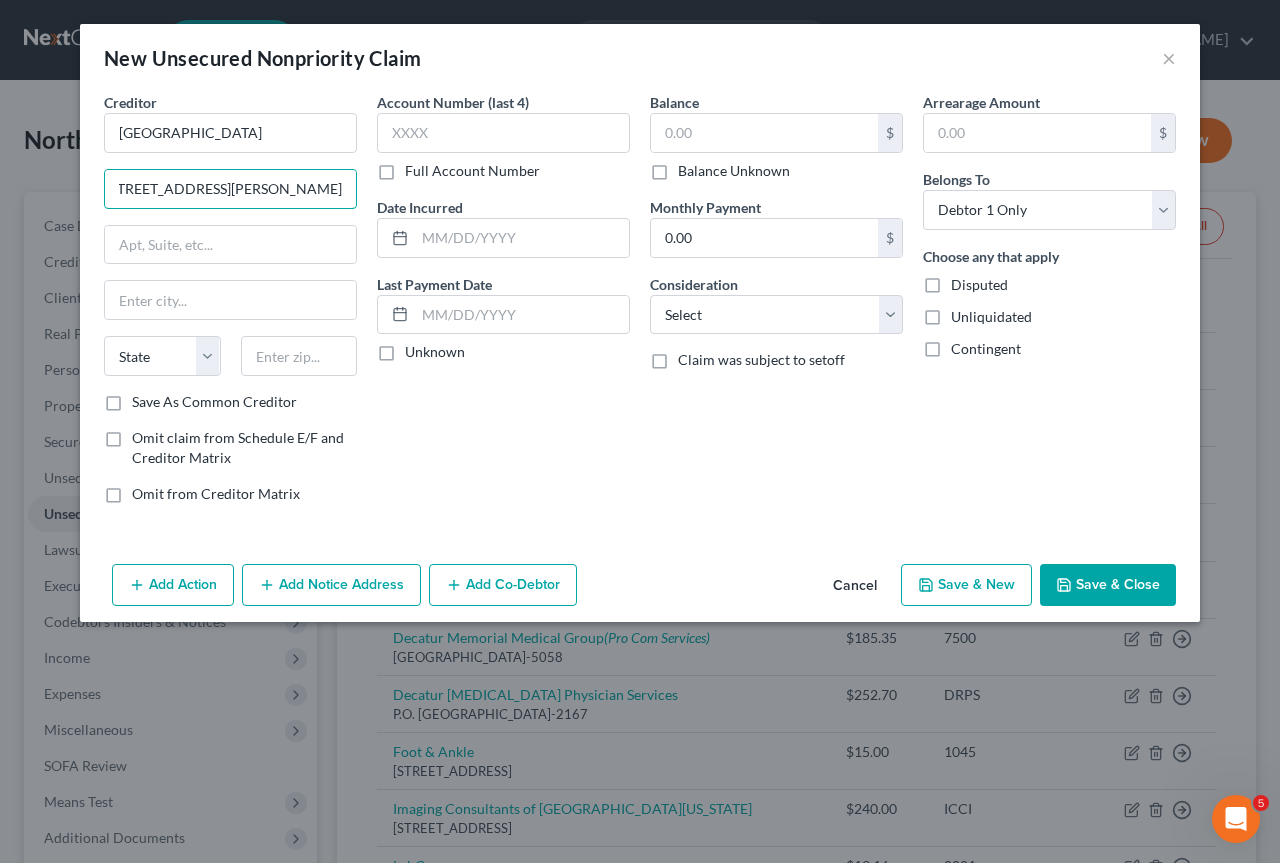 drag, startPoint x: 242, startPoint y: 179, endPoint x: 440, endPoint y: 175, distance: 198.0404 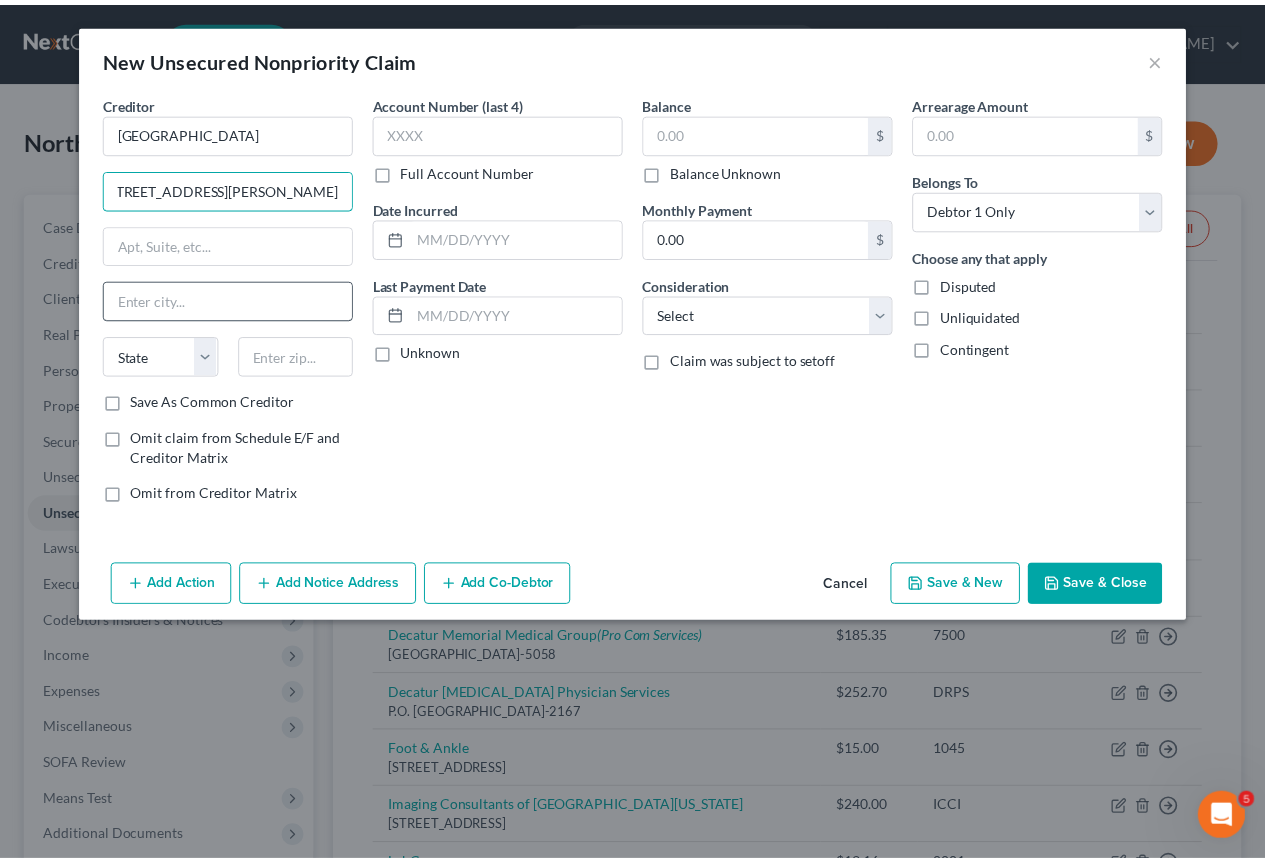 scroll, scrollTop: 0, scrollLeft: 0, axis: both 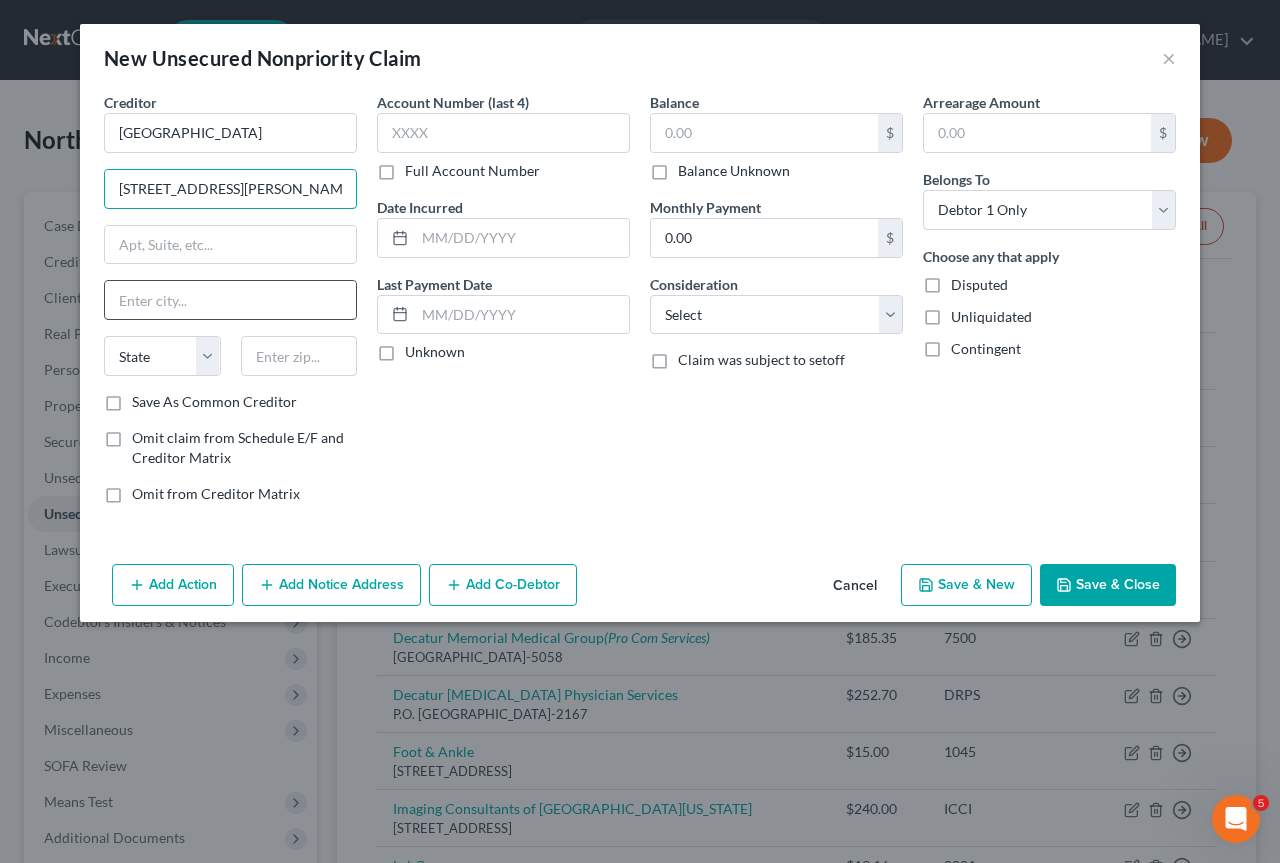 type on "800 E. Carpenter St." 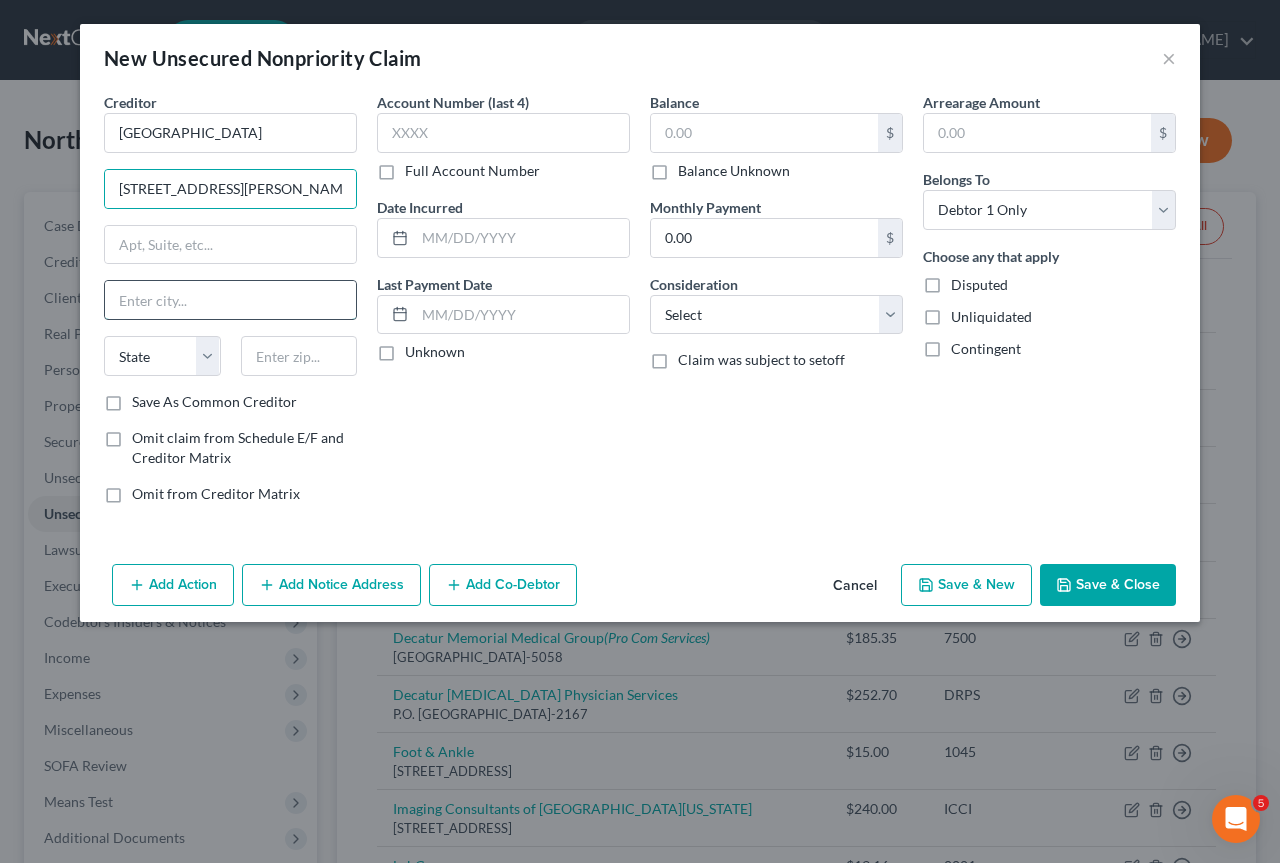 click at bounding box center [230, 300] 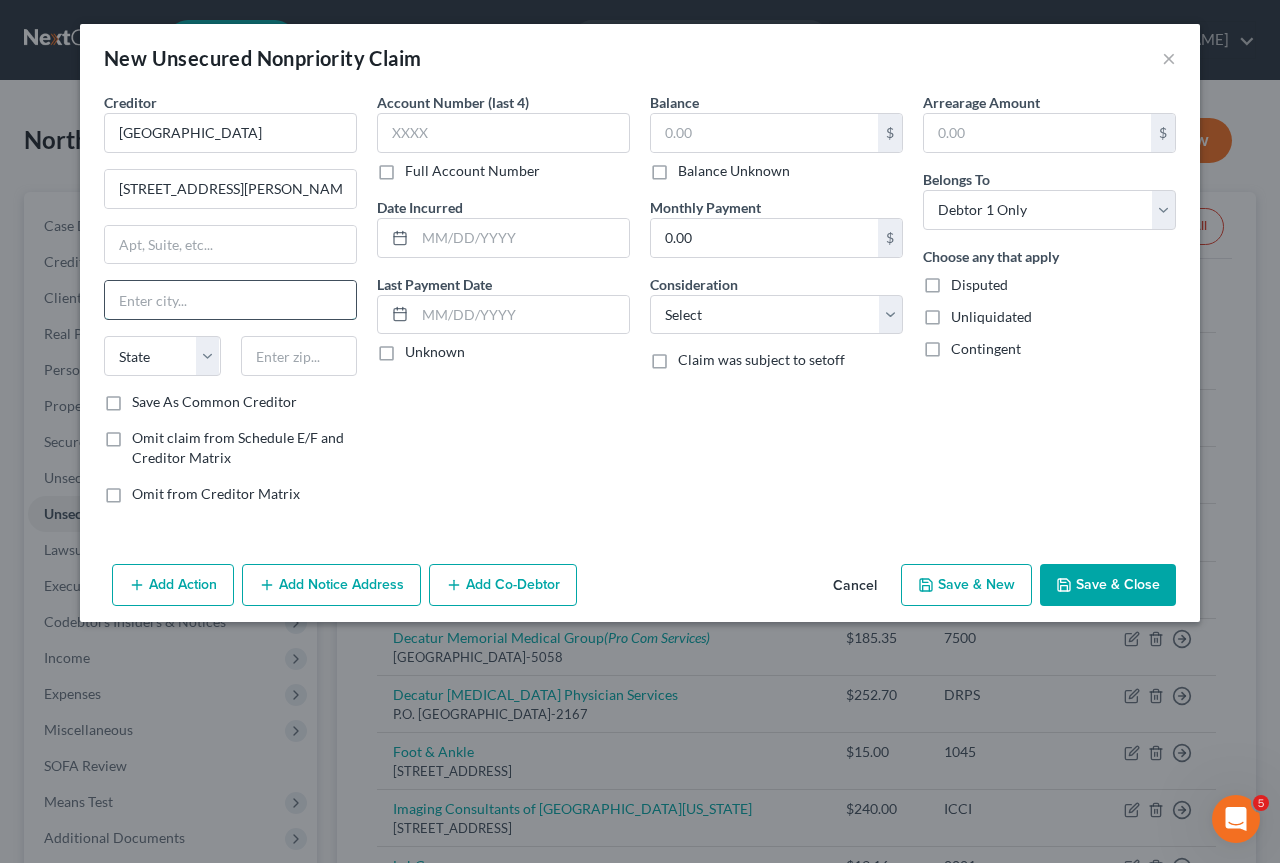 paste on "Springfield, IL 62769" 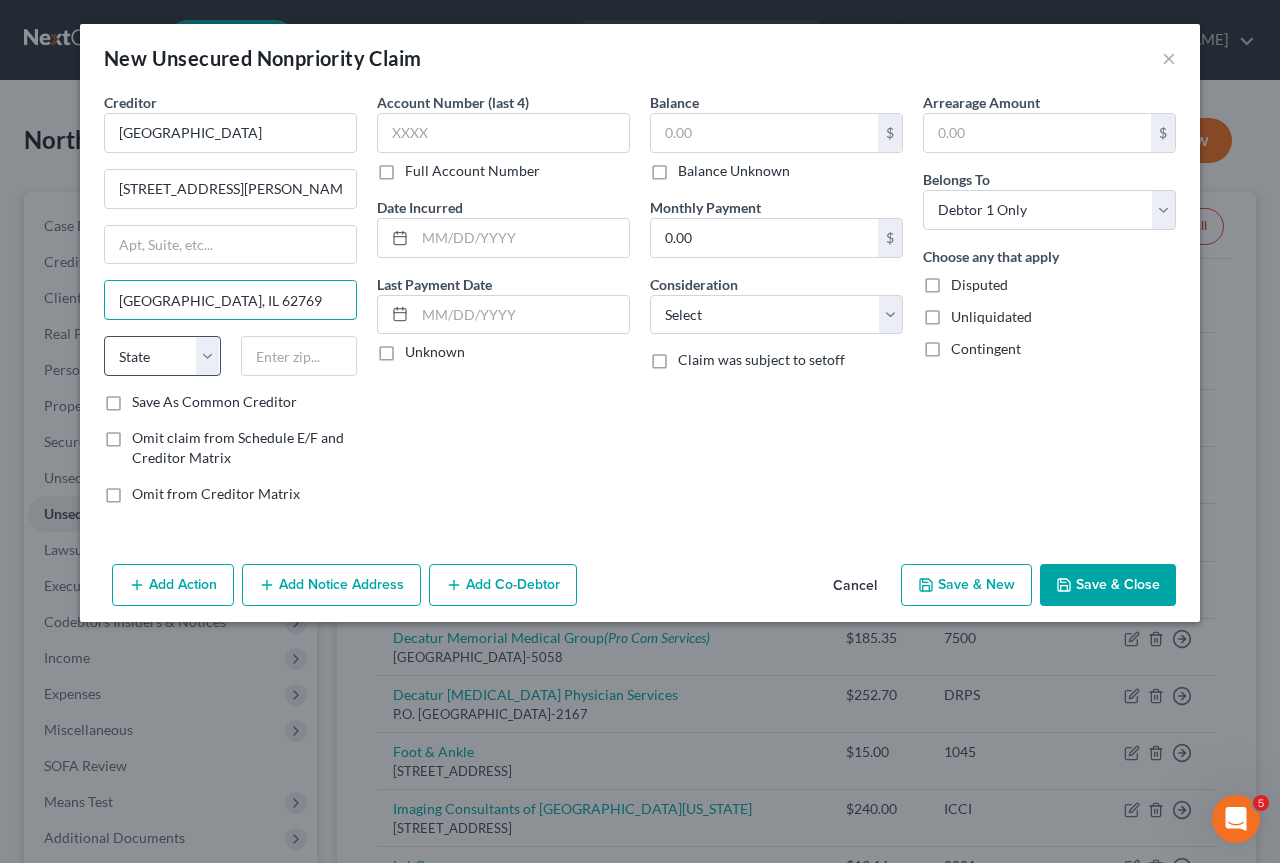 type on "Springfield, IL 62769" 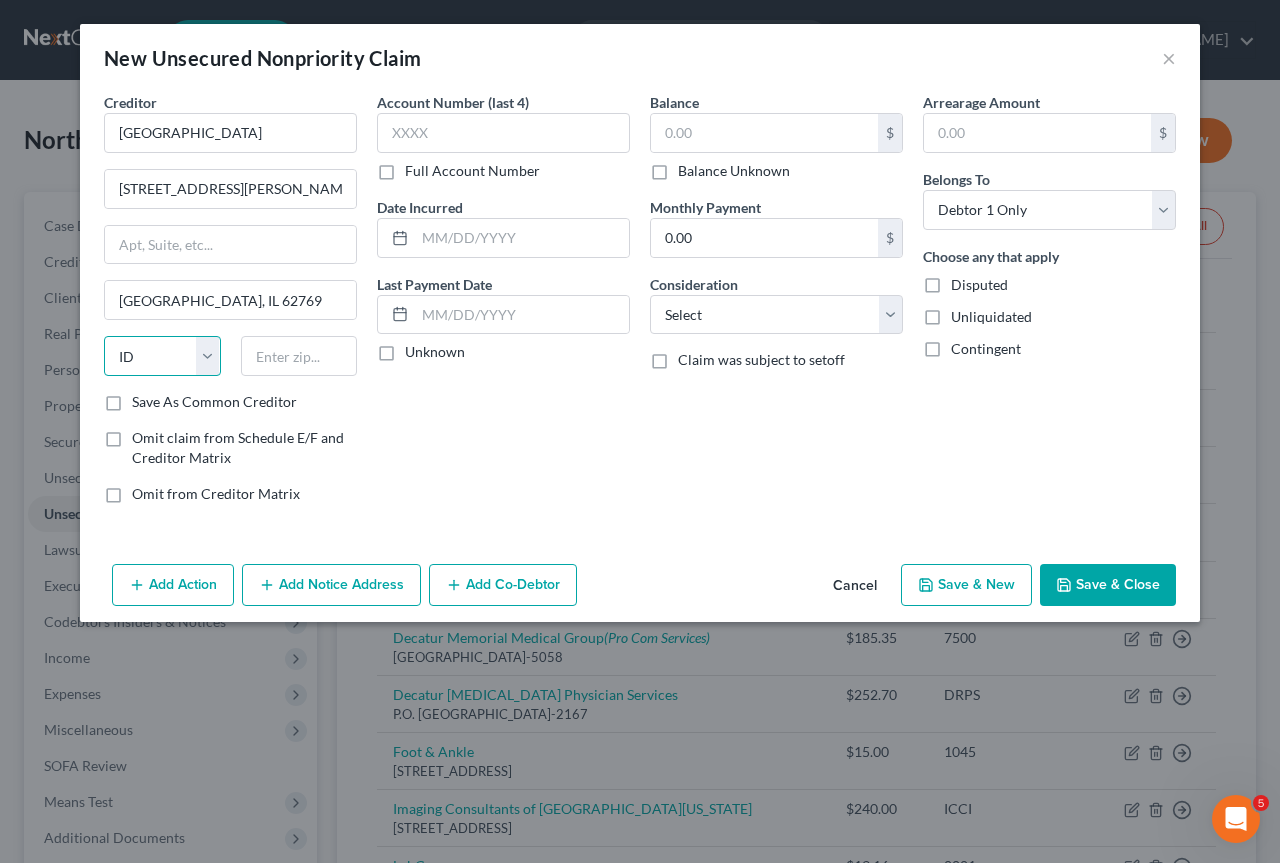 select on "14" 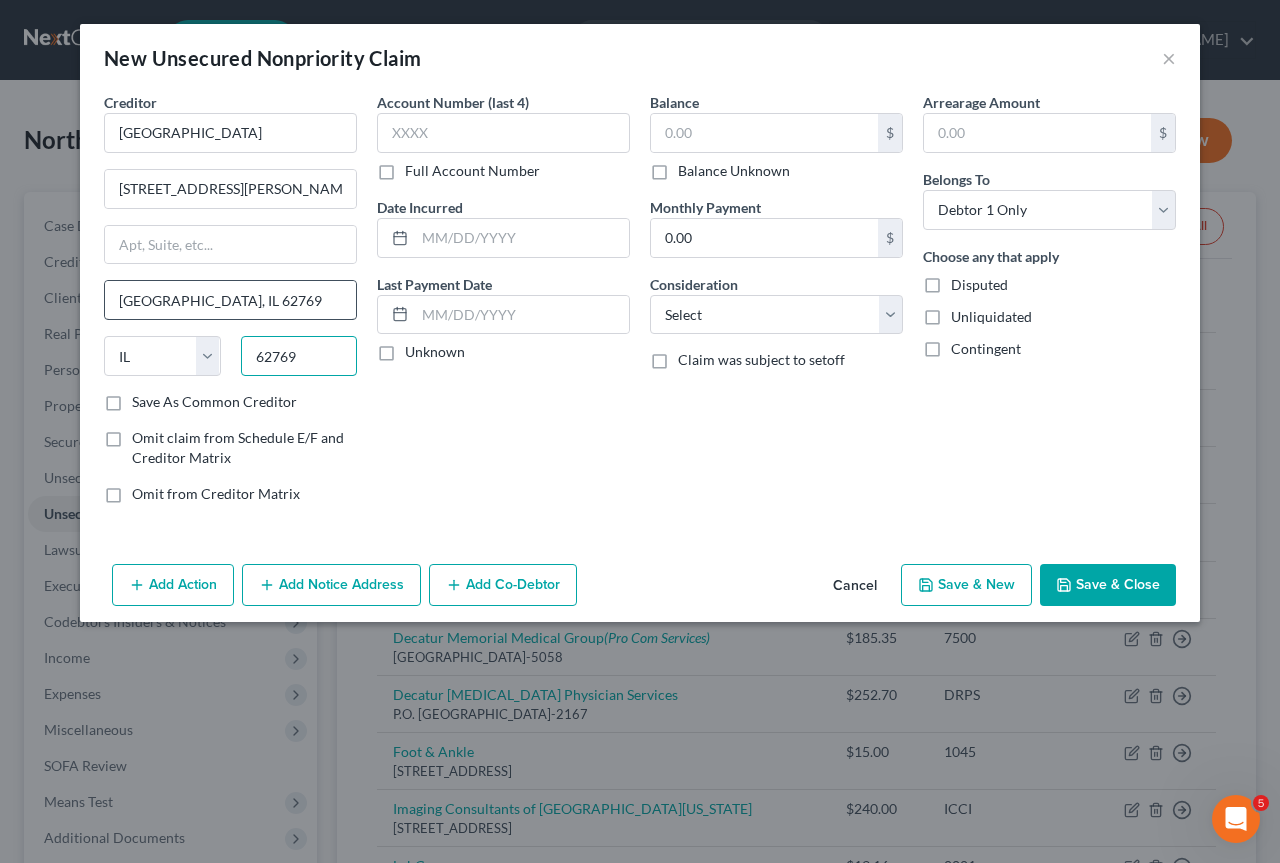 type on "62769" 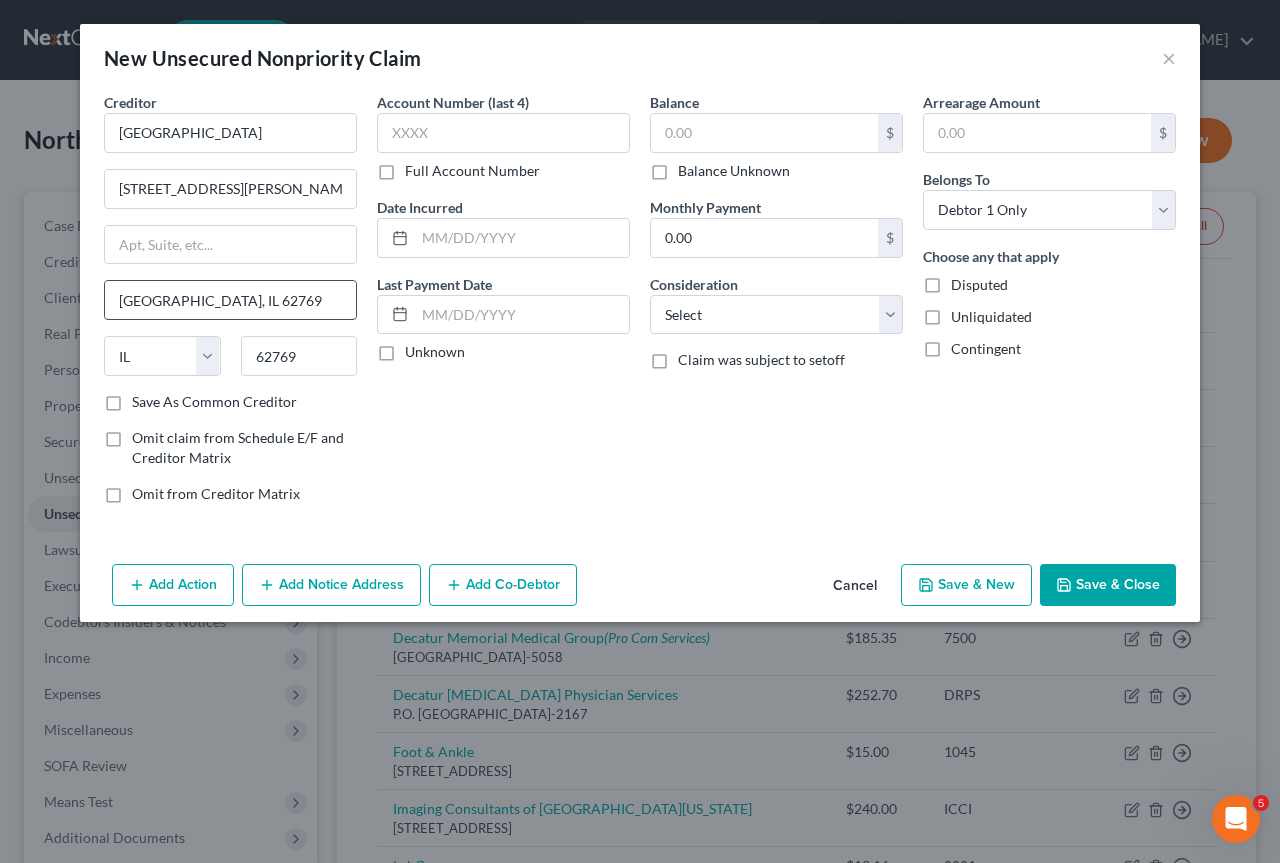 click on "Springfield, IL 62769" at bounding box center (230, 300) 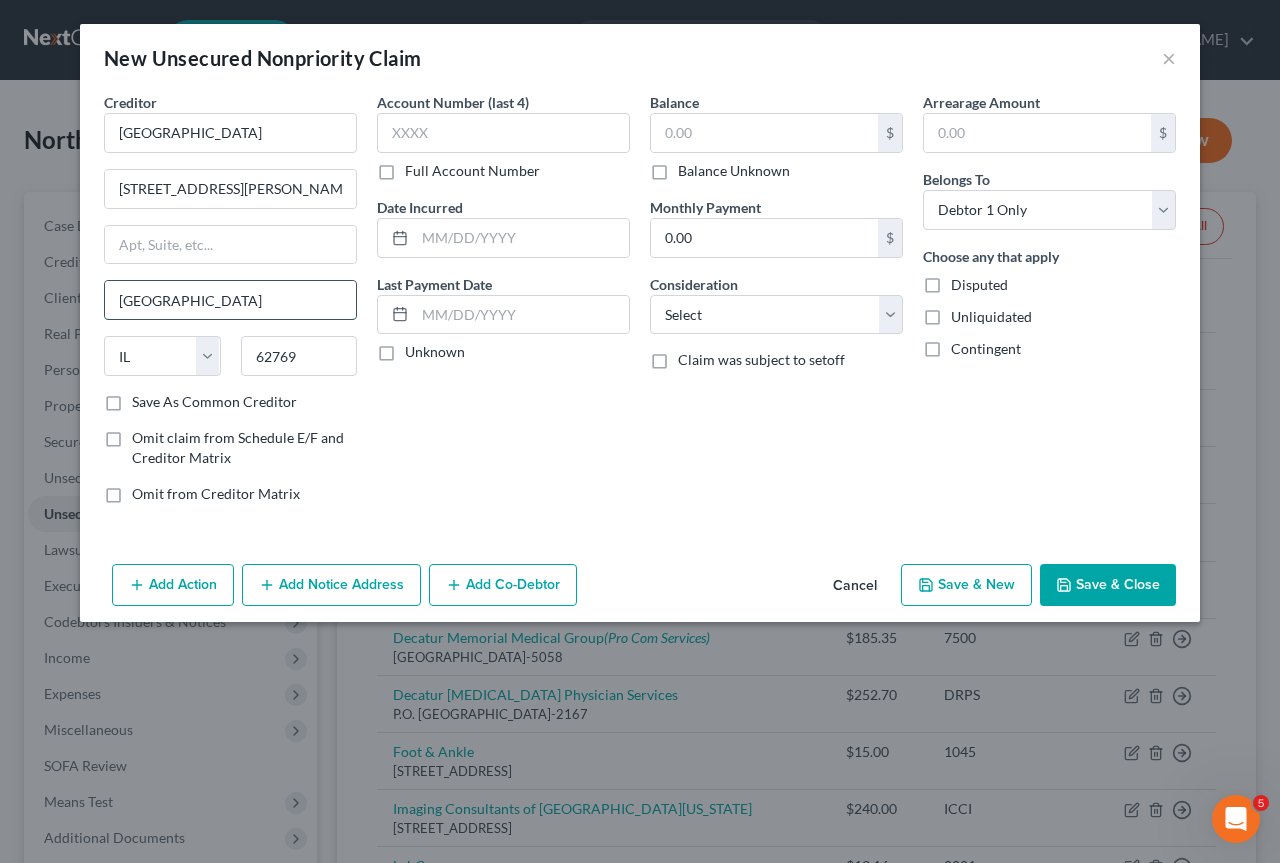 click on "[GEOGRAPHIC_DATA]" at bounding box center [230, 300] 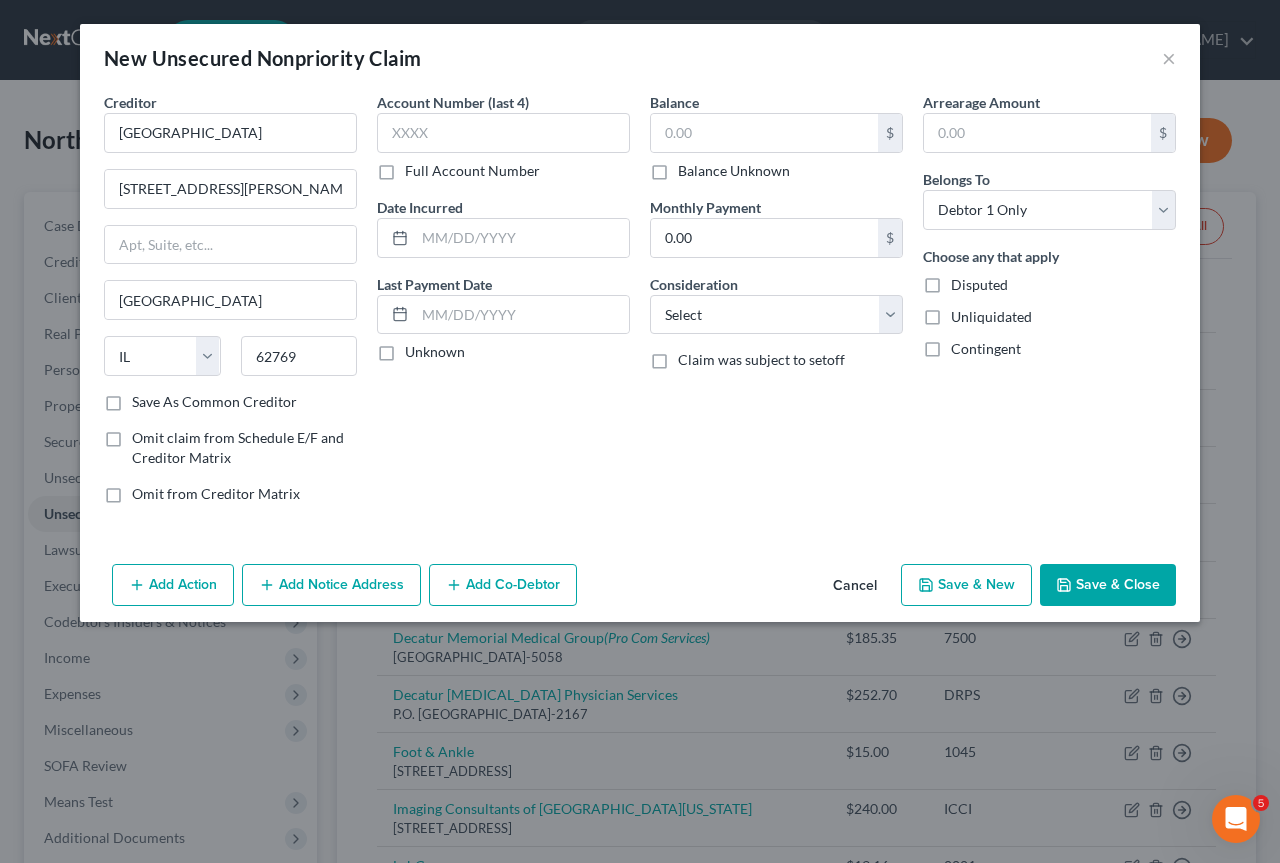 click on "Account Number (last 4)
Full Account Number
Date Incurred         Last Payment Date         Unknown" at bounding box center [503, 306] 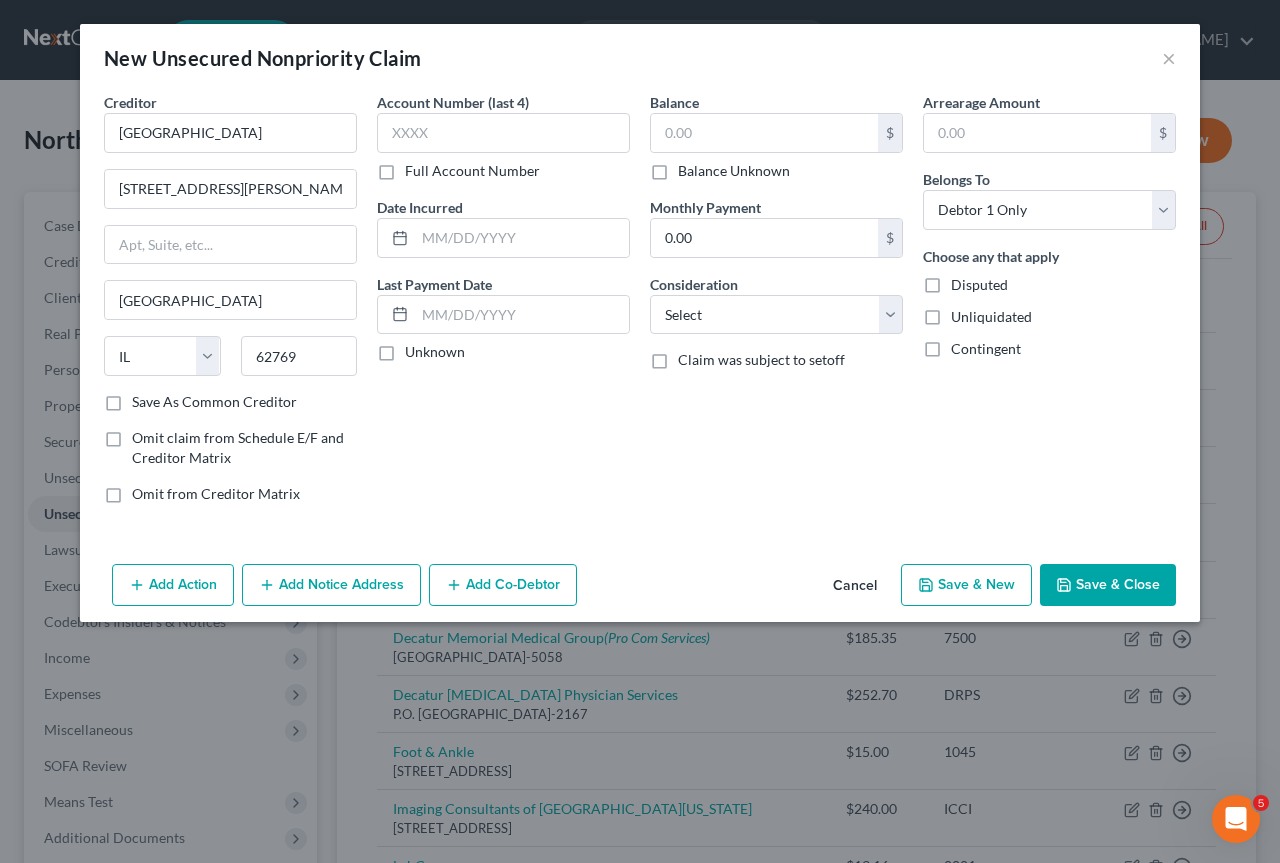 click on "Balance Unknown" at bounding box center (734, 171) 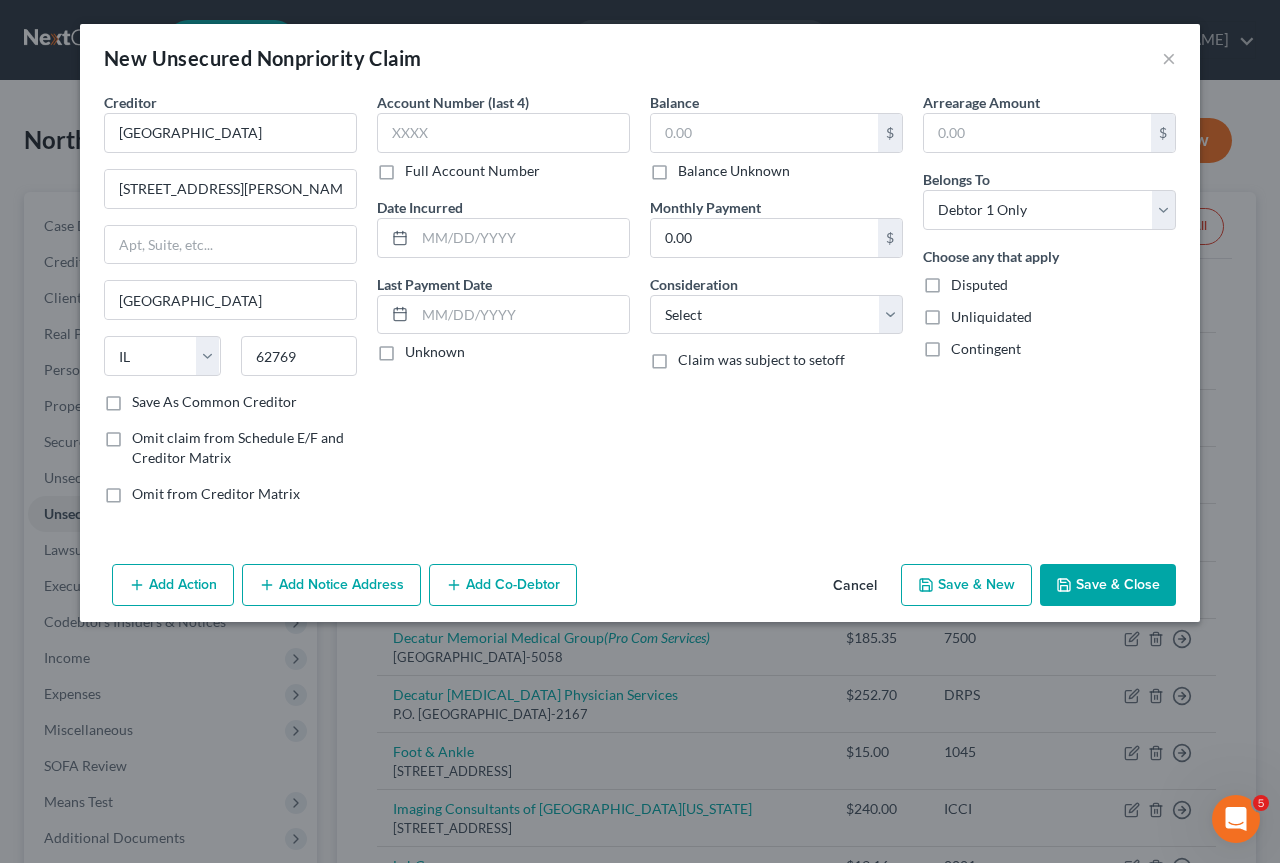 click on "Balance Unknown" at bounding box center (692, 167) 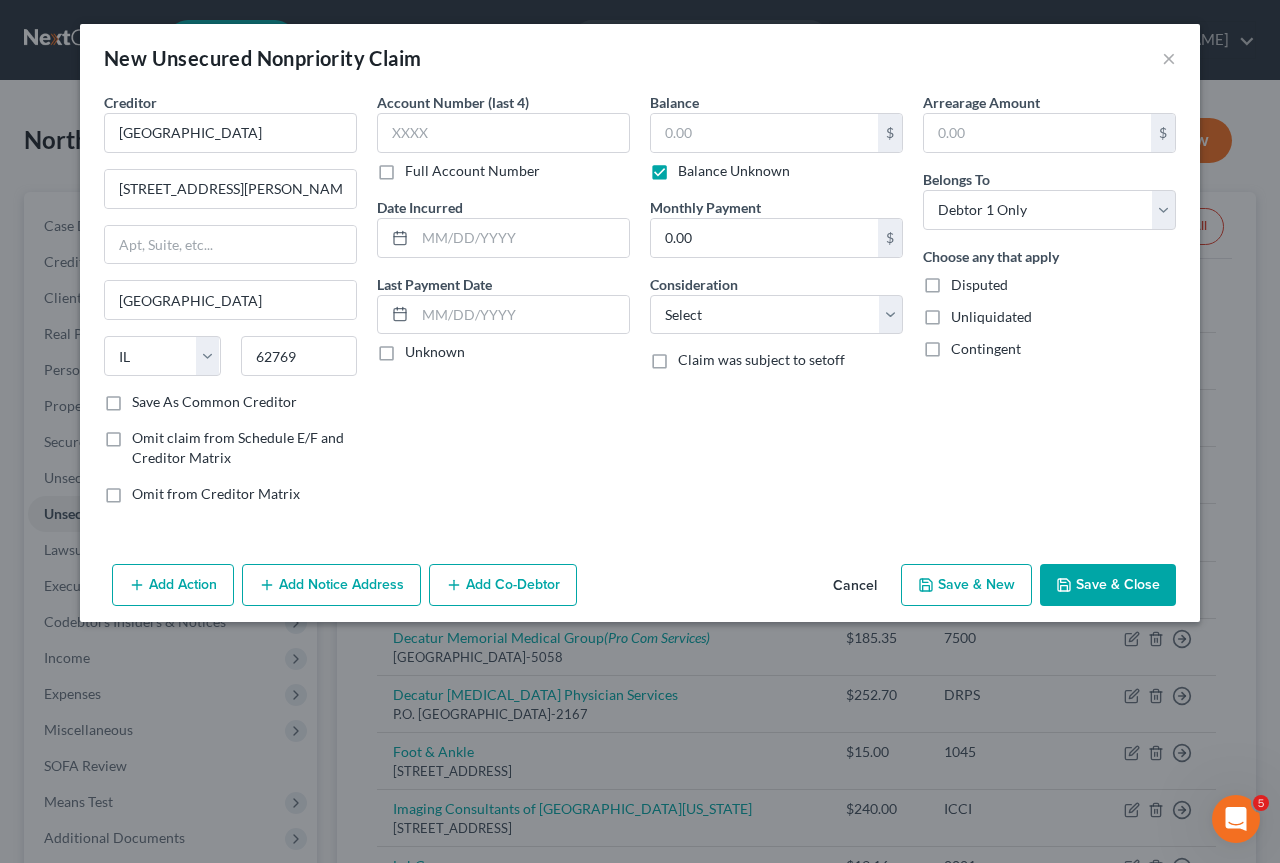 type on "0.00" 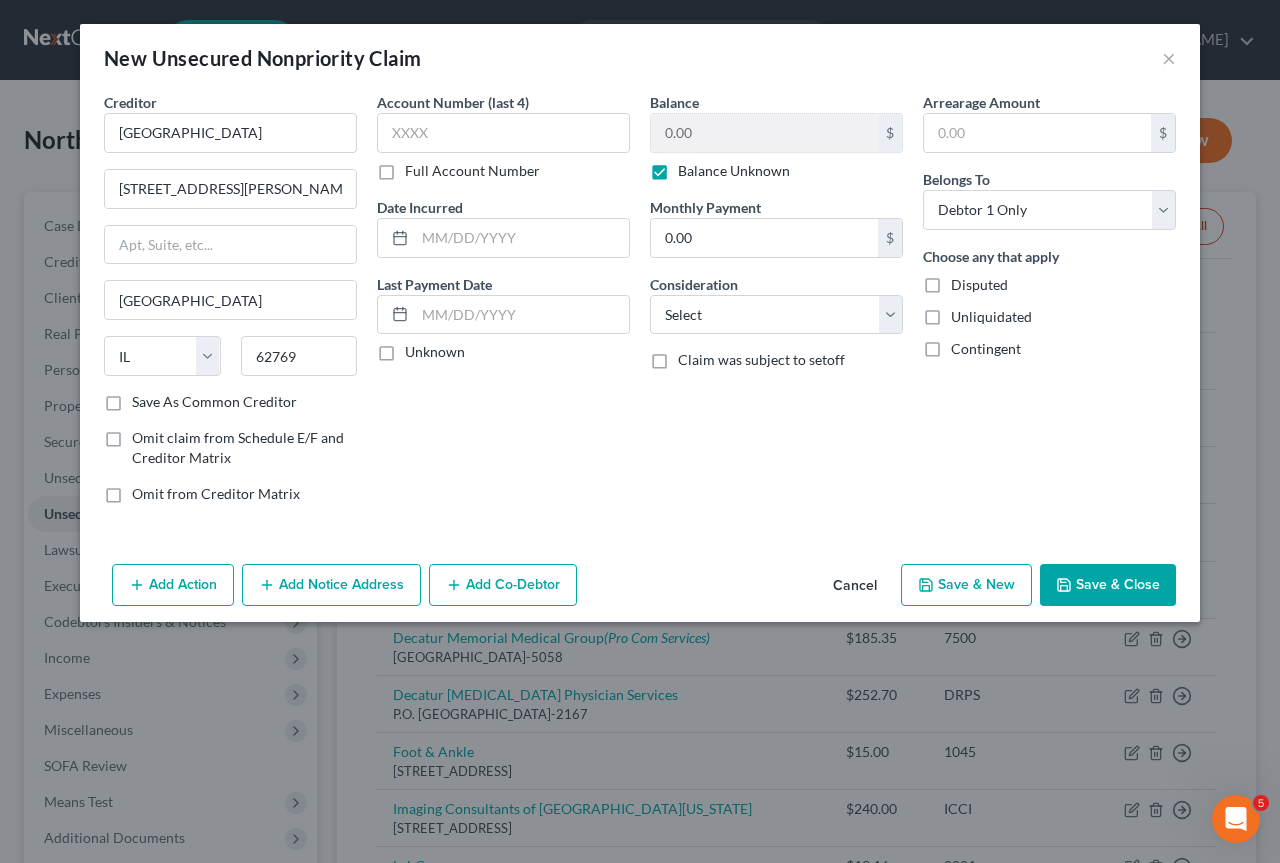 click on "Full Account Number" at bounding box center [472, 171] 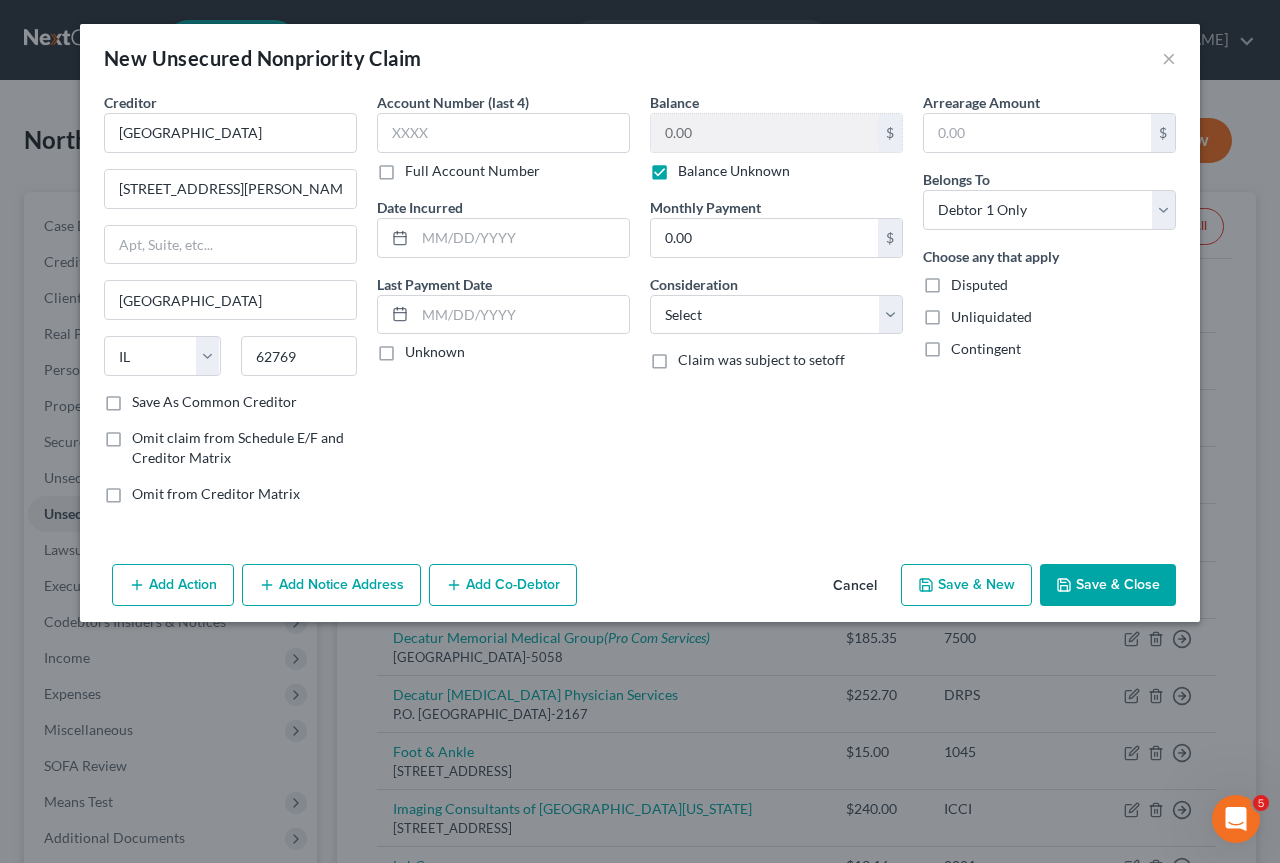 click on "Full Account Number" at bounding box center (419, 167) 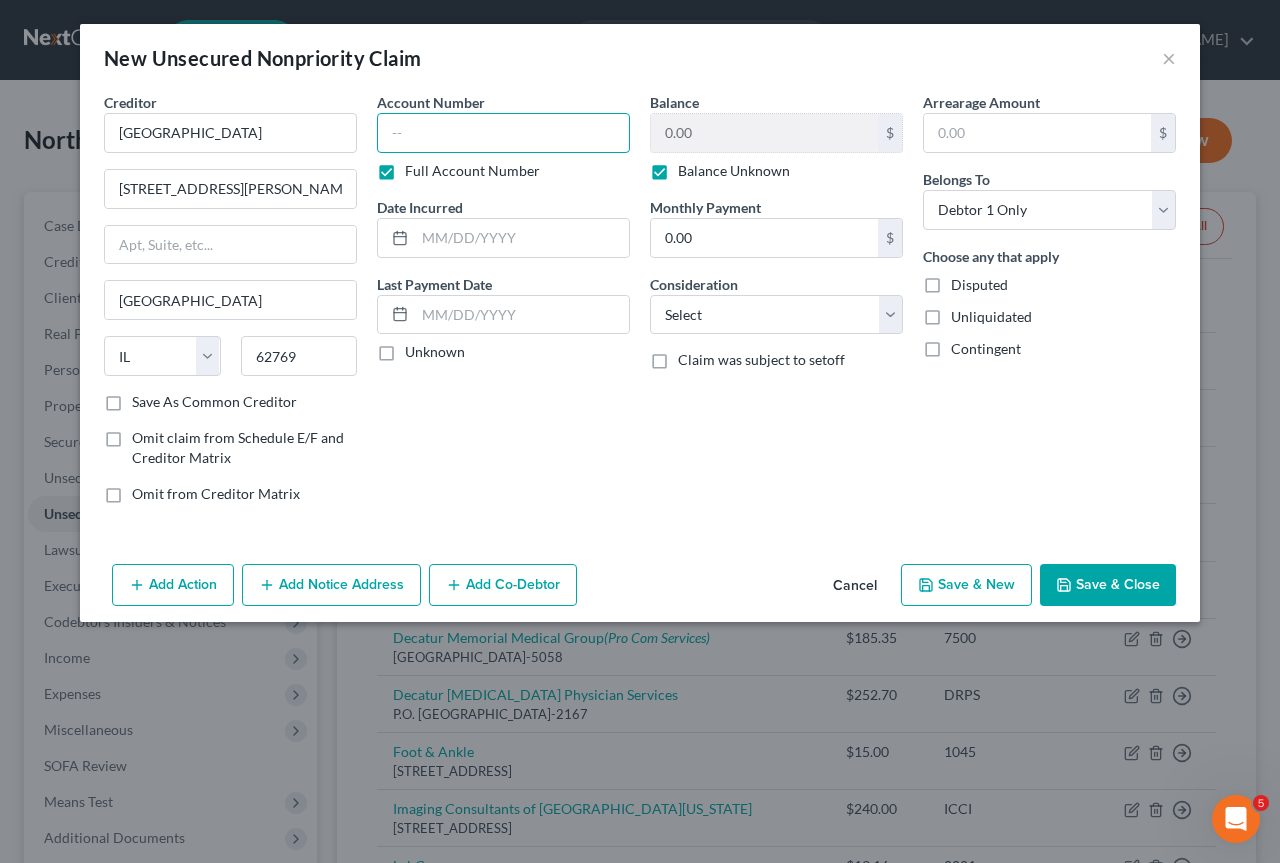 click at bounding box center (503, 133) 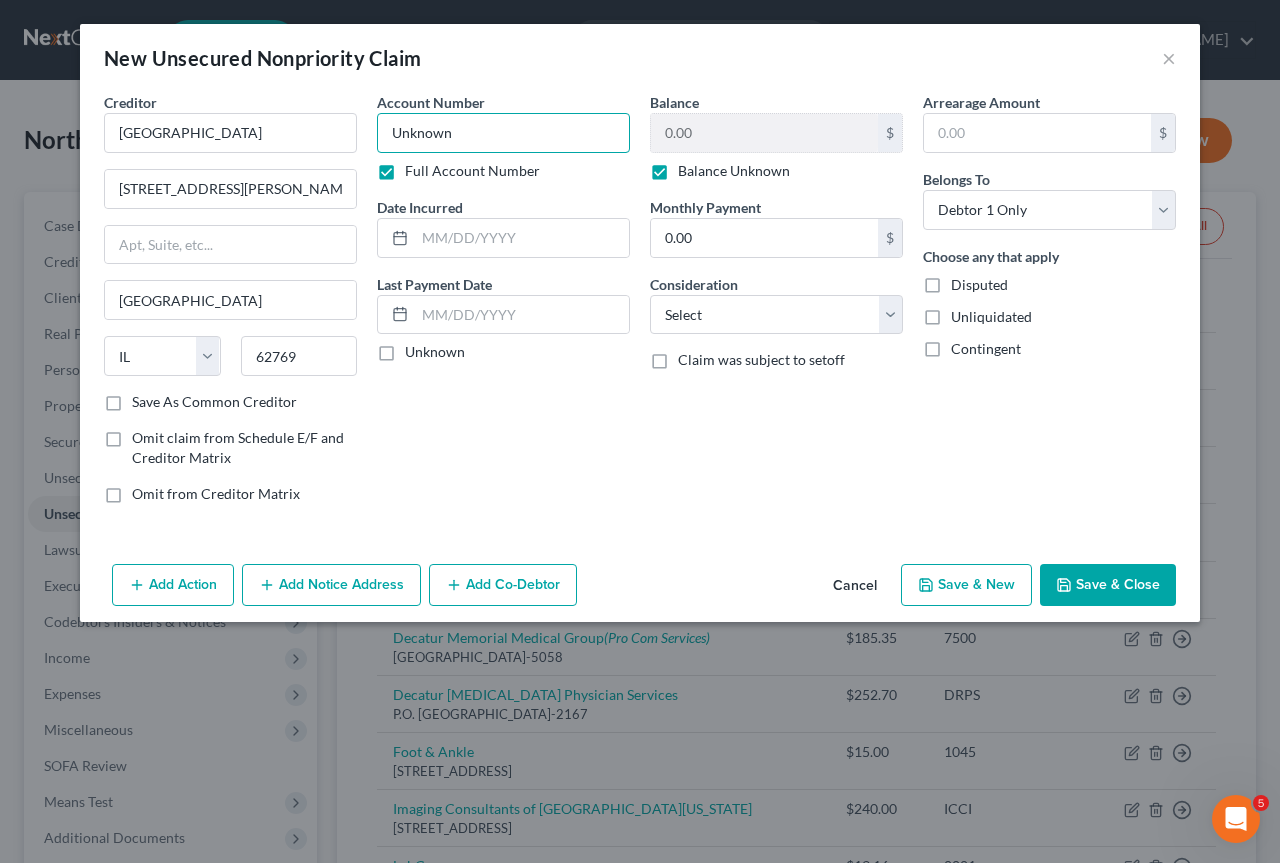 type on "Unknown" 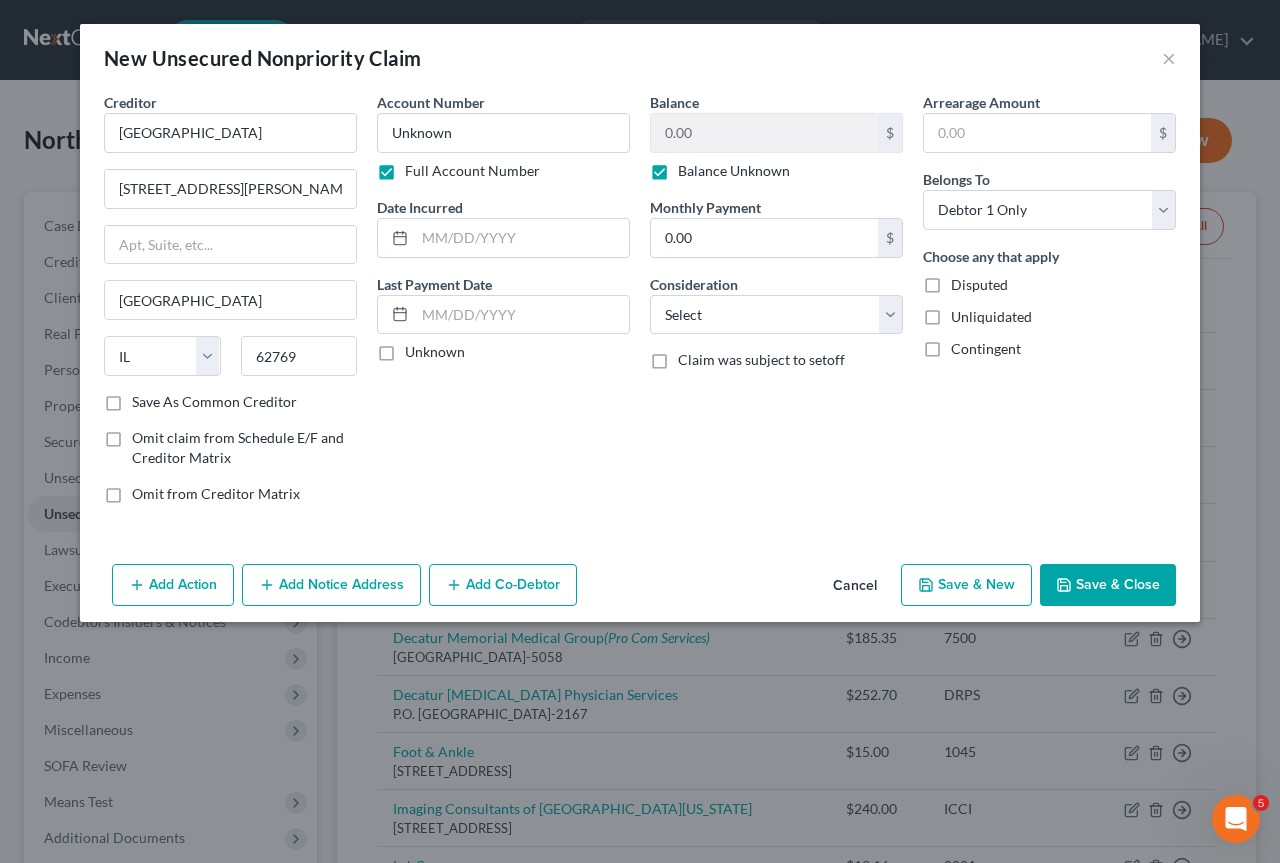 click on "Account Number
Unknown
Full Account Number
Date Incurred         Last Payment Date         Unknown" at bounding box center [503, 306] 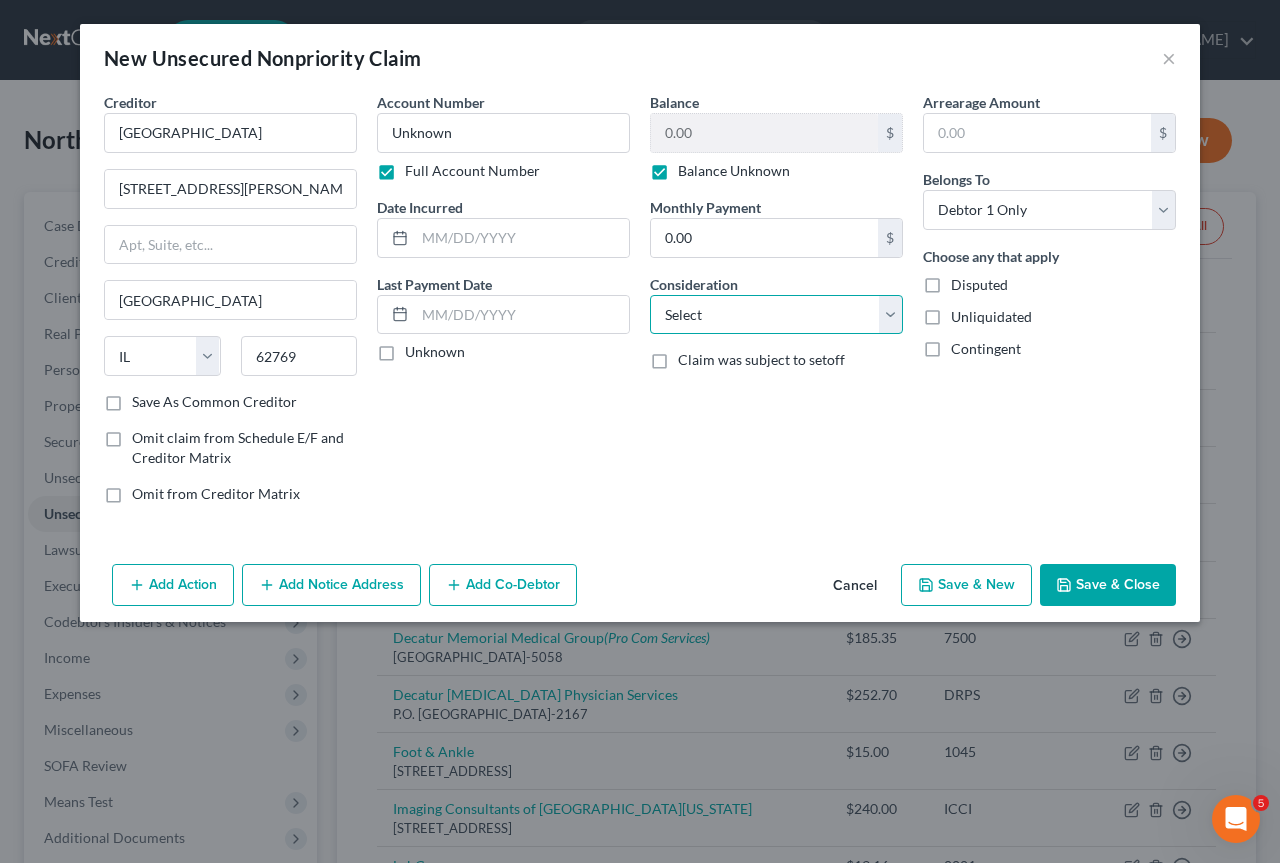 click on "Select Cable / Satellite Services Collection Agency Credit Card Debt Debt Counseling / Attorneys Deficiency Balance Domestic Support Obligations Home / Car Repairs Income Taxes Judgment Liens Medical Services Monies Loaned / Advanced Mortgage Obligation From Divorce Or Separation Obligation To Pensions Other Overdrawn Bank Account Promised To Help Pay Creditors Student Loans Suppliers And Vendors Telephone / Internet Services Utility Services" at bounding box center (776, 315) 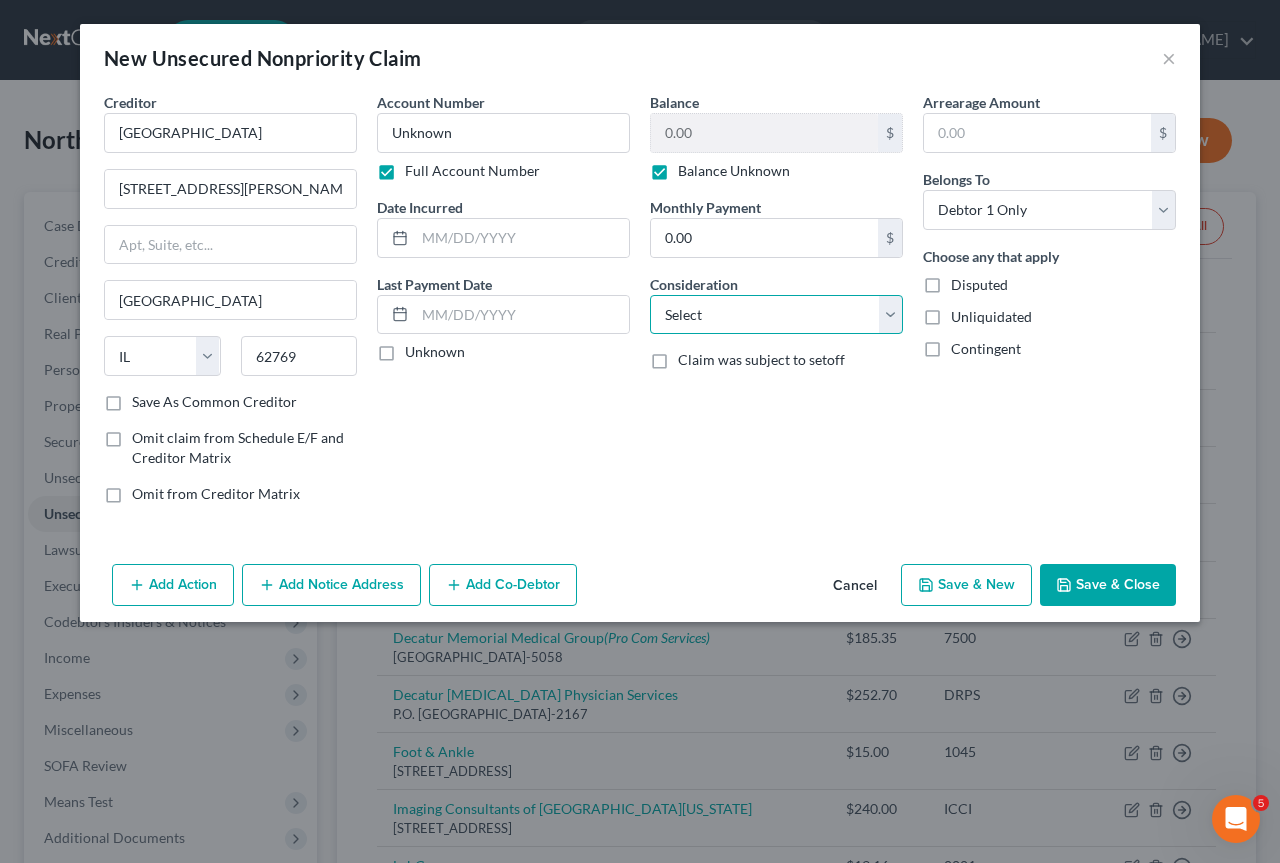 select on "9" 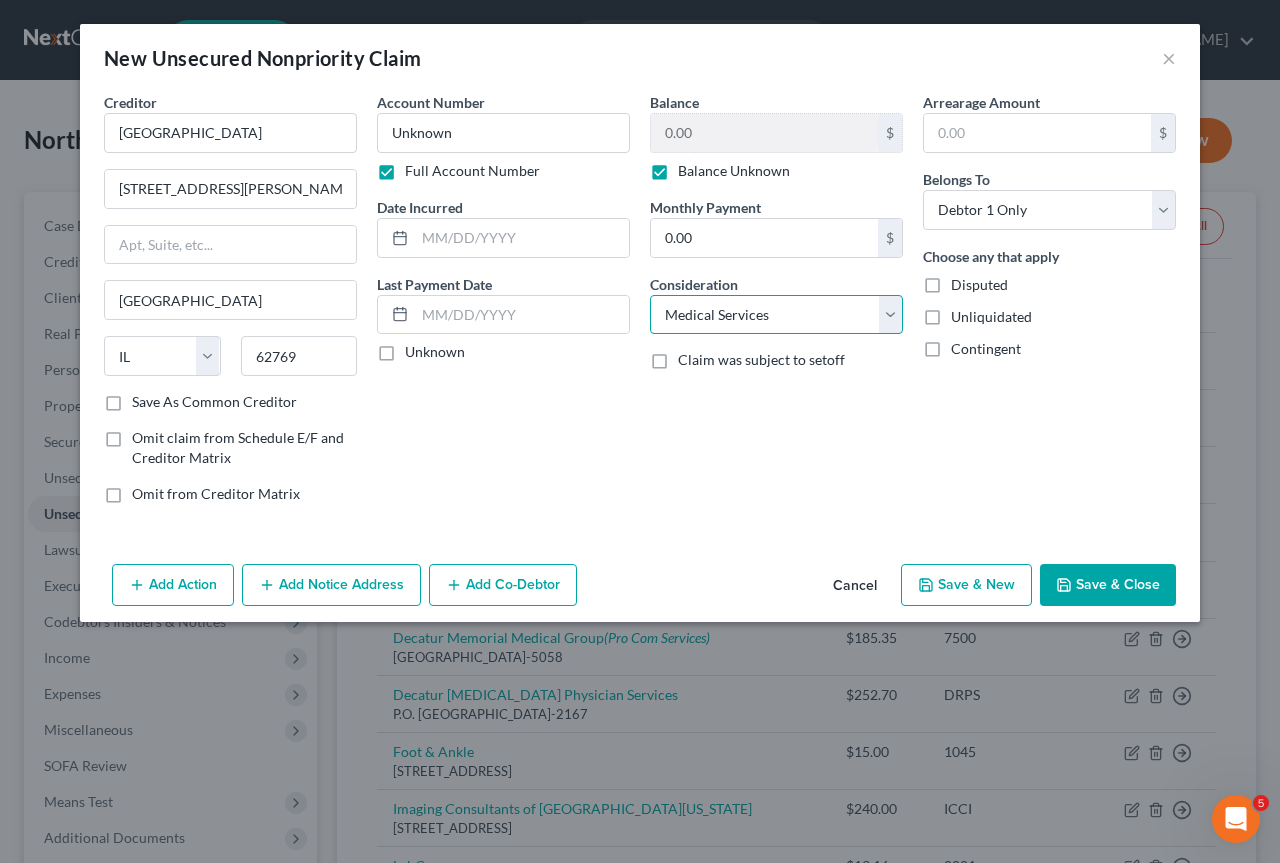 click on "Select Cable / Satellite Services Collection Agency Credit Card Debt Debt Counseling / Attorneys Deficiency Balance Domestic Support Obligations Home / Car Repairs Income Taxes Judgment Liens Medical Services Monies Loaned / Advanced Mortgage Obligation From Divorce Or Separation Obligation To Pensions Other Overdrawn Bank Account Promised To Help Pay Creditors Student Loans Suppliers And Vendors Telephone / Internet Services Utility Services" at bounding box center [776, 315] 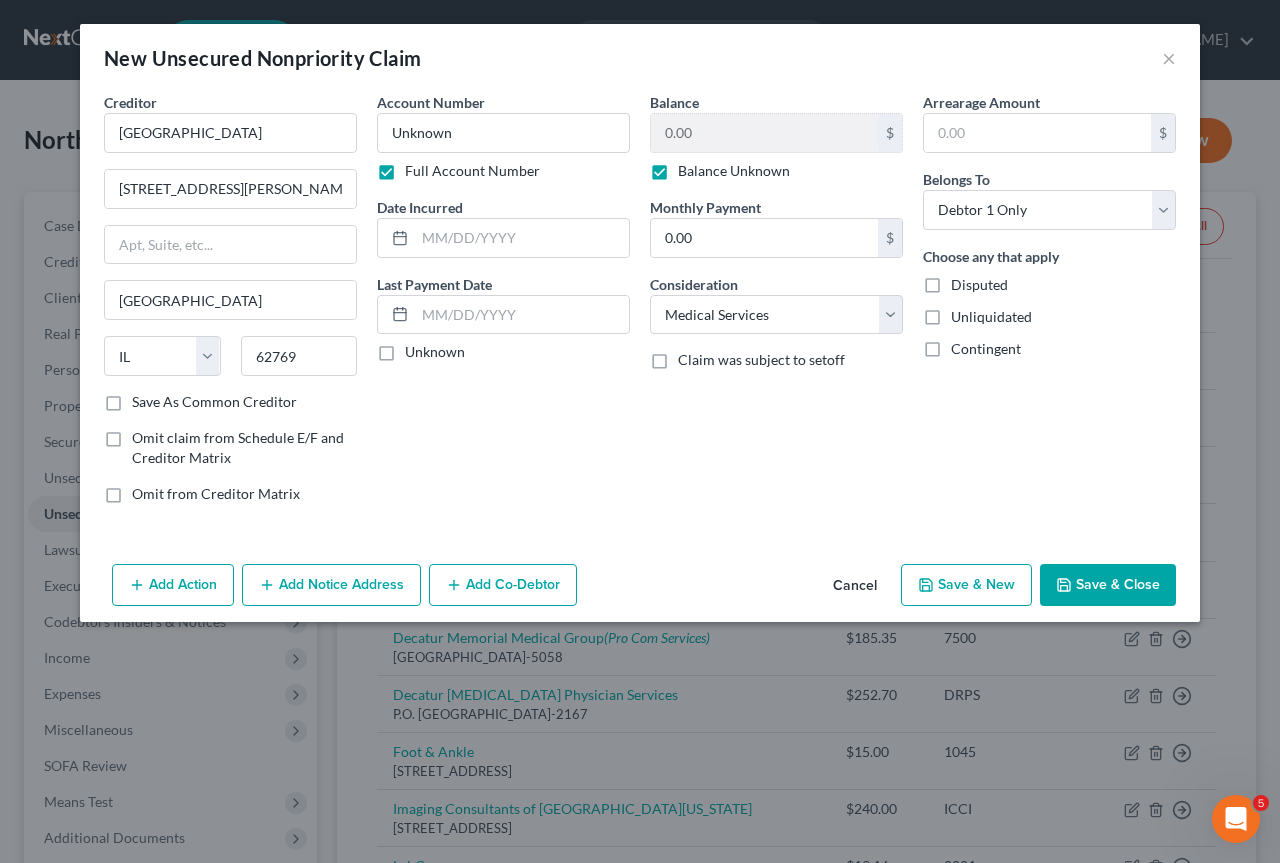 click on "Save & Close" at bounding box center (1108, 585) 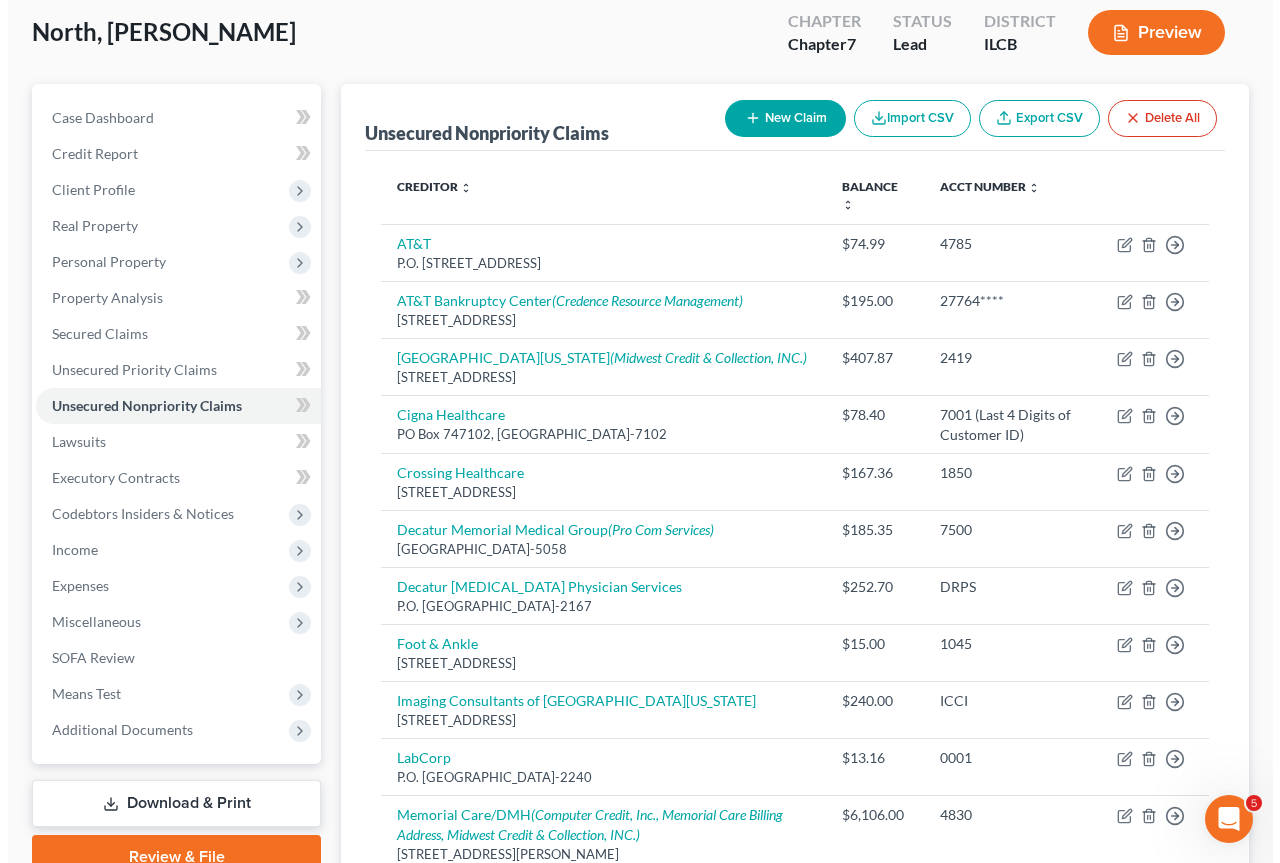 scroll, scrollTop: 0, scrollLeft: 0, axis: both 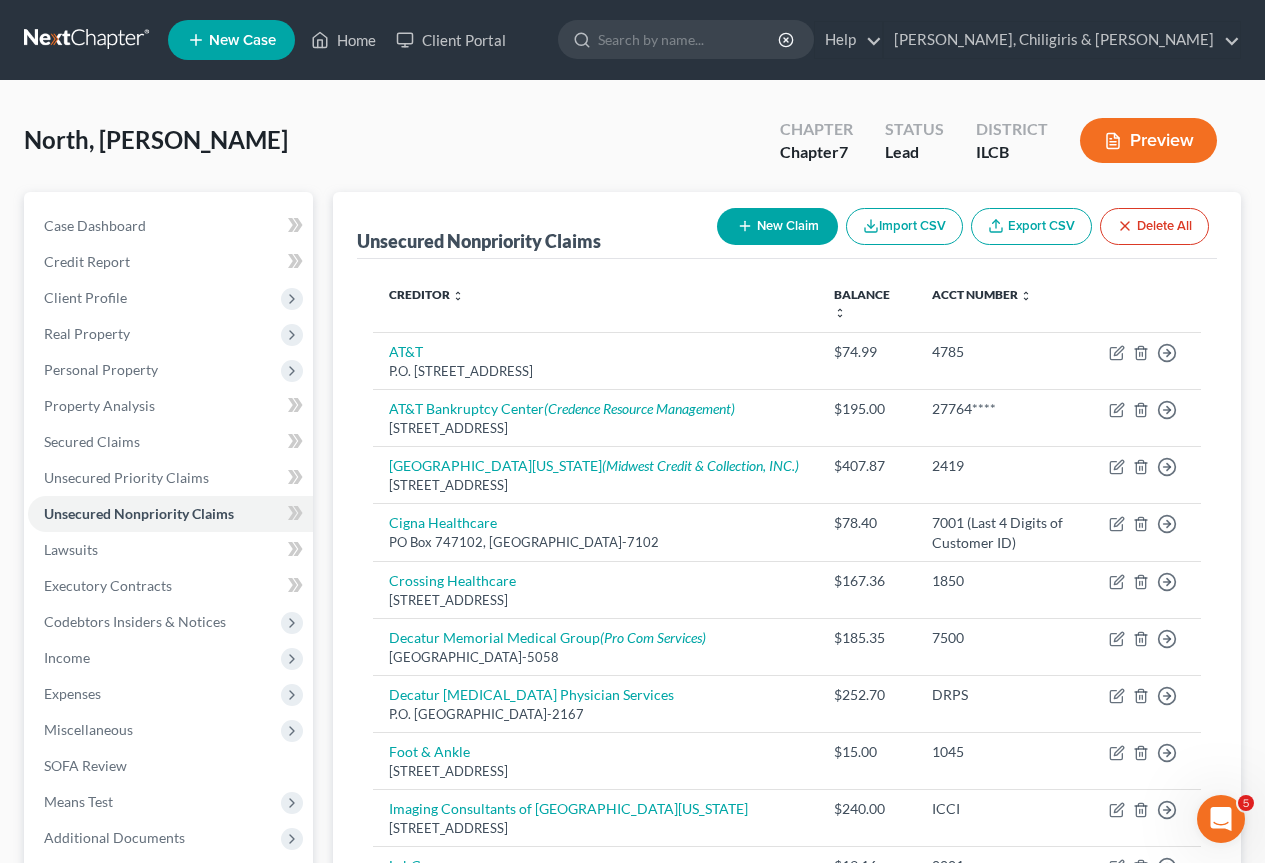click on "New Claim" at bounding box center [777, 226] 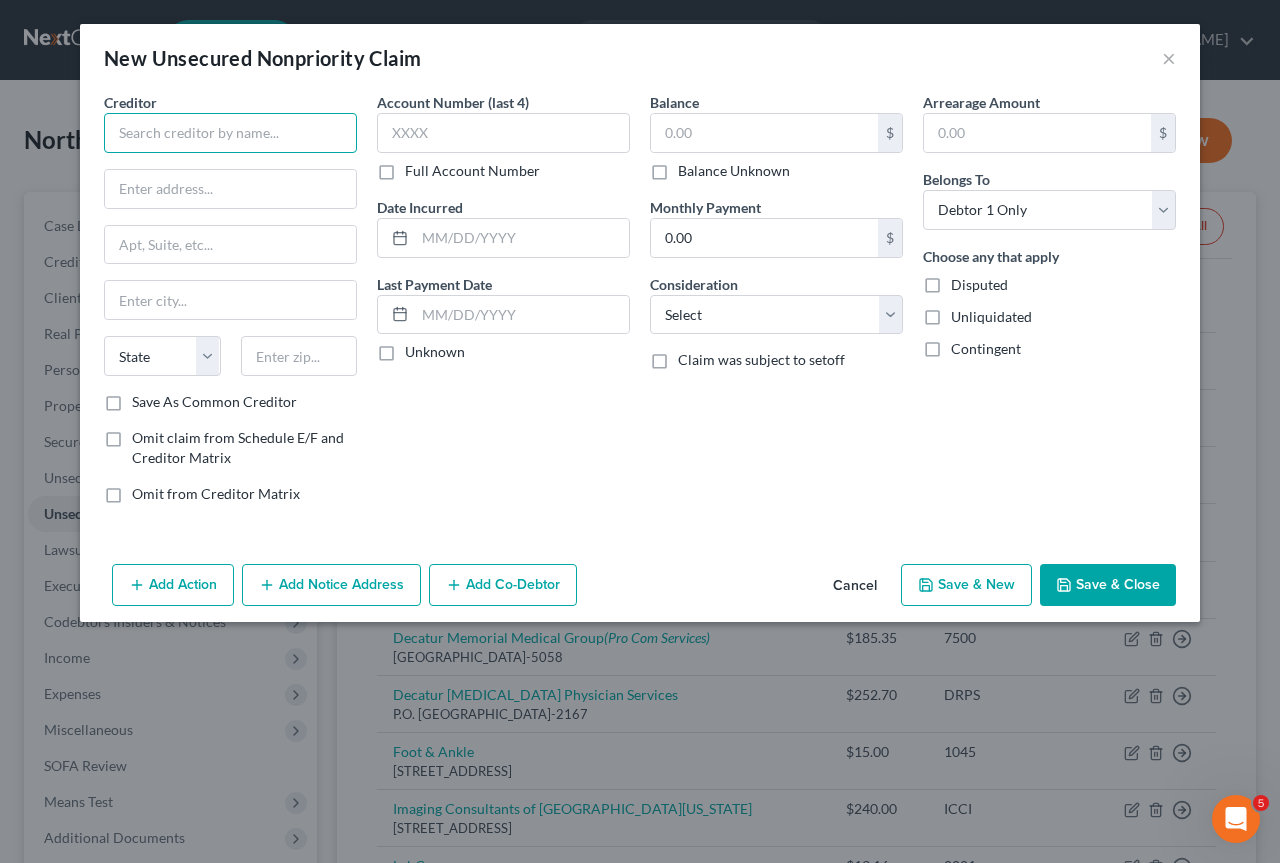 click at bounding box center (230, 133) 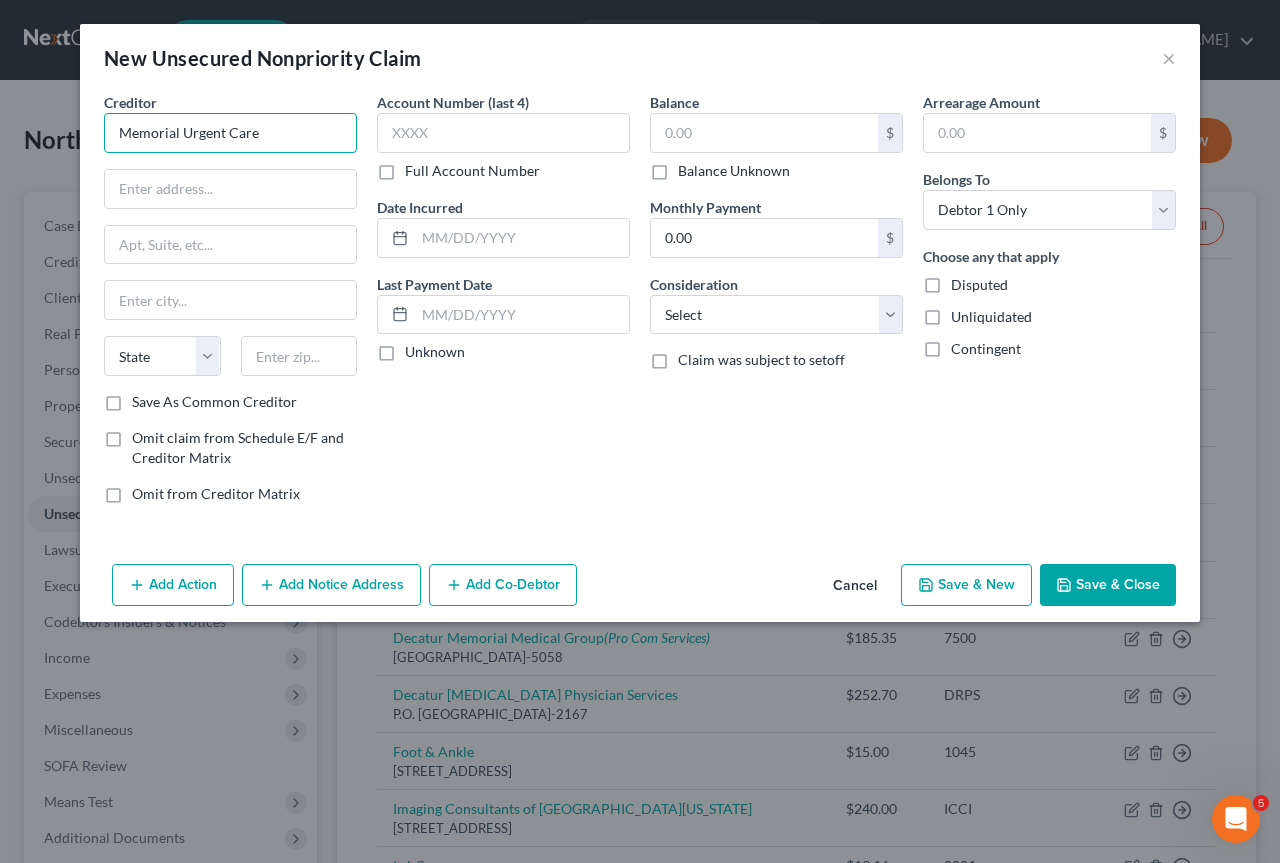 click on "Memorial Urgent Care" at bounding box center (230, 133) 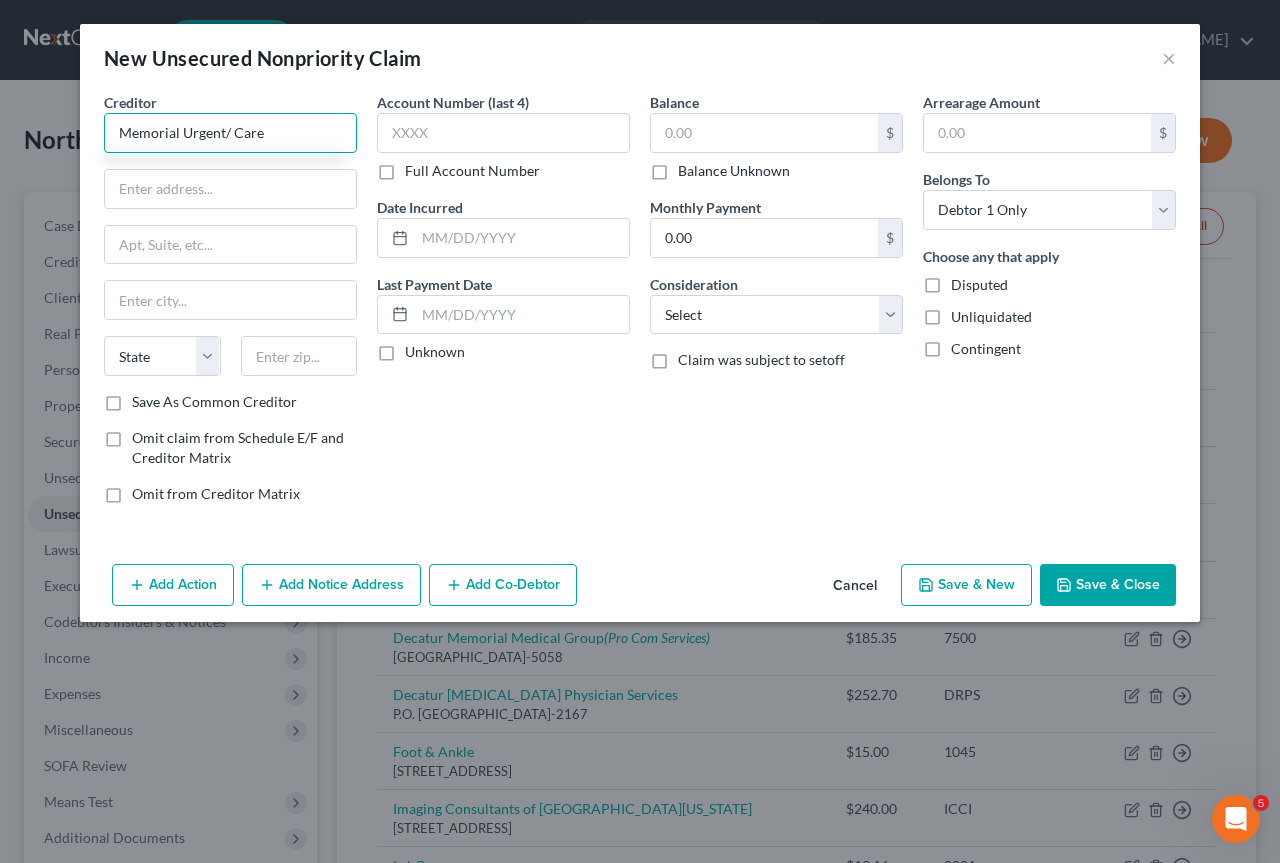 type on "Memorial Urgent Care" 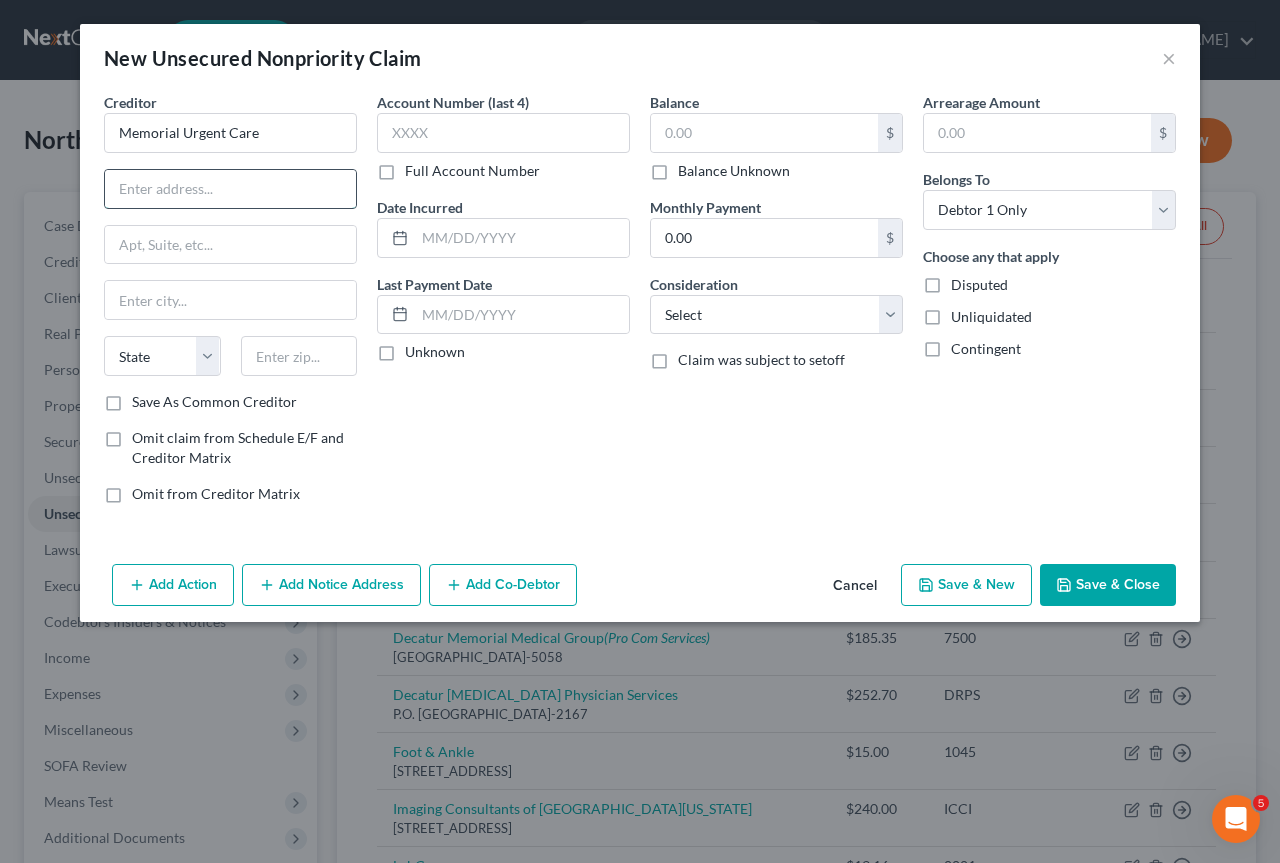 click at bounding box center [230, 189] 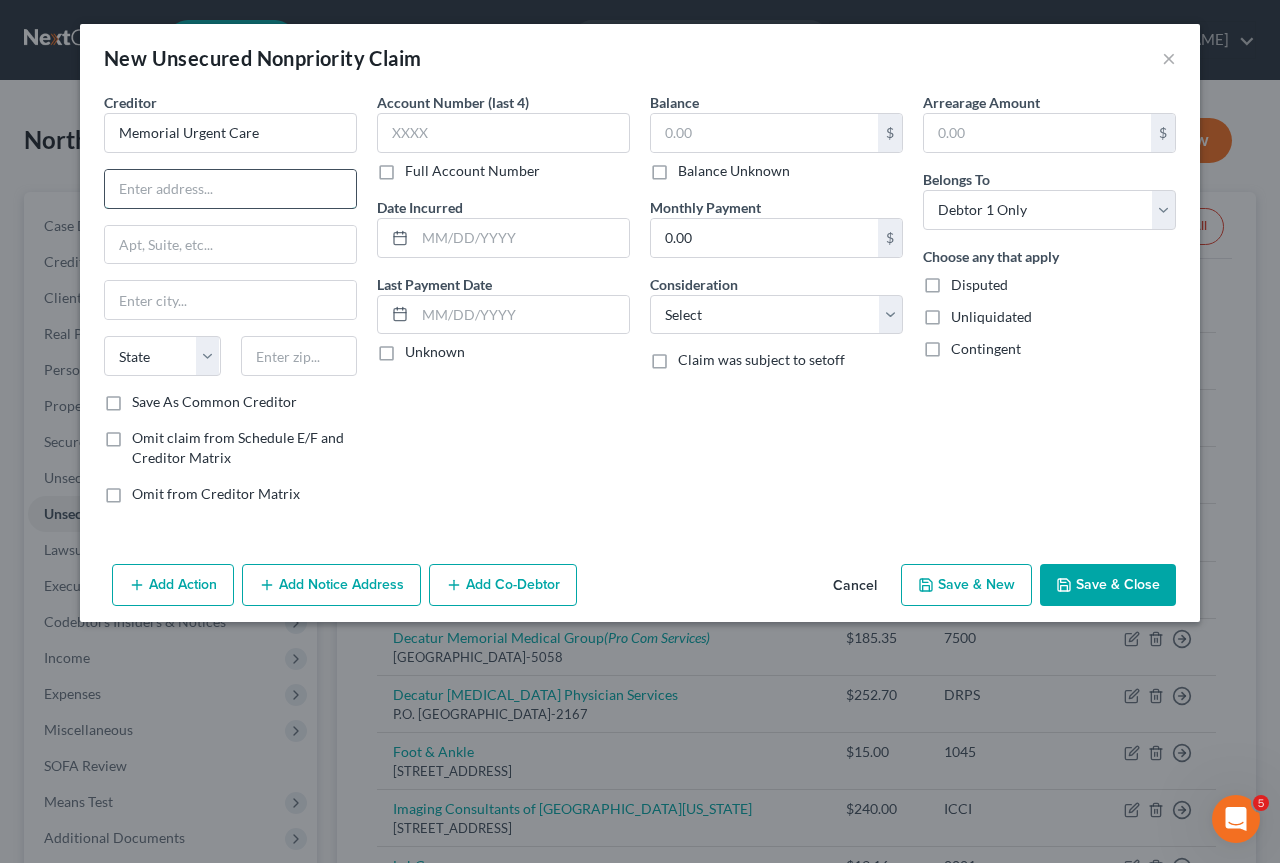 paste on "4455 US Route 36 East Decatur, IL 62521" 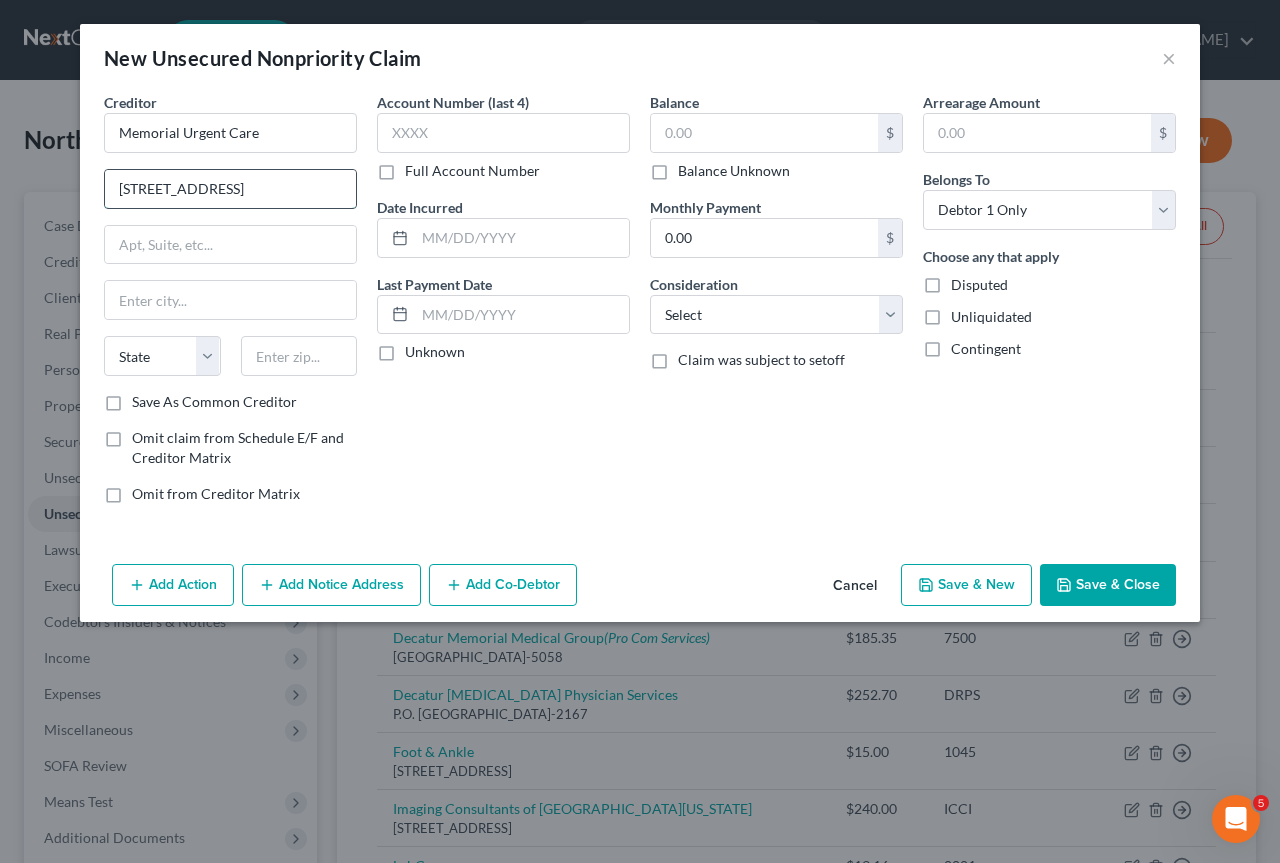 scroll, scrollTop: 0, scrollLeft: 34, axis: horizontal 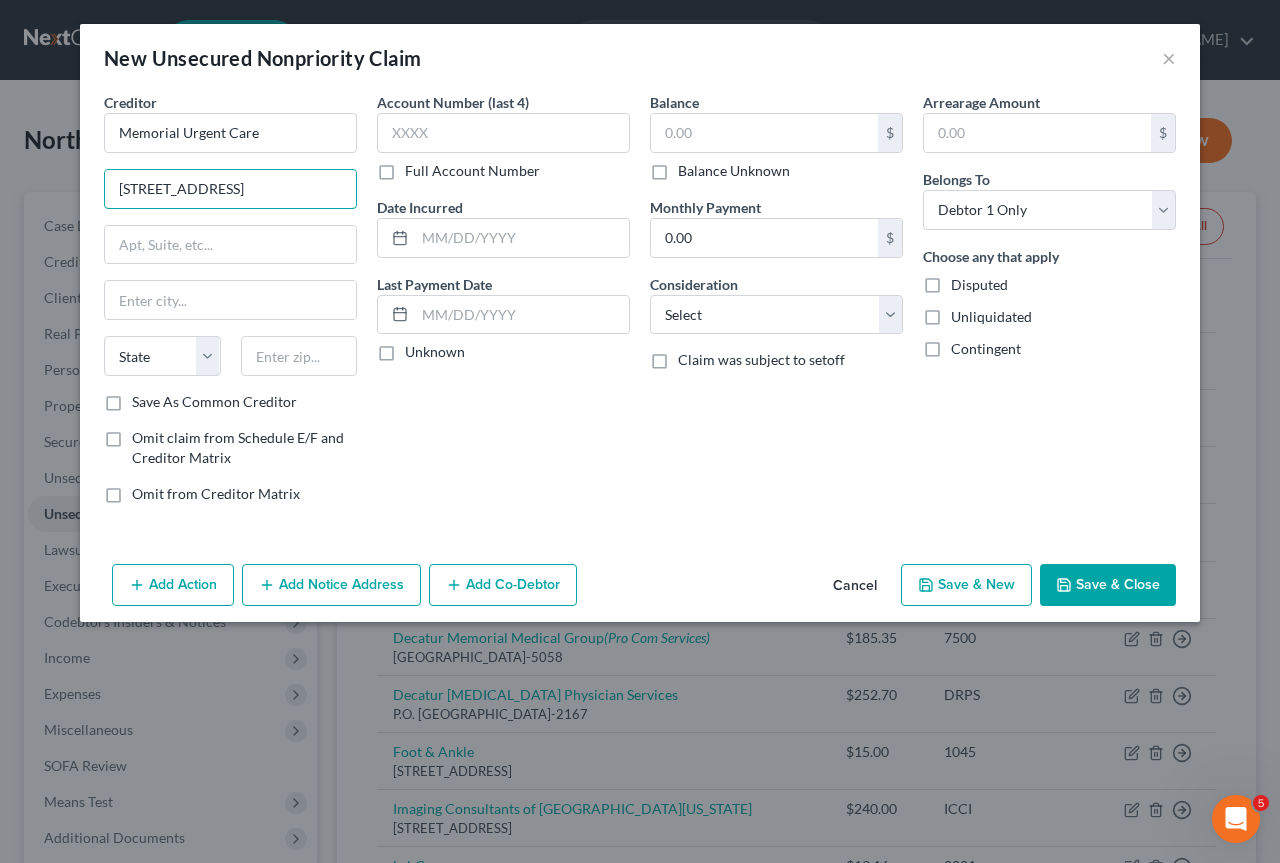 drag, startPoint x: 300, startPoint y: 175, endPoint x: 385, endPoint y: 179, distance: 85.09406 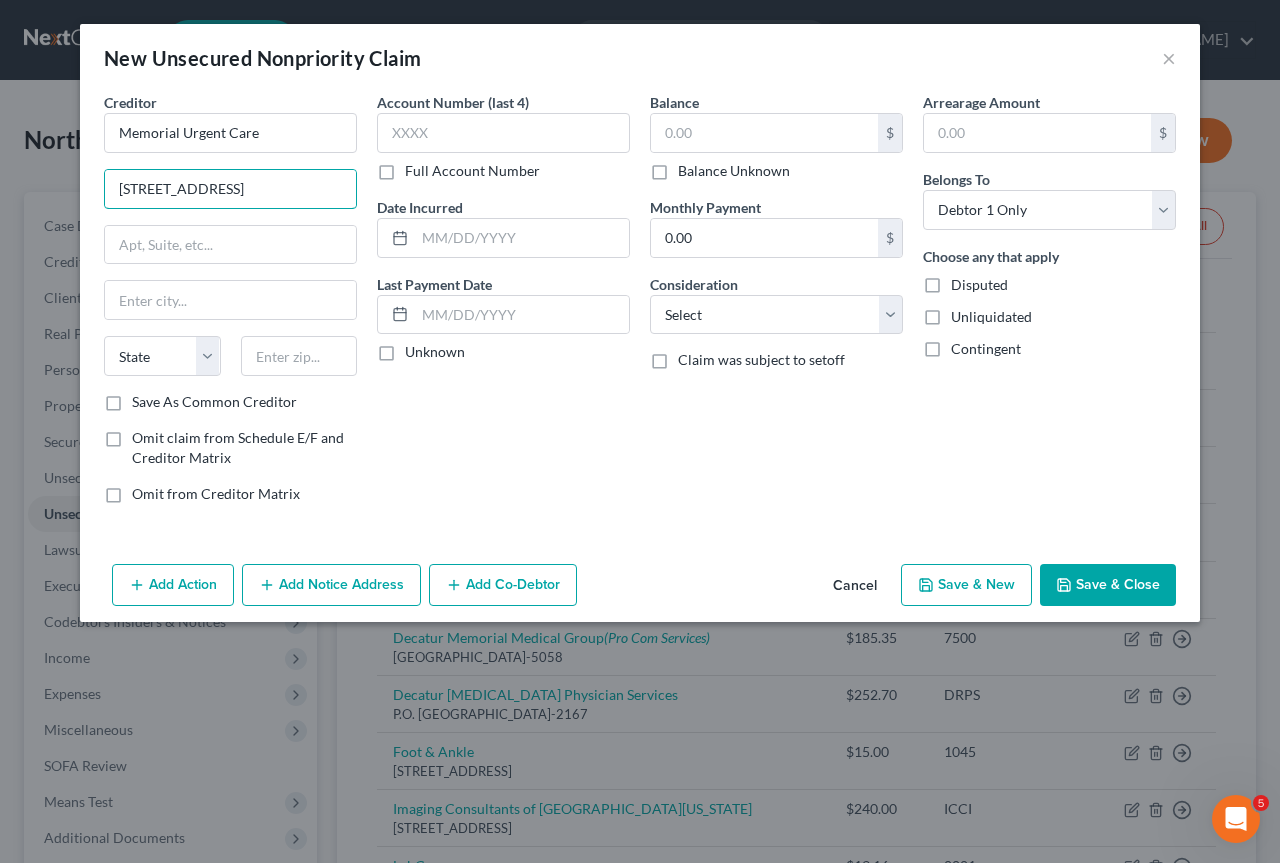 drag, startPoint x: 254, startPoint y: 174, endPoint x: 433, endPoint y: 180, distance: 179.10052 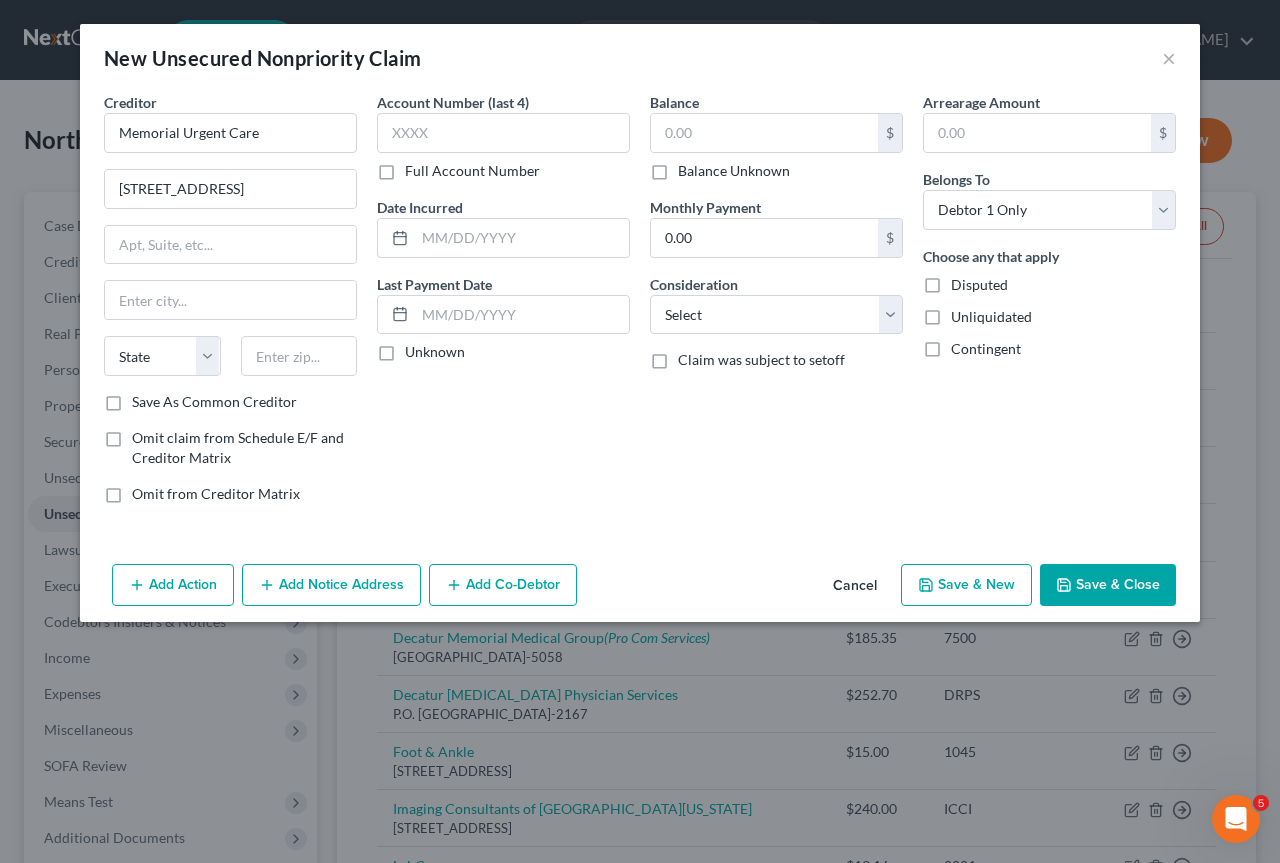click on "Creditor *    Memorial Urgent Care                      4455 US Route 36 East Decatur, IL 62521 State AL AK AR AZ CA CO CT DE DC FL GA GU HI ID IL IN IA KS KY LA ME MD MA MI MN MS MO MT NC ND NE NV NH NJ NM NY OH OK OR PA PR RI SC SD TN TX UT VI VA VT WA WV WI WY" at bounding box center [230, 242] 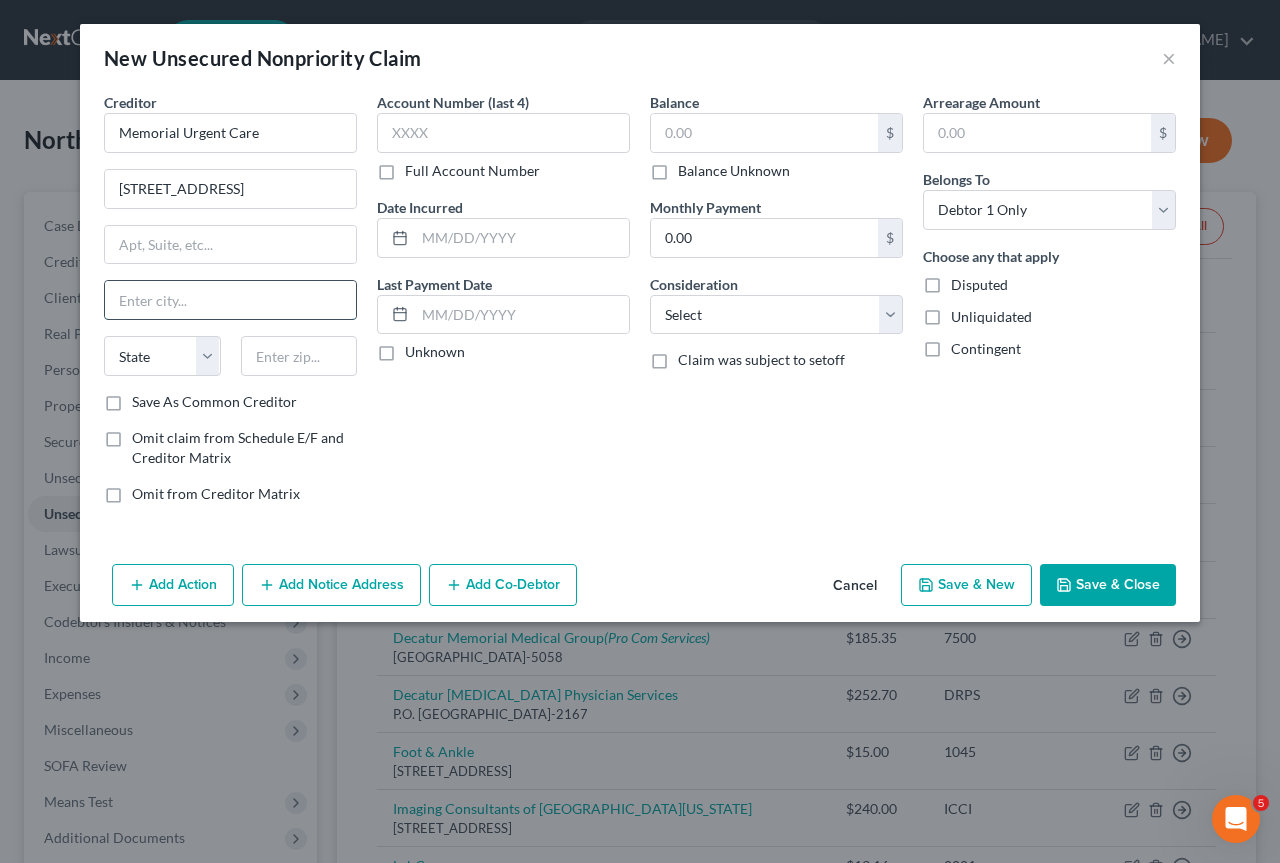 click at bounding box center (230, 300) 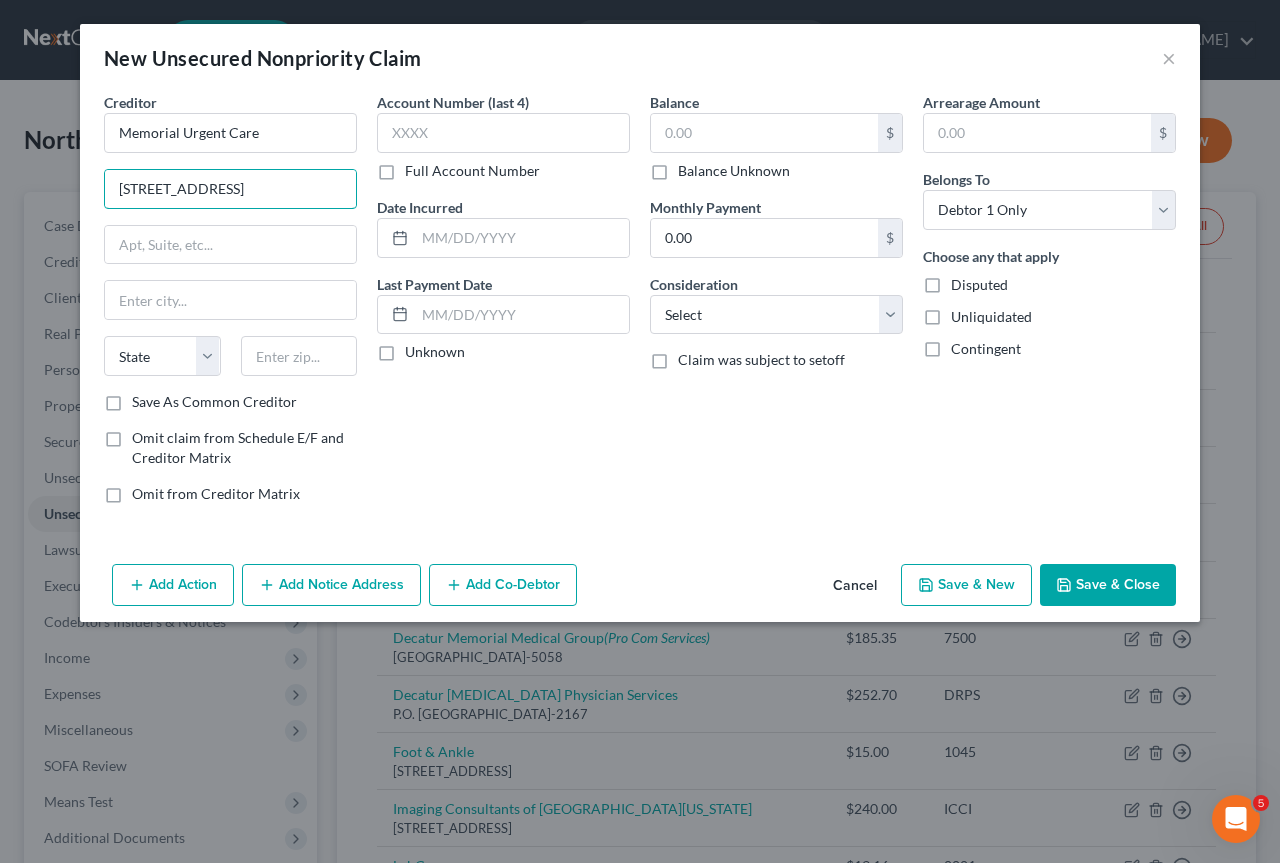 scroll, scrollTop: 0, scrollLeft: 34, axis: horizontal 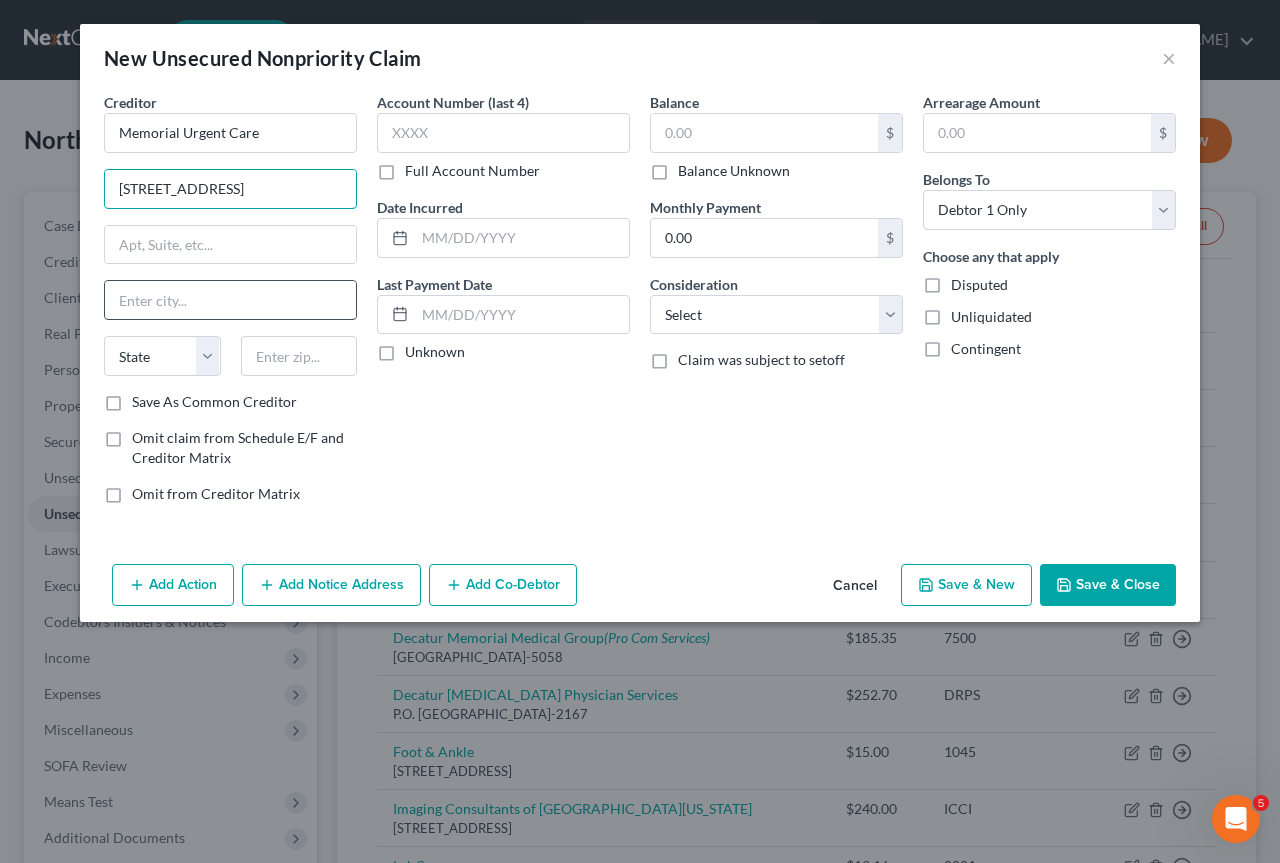 type on "4455 US Route 36 East" 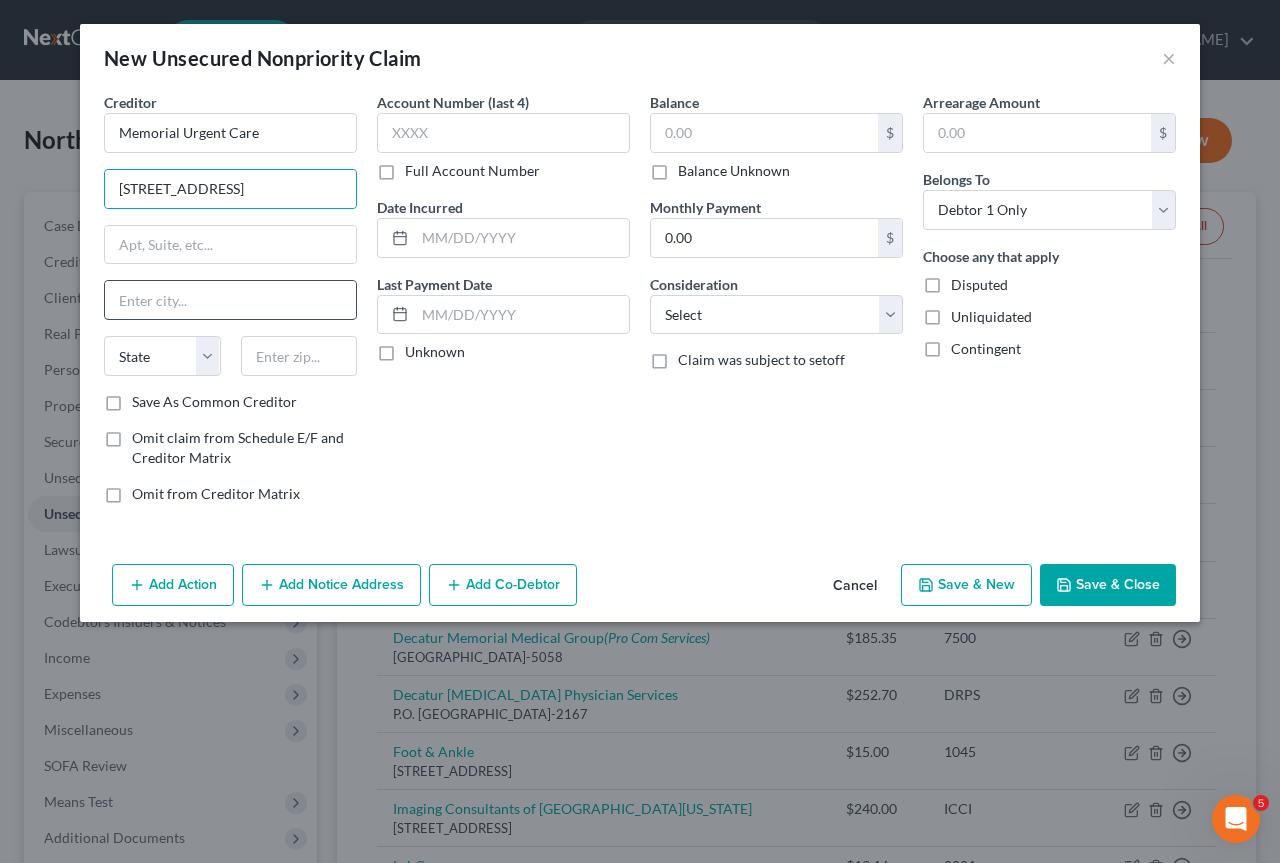 click at bounding box center [230, 300] 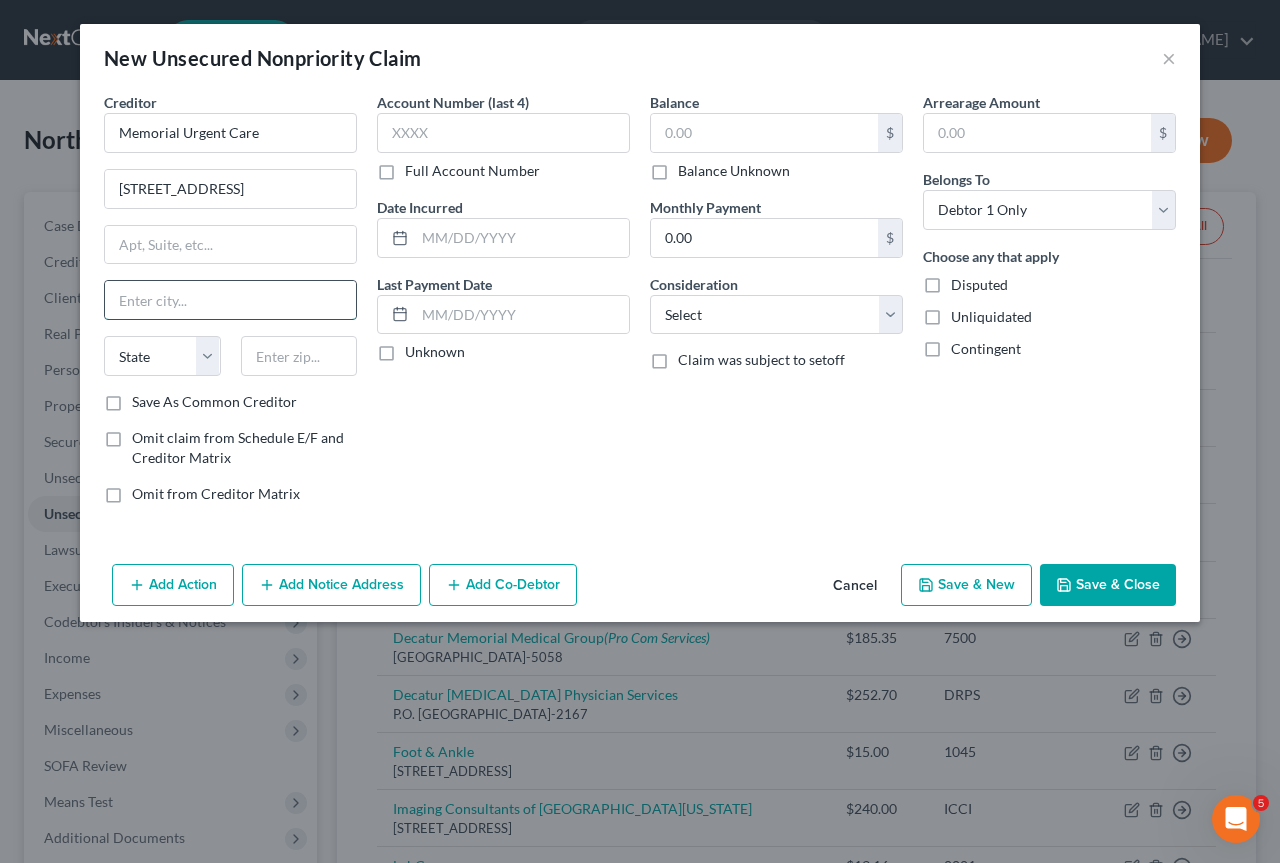 paste on "Decatur, IL 62521" 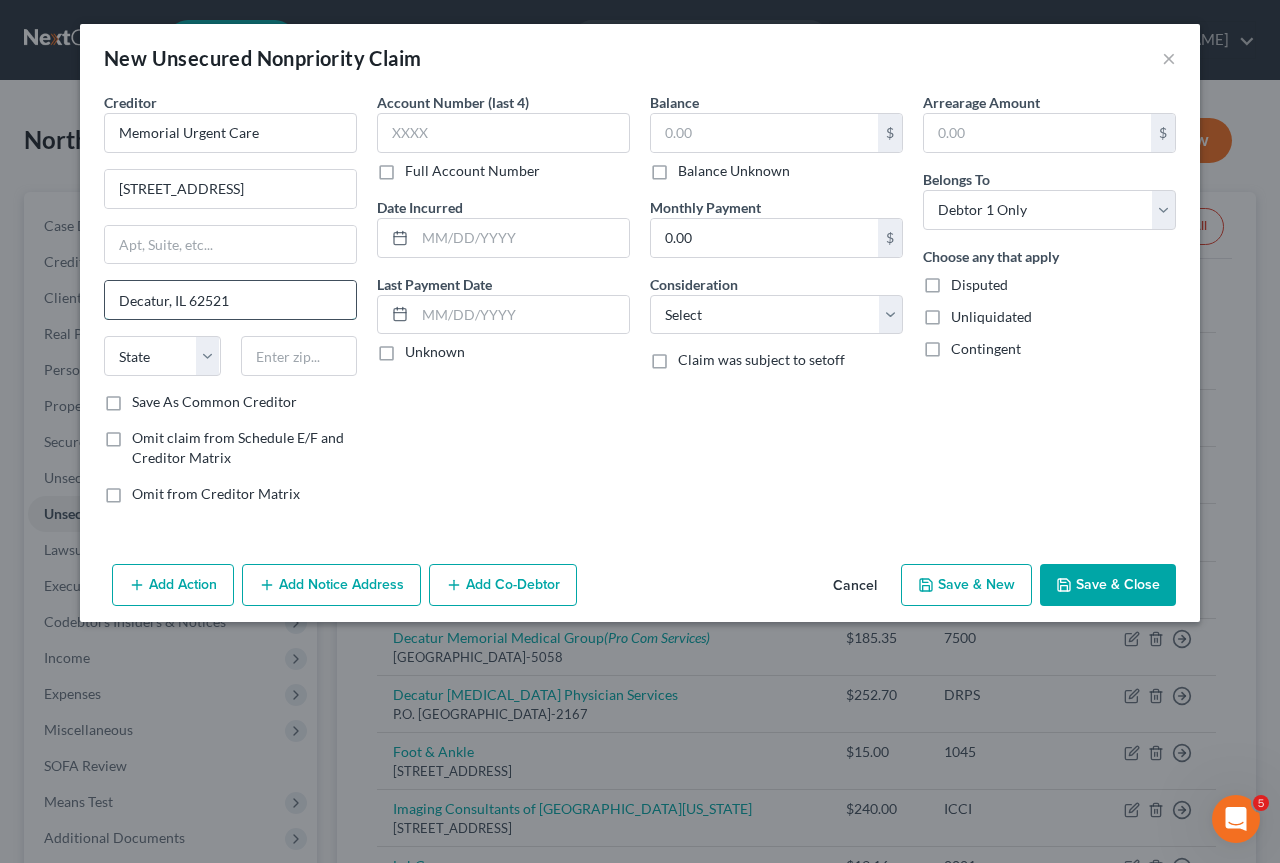 type on "Decatur, IL 62521" 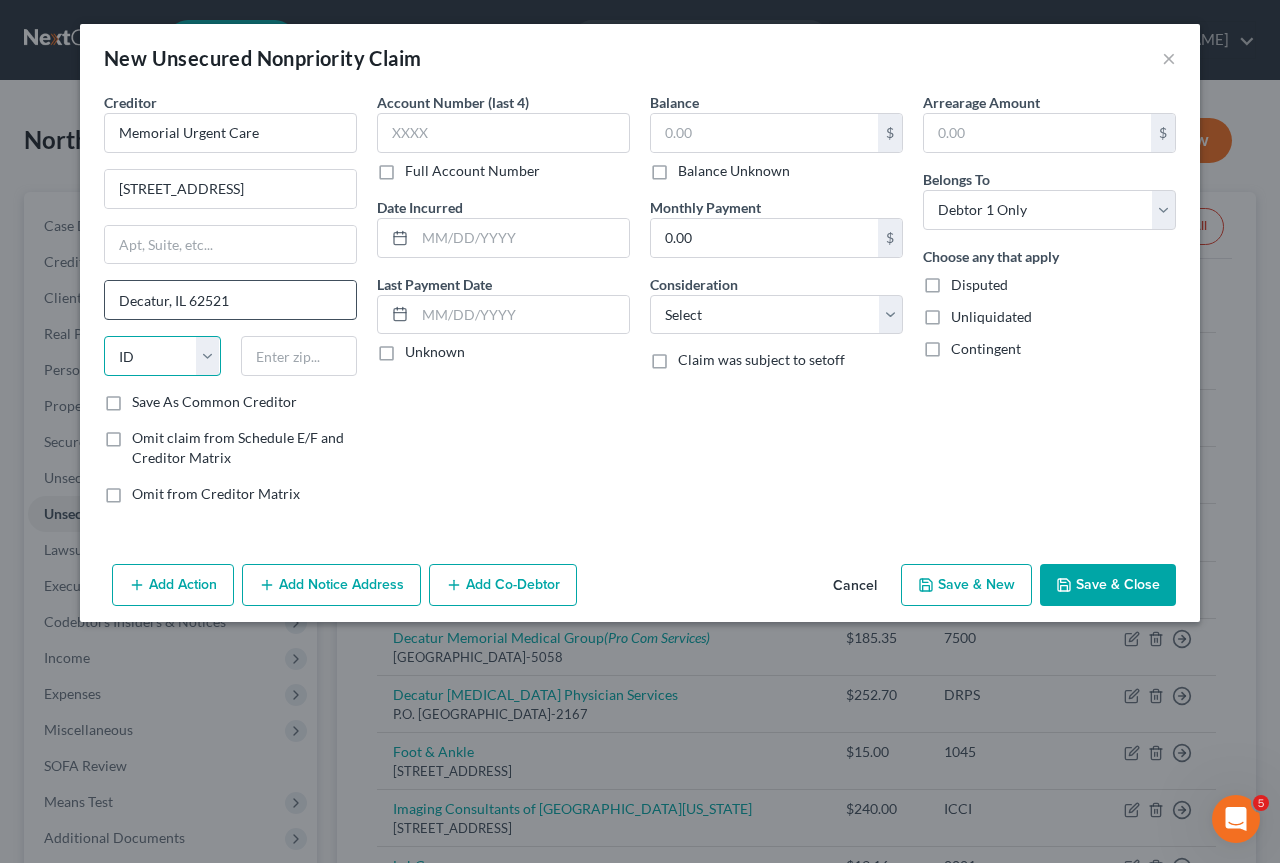 select on "14" 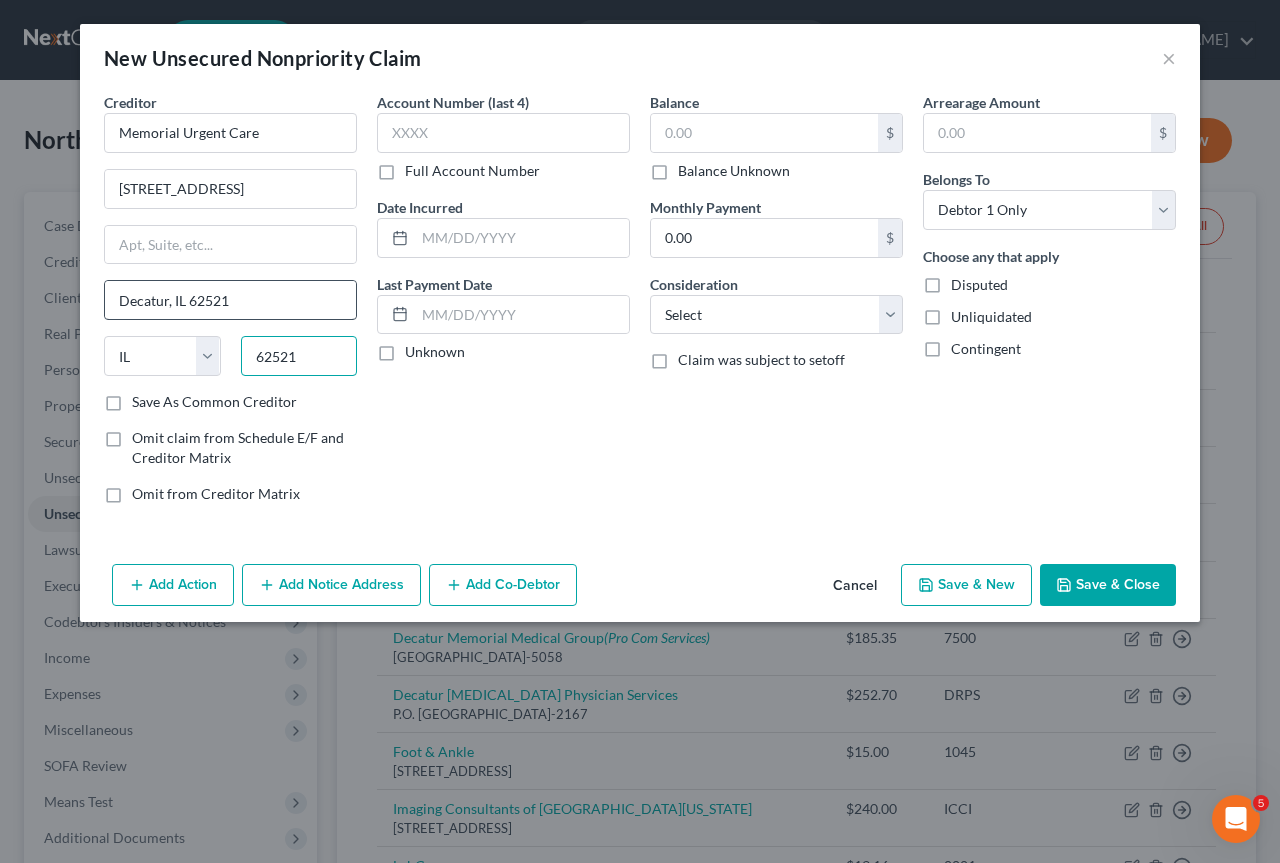 type on "62521" 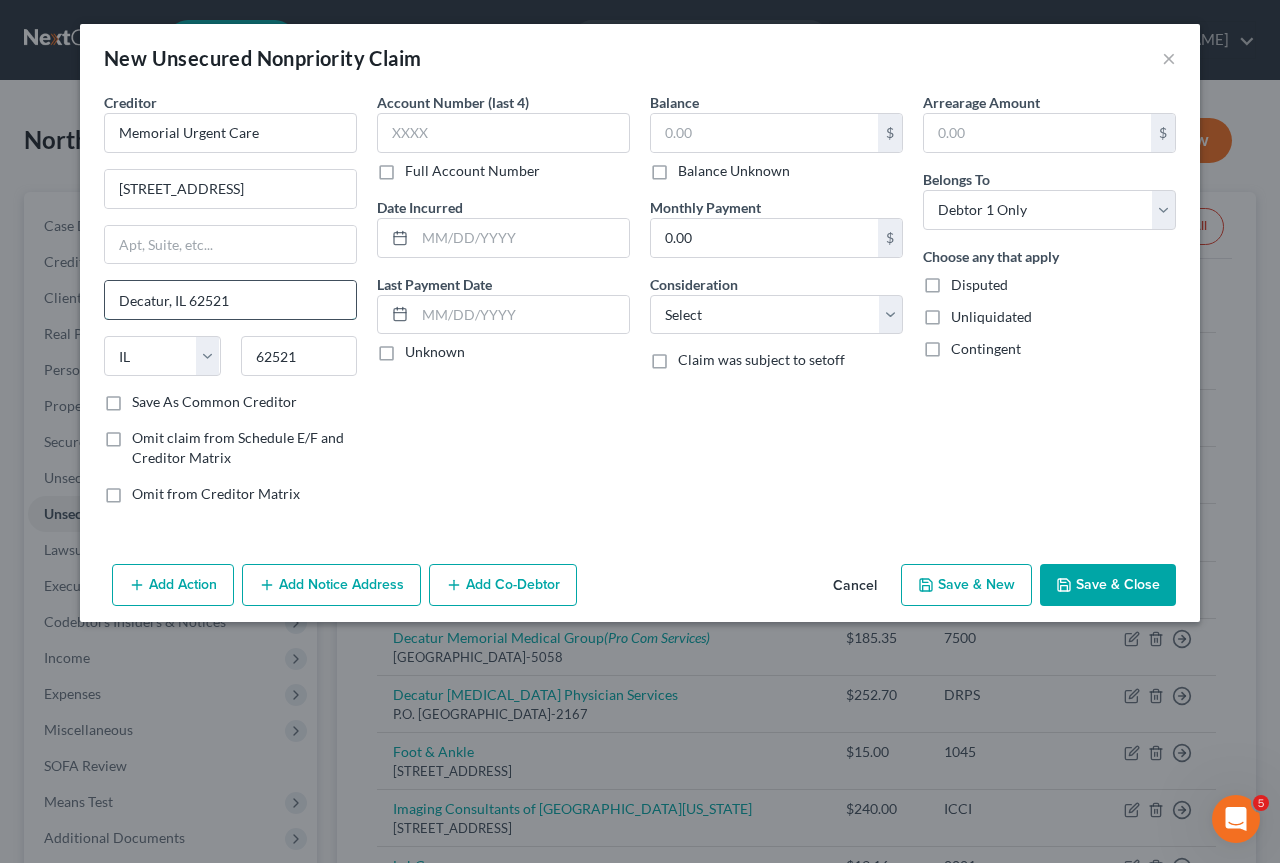 click on "Decatur, IL 62521" at bounding box center [230, 300] 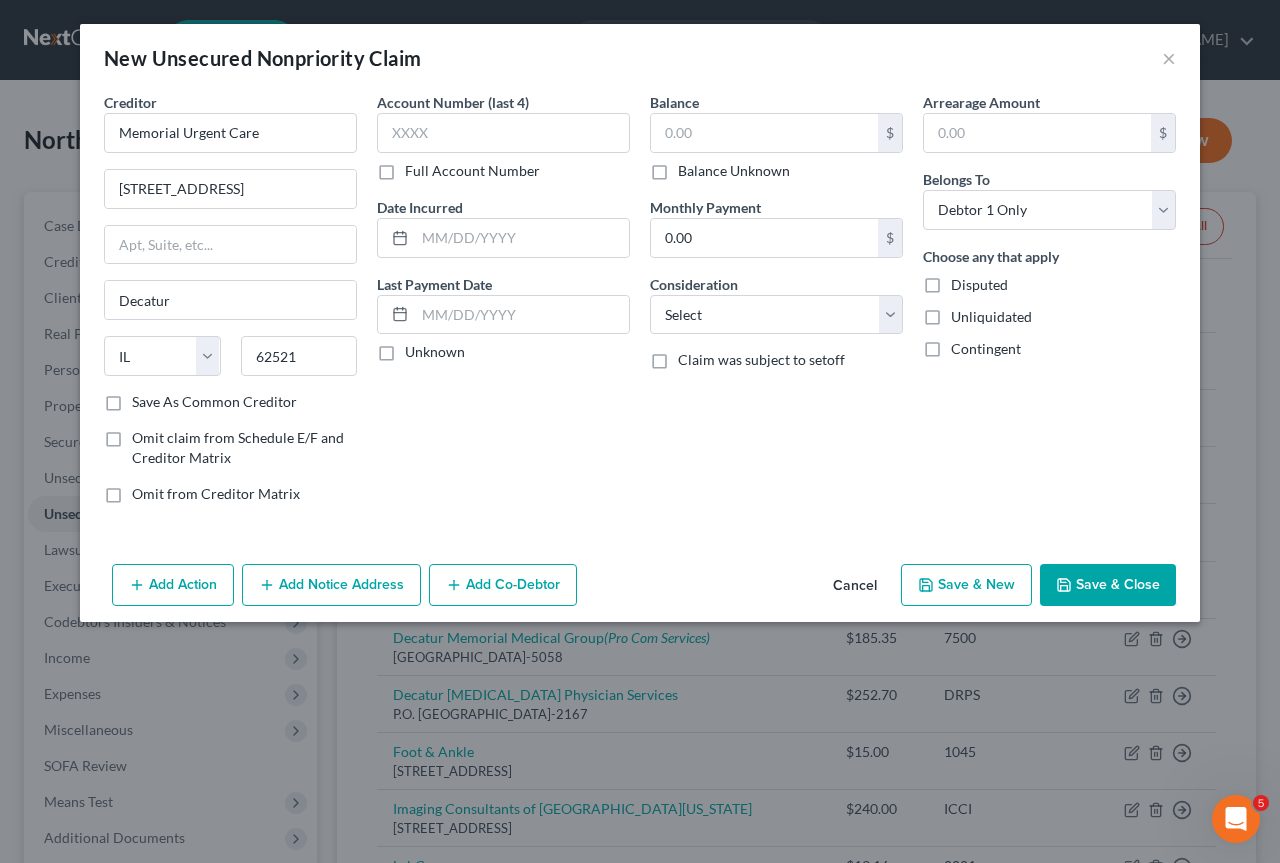 click on "Account Number (last 4)
Full Account Number
Date Incurred         Last Payment Date         Unknown" at bounding box center [503, 306] 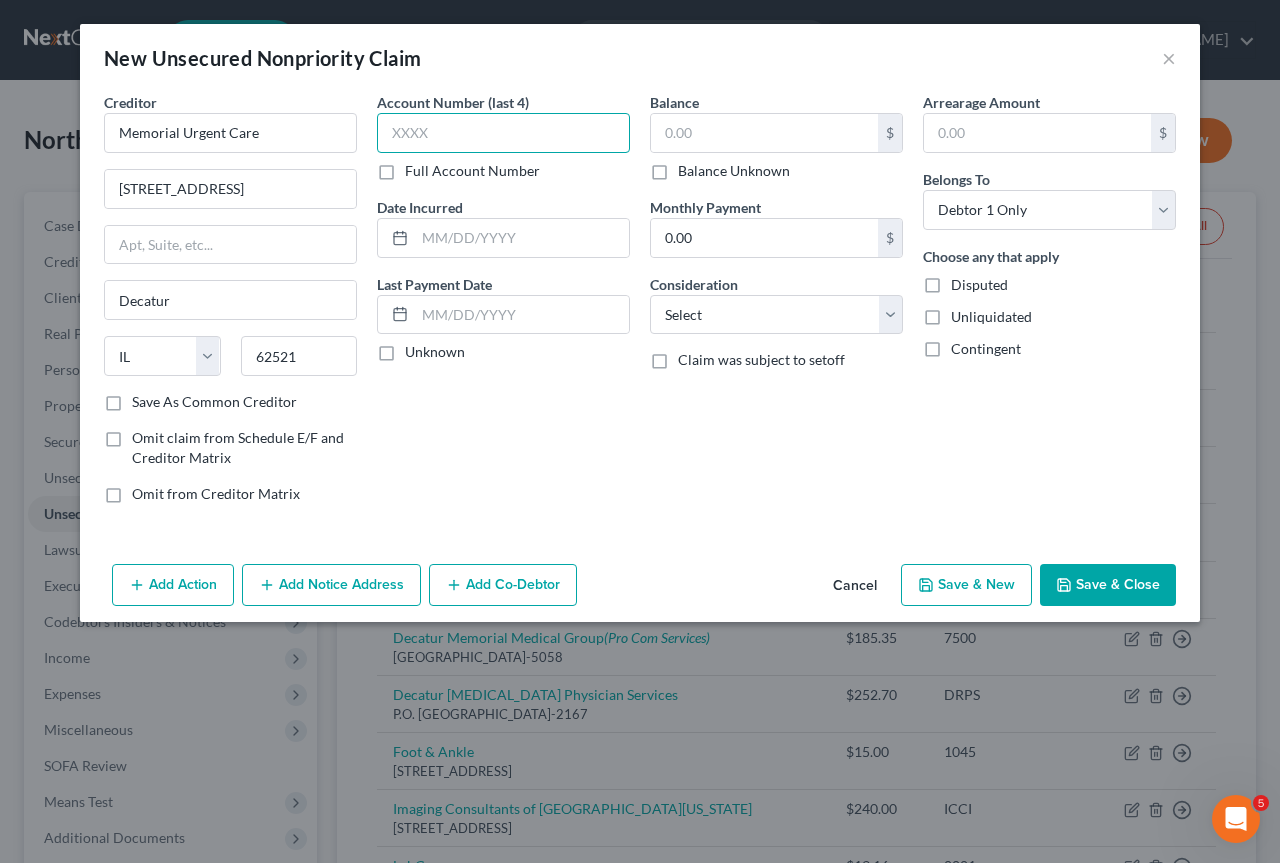click at bounding box center (503, 133) 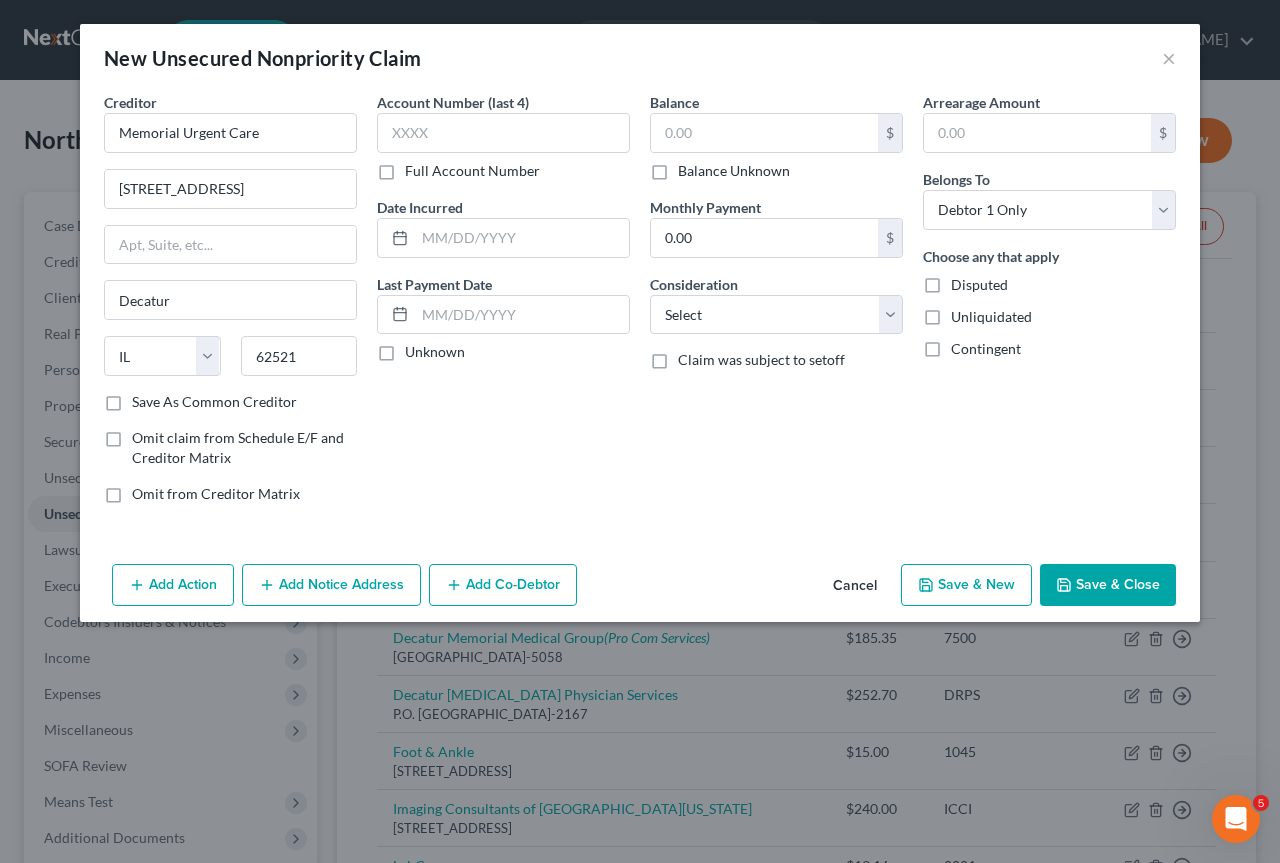 click on "Full Account Number" at bounding box center [472, 171] 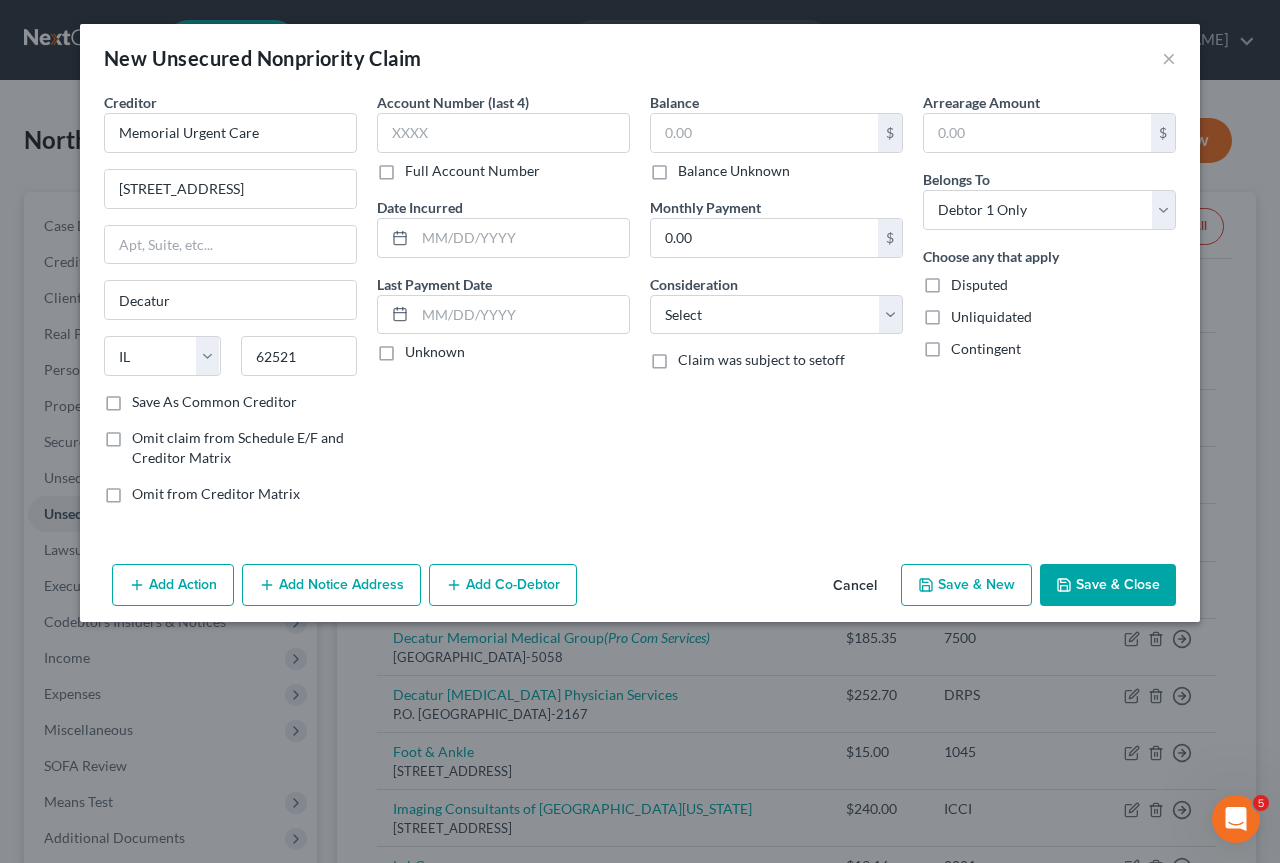 click on "Full Account Number" at bounding box center (419, 167) 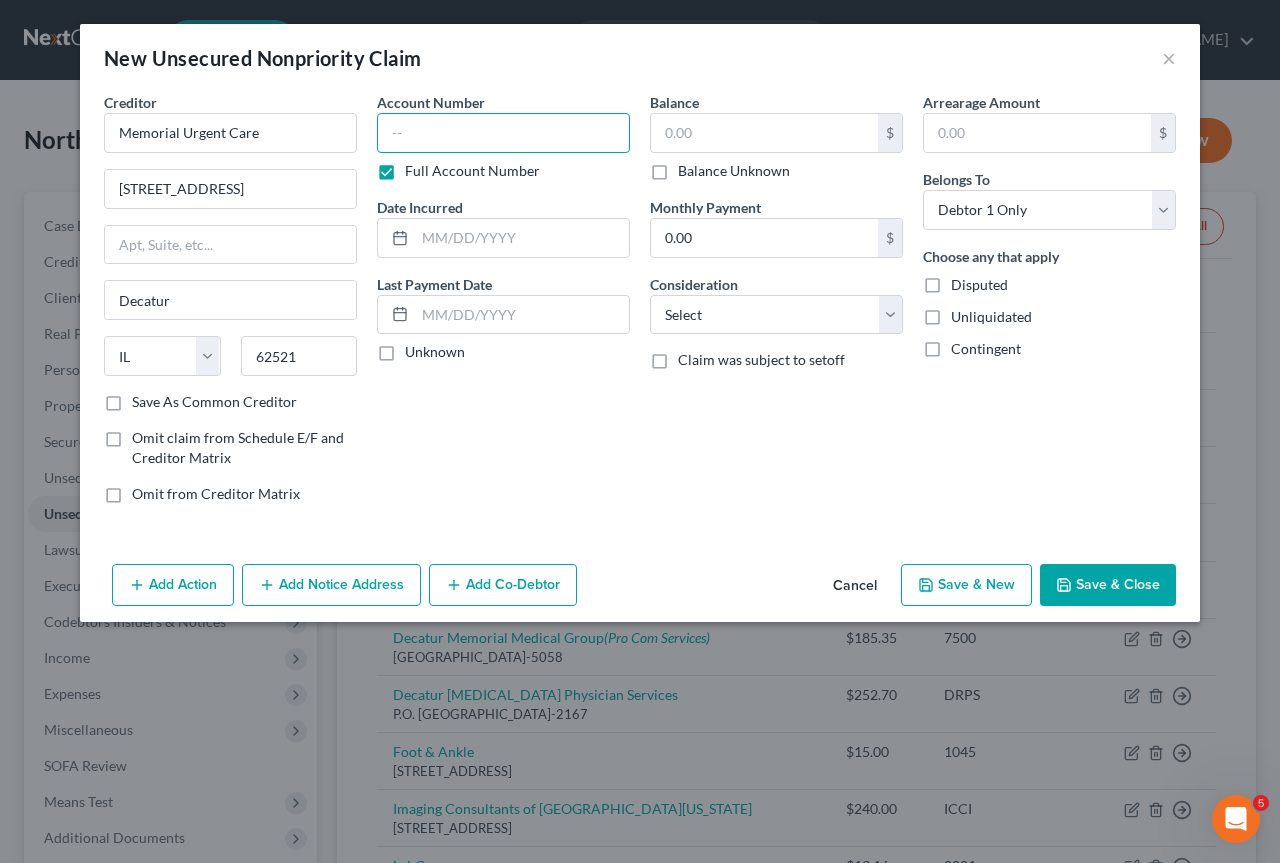 click at bounding box center (503, 133) 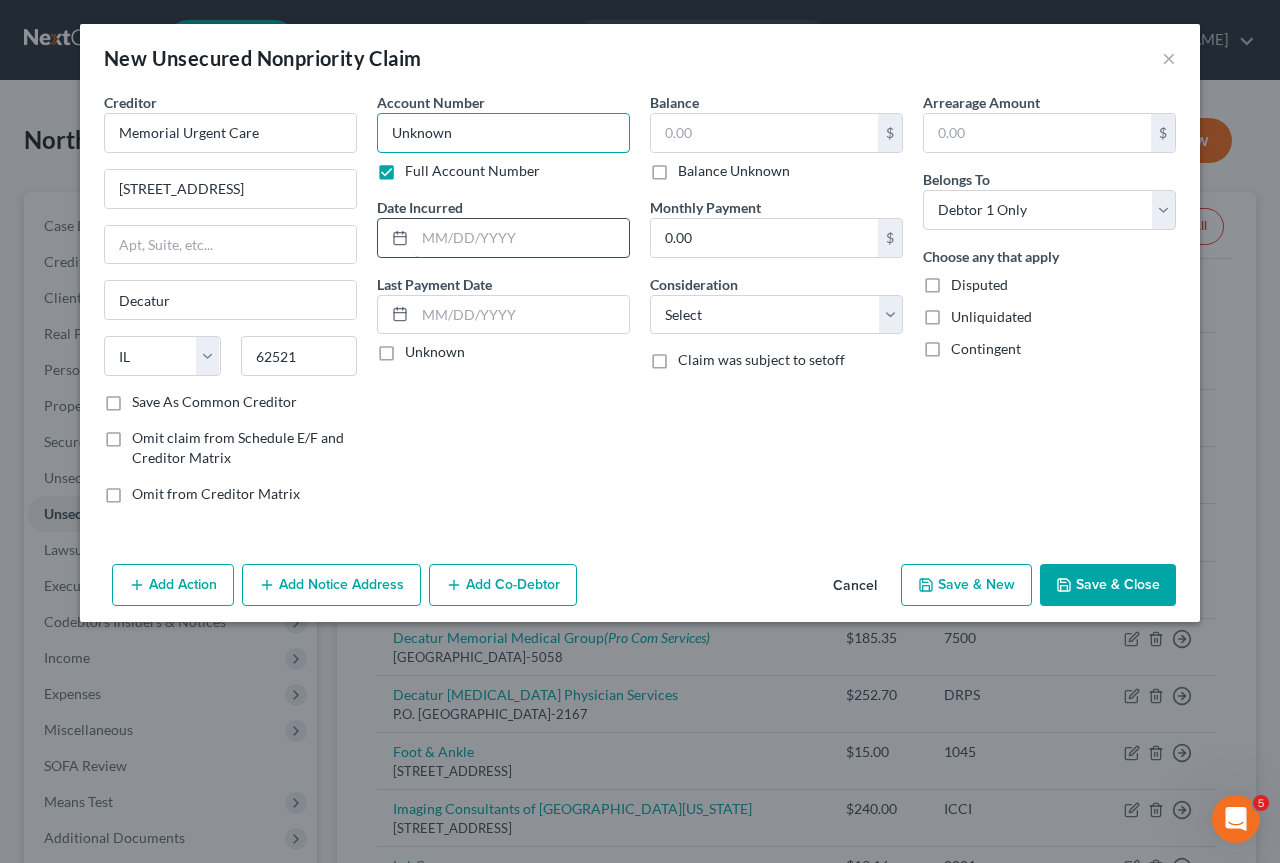 type on "Unknown" 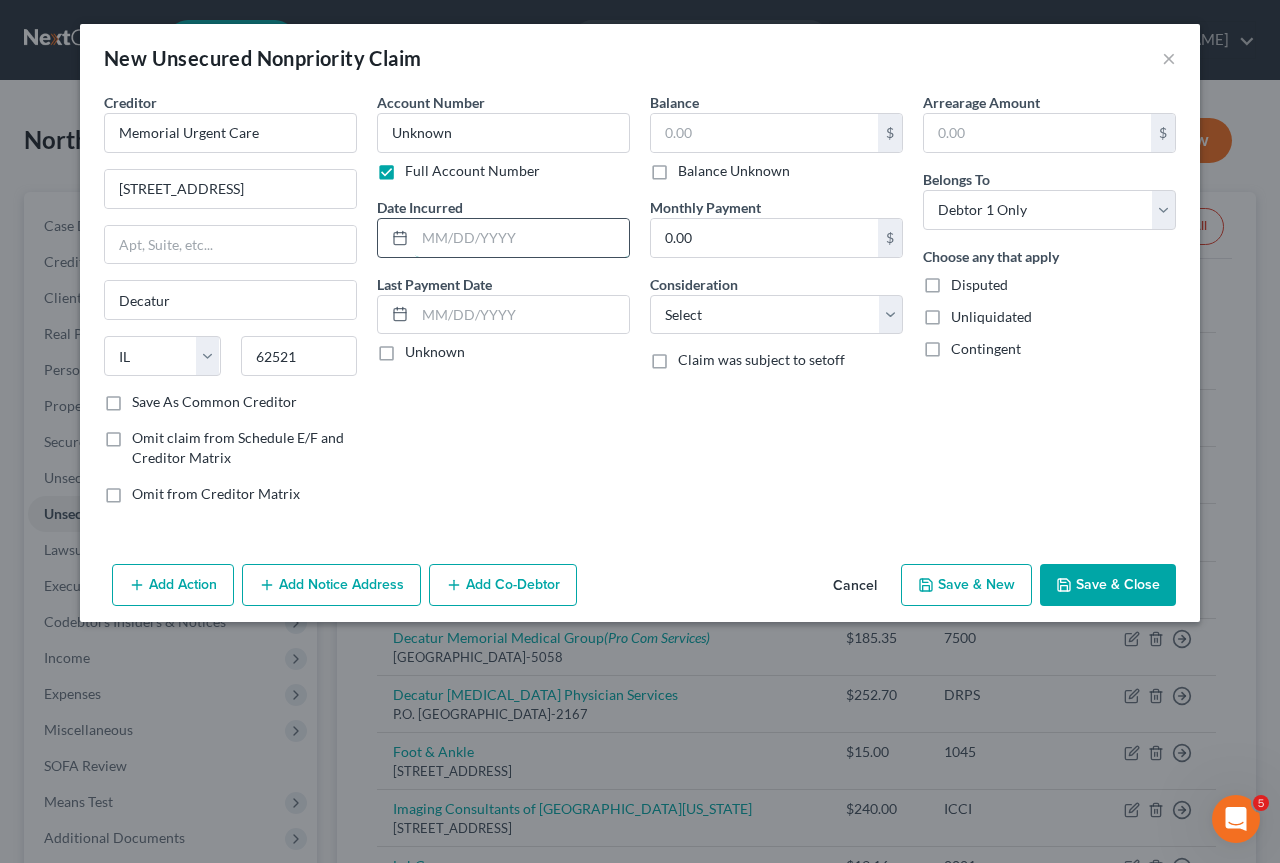 click at bounding box center (522, 238) 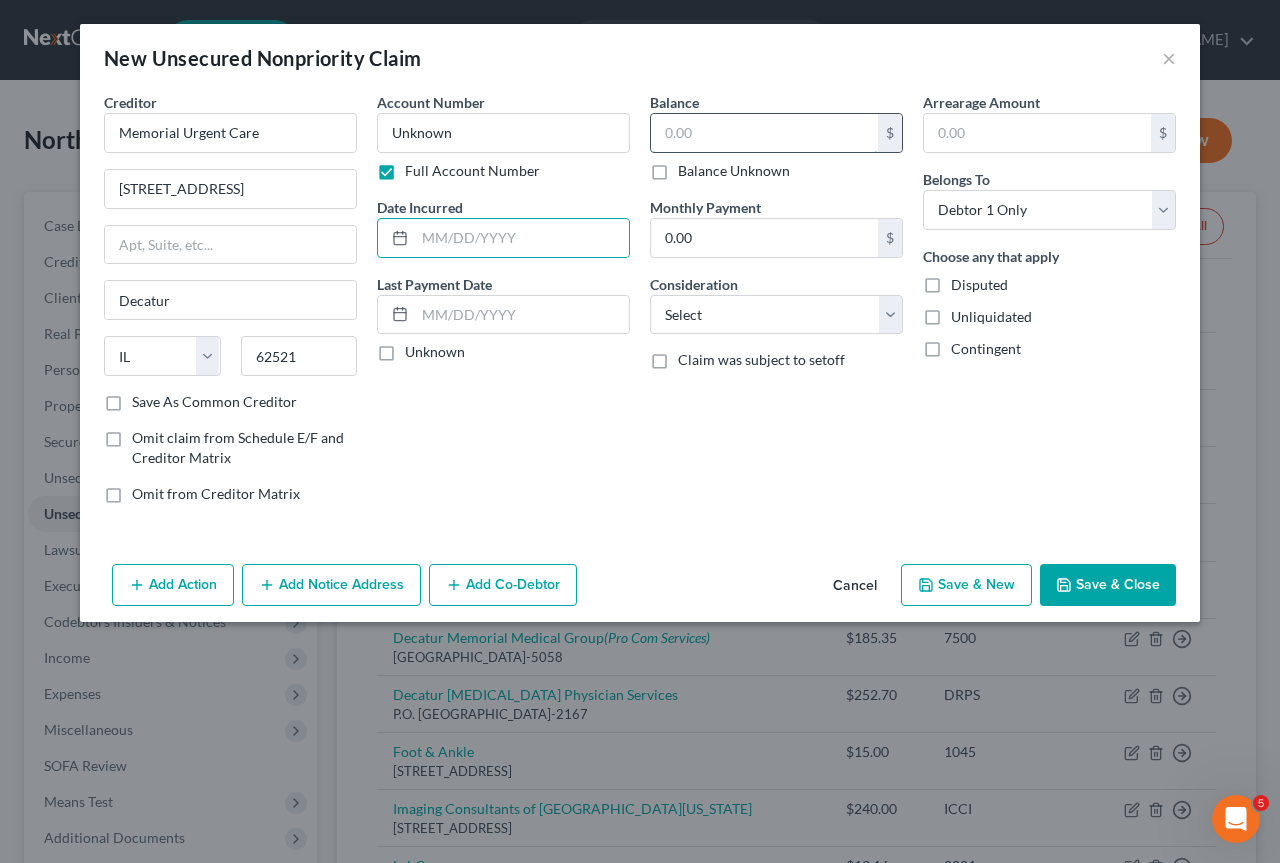 click at bounding box center [764, 133] 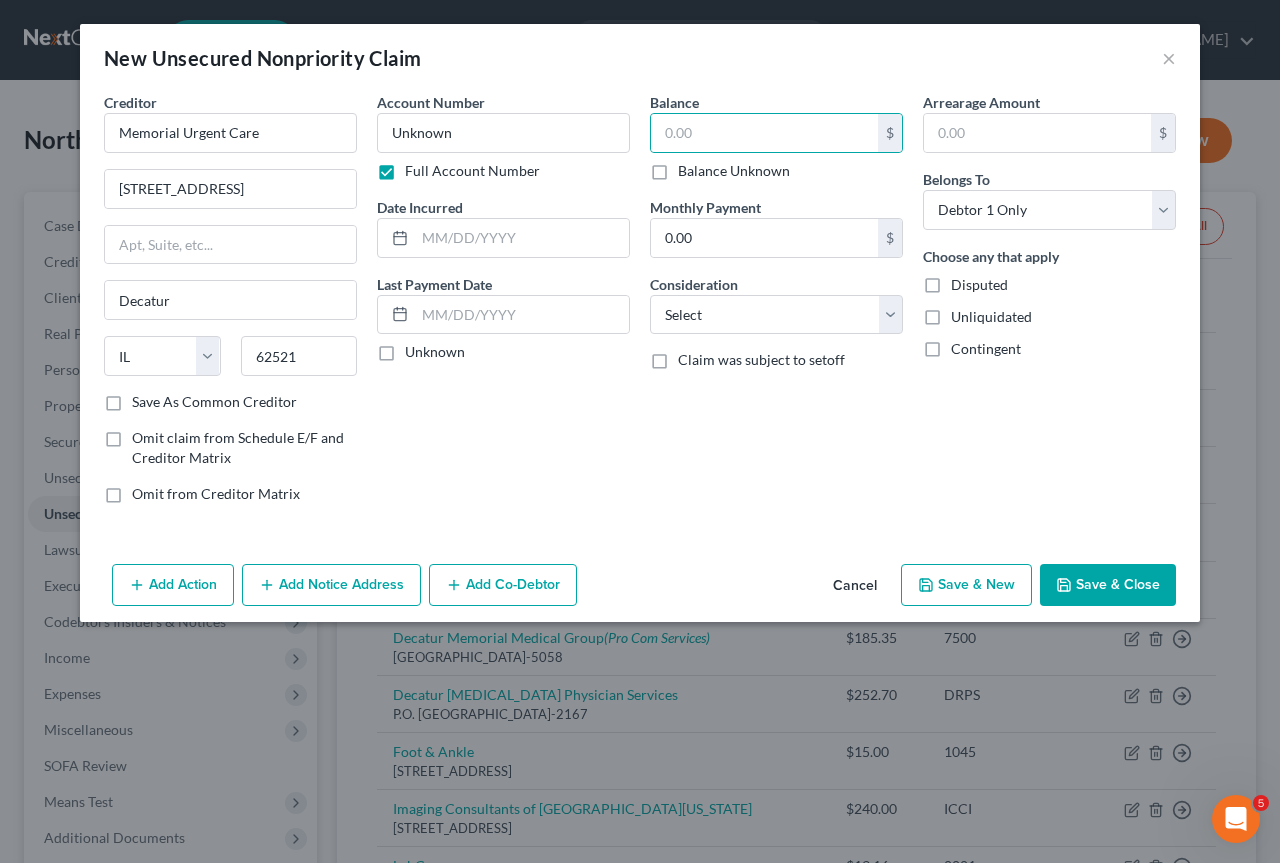 click on "Balance Unknown" at bounding box center [734, 171] 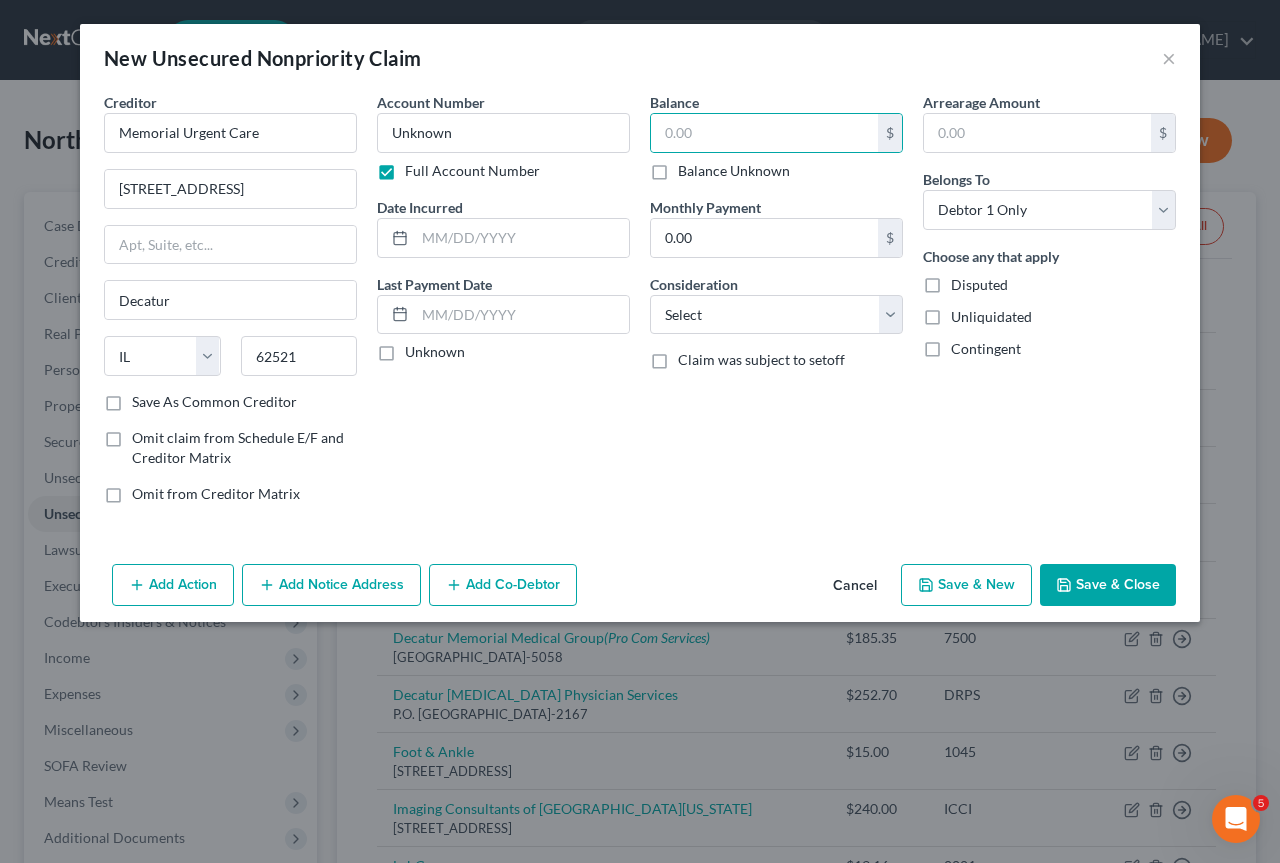 click on "Balance Unknown" at bounding box center (692, 167) 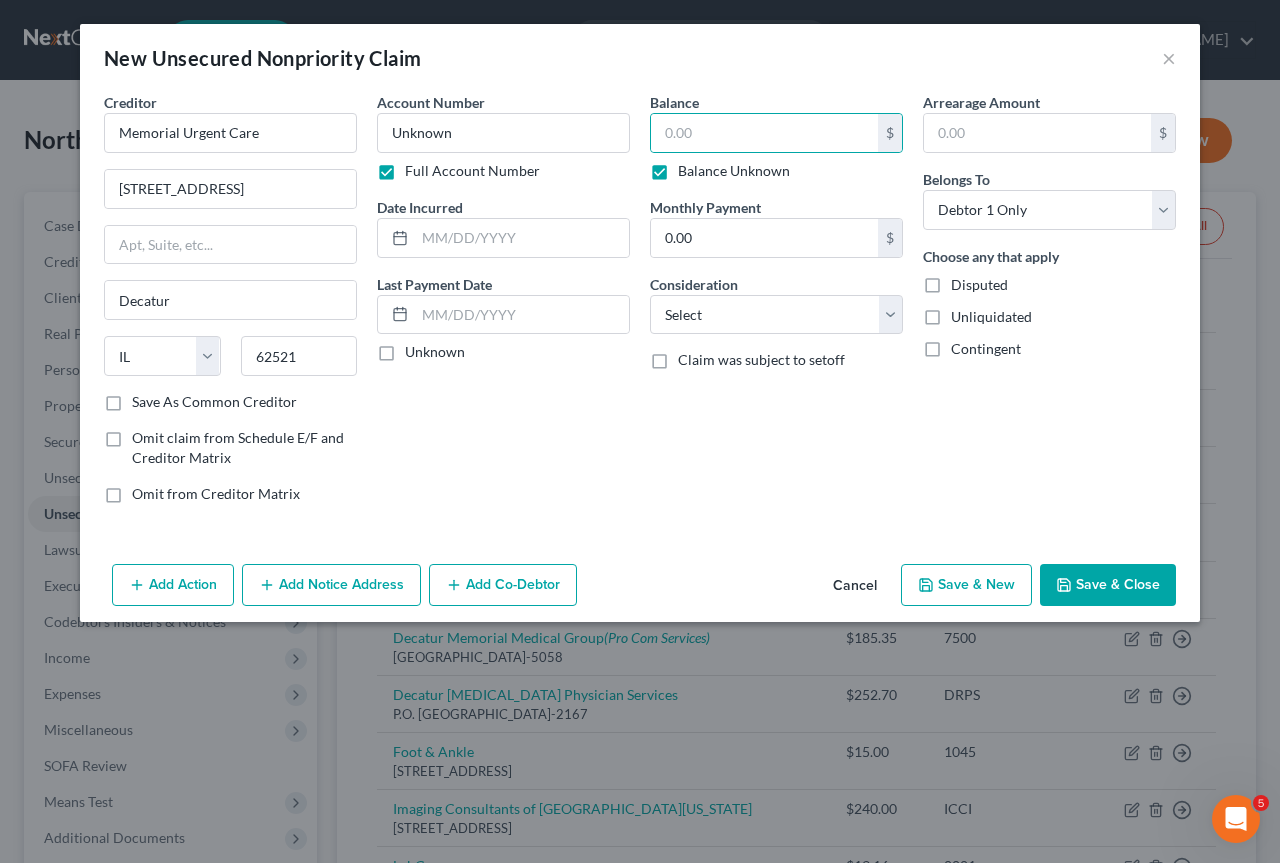 type on "0.00" 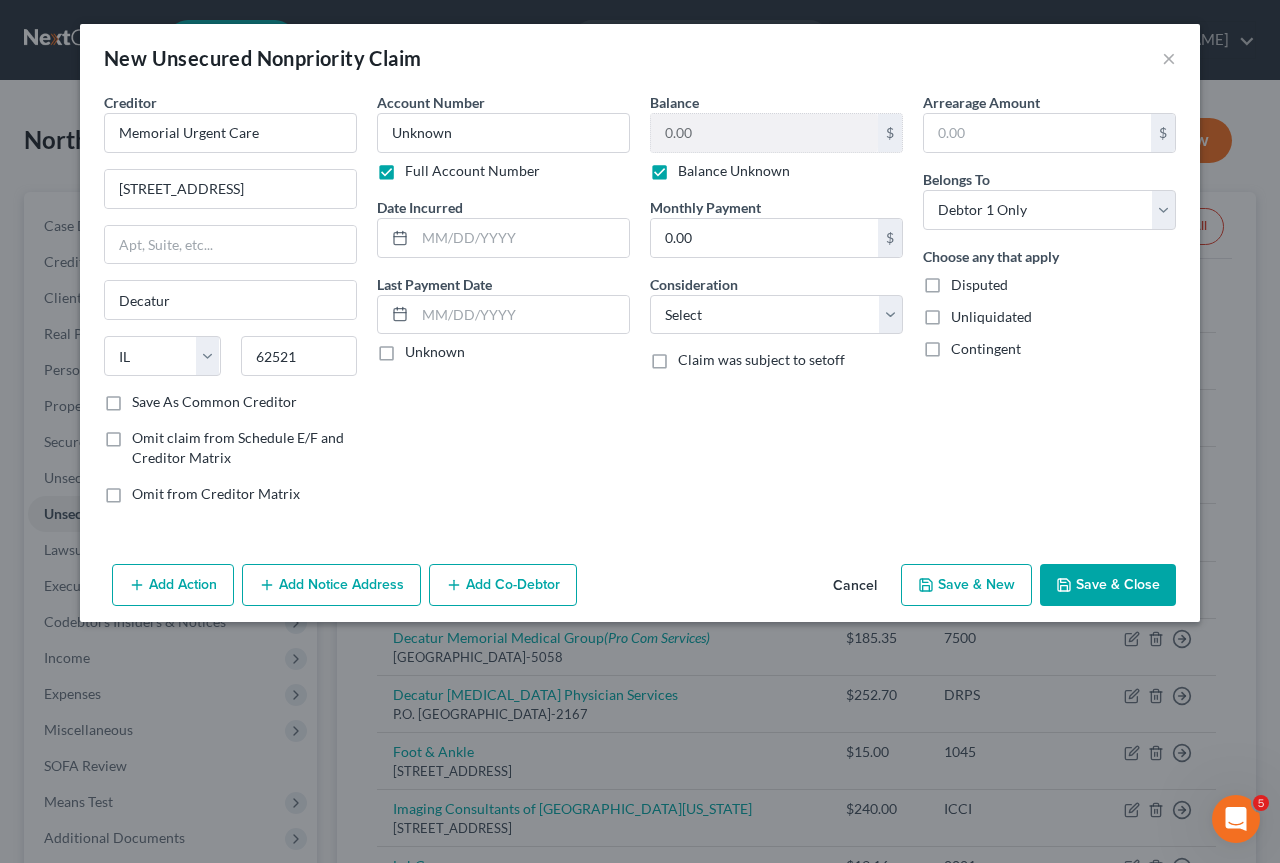 click on "Save & Close" at bounding box center (1108, 585) 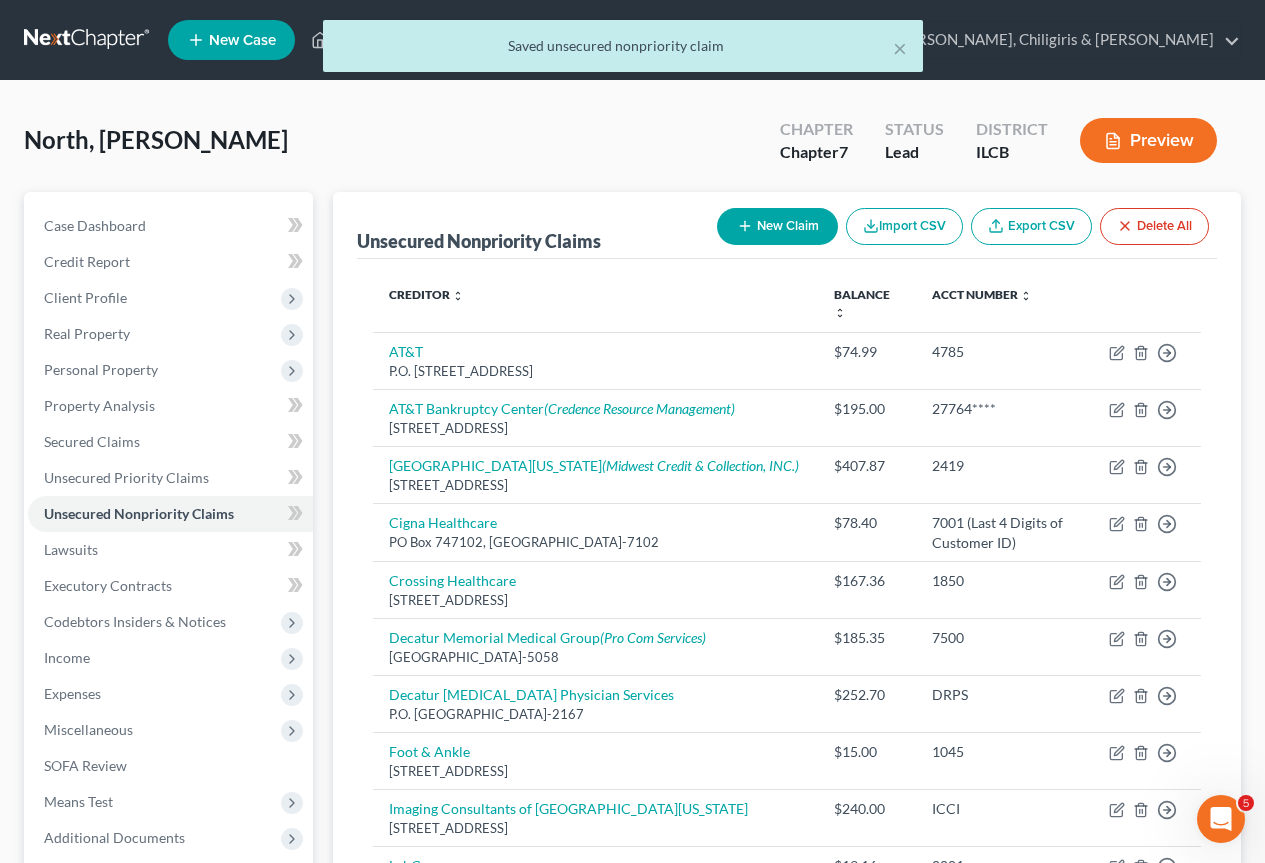 click on "New Claim" at bounding box center (777, 226) 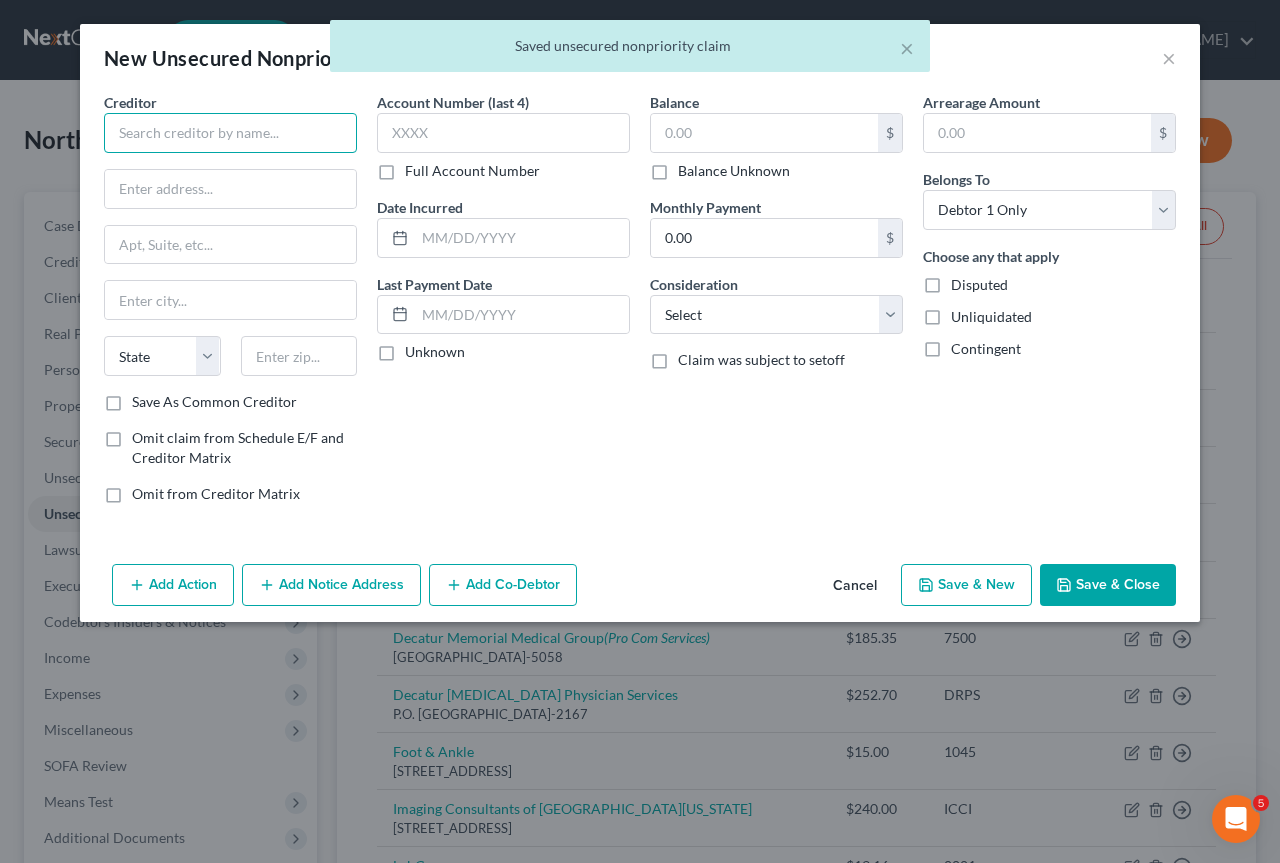 click at bounding box center (230, 133) 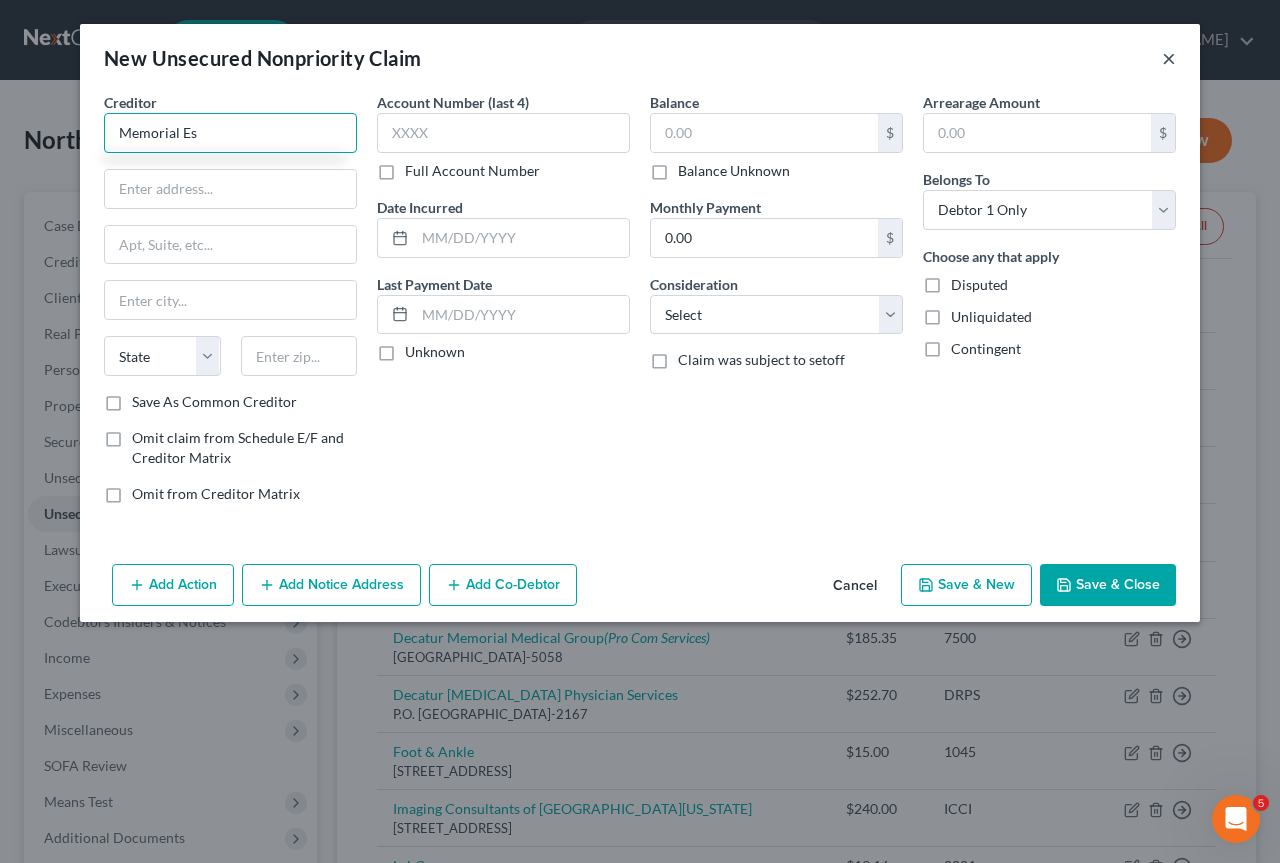 type on "Memorial Es" 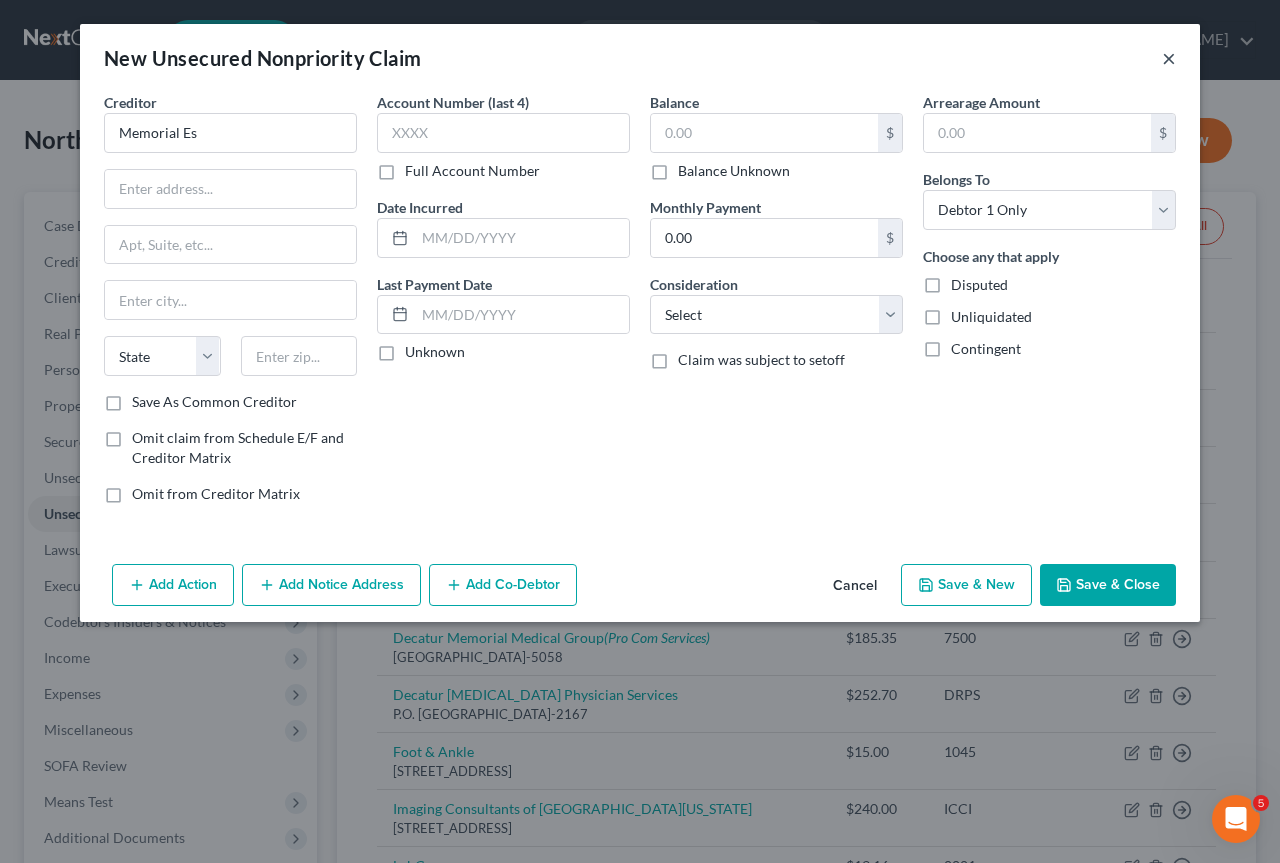 click on "×" at bounding box center (1169, 58) 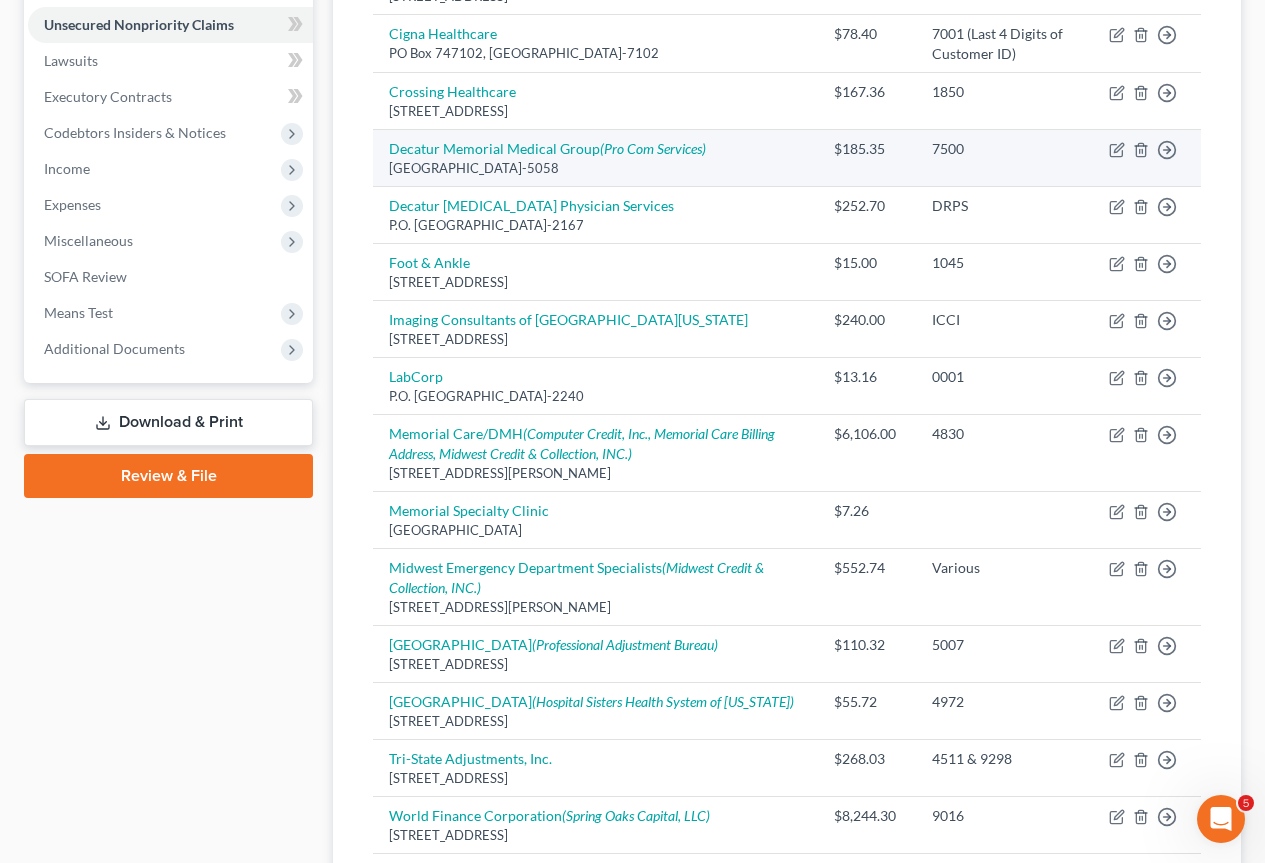 scroll, scrollTop: 762, scrollLeft: 0, axis: vertical 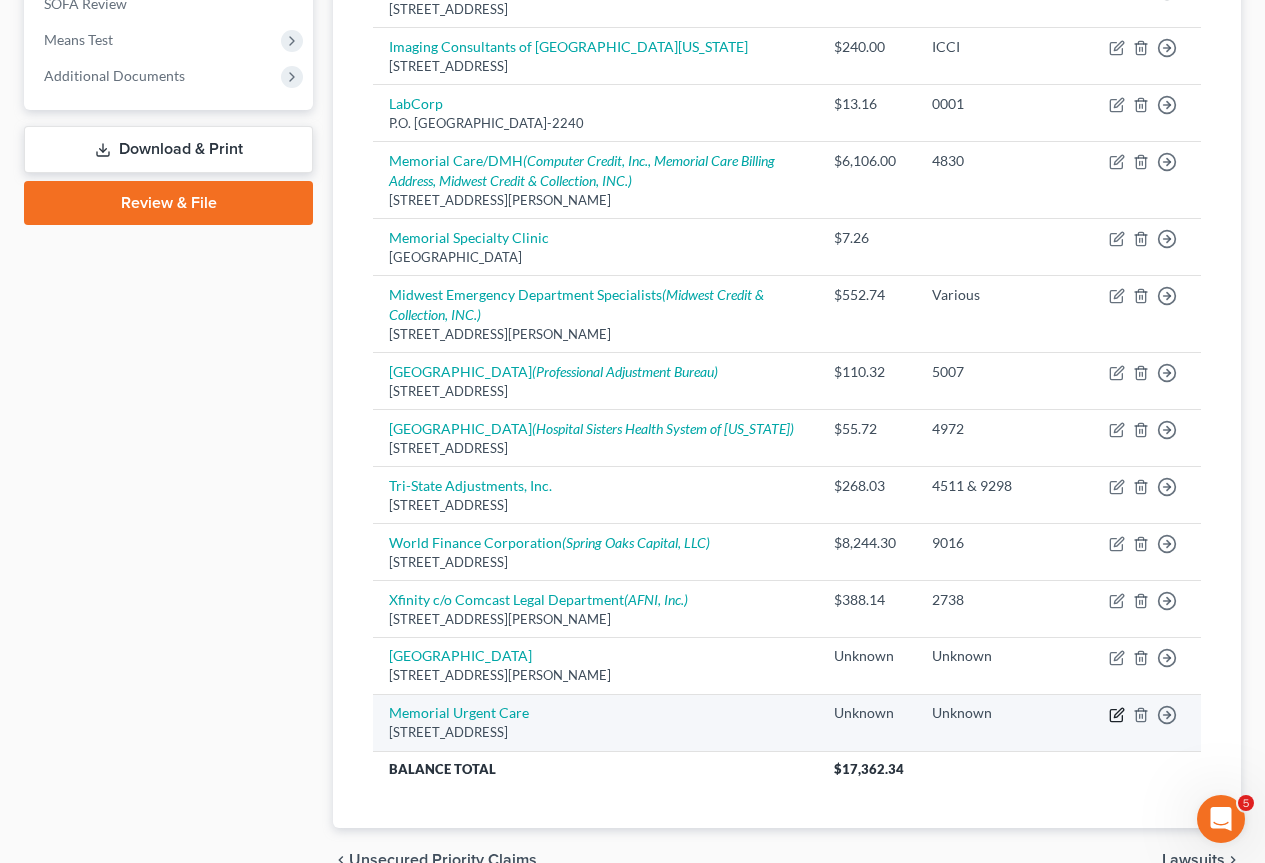 click 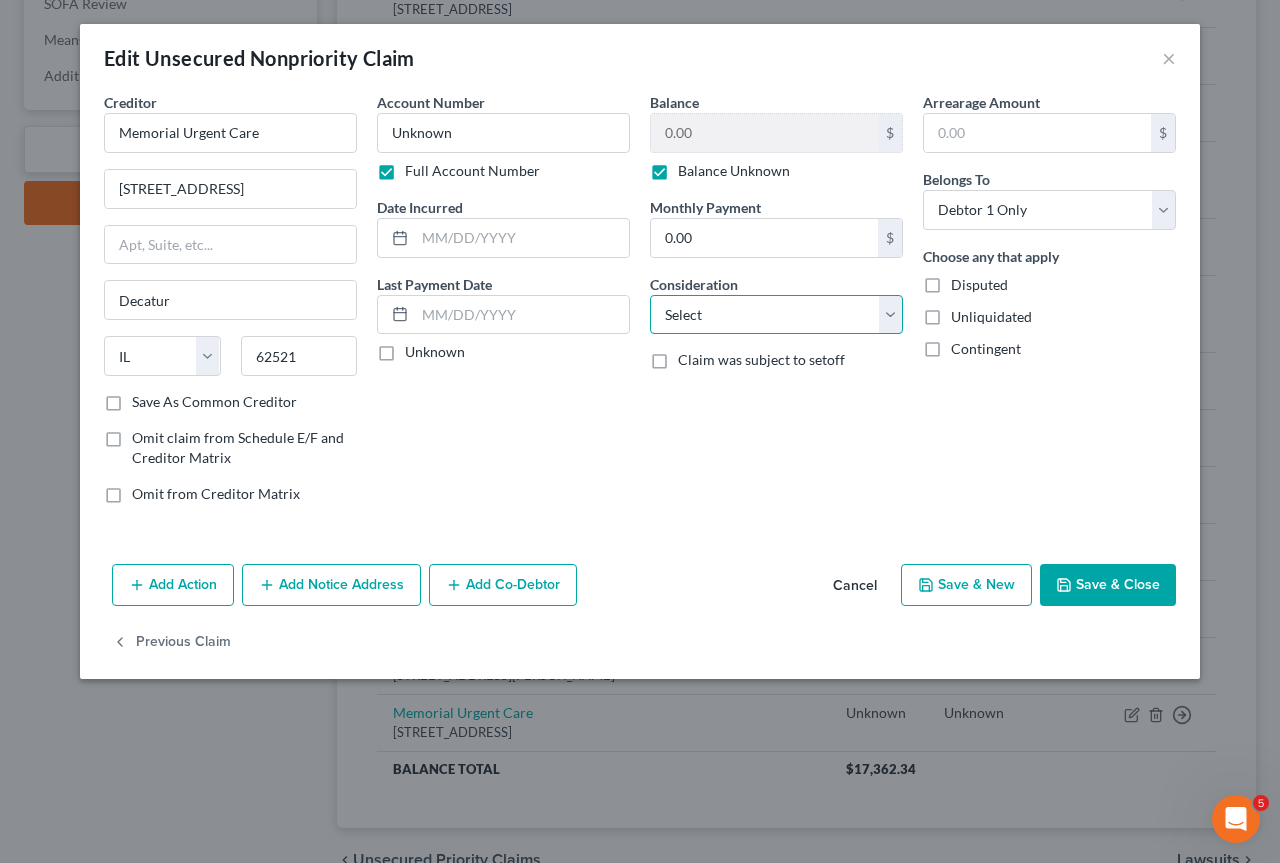click on "Select Cable / Satellite Services Collection Agency Credit Card Debt Debt Counseling / Attorneys Deficiency Balance Domestic Support Obligations Home / Car Repairs Income Taxes Judgment Liens Medical Services Monies Loaned / Advanced Mortgage Obligation From Divorce Or Separation Obligation To Pensions Other Overdrawn Bank Account Promised To Help Pay Creditors Student Loans Suppliers And Vendors Telephone / Internet Services Utility Services" at bounding box center (776, 315) 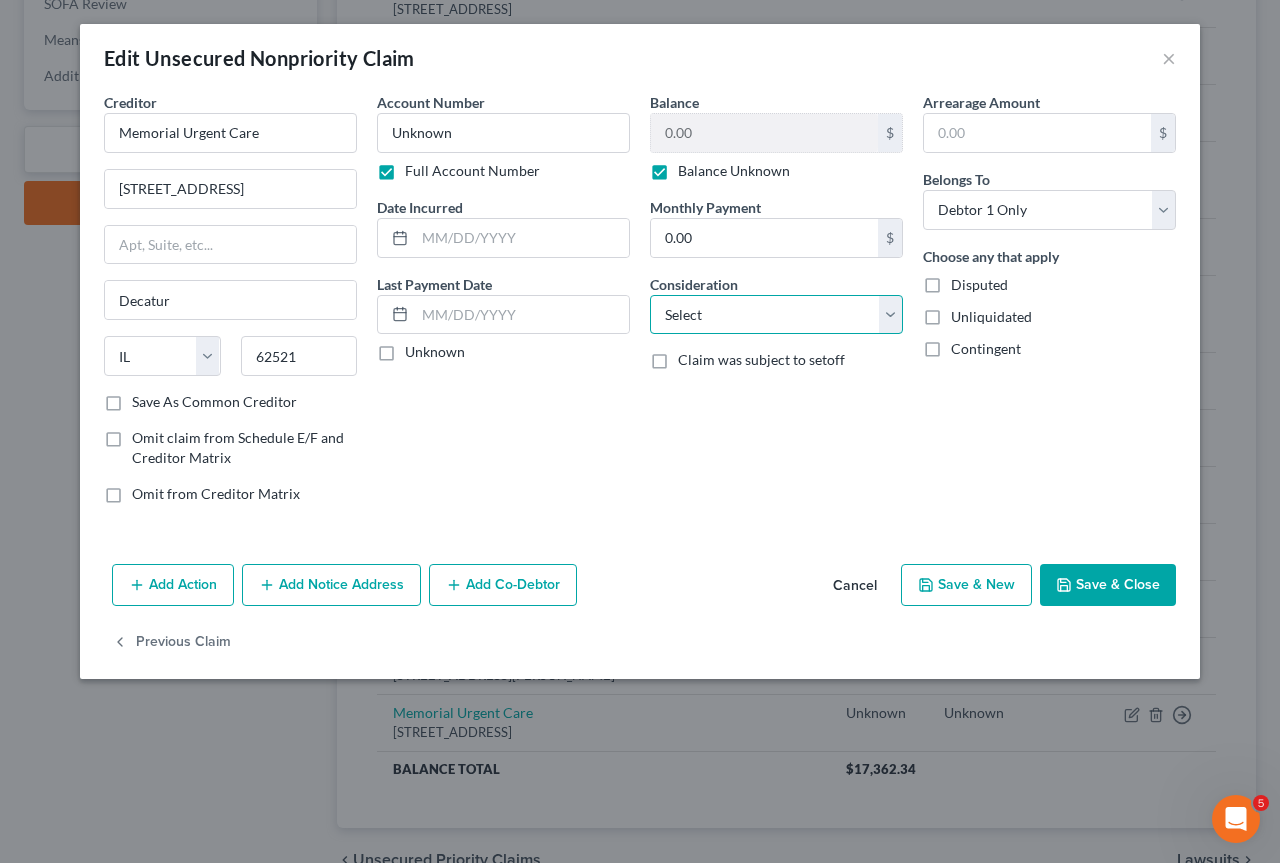 select on "9" 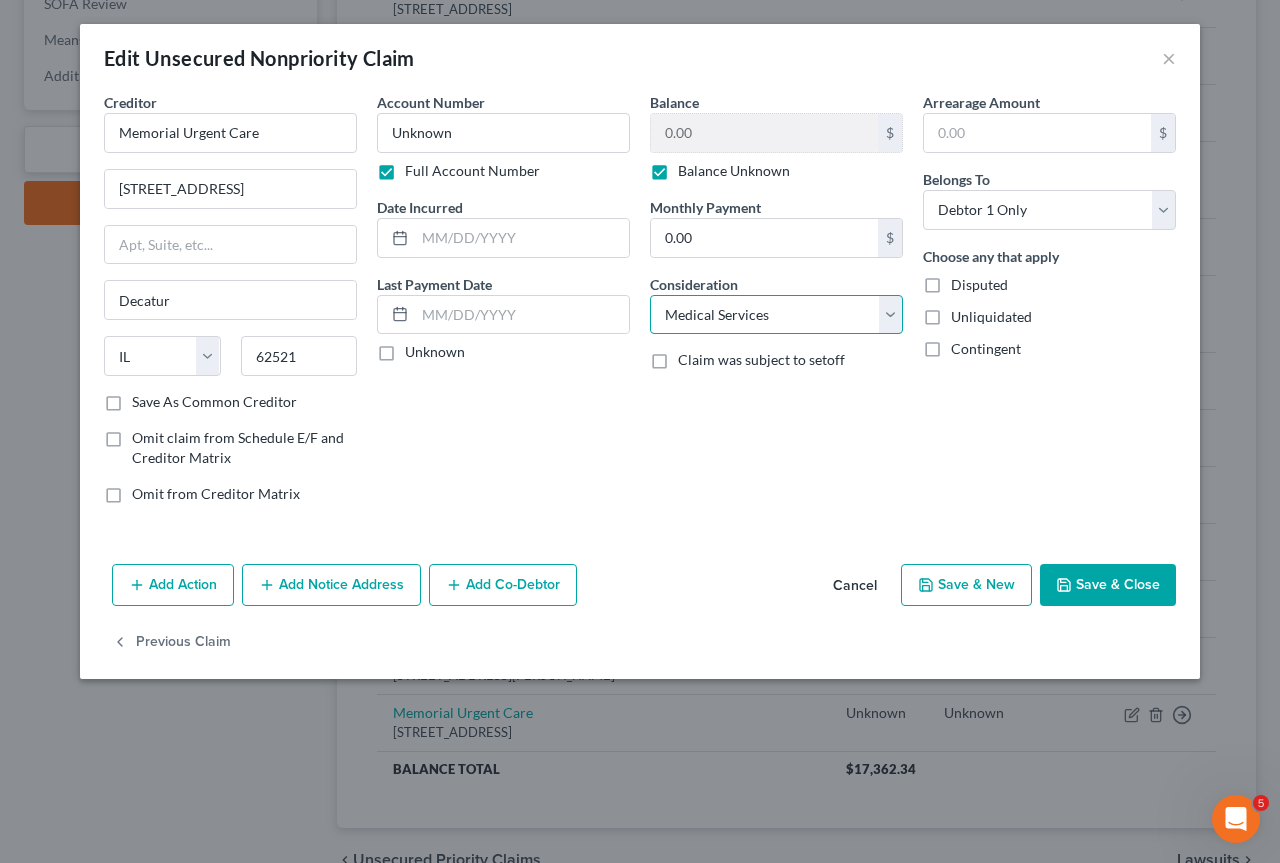click on "Select Cable / Satellite Services Collection Agency Credit Card Debt Debt Counseling / Attorneys Deficiency Balance Domestic Support Obligations Home / Car Repairs Income Taxes Judgment Liens Medical Services Monies Loaned / Advanced Mortgage Obligation From Divorce Or Separation Obligation To Pensions Other Overdrawn Bank Account Promised To Help Pay Creditors Student Loans Suppliers And Vendors Telephone / Internet Services Utility Services" at bounding box center [776, 315] 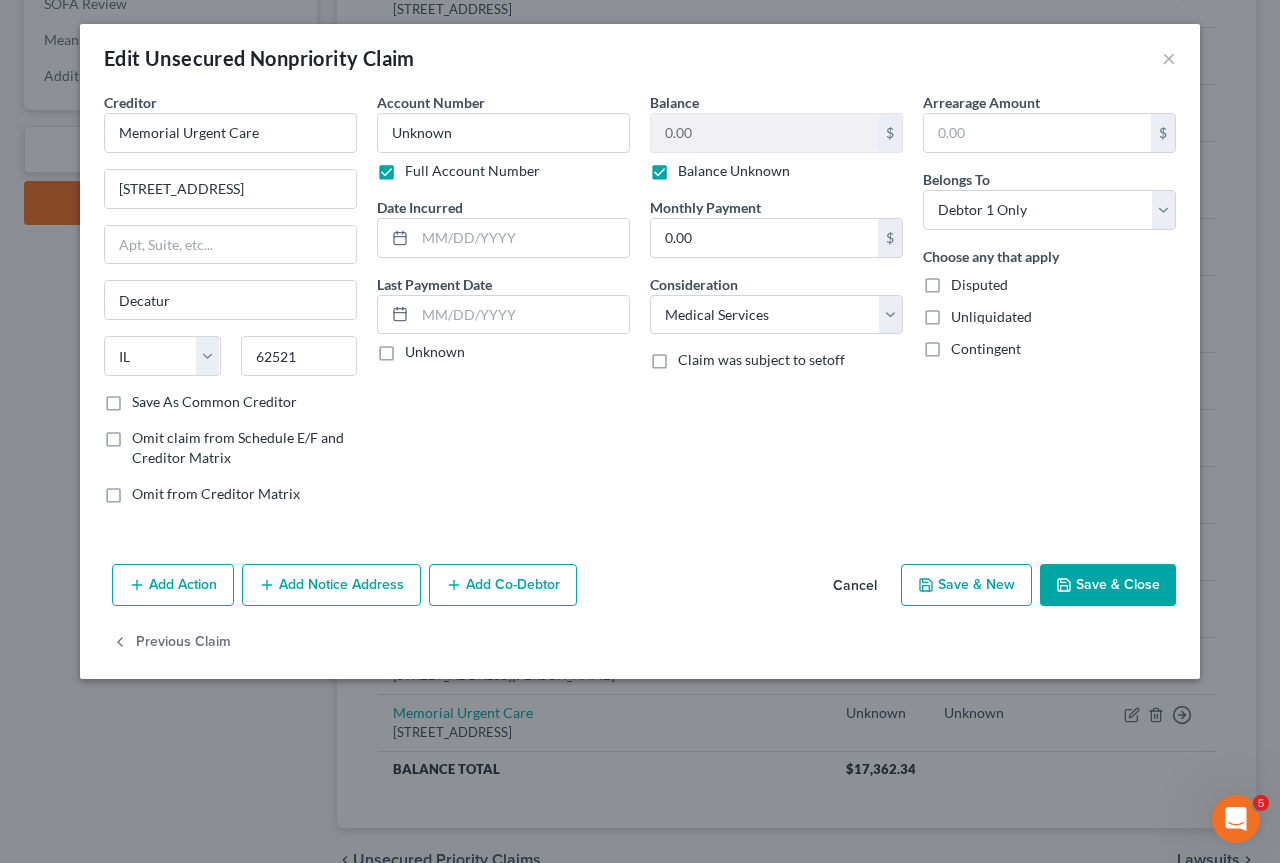 click on "Save & Close" at bounding box center [1108, 585] 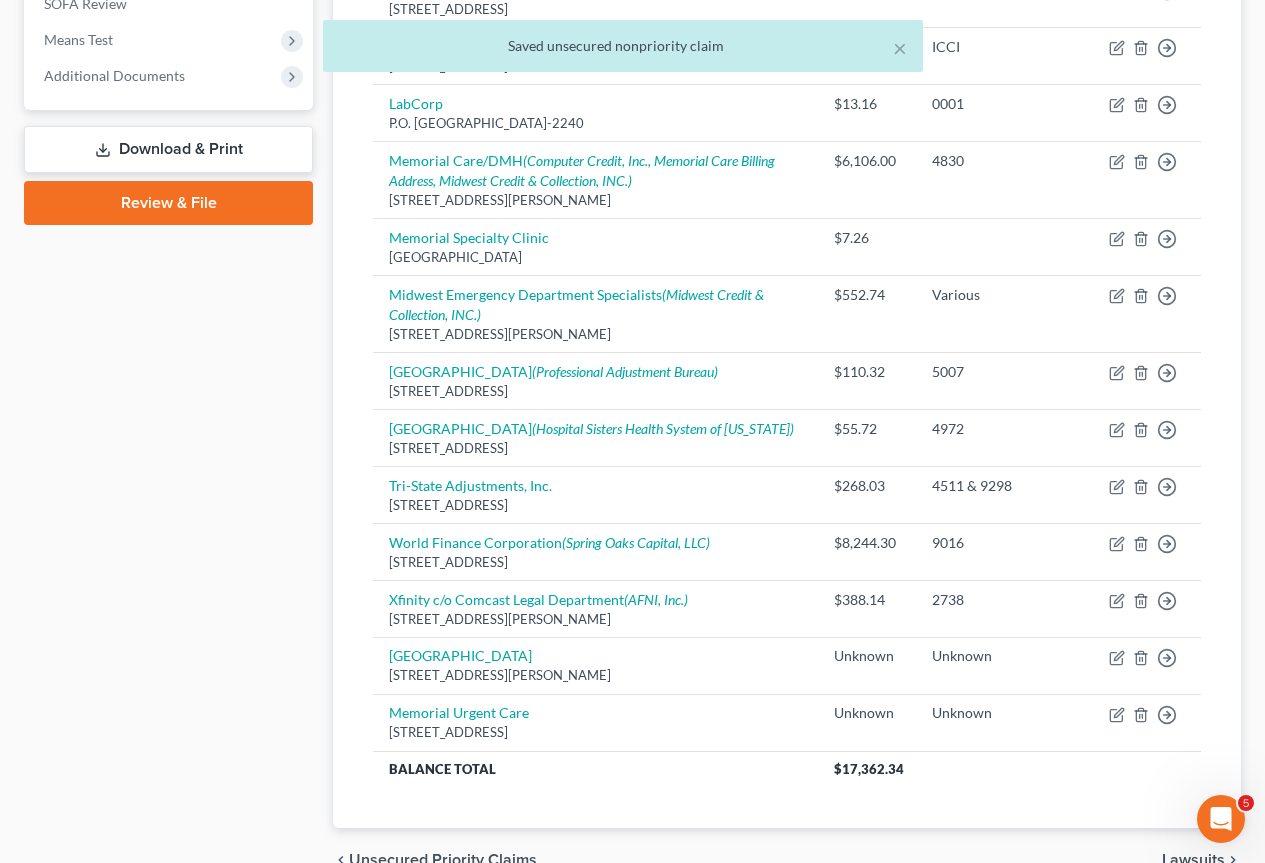 scroll, scrollTop: 0, scrollLeft: 0, axis: both 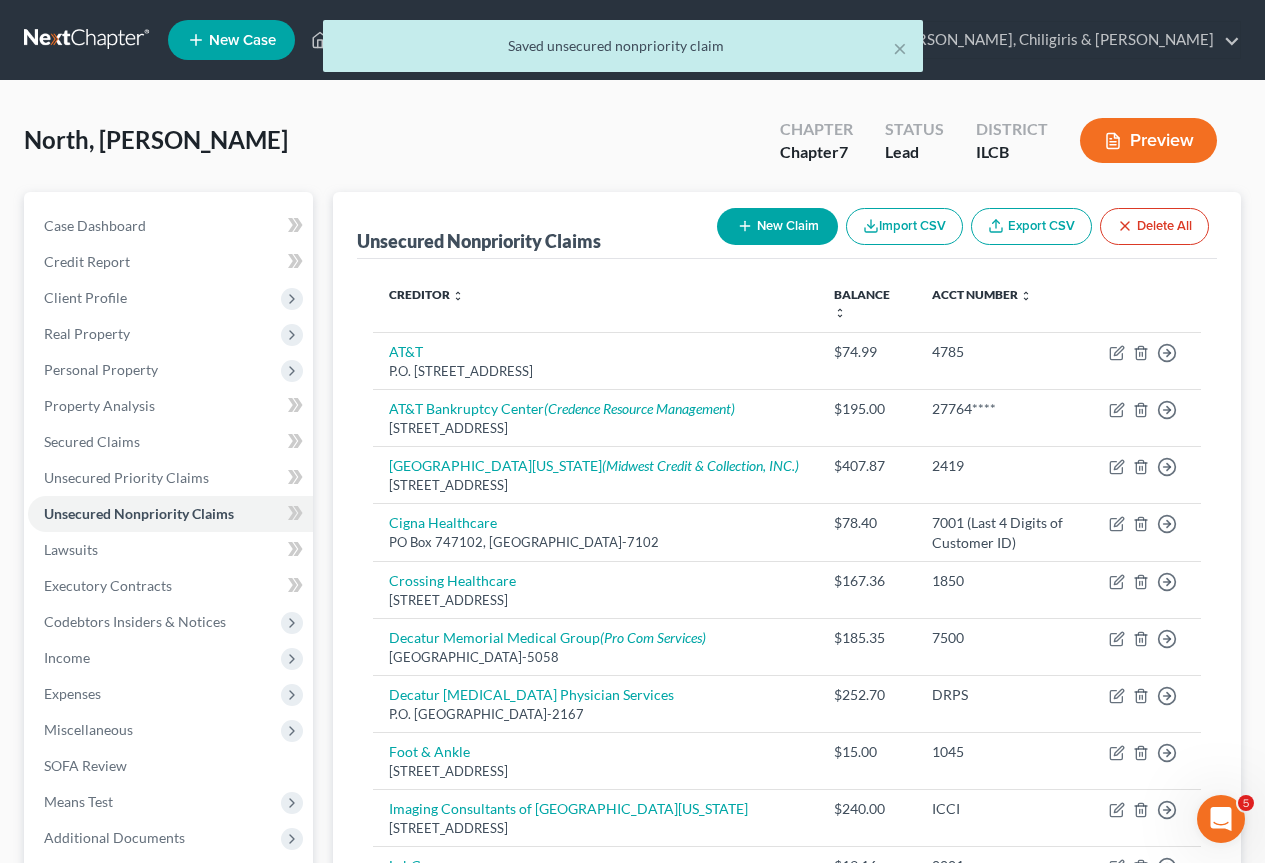 click 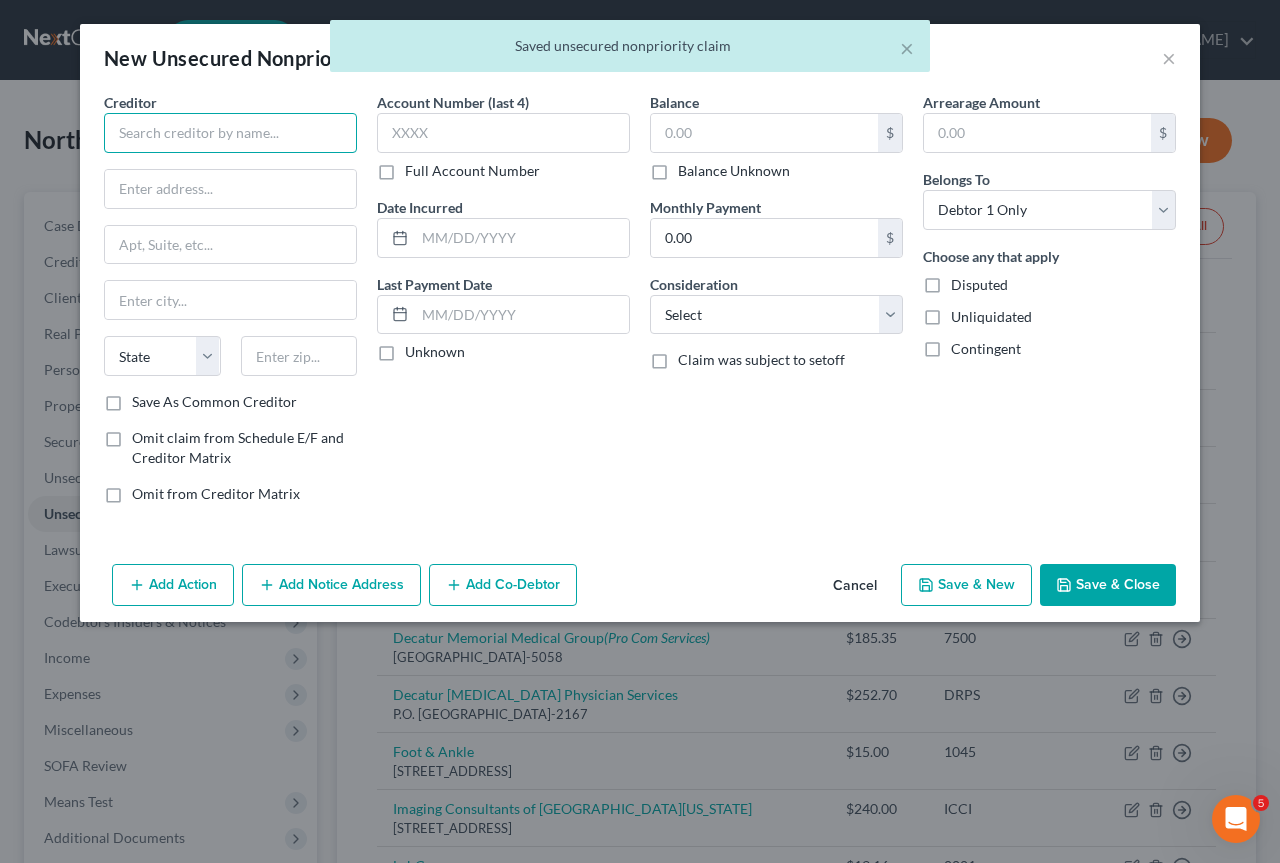 click at bounding box center (230, 133) 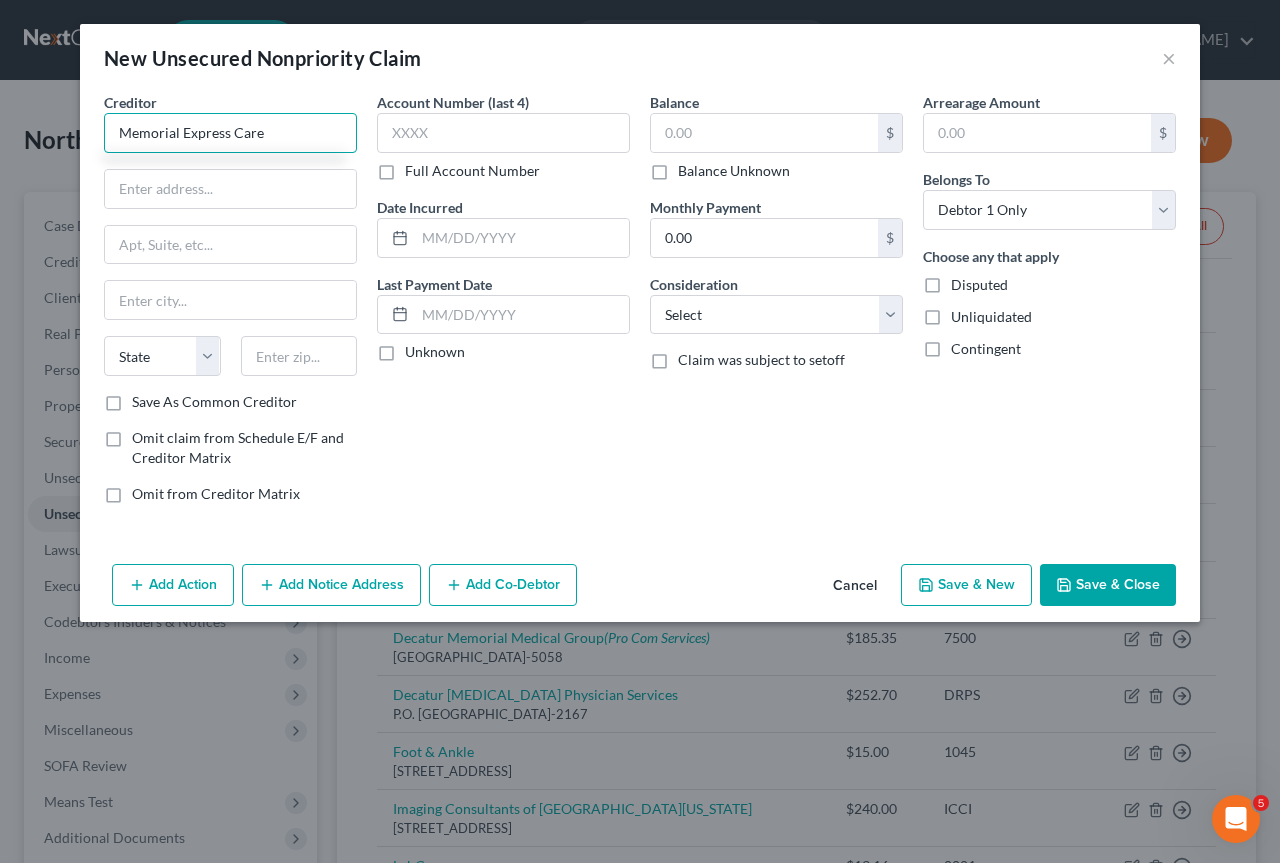 type on "Memorial Express Care" 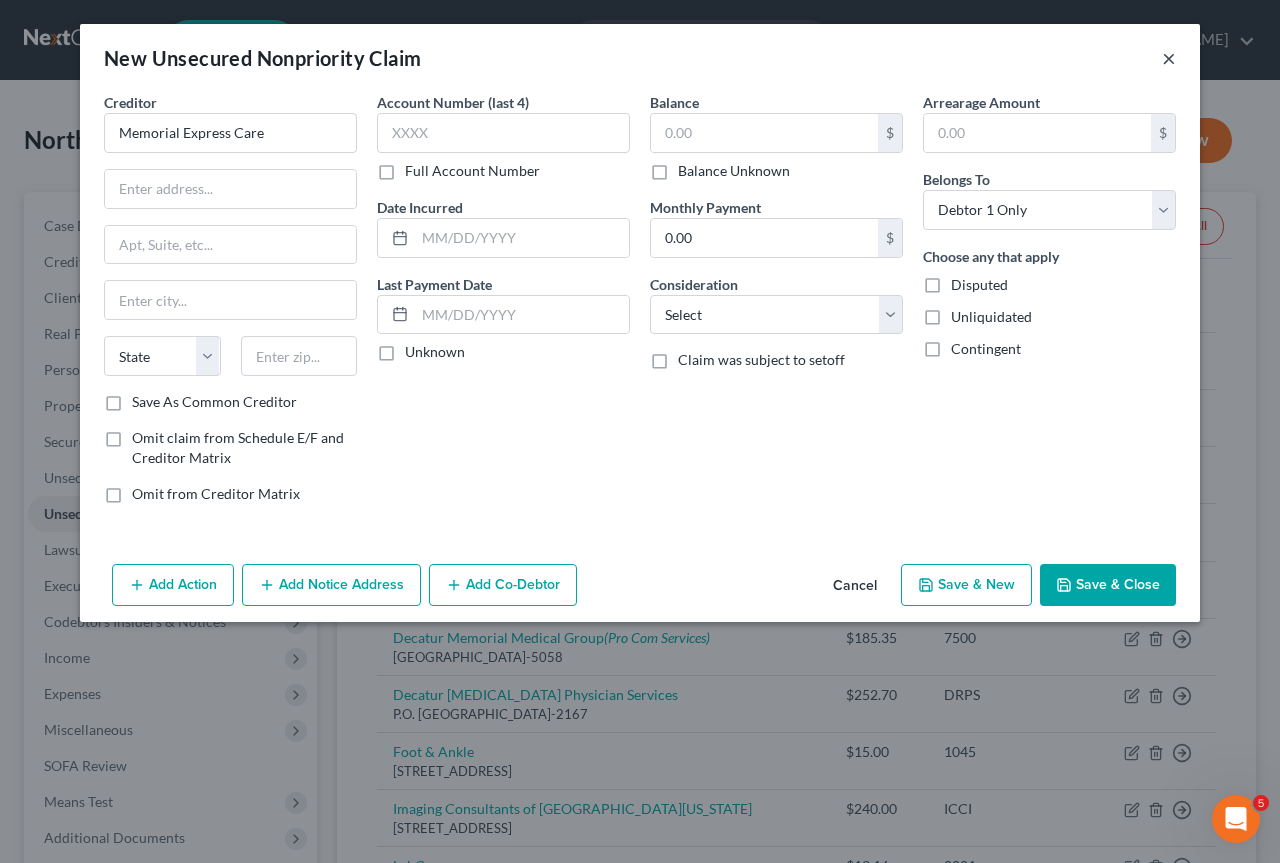 click on "×" at bounding box center (1169, 58) 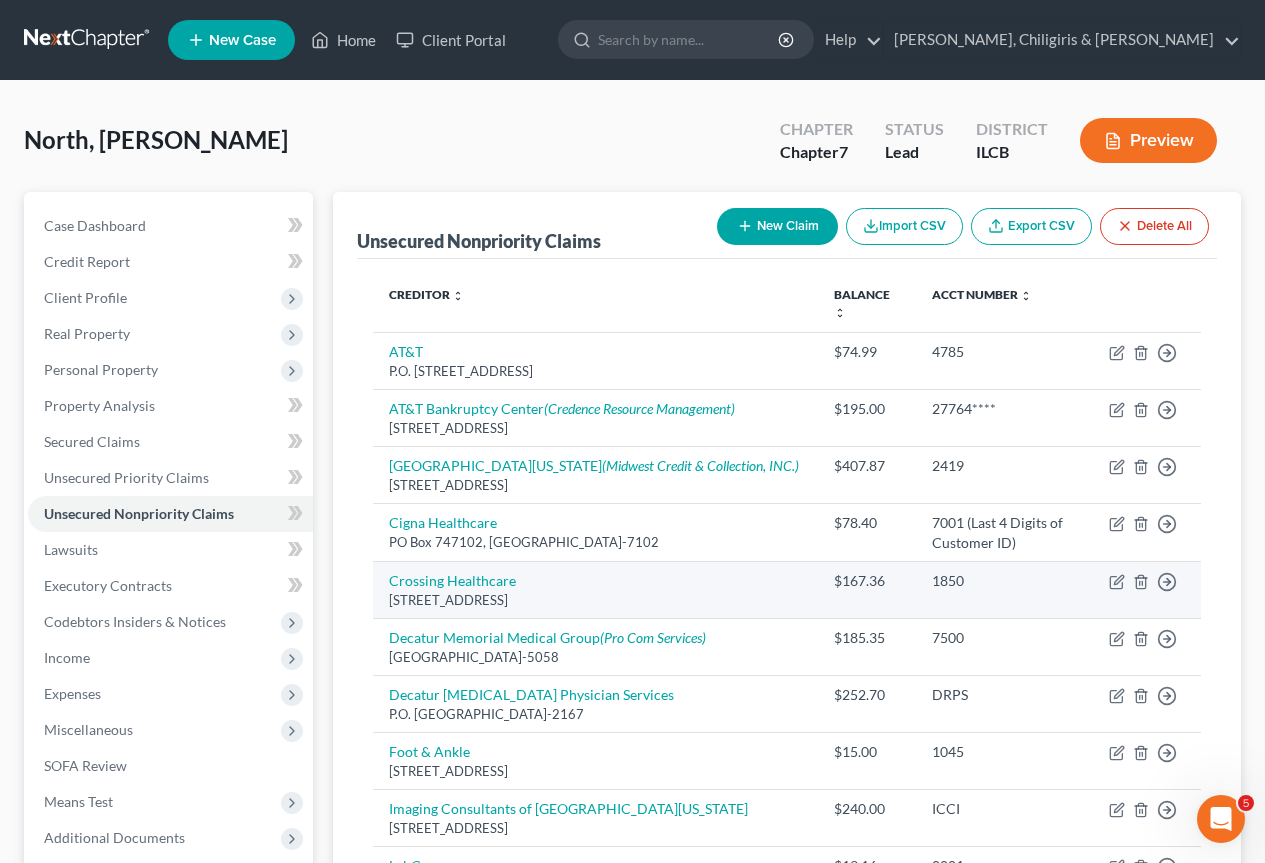 scroll, scrollTop: 762, scrollLeft: 0, axis: vertical 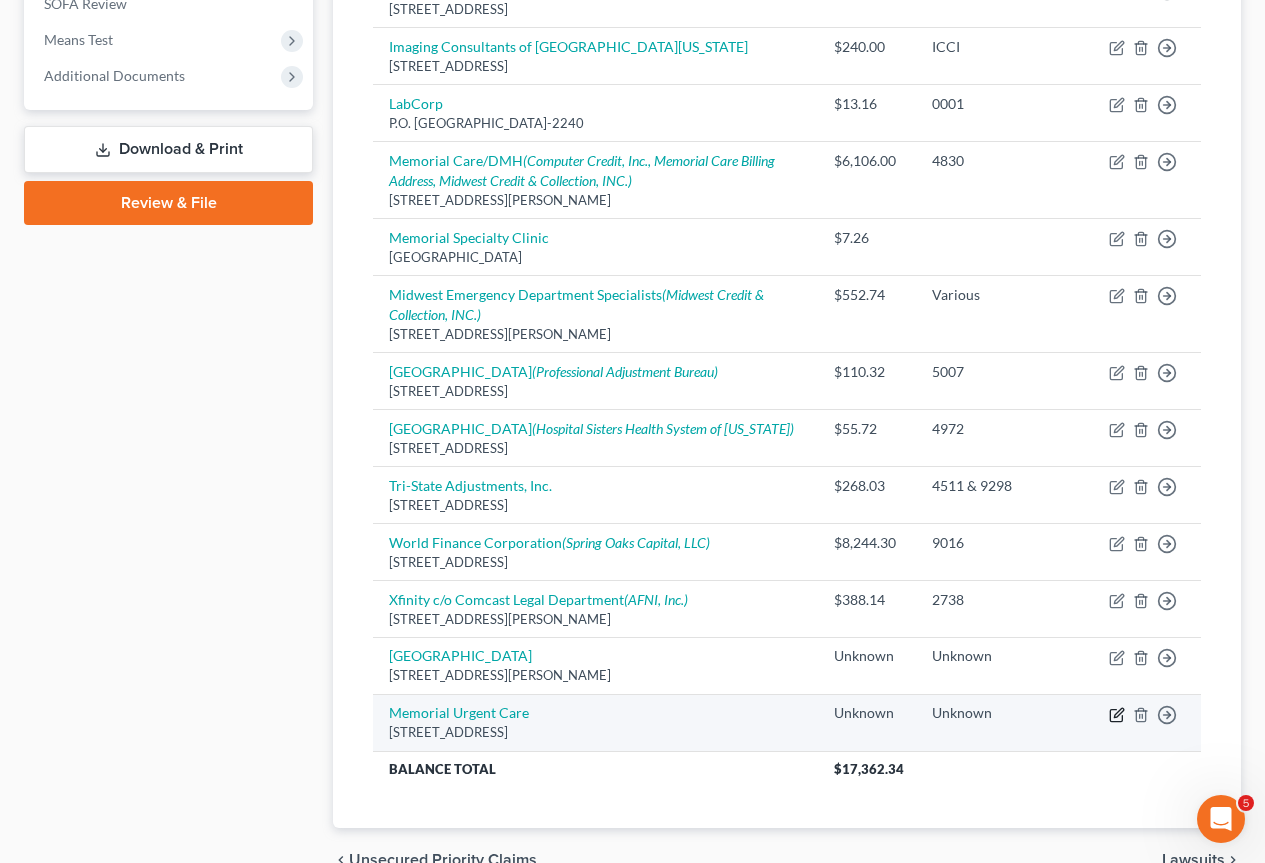 click 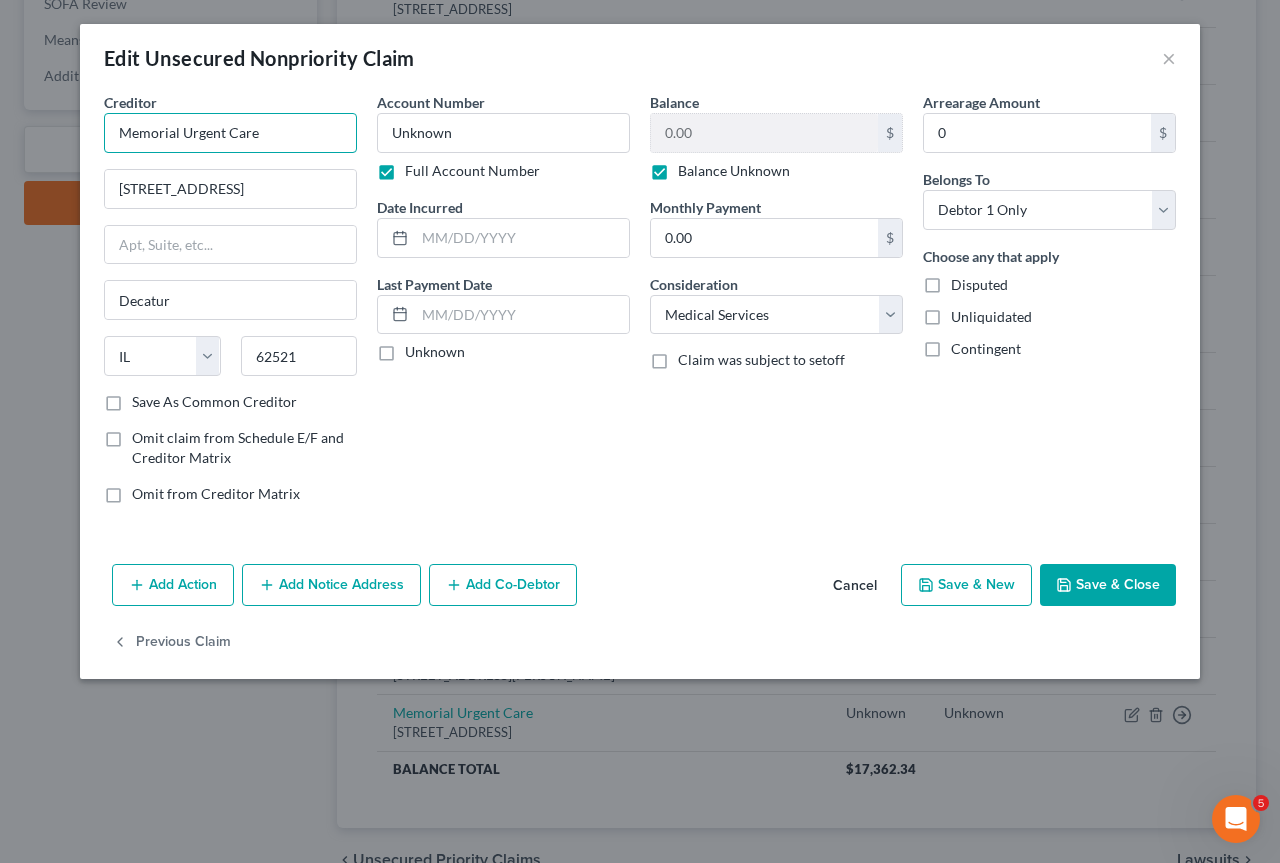 click on "Memorial Urgent Care" at bounding box center [230, 133] 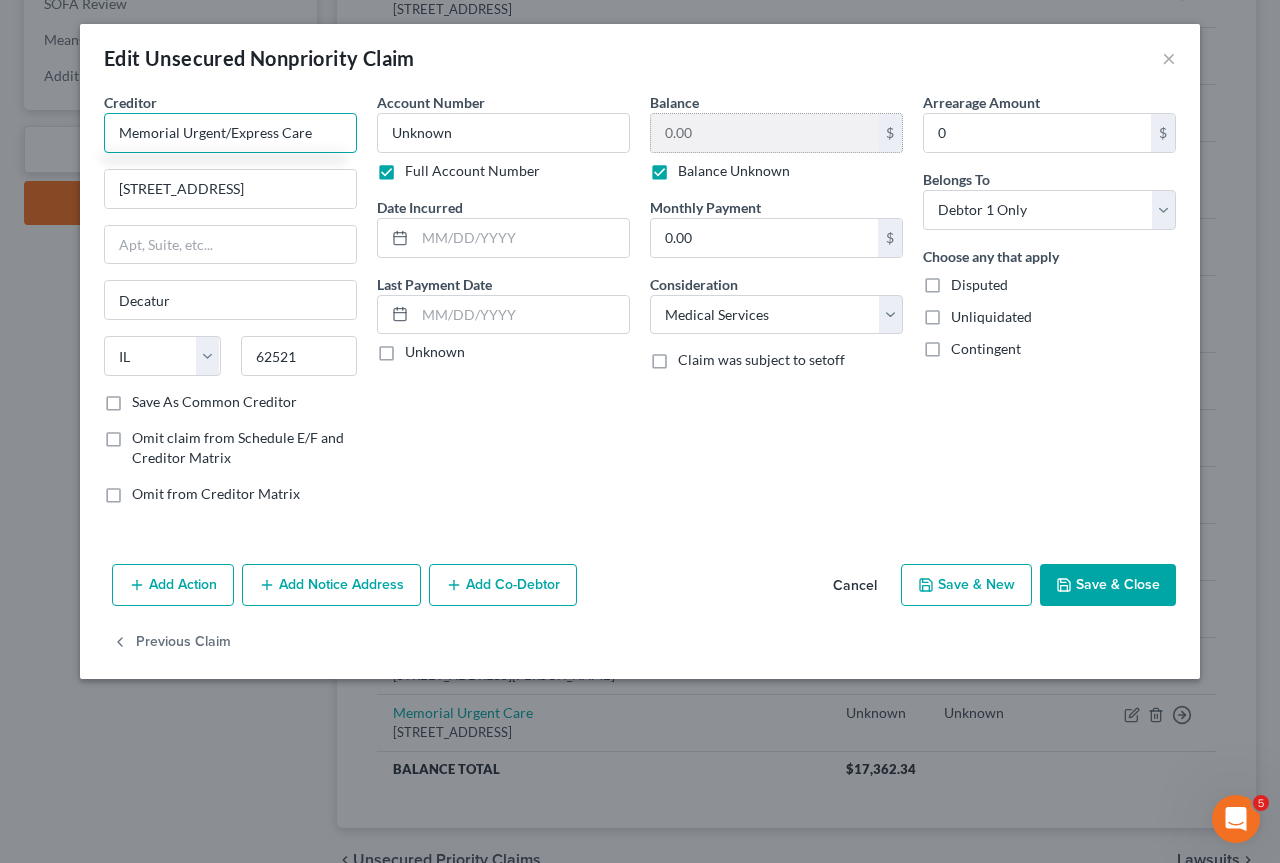 type on "Memorial Urgent/Express Care" 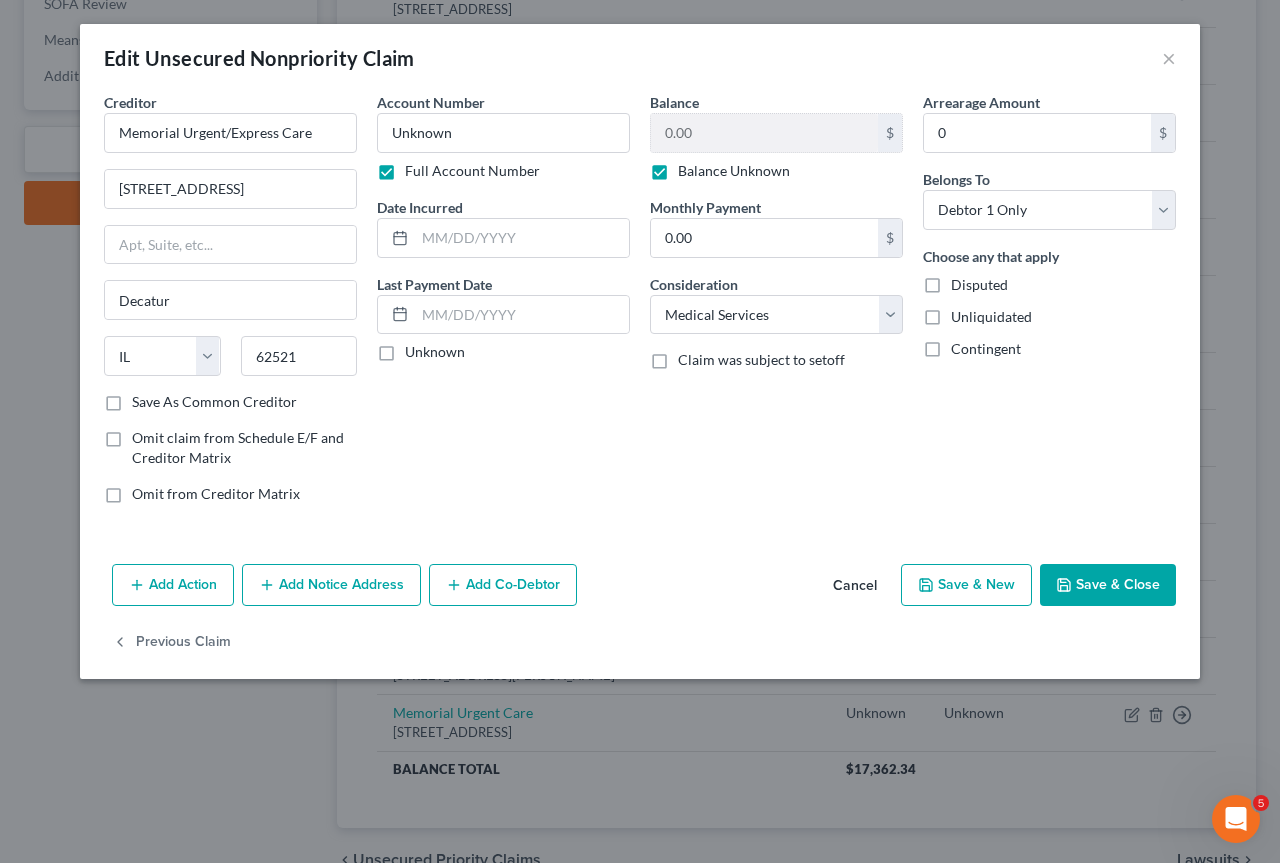 click on "Account Number
Unknown
Full Account Number
Date Incurred         Last Payment Date         Unknown" at bounding box center (503, 306) 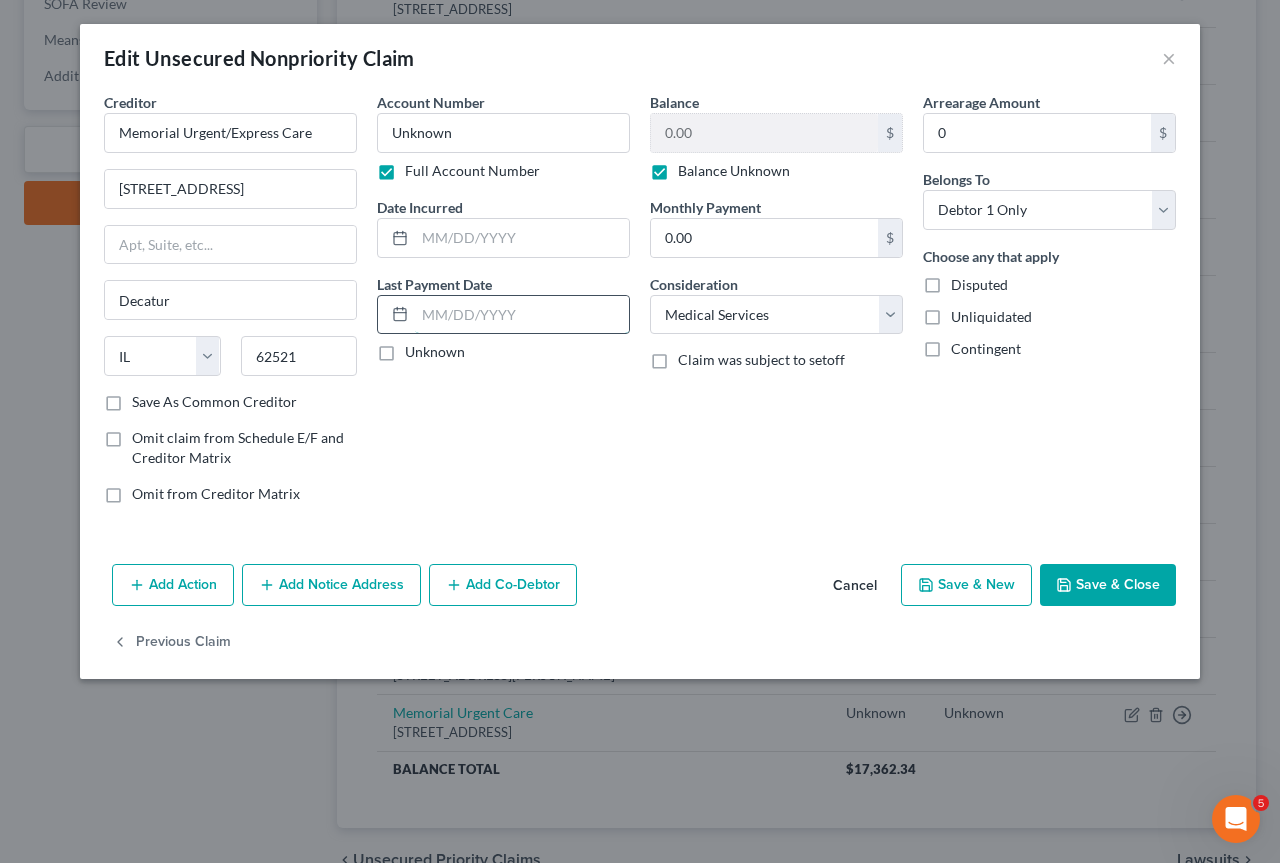 click at bounding box center (522, 315) 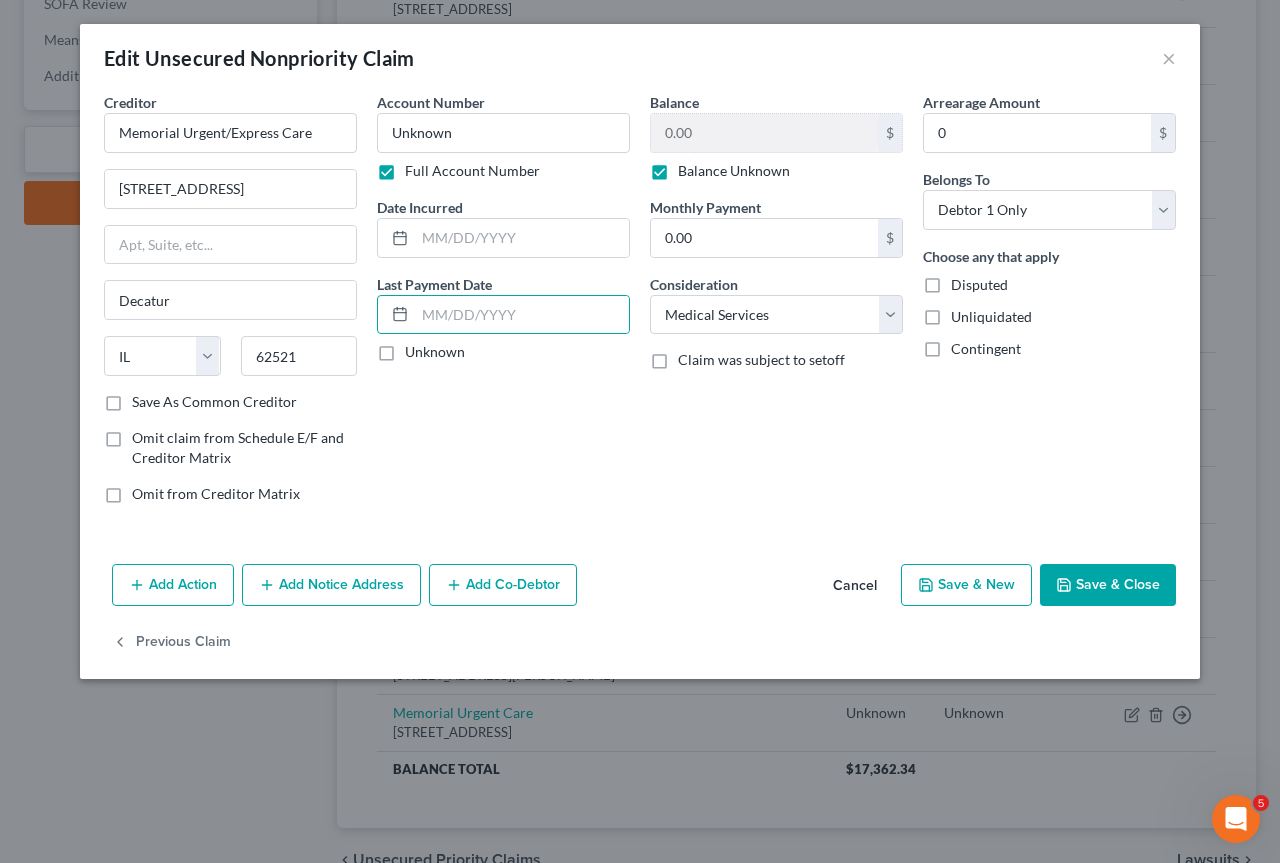 click on "Balance Unknown" at bounding box center [734, 171] 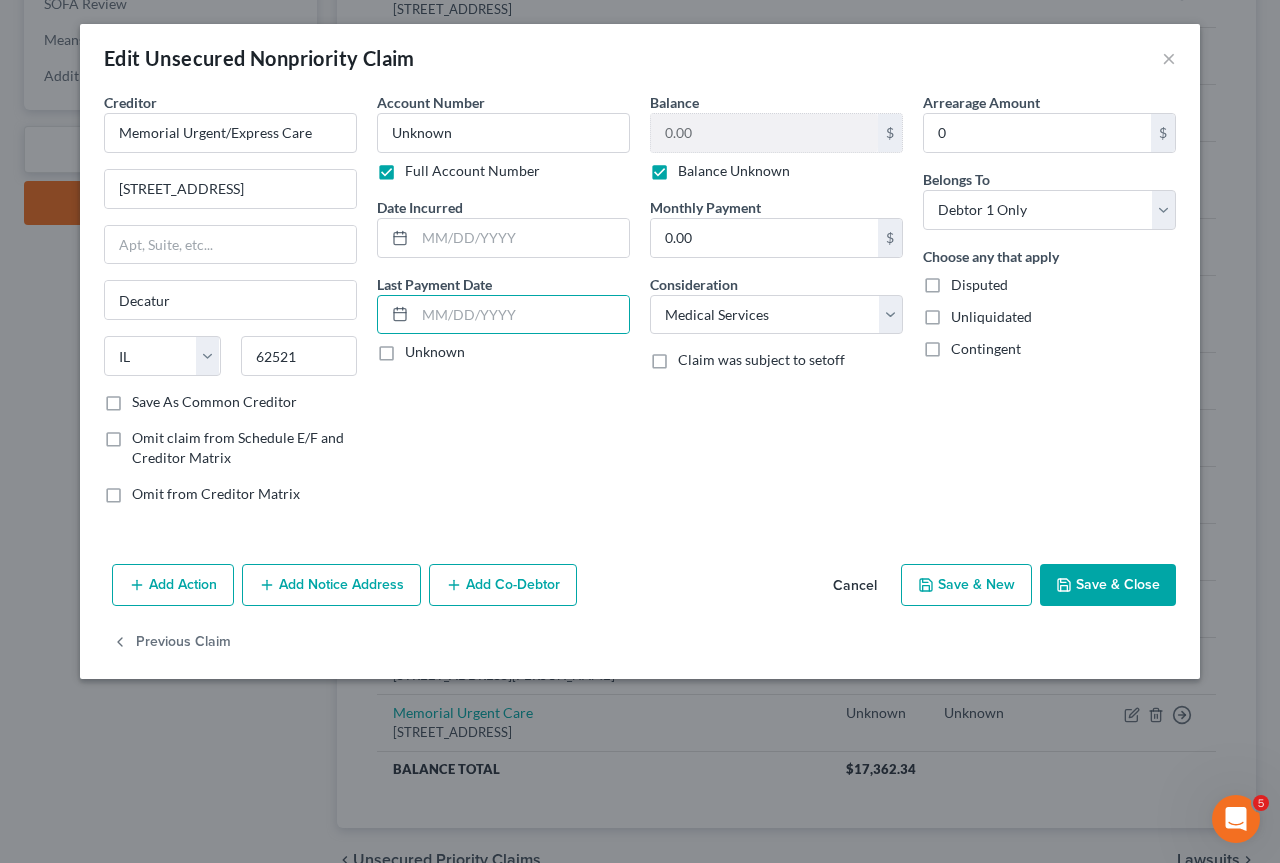 click on "Balance Unknown" at bounding box center (692, 167) 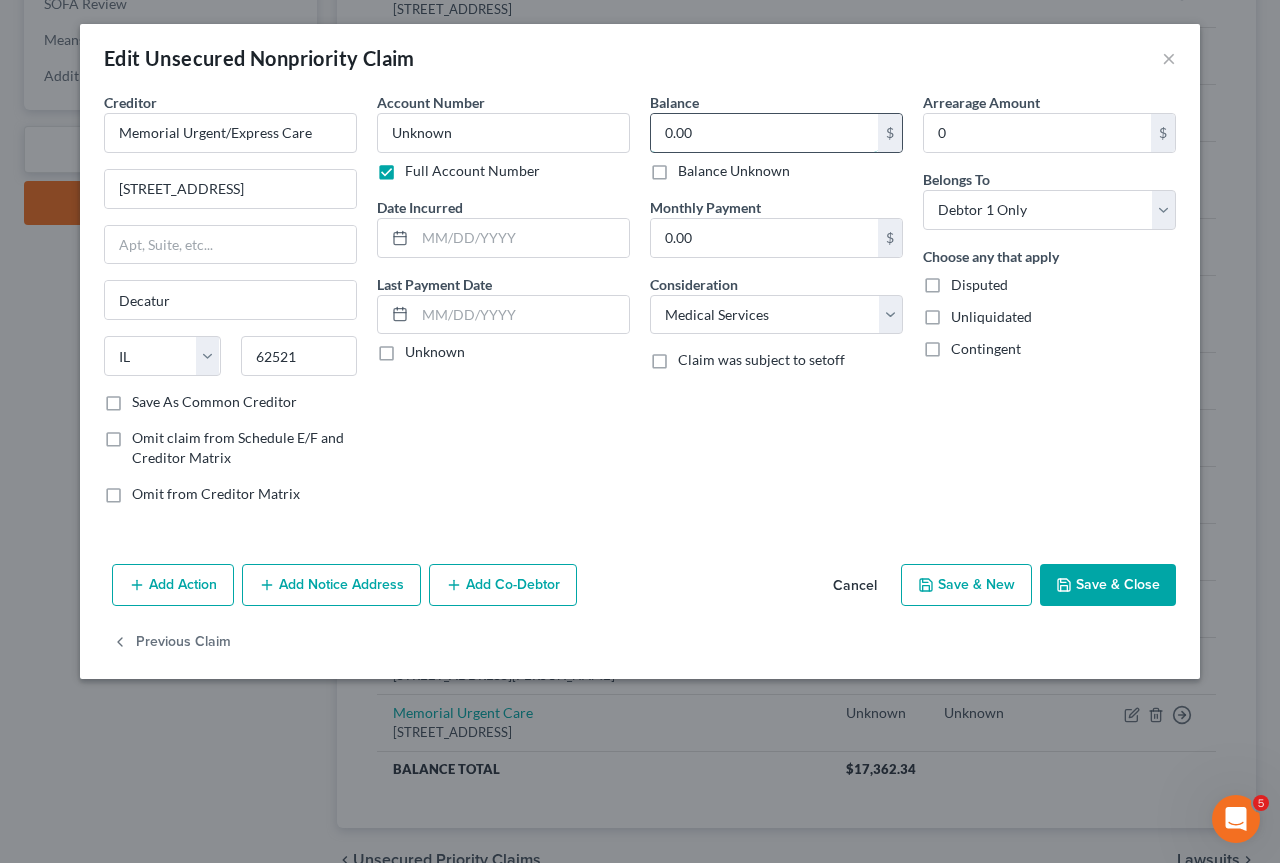 click on "0.00" at bounding box center [764, 133] 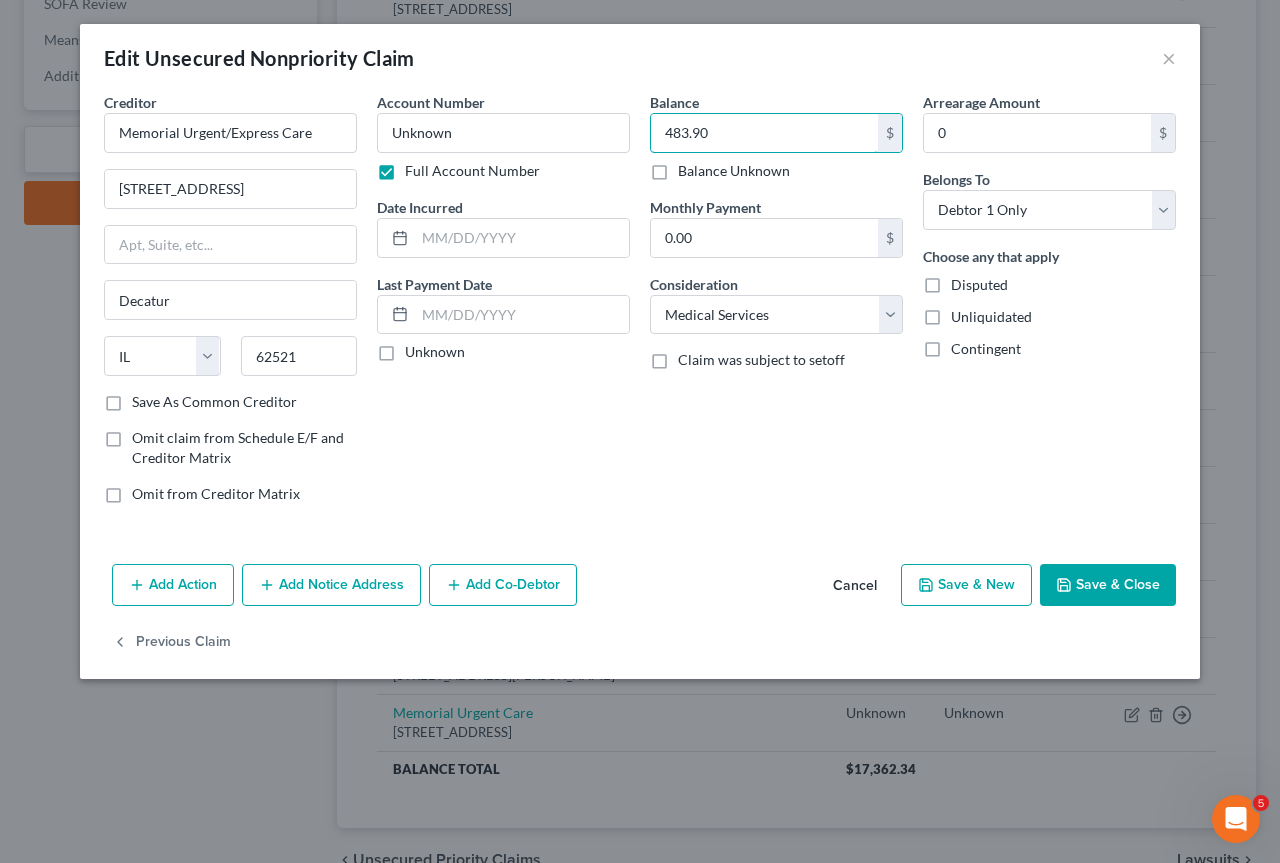 type on "483.90" 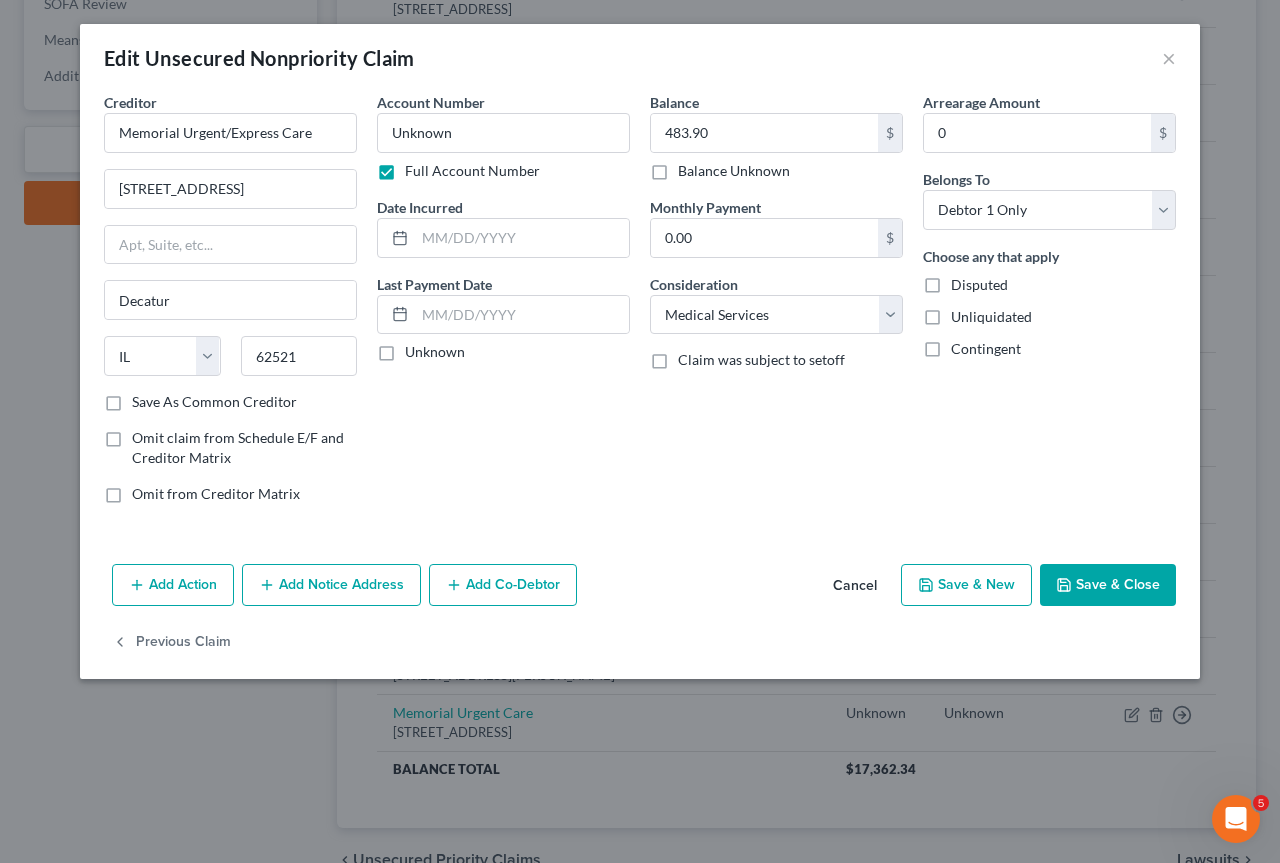 click on "Save & Close" at bounding box center [1108, 585] 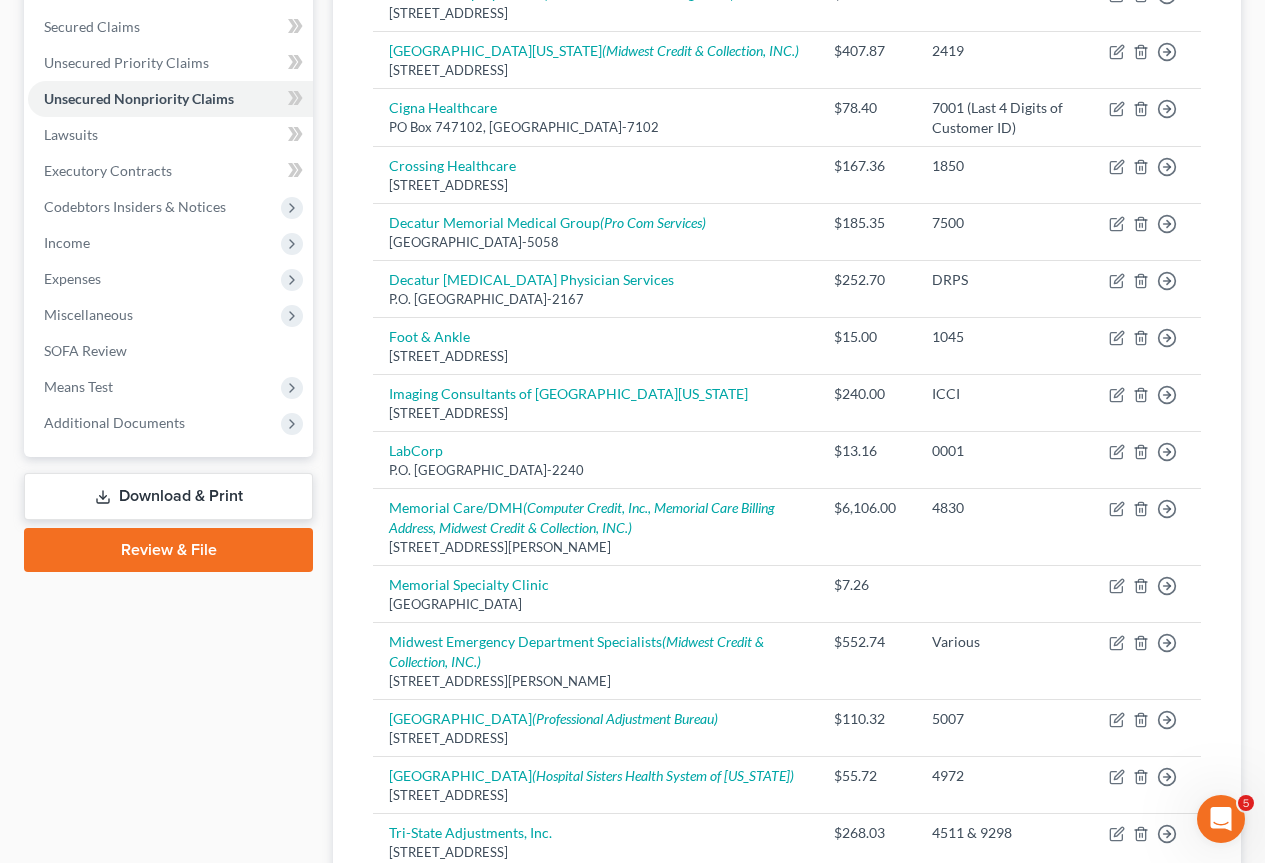 scroll, scrollTop: 0, scrollLeft: 0, axis: both 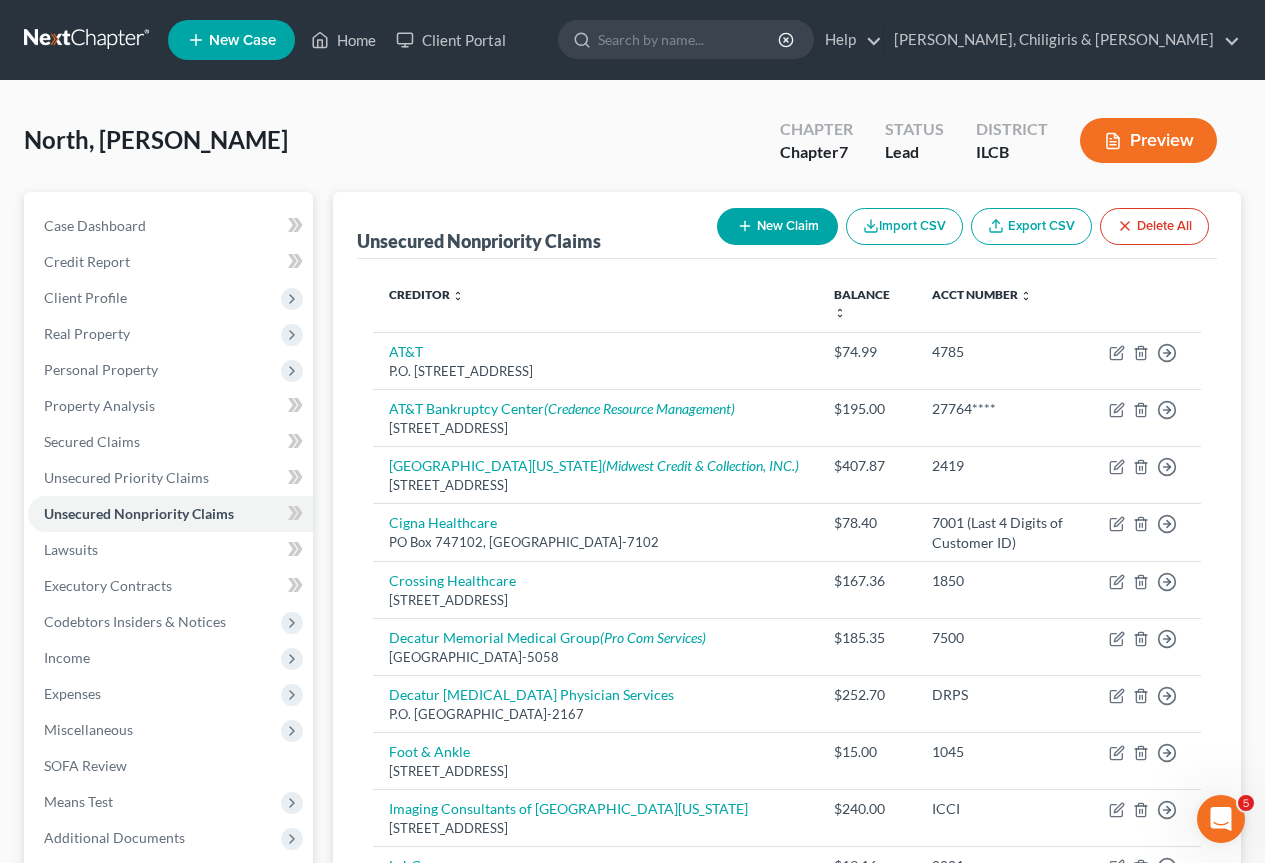 click on "New Claim" at bounding box center (777, 226) 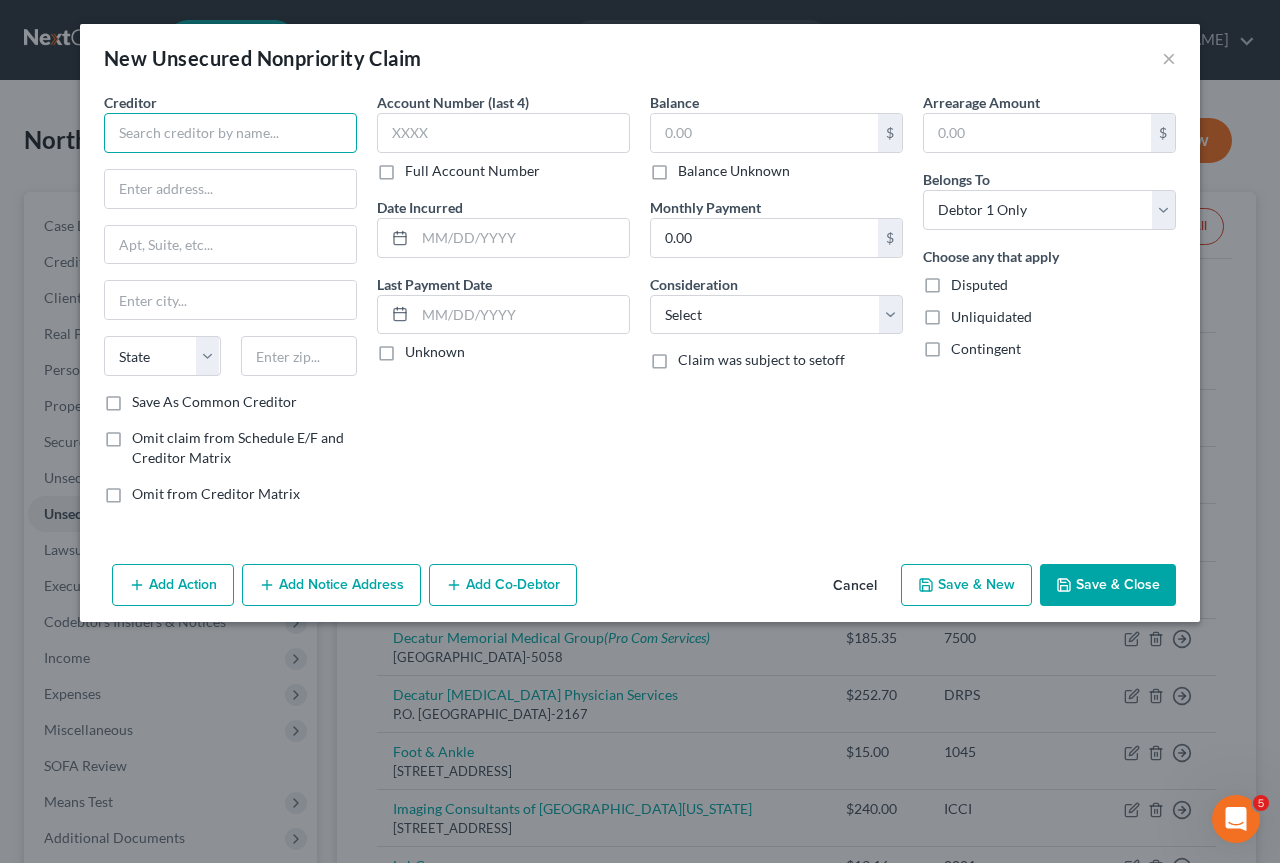 click at bounding box center [230, 133] 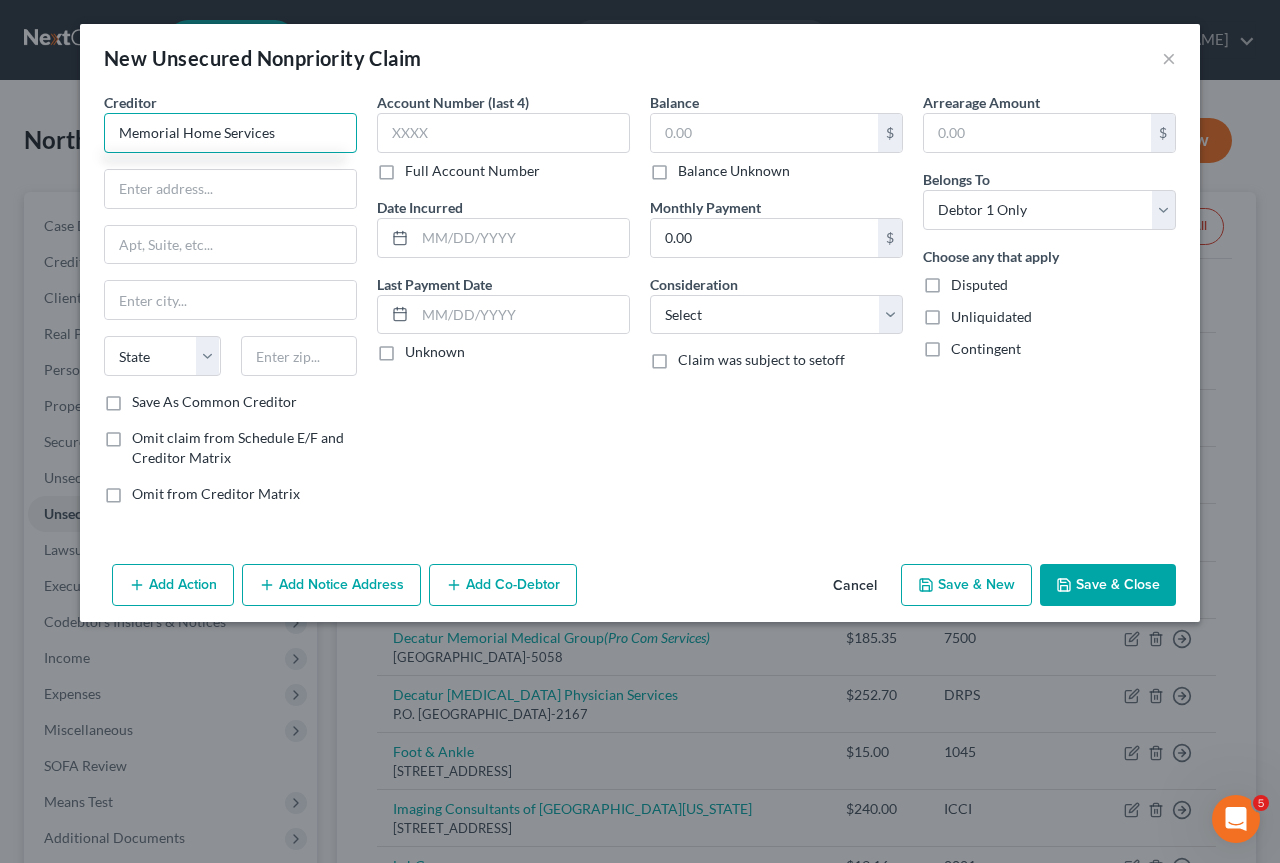 type on "Memorial Home Services" 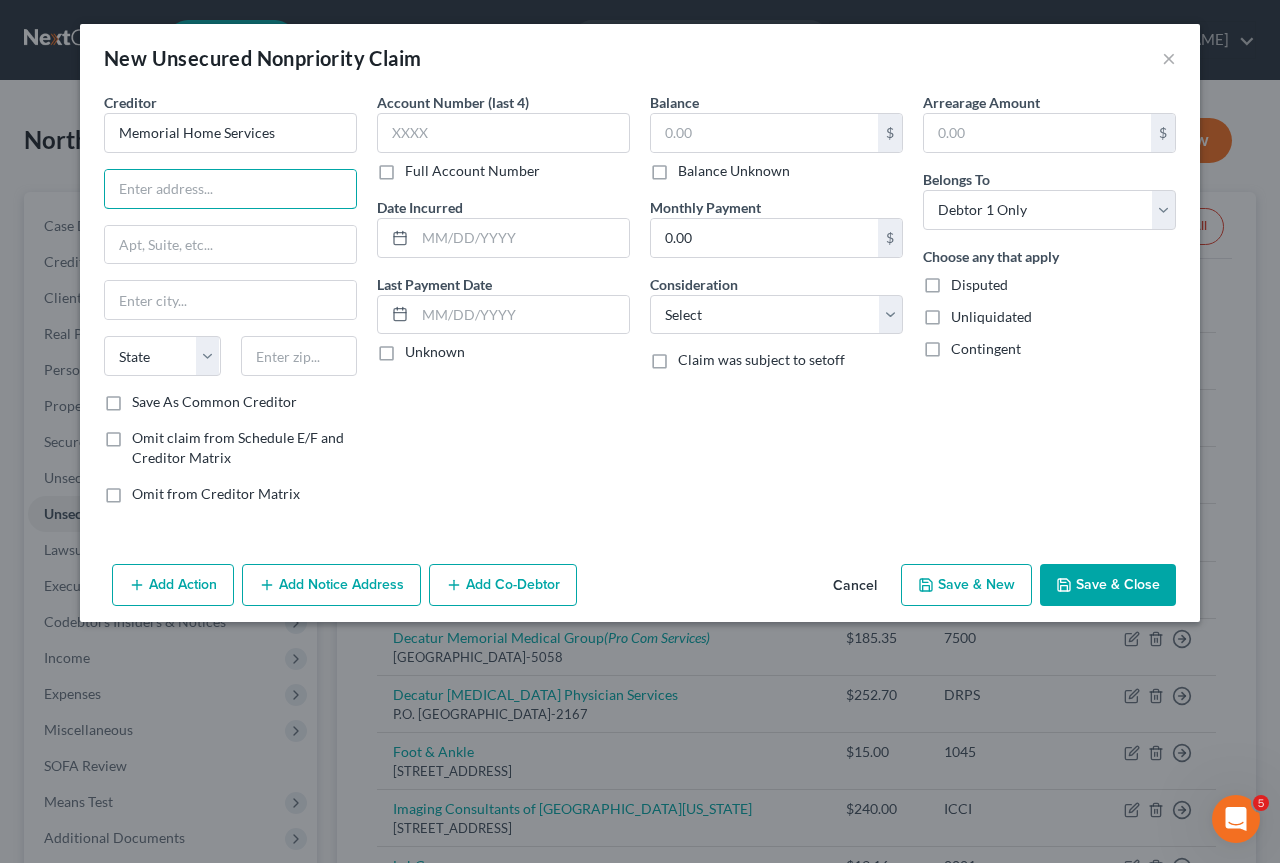 paste on "2870 N Main St, Decatur, IL, 62526" 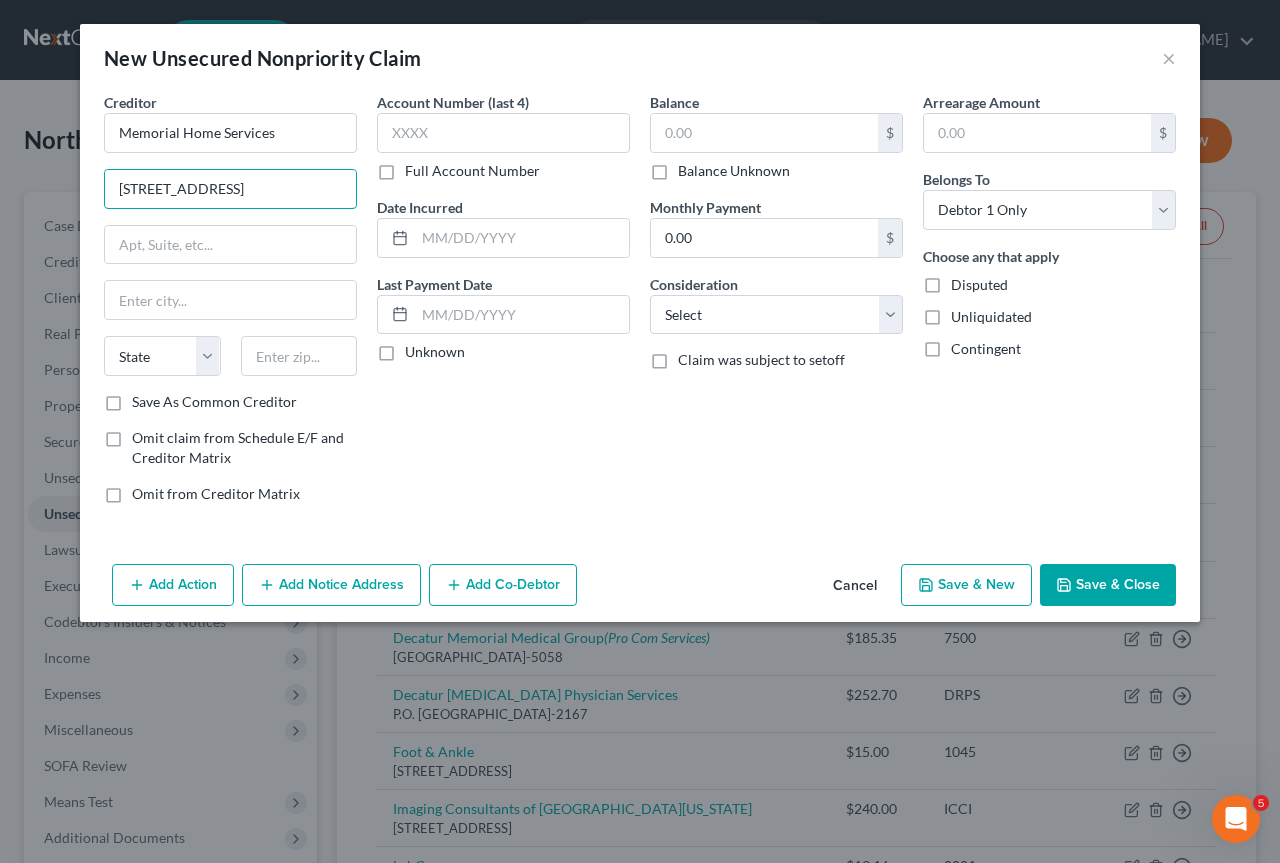 drag, startPoint x: 240, startPoint y: 174, endPoint x: 416, endPoint y: 173, distance: 176.00284 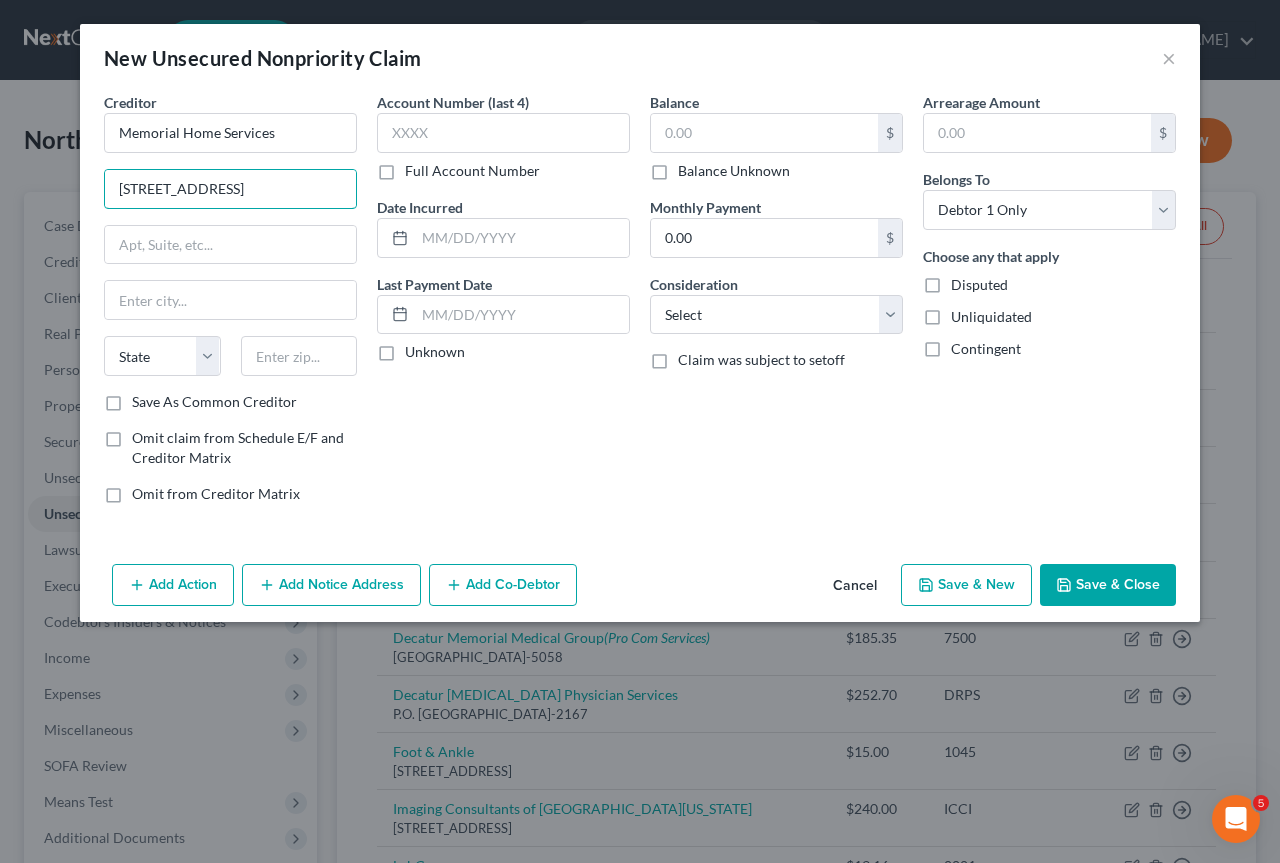 type on "2870 N Main St." 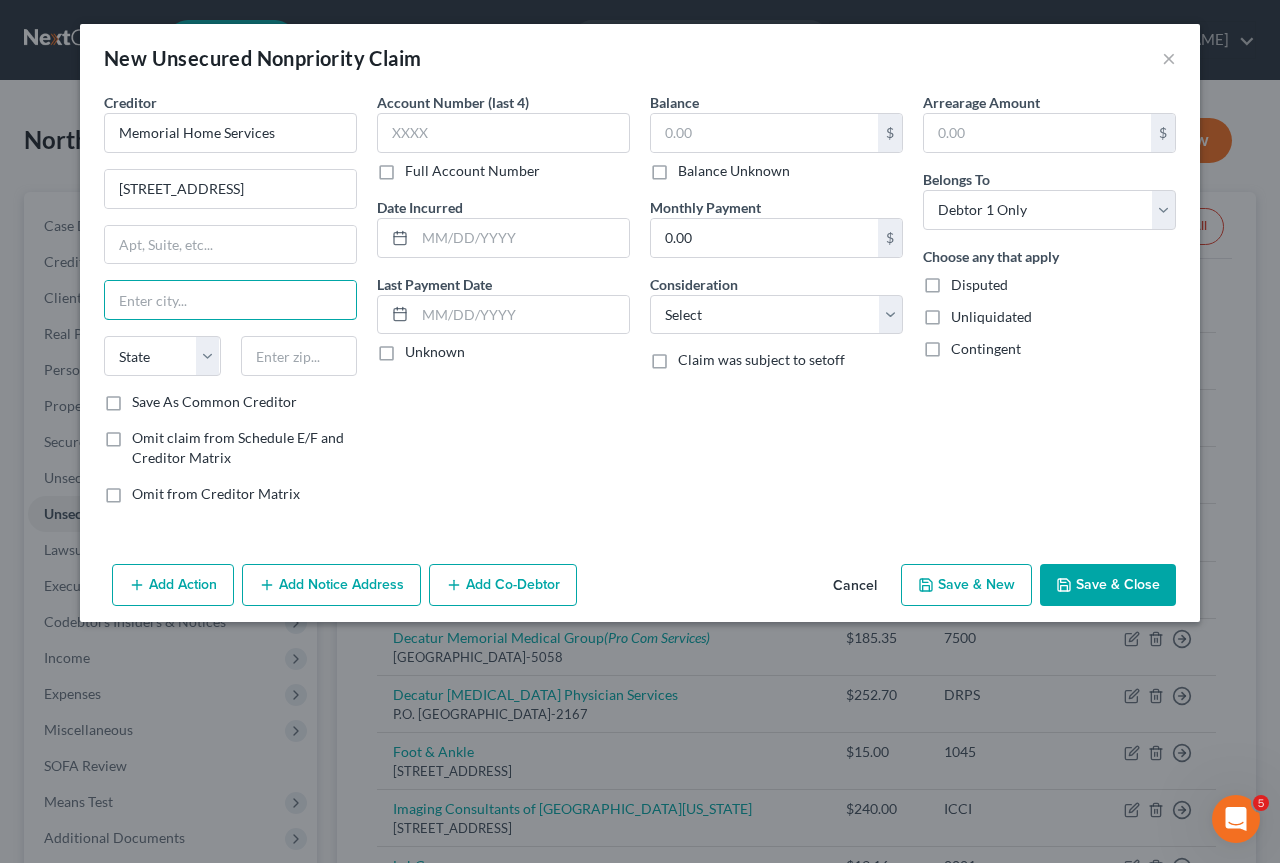 paste on "t, Decatur, IL, 62526" 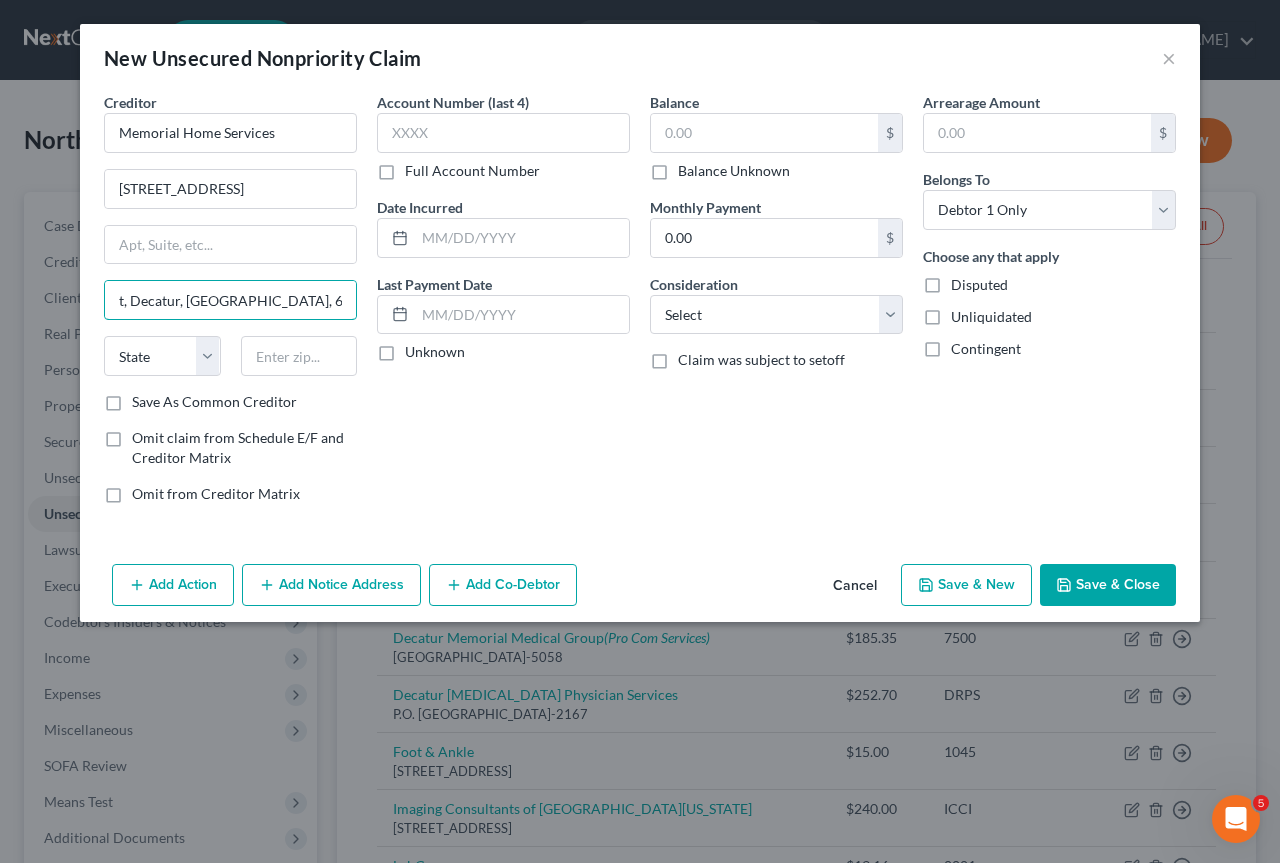 type on "t, Decatur, IL, 62526" 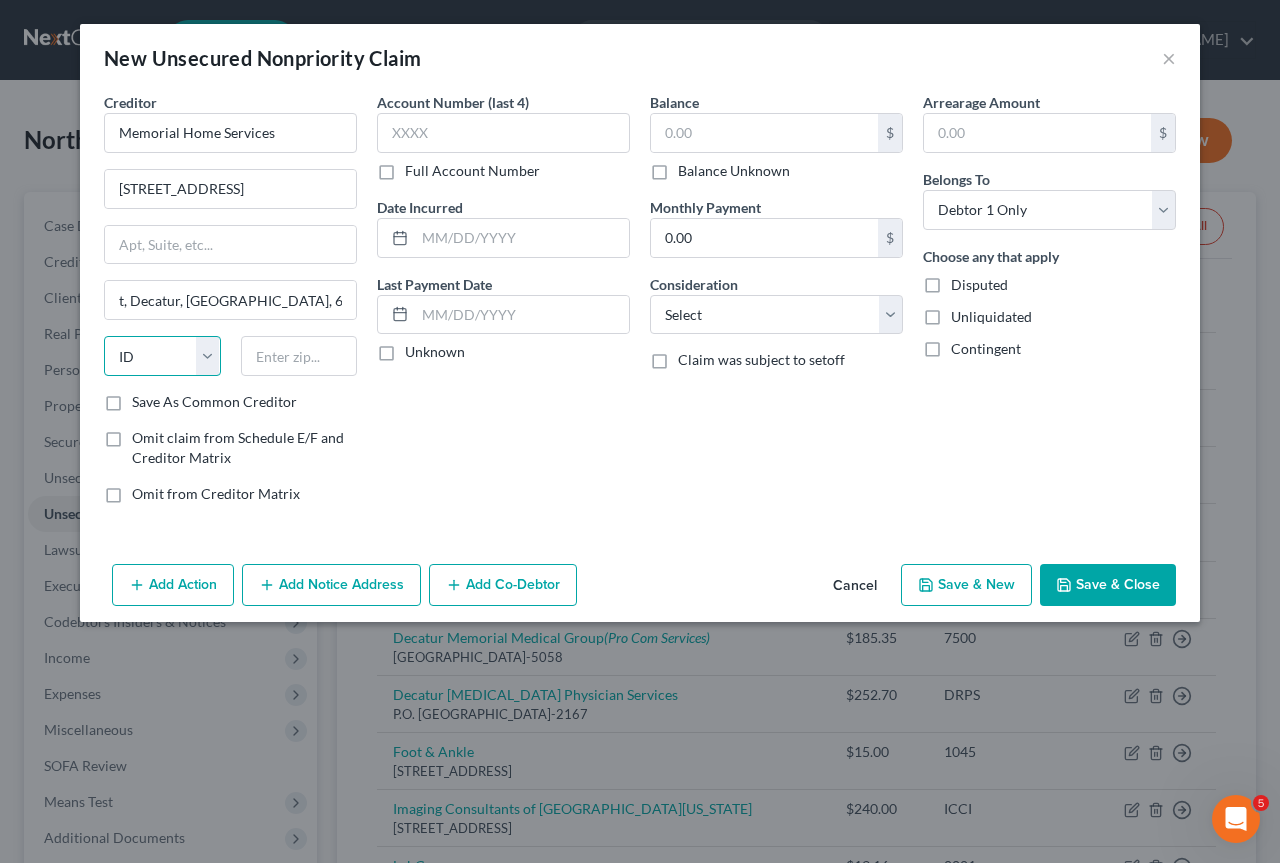 select on "14" 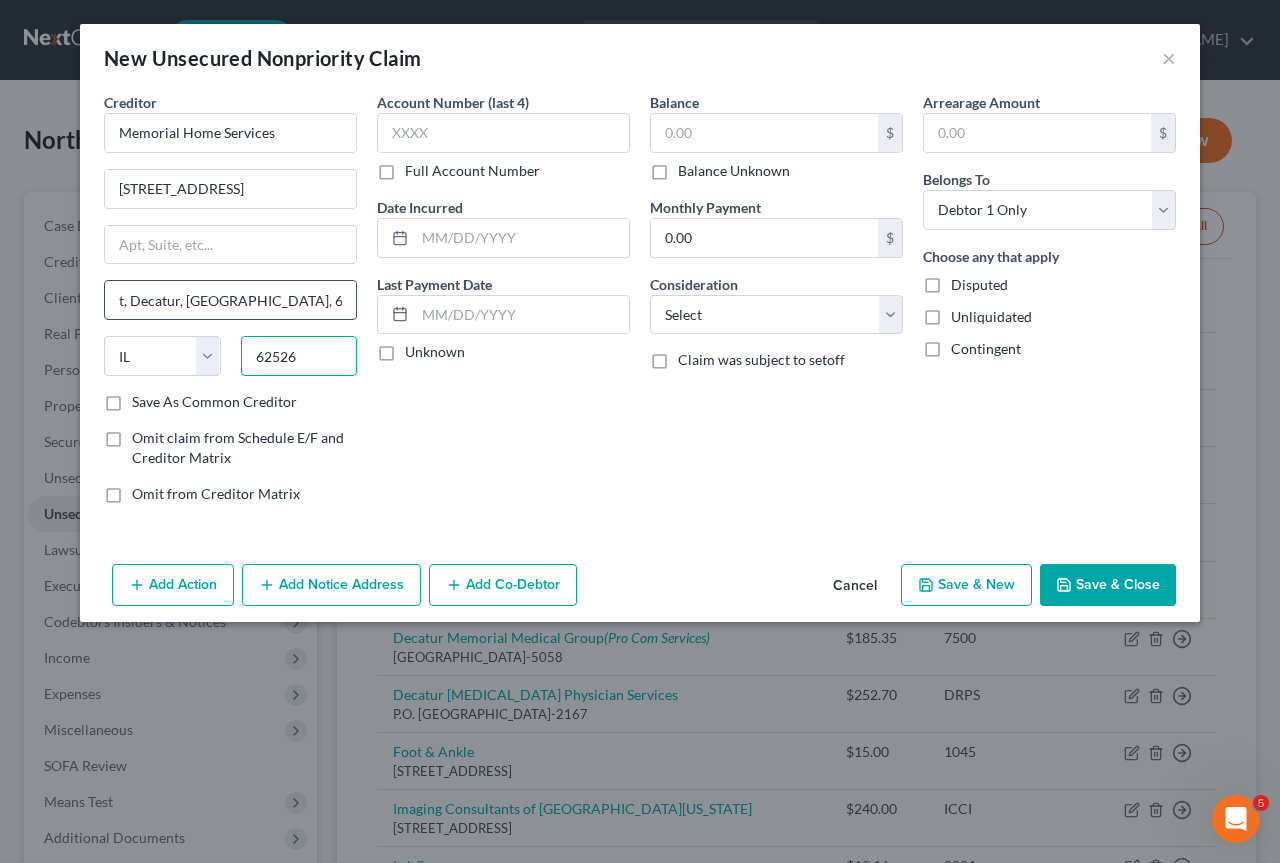 type on "62526" 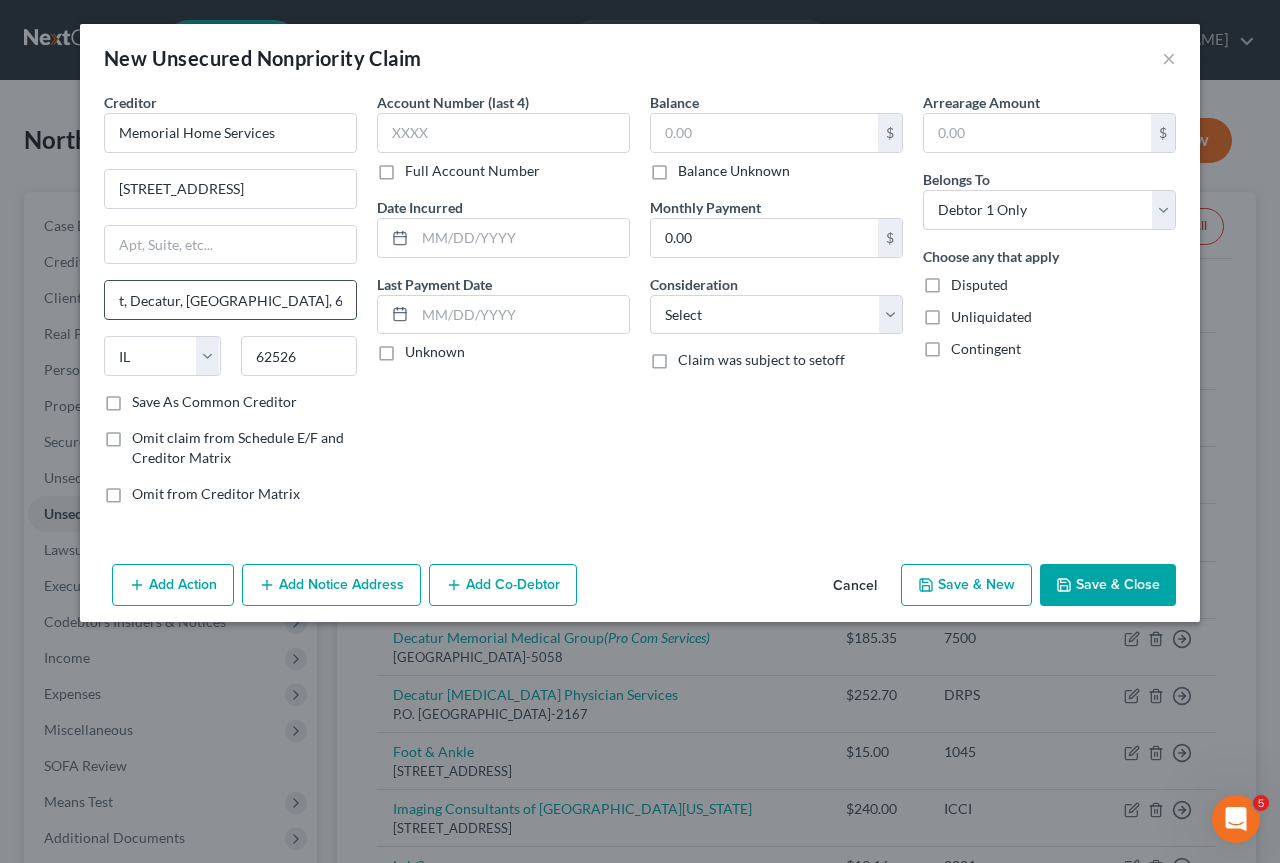 click on "t, Decatur, IL, 62526" at bounding box center (230, 300) 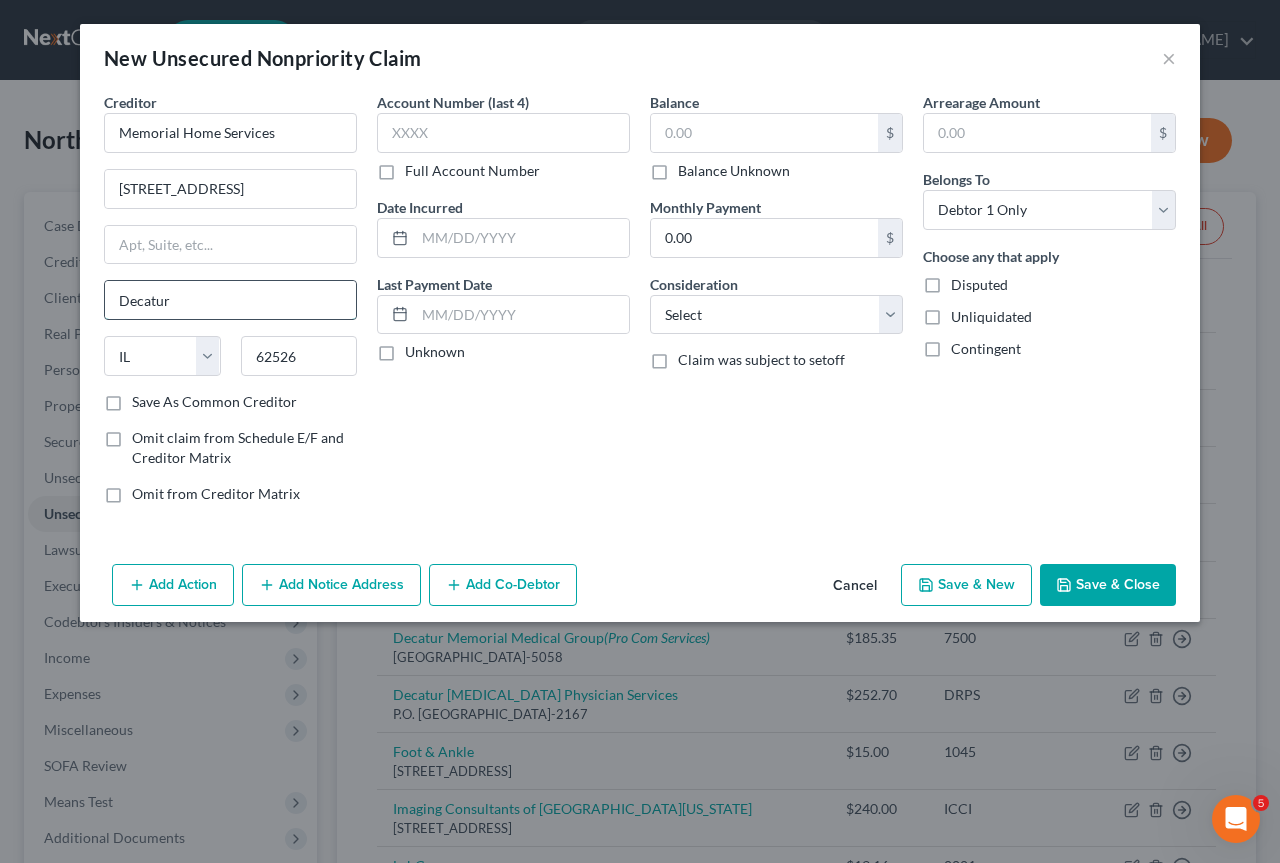 click on "Decatur" at bounding box center (230, 300) 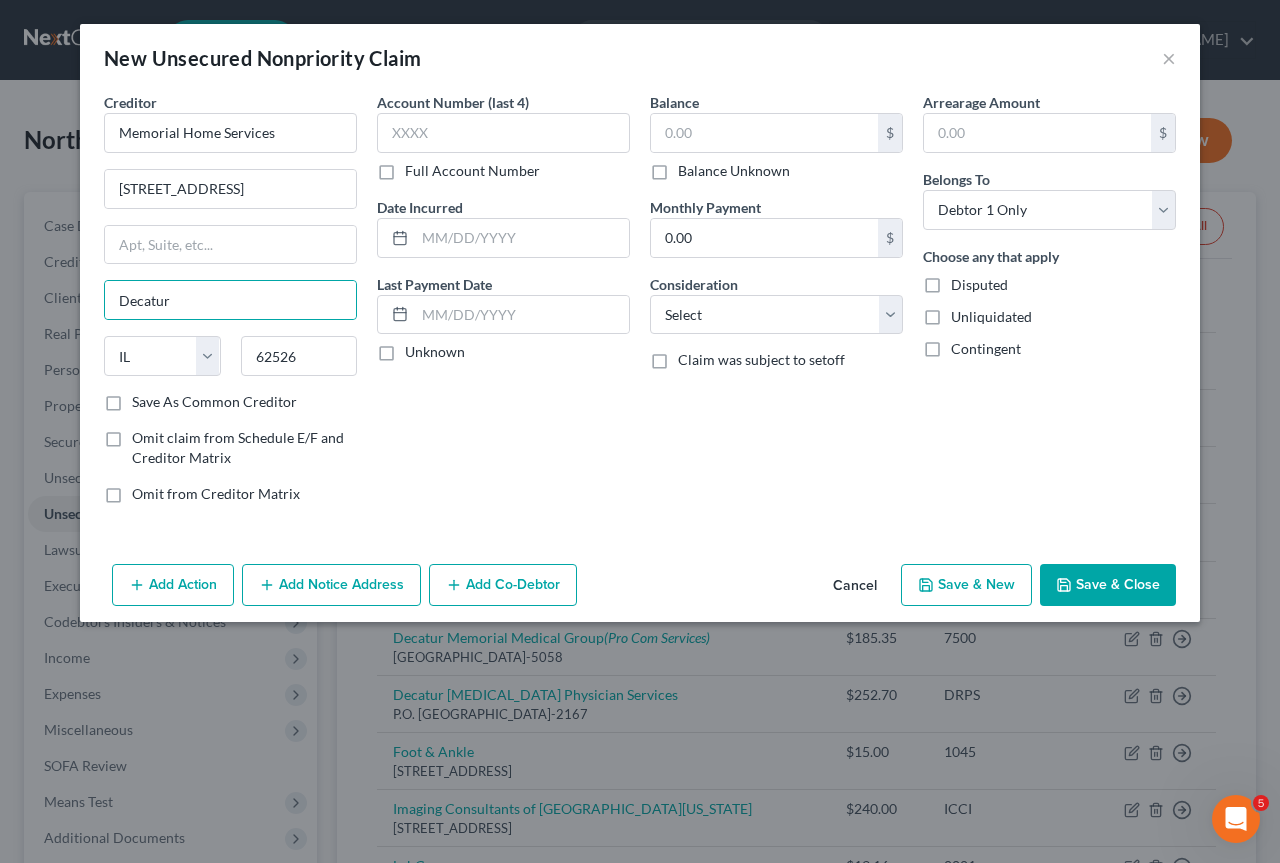 click on "Account Number (last 4)
Full Account Number
Date Incurred         Last Payment Date         Unknown" at bounding box center (503, 306) 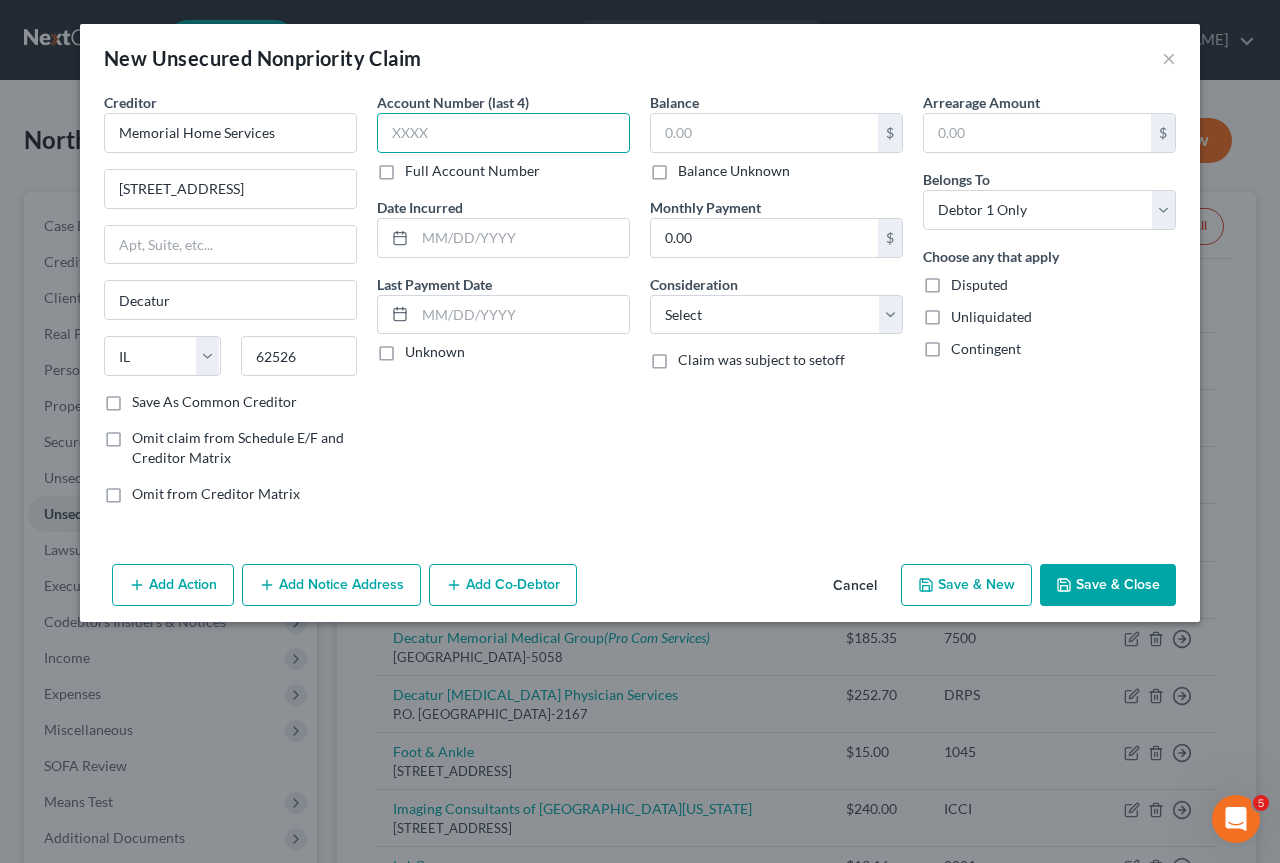 click at bounding box center [503, 133] 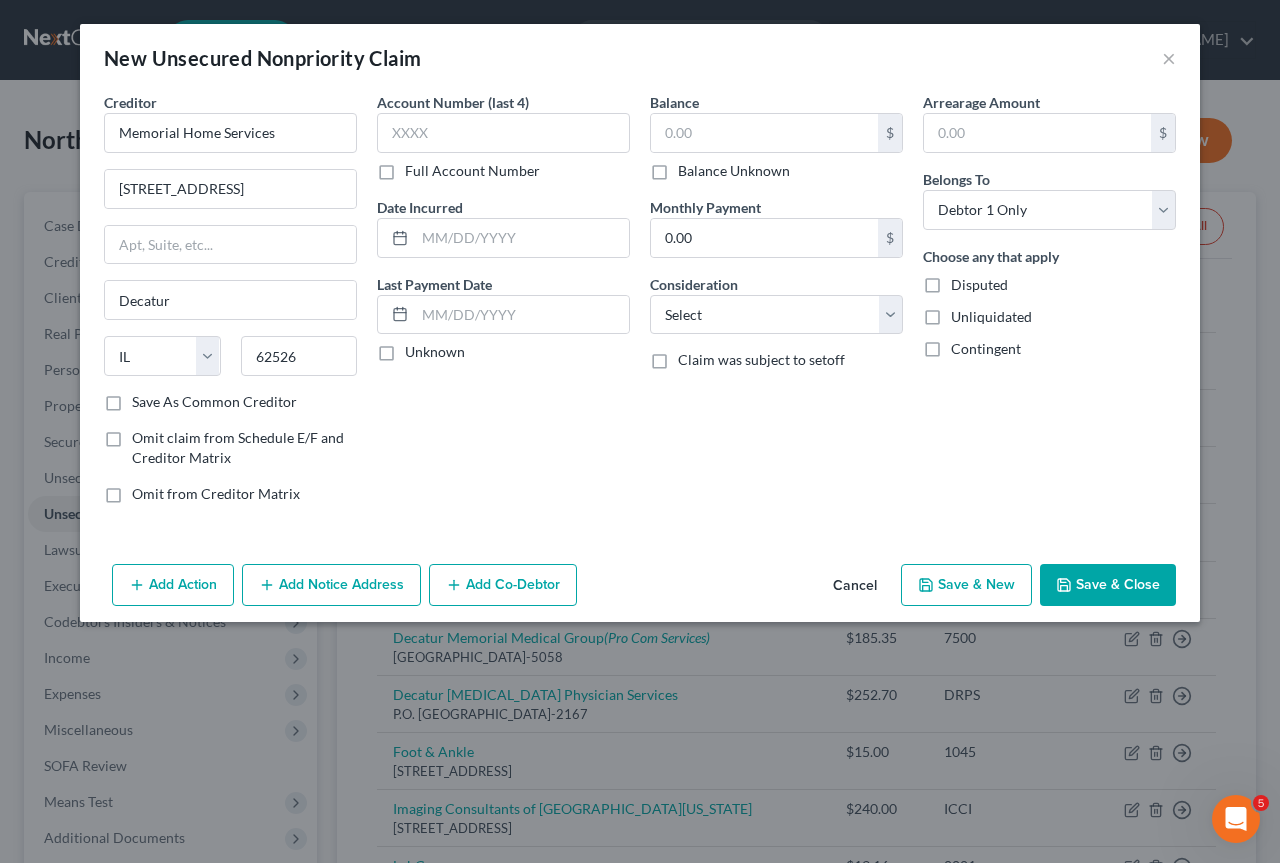 click on "Full Account Number" at bounding box center (472, 171) 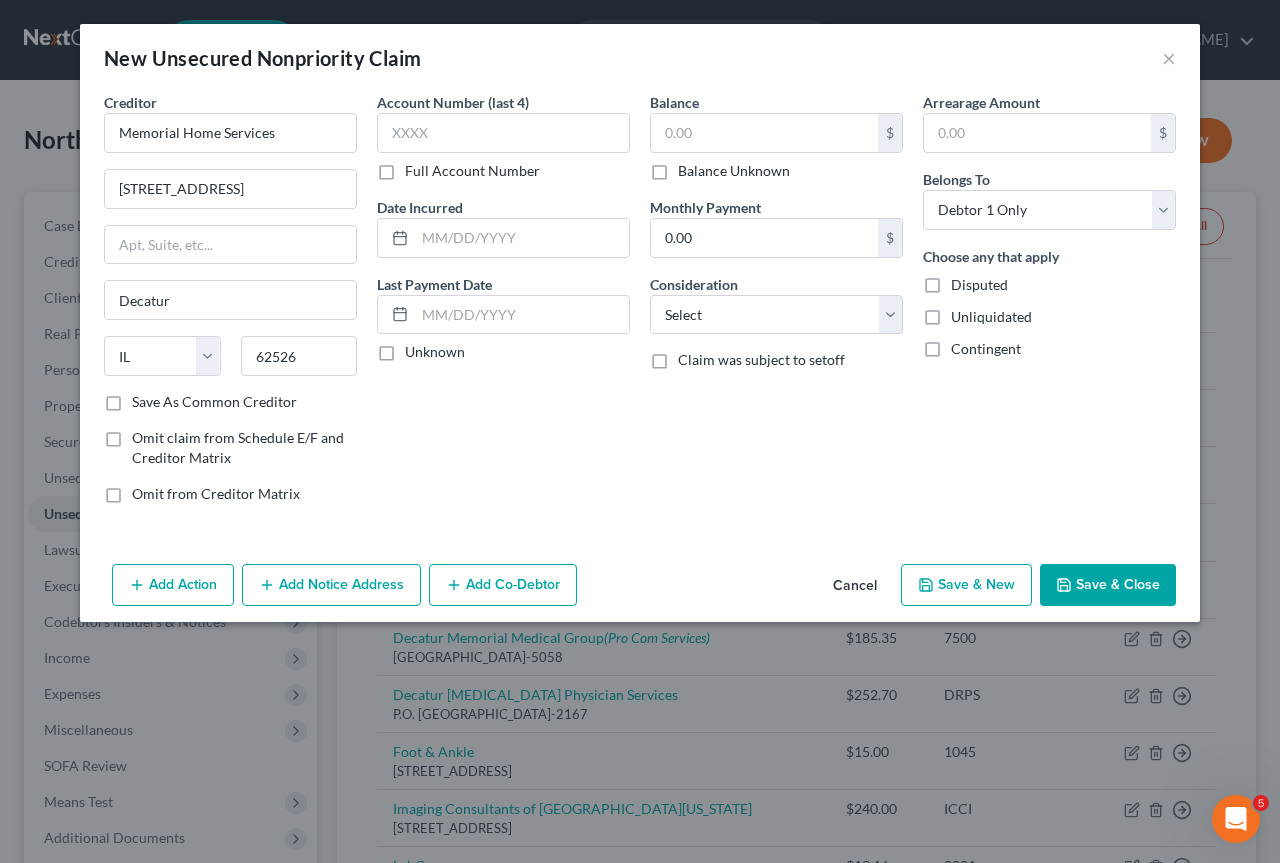 click on "Full Account Number" at bounding box center [419, 167] 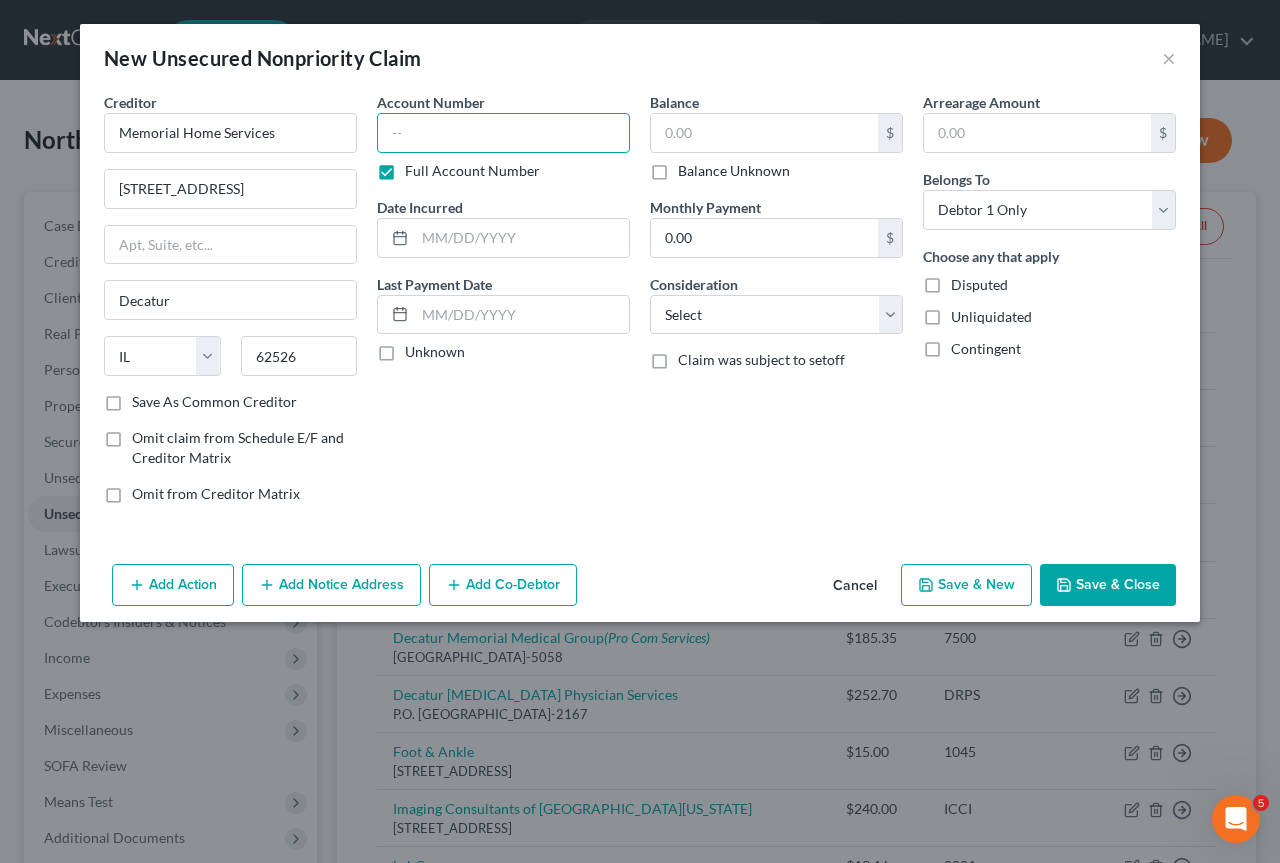 click at bounding box center [503, 133] 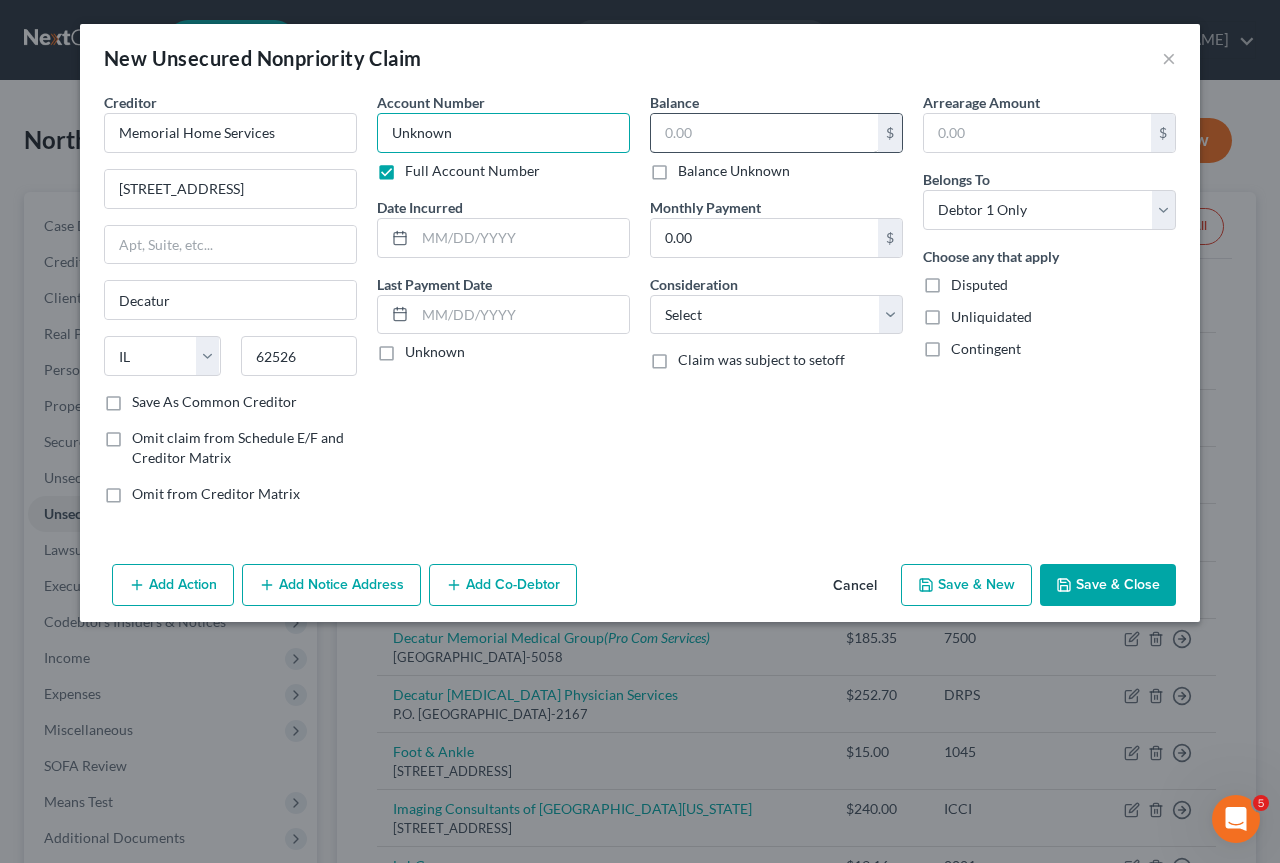 type on "Unknown" 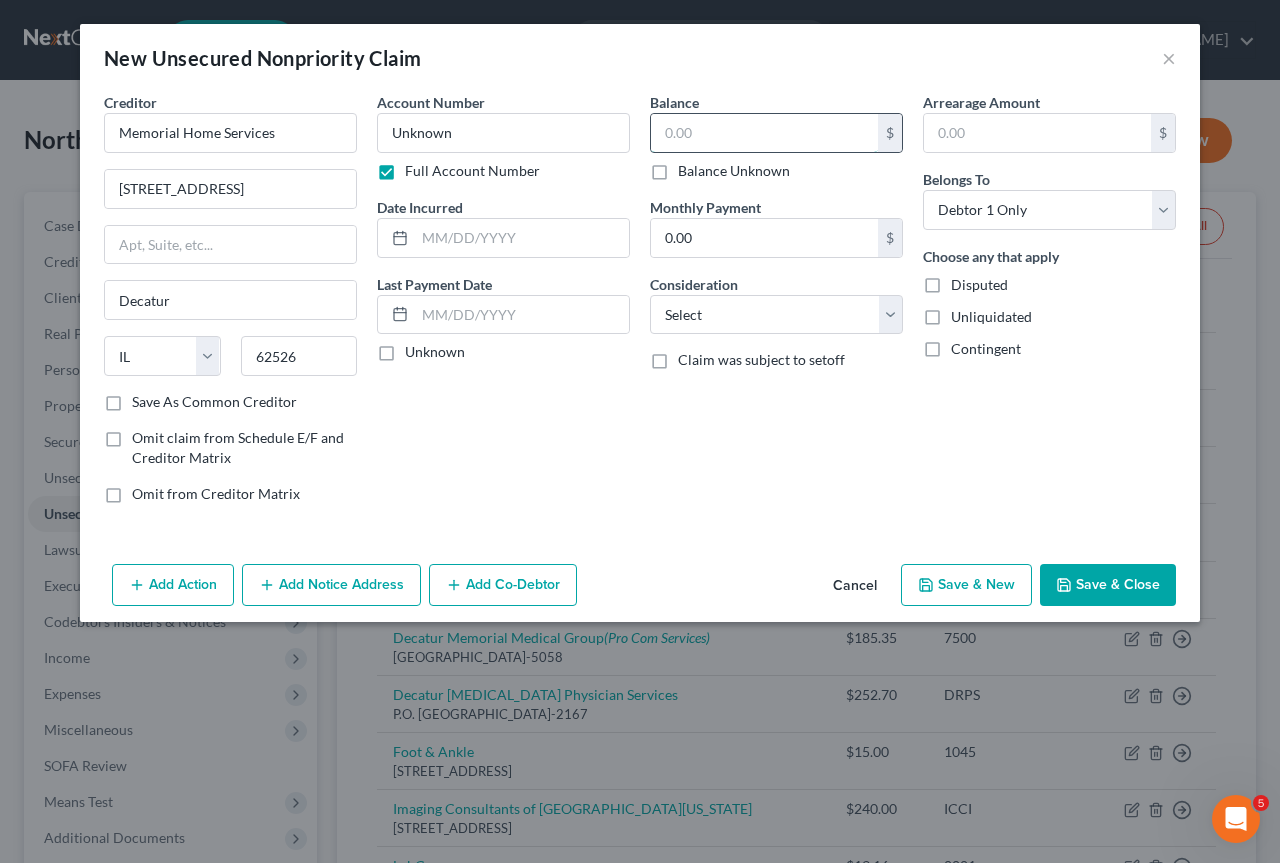 click at bounding box center (764, 133) 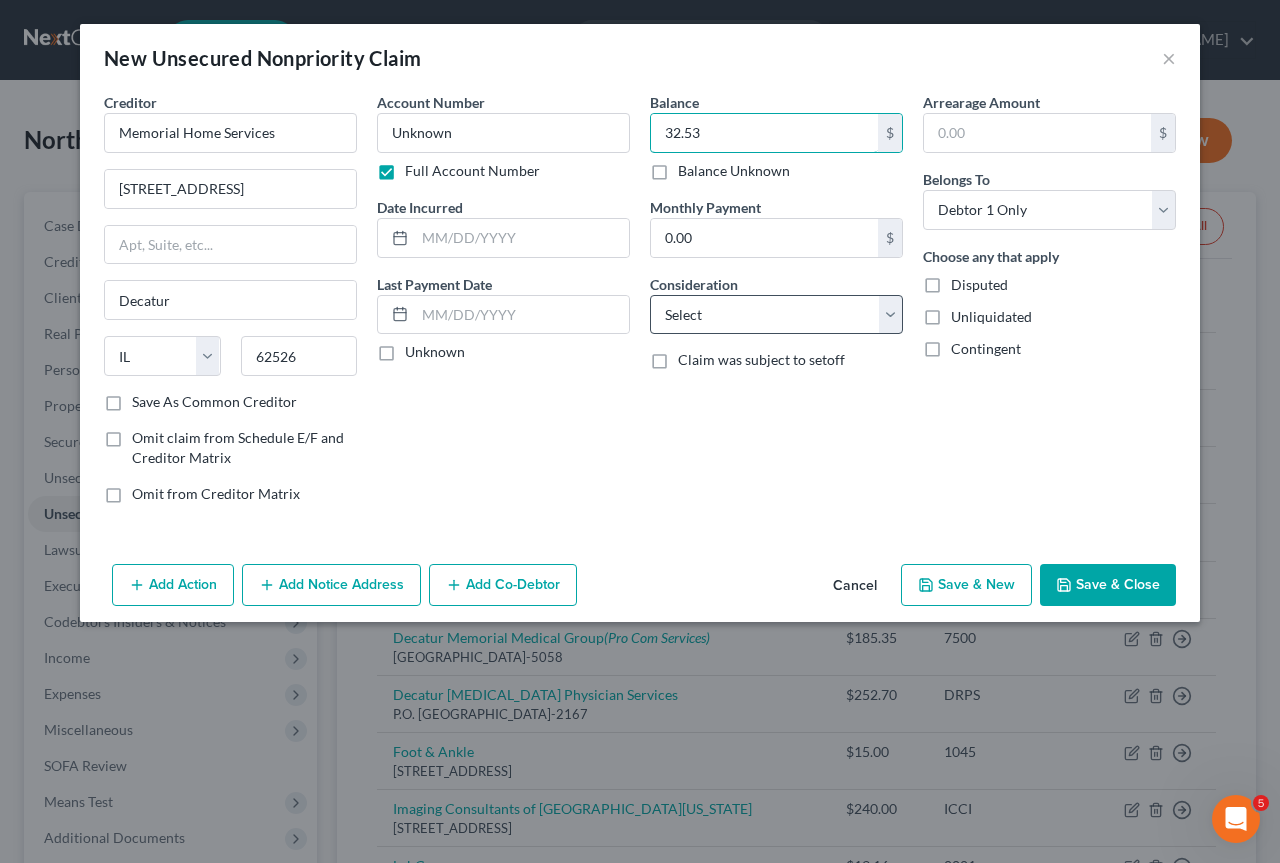 type on "32.53" 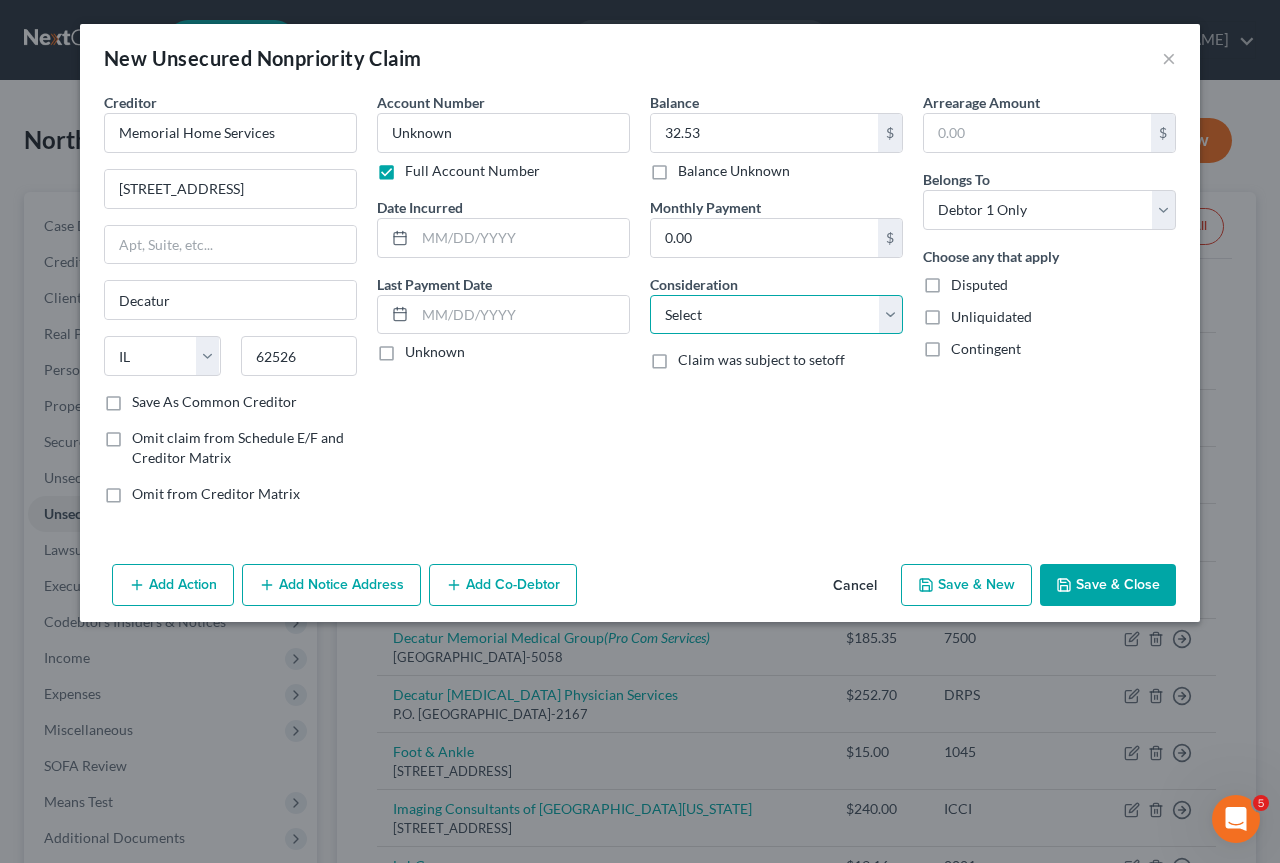 click on "Select Cable / Satellite Services Collection Agency Credit Card Debt Debt Counseling / Attorneys Deficiency Balance Domestic Support Obligations Home / Car Repairs Income Taxes Judgment Liens Medical Services Monies Loaned / Advanced Mortgage Obligation From Divorce Or Separation Obligation To Pensions Other Overdrawn Bank Account Promised To Help Pay Creditors Student Loans Suppliers And Vendors Telephone / Internet Services Utility Services" at bounding box center (776, 315) 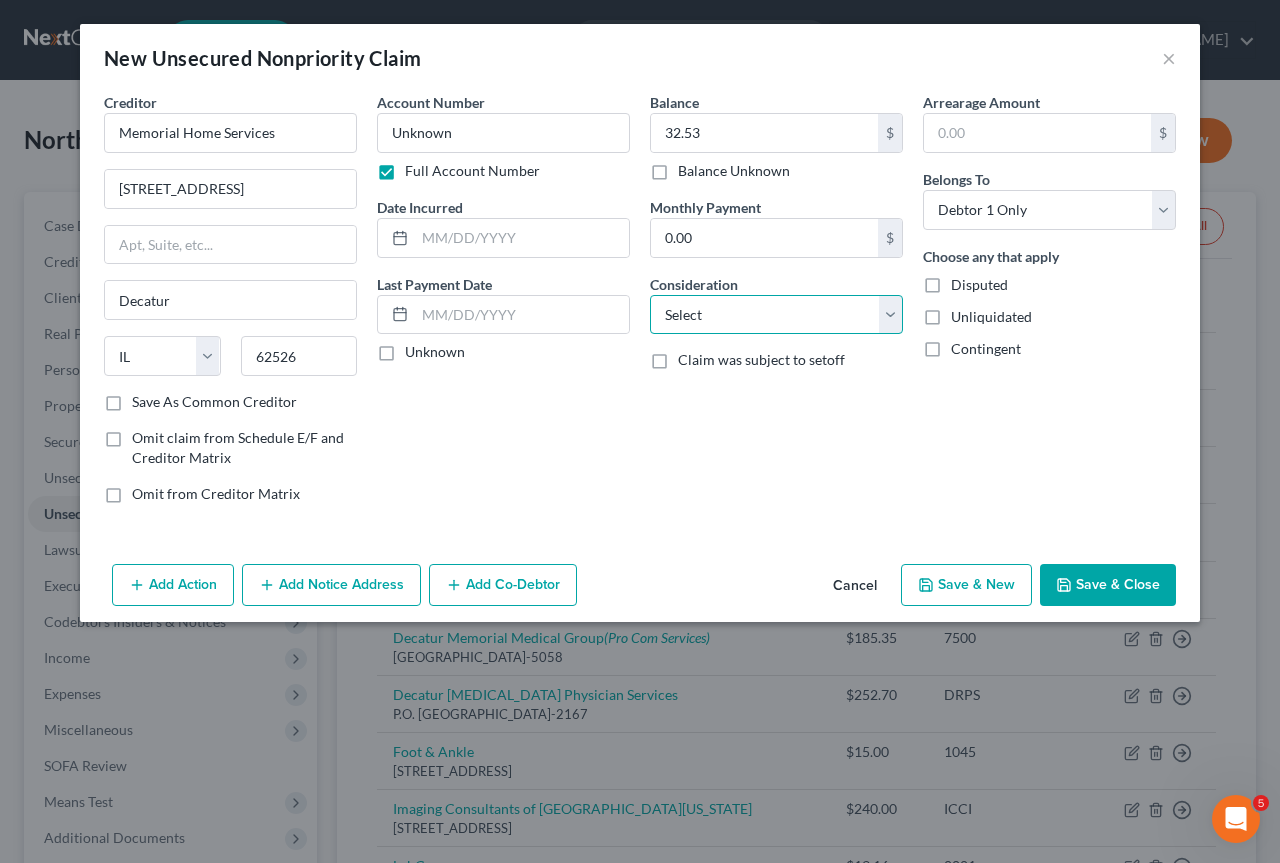 select on "9" 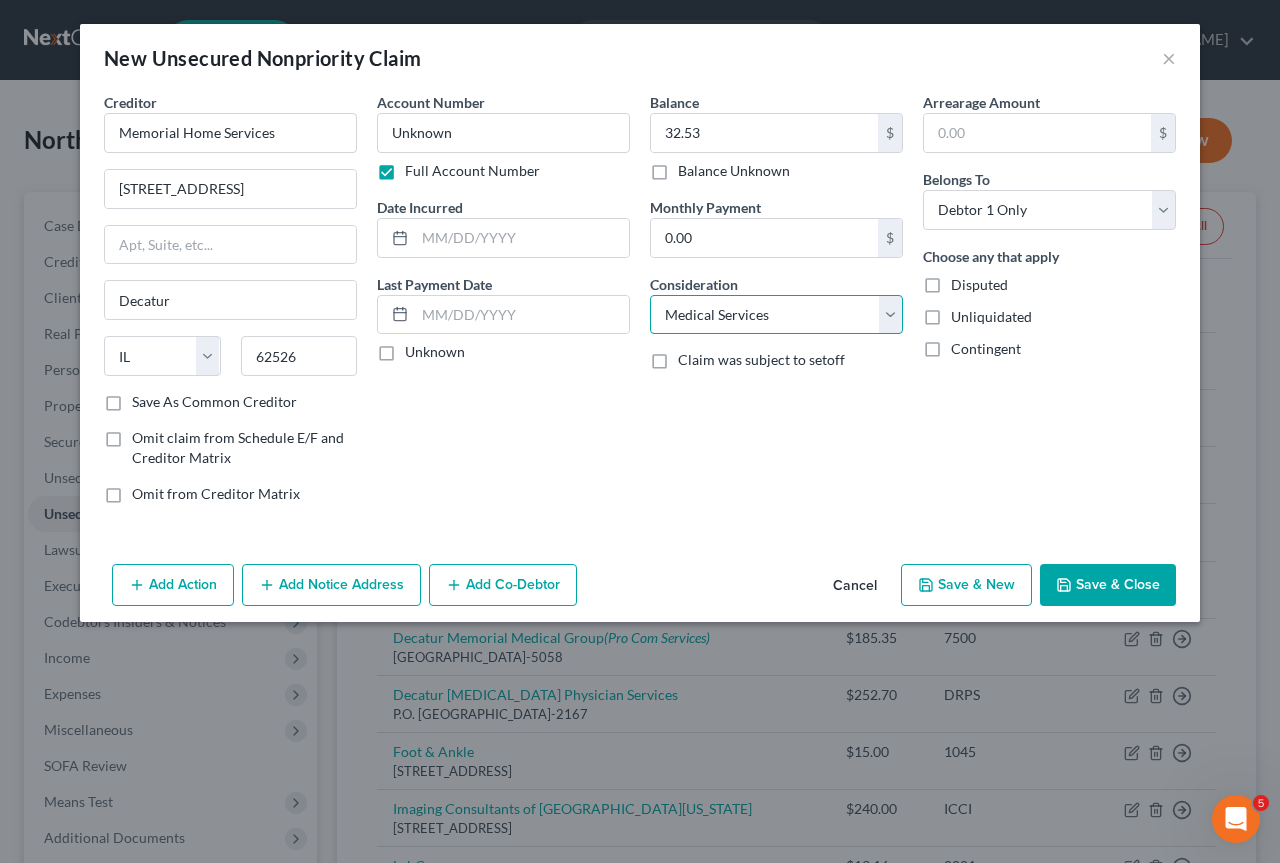 click on "Select Cable / Satellite Services Collection Agency Credit Card Debt Debt Counseling / Attorneys Deficiency Balance Domestic Support Obligations Home / Car Repairs Income Taxes Judgment Liens Medical Services Monies Loaned / Advanced Mortgage Obligation From Divorce Or Separation Obligation To Pensions Other Overdrawn Bank Account Promised To Help Pay Creditors Student Loans Suppliers And Vendors Telephone / Internet Services Utility Services" at bounding box center (776, 315) 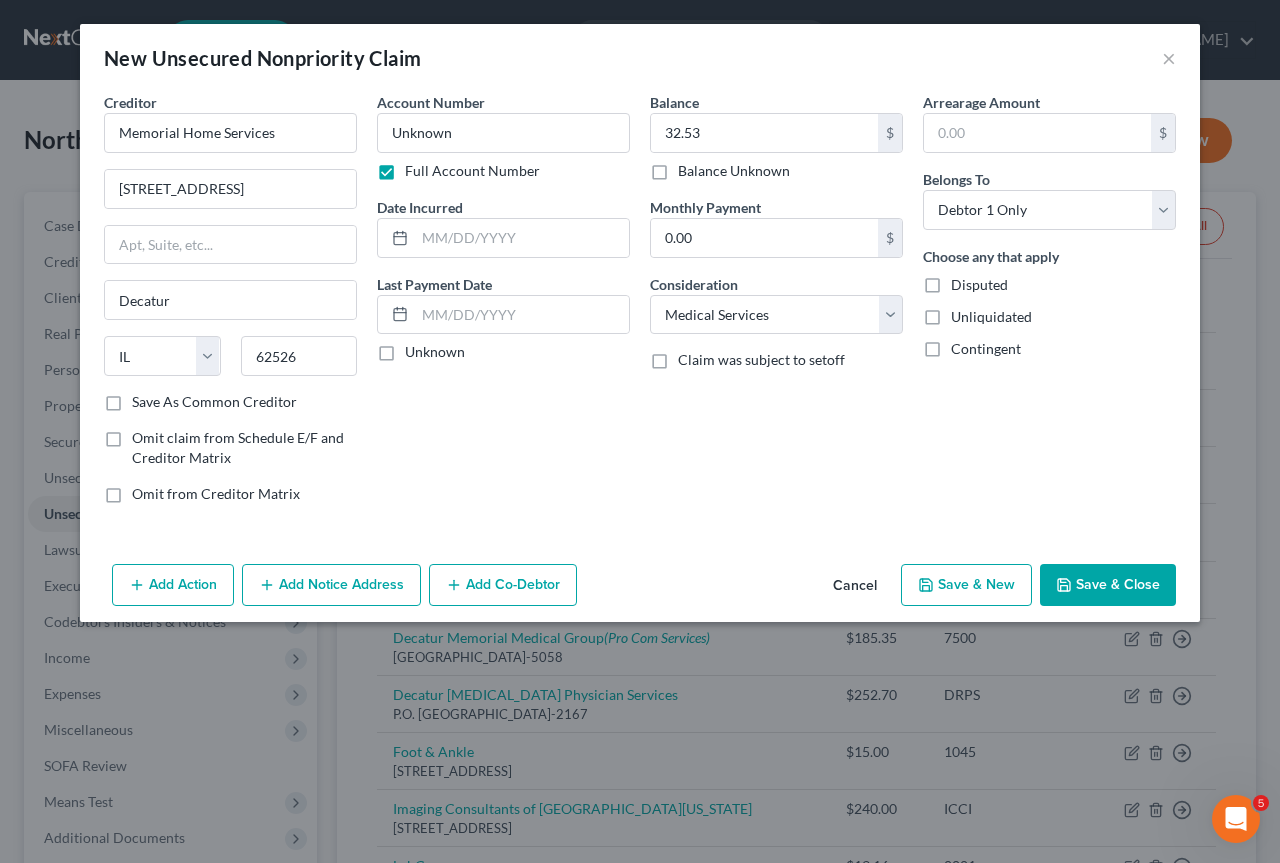 click on "Save & Close" at bounding box center [1108, 585] 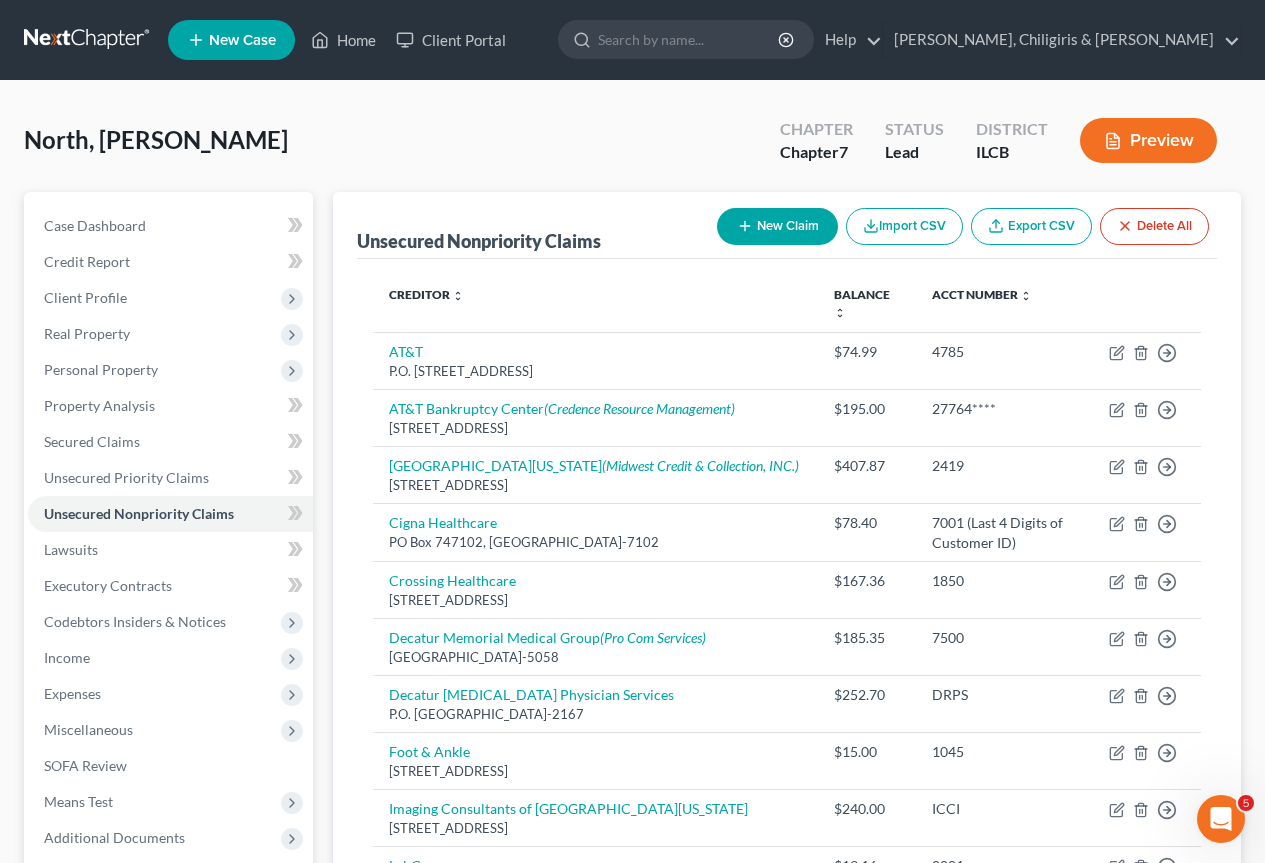 click on "New Claim" at bounding box center (777, 226) 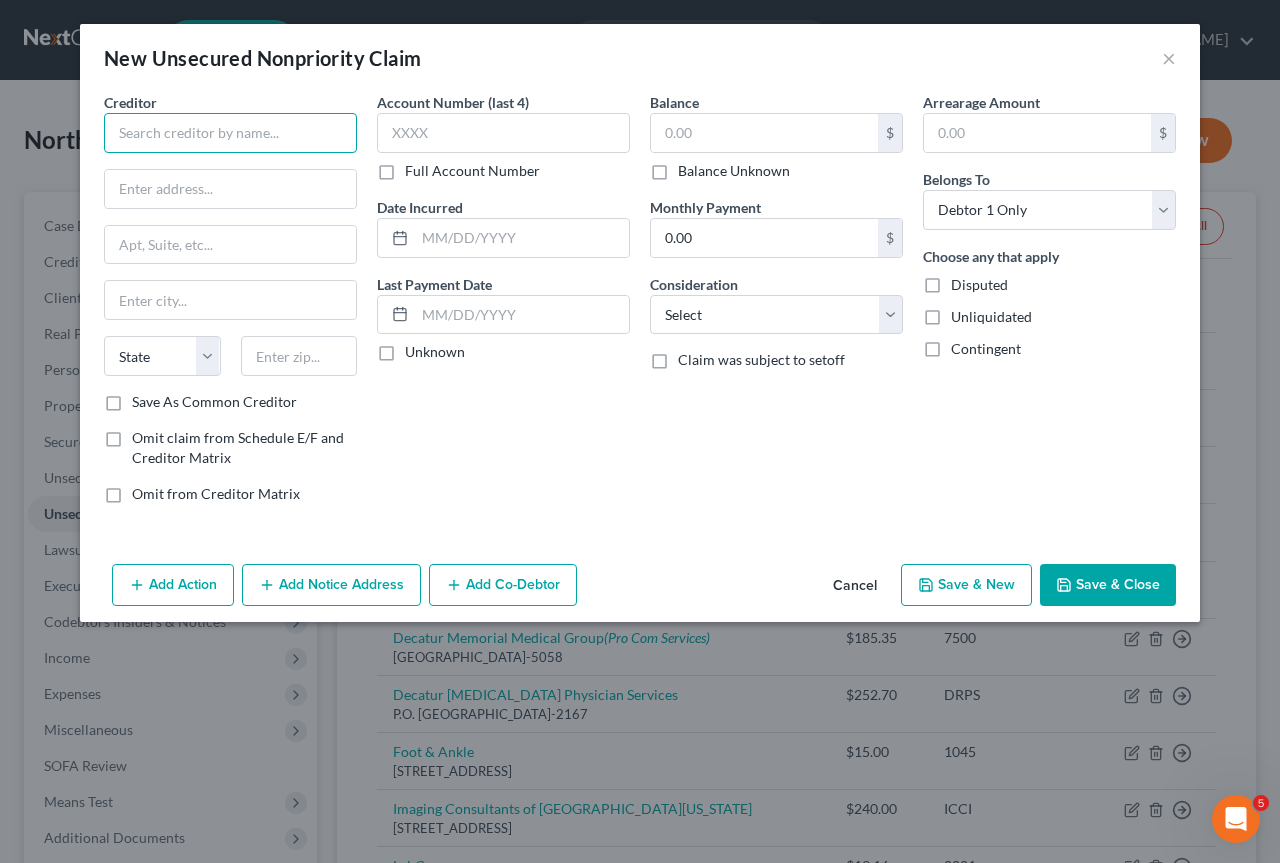 click at bounding box center (230, 133) 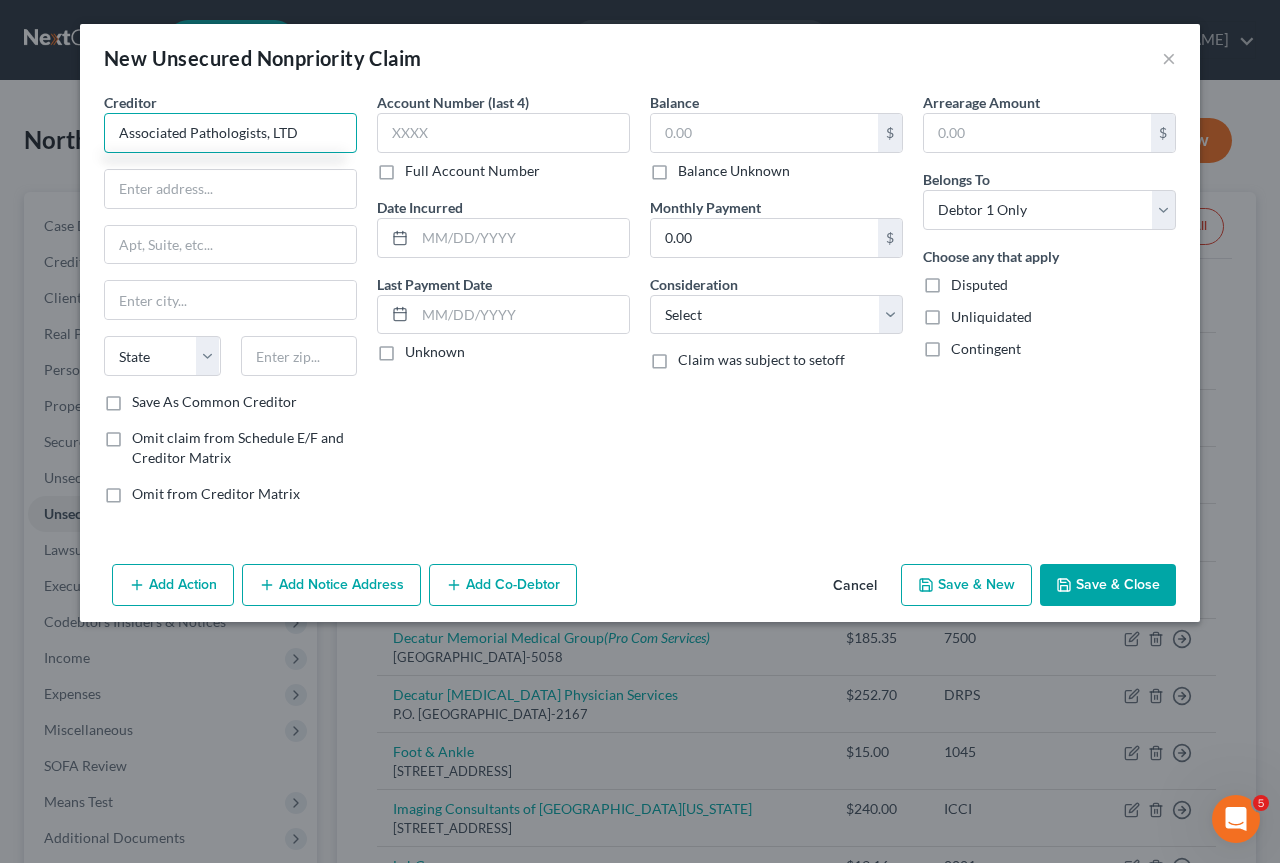 type on "Associated Pathologists, LTD" 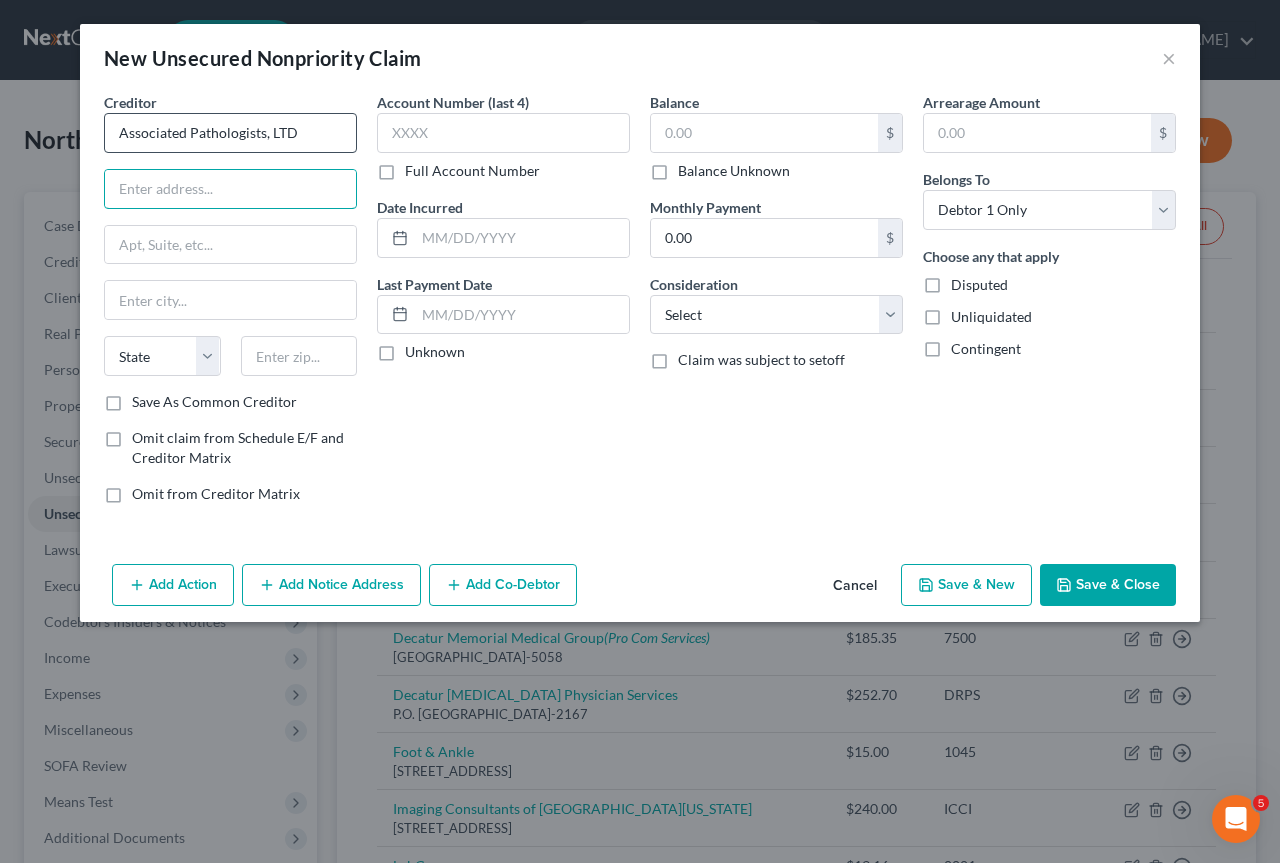 paste on "800 E Carpenter St, Springfield, IL 62769" 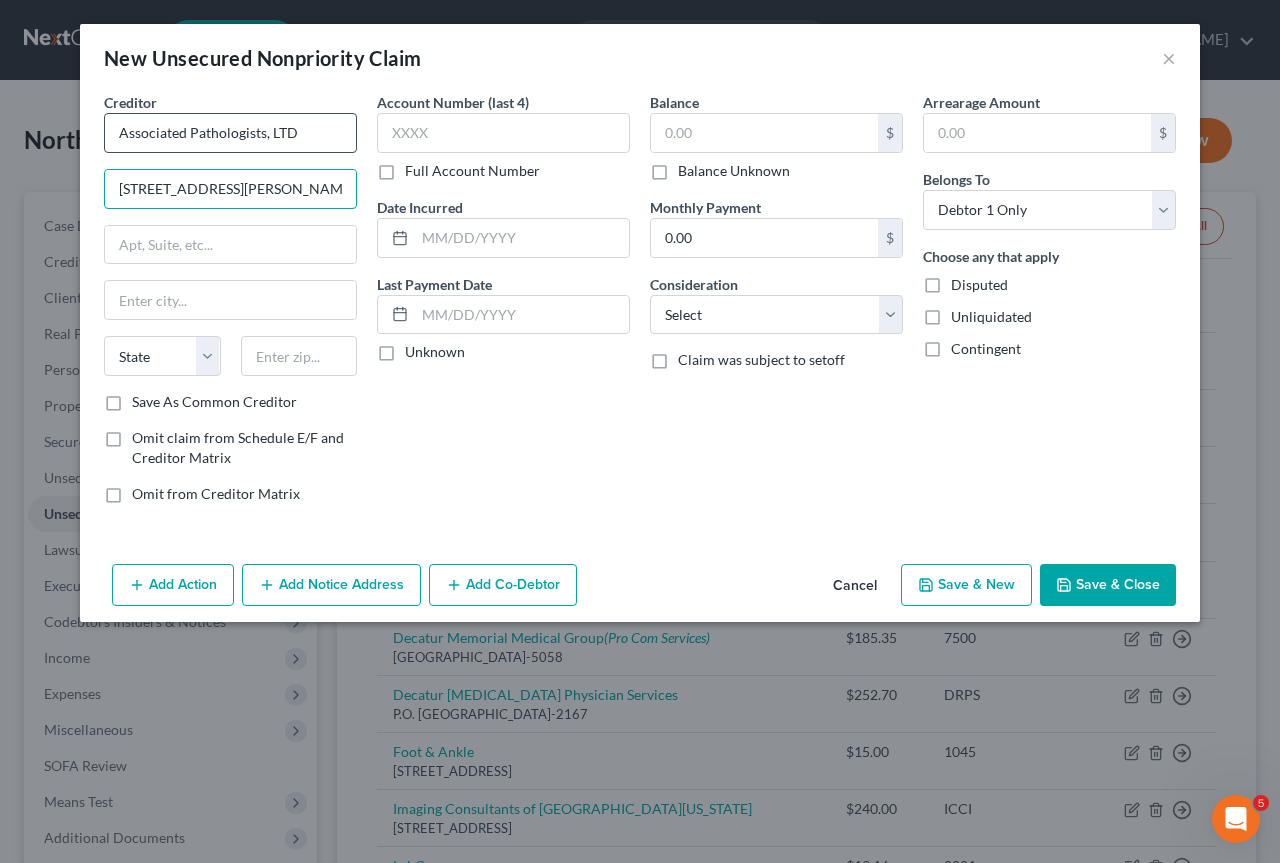 scroll, scrollTop: 0, scrollLeft: 25, axis: horizontal 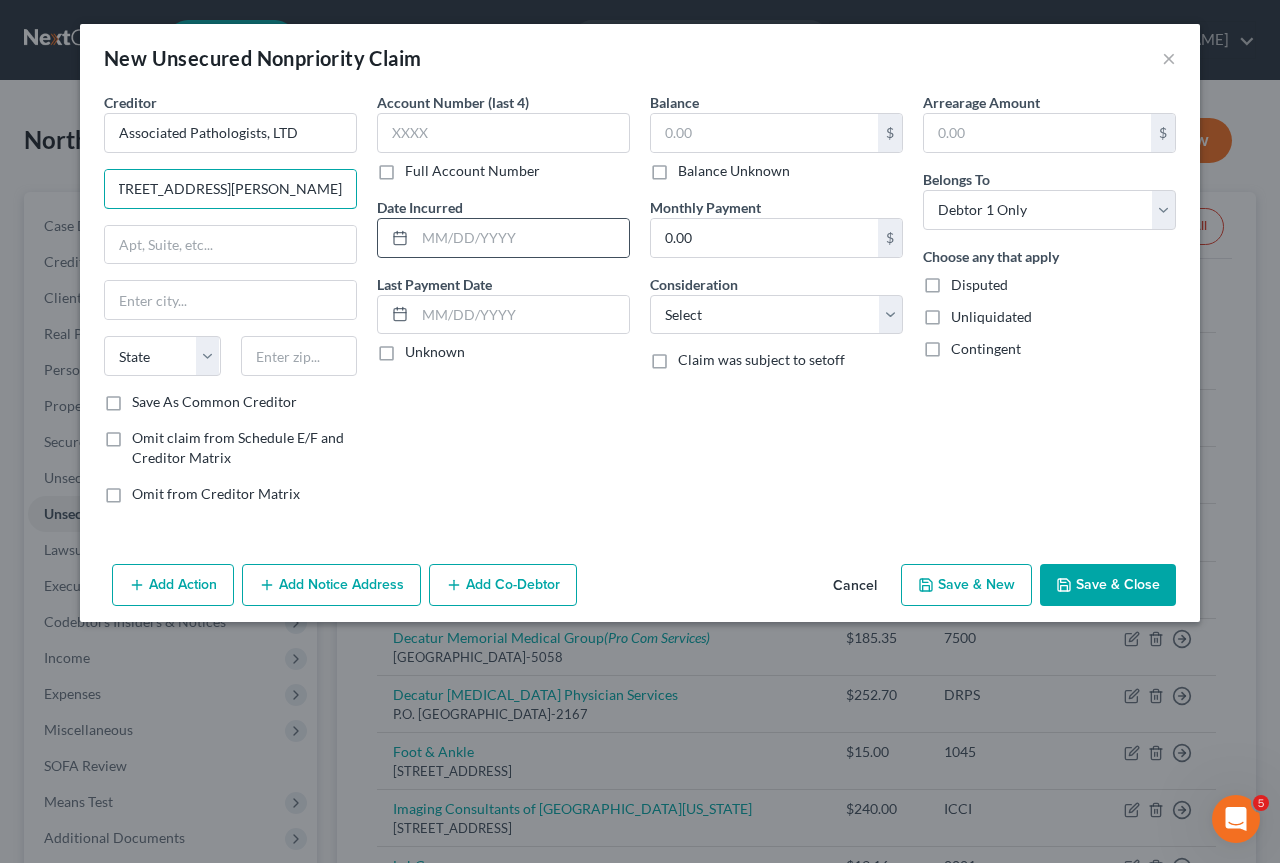 drag, startPoint x: 234, startPoint y: 176, endPoint x: 412, endPoint y: 215, distance: 182.2224 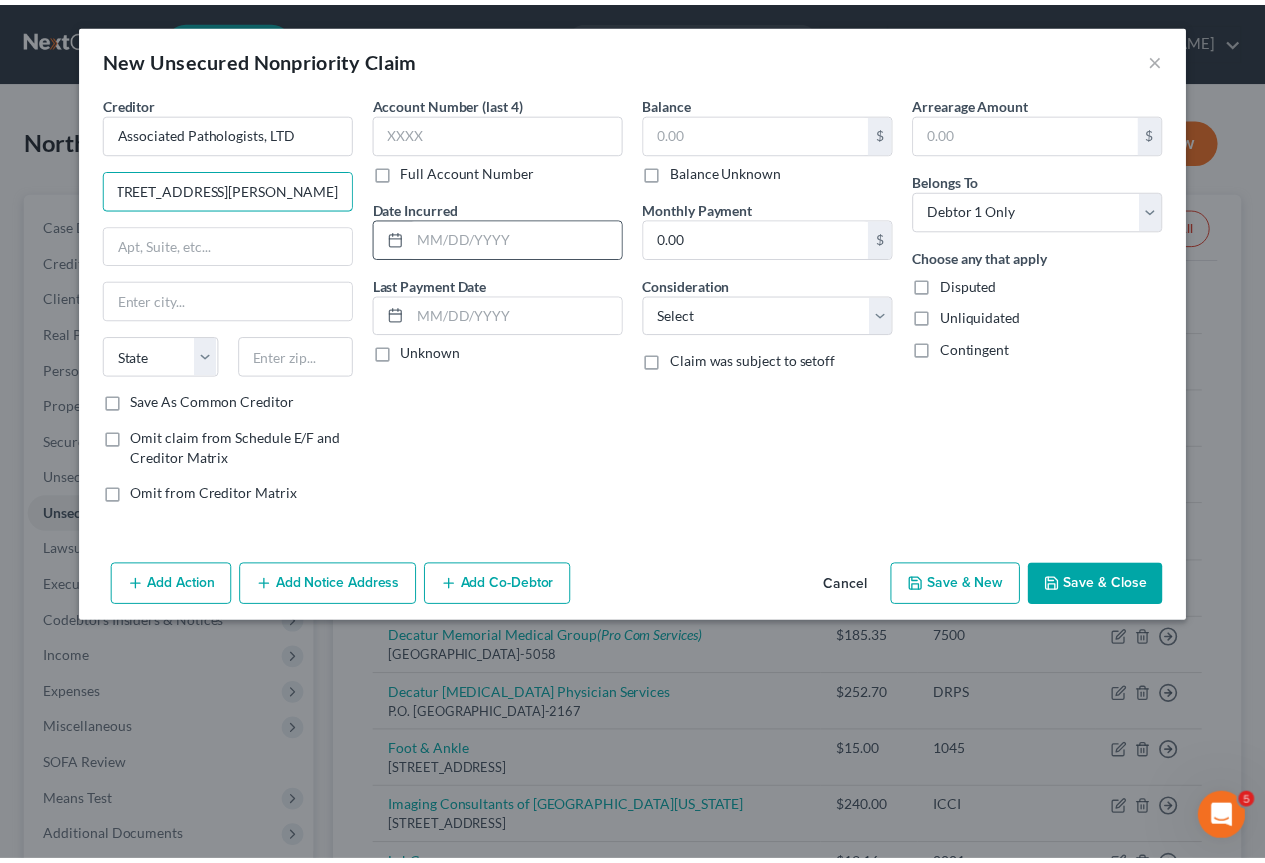 scroll, scrollTop: 0, scrollLeft: 0, axis: both 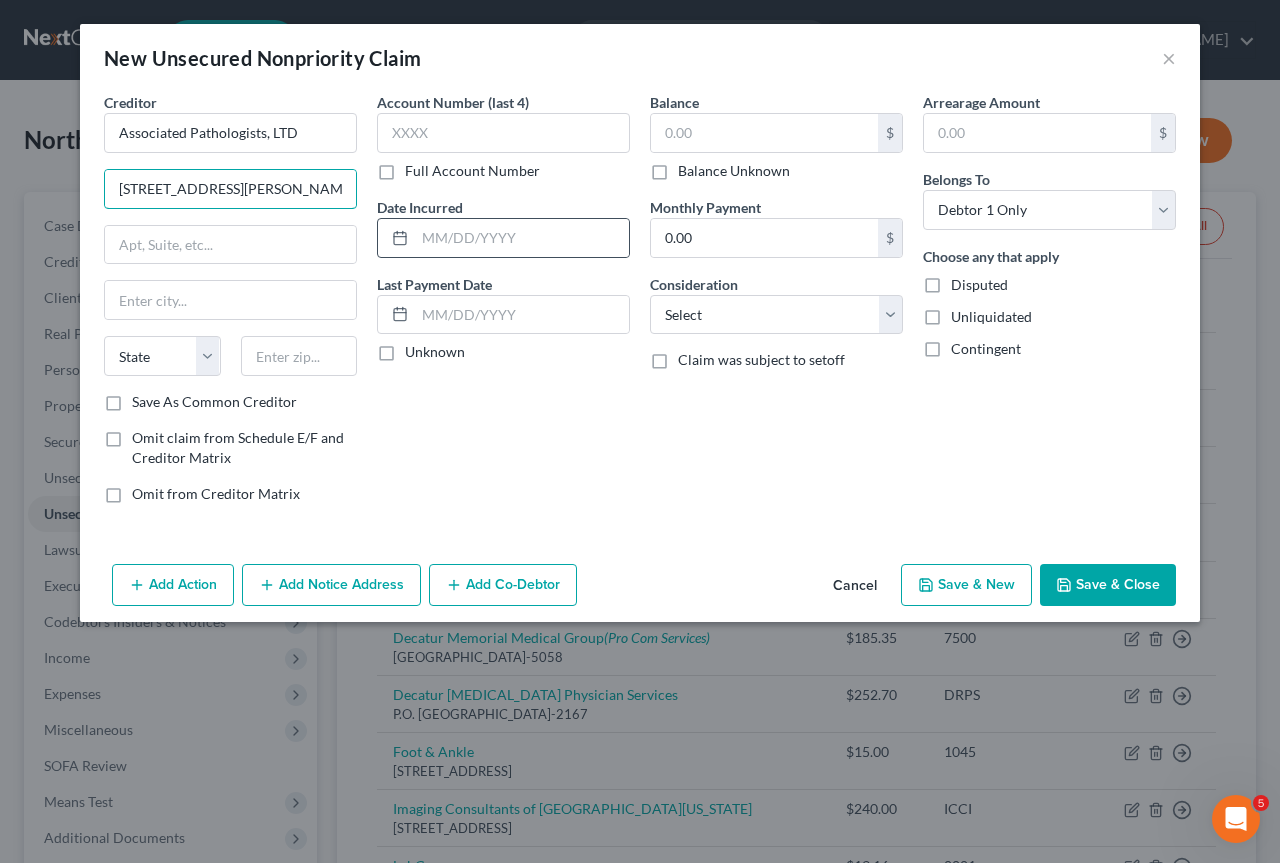 type on "800 E Carpenter St." 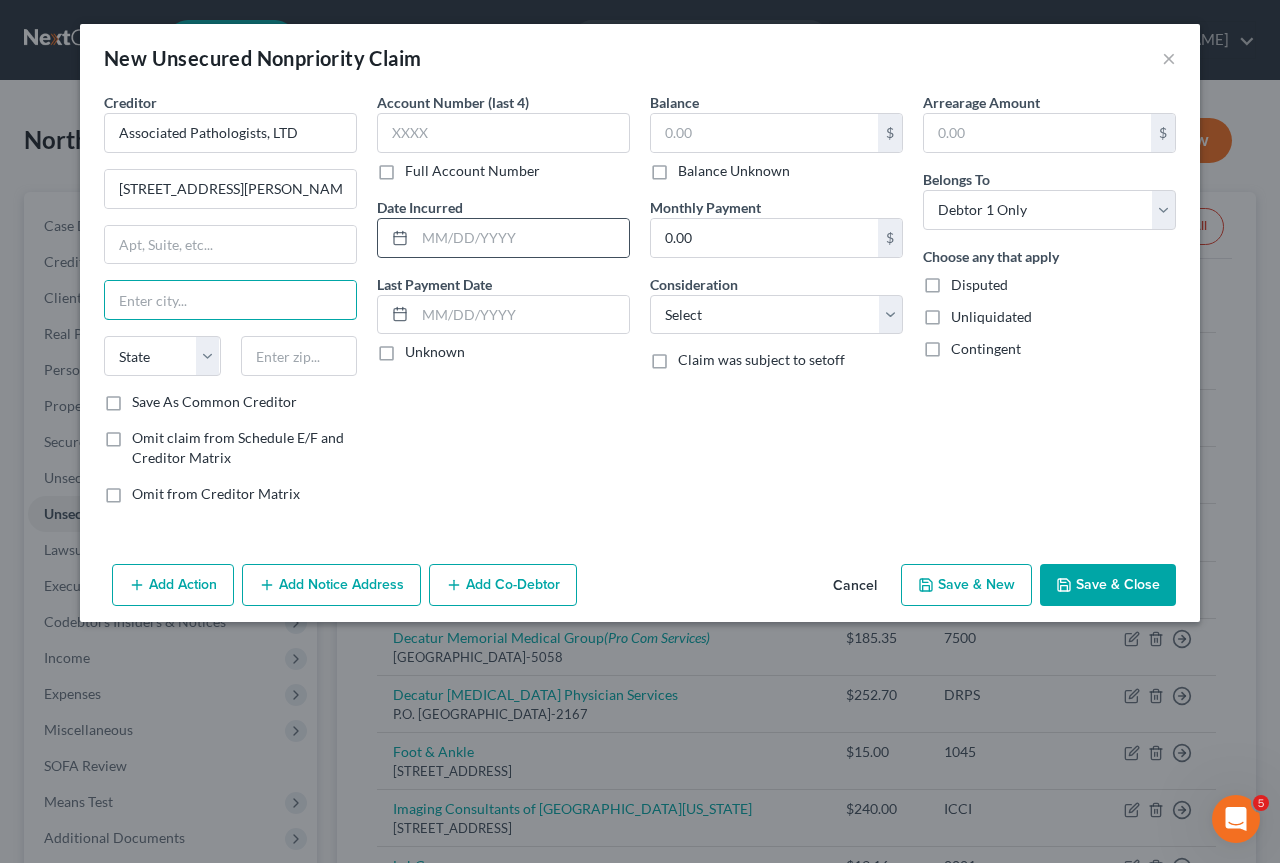 paste on ", Springfield, IL 62769" 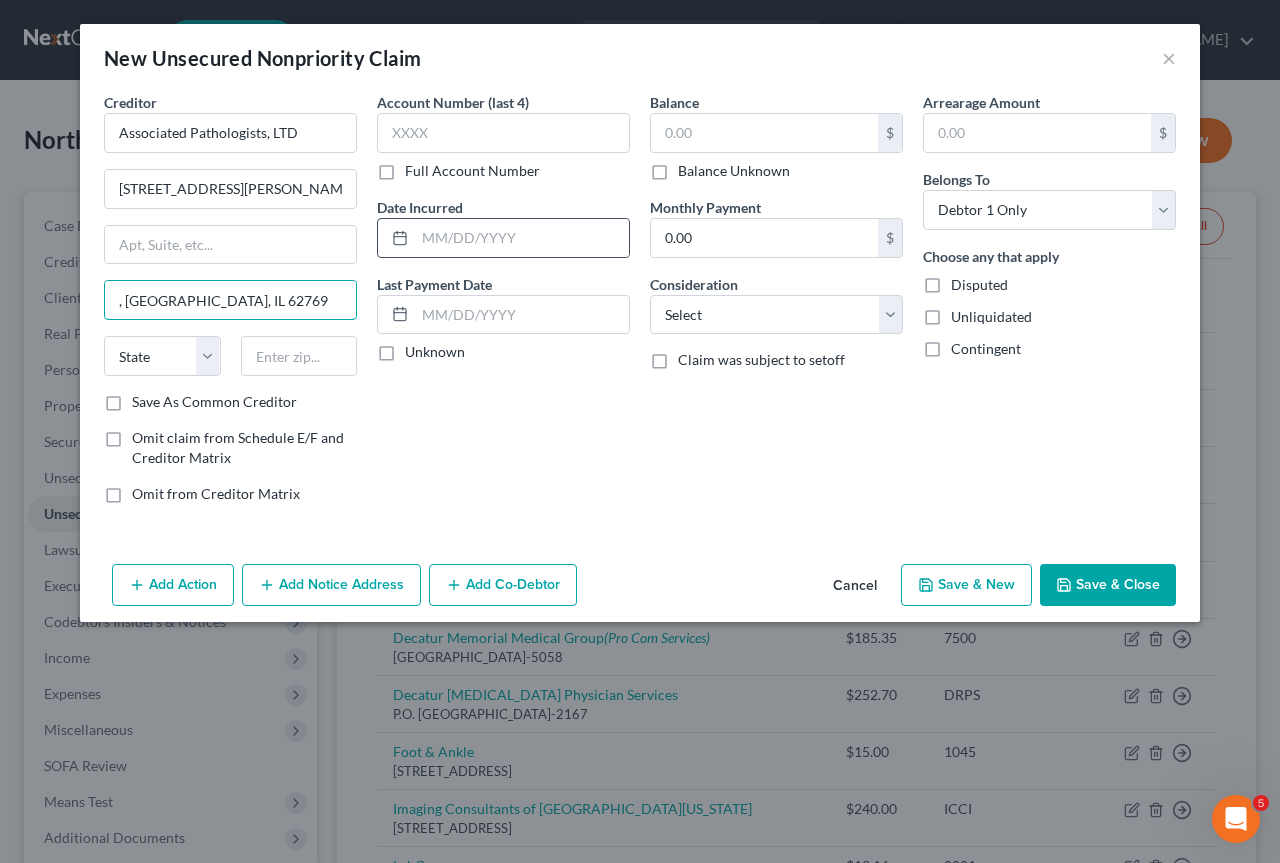 type on ", Springfield, IL 62769" 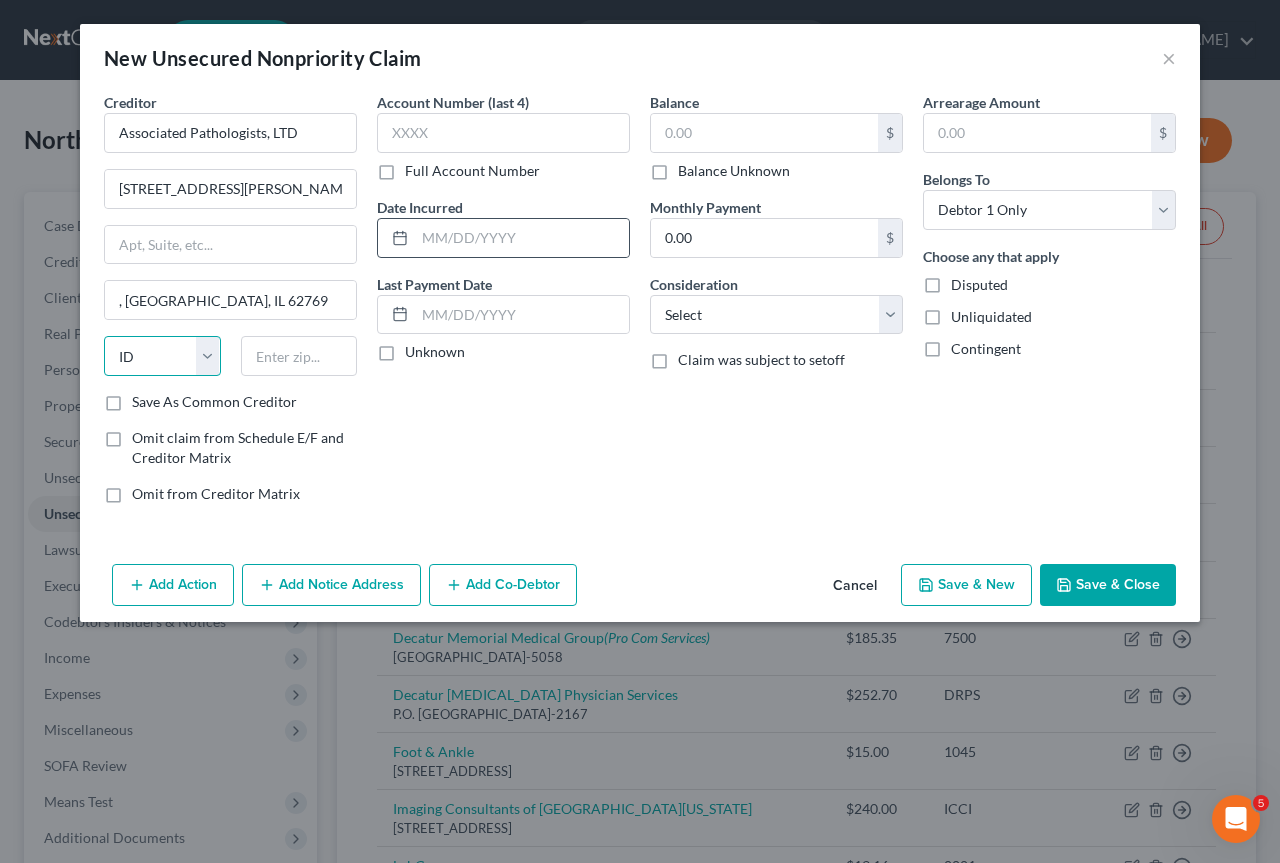 select on "14" 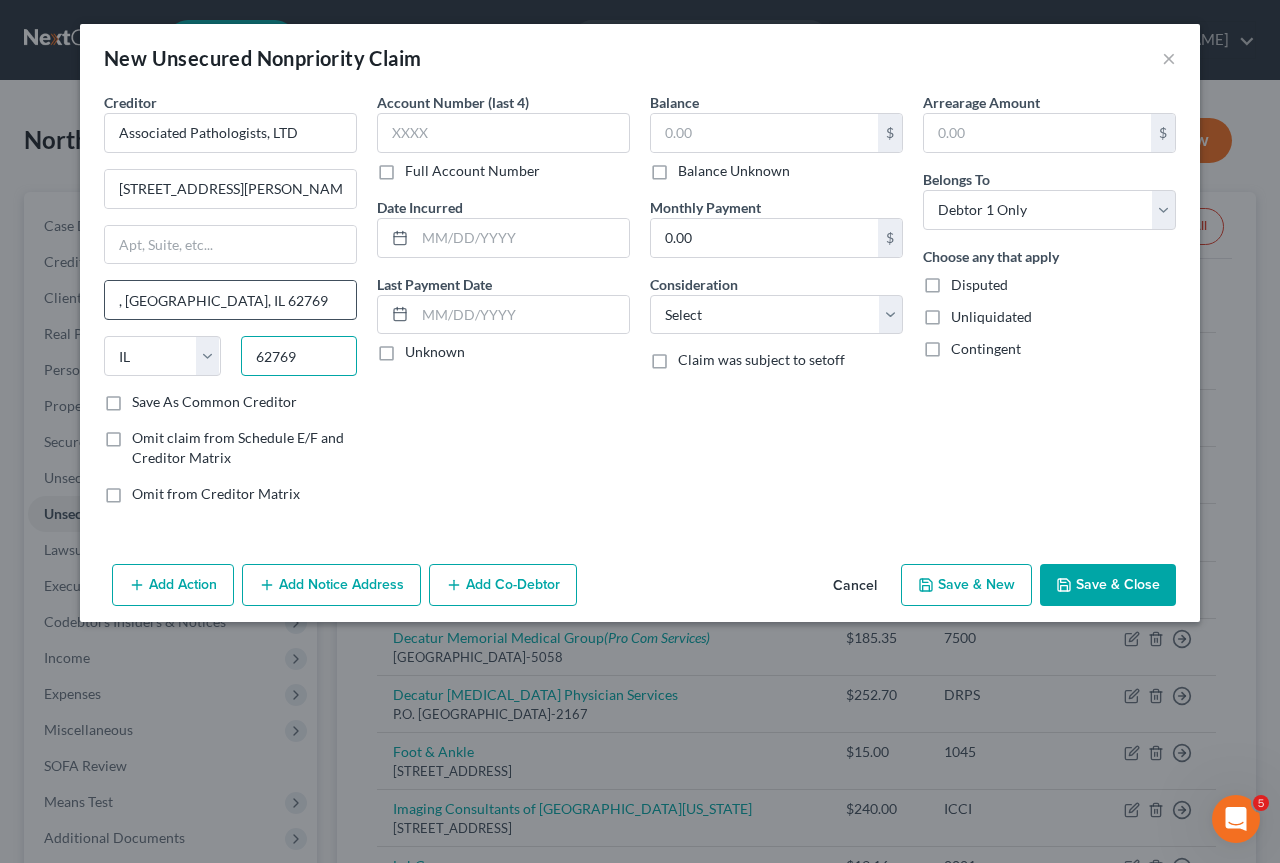 type on "62769" 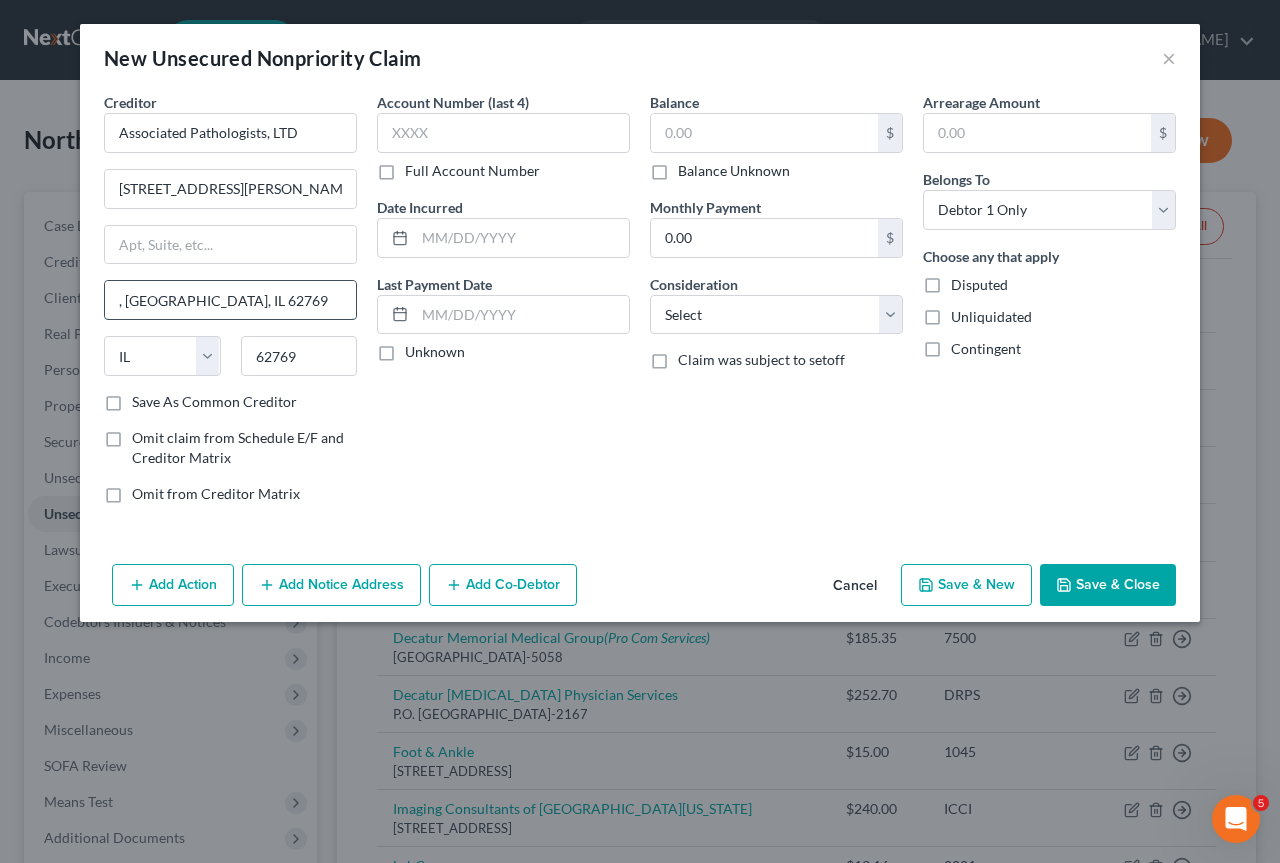 click on ", Springfield, IL 62769" at bounding box center [230, 300] 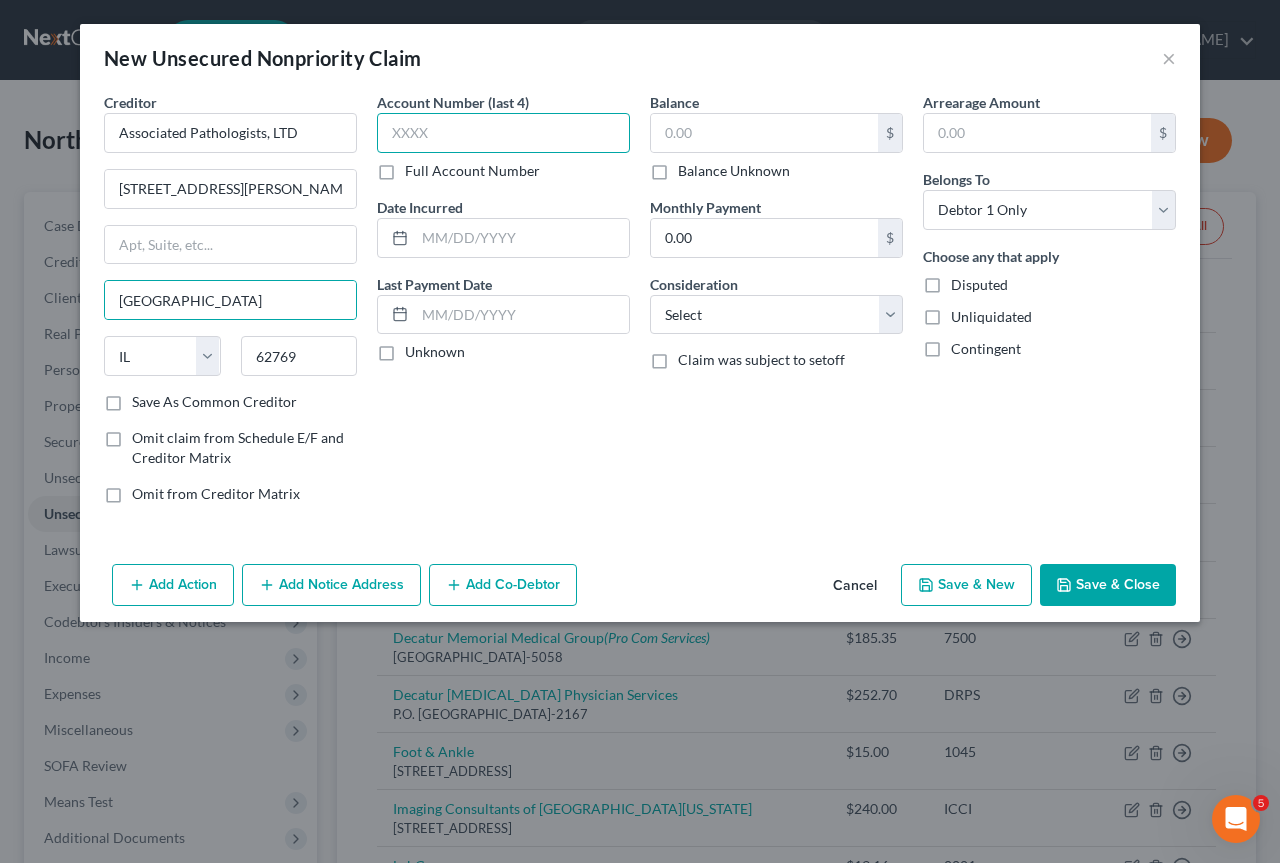 click at bounding box center (503, 133) 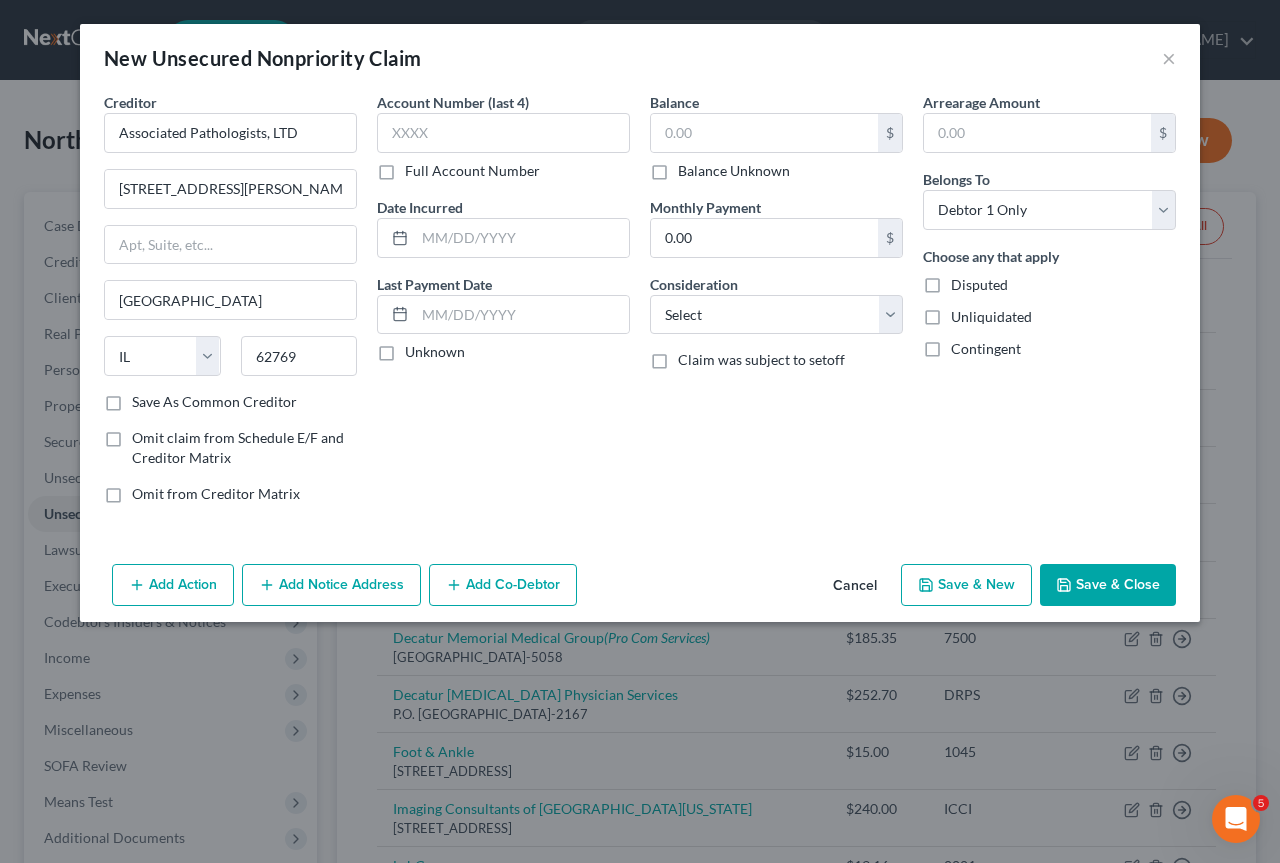 click on "Full Account Number" at bounding box center [472, 171] 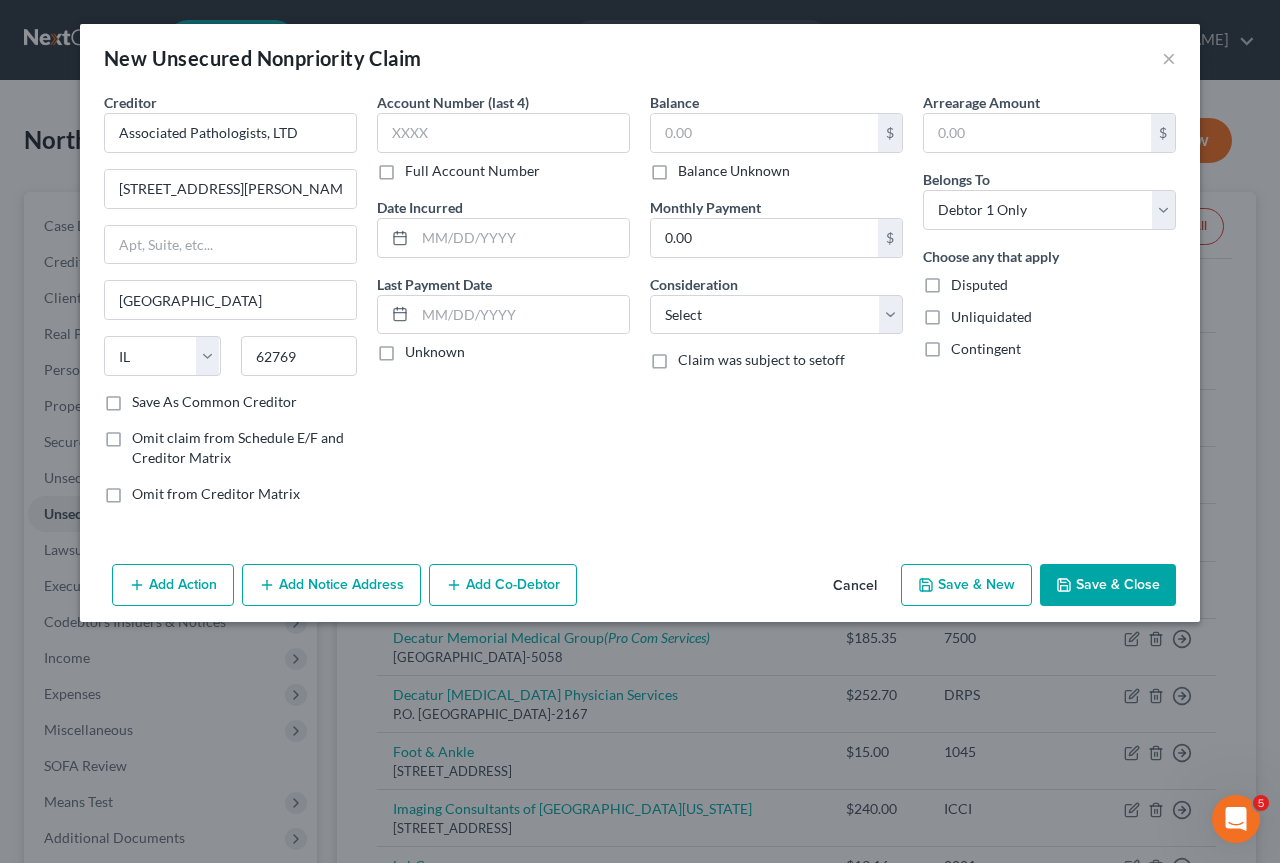 click on "Full Account Number" at bounding box center [419, 167] 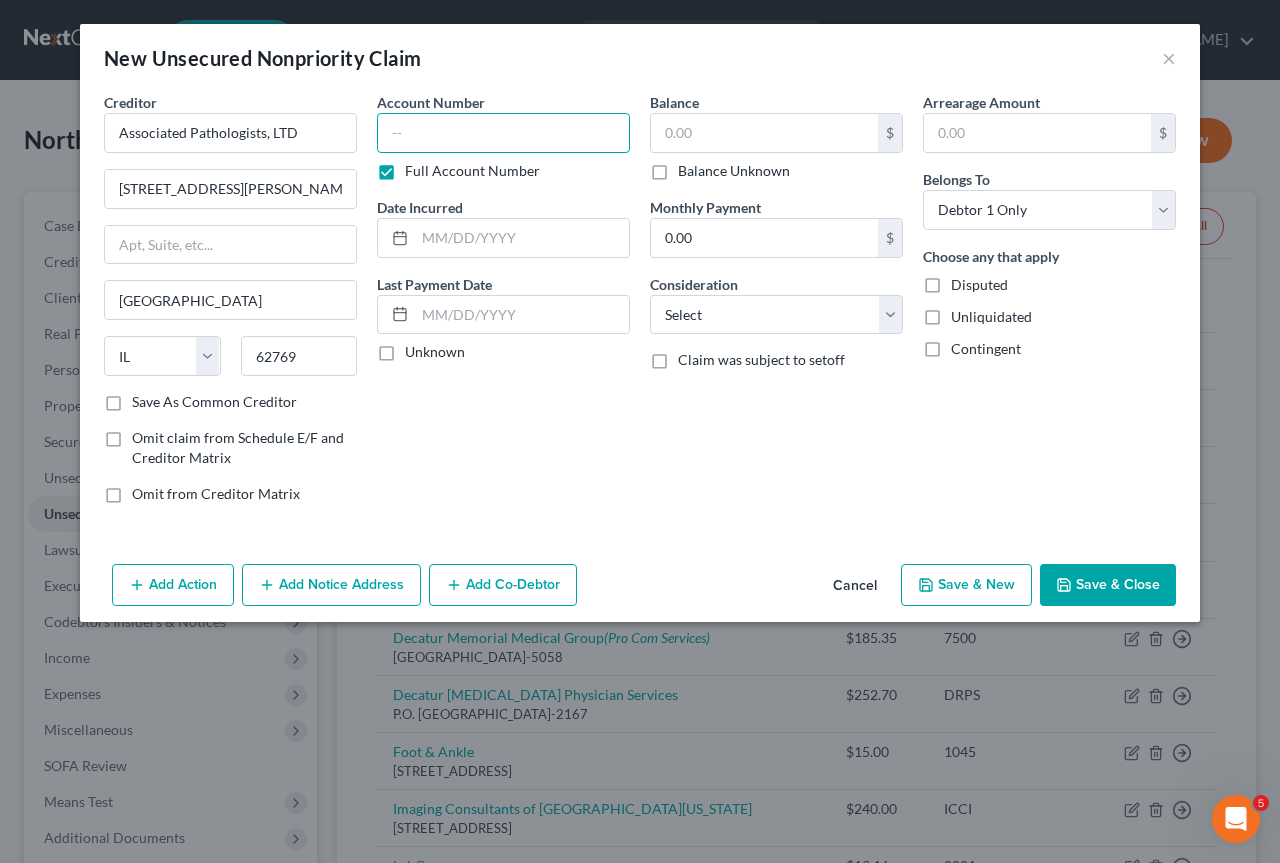 click at bounding box center (503, 133) 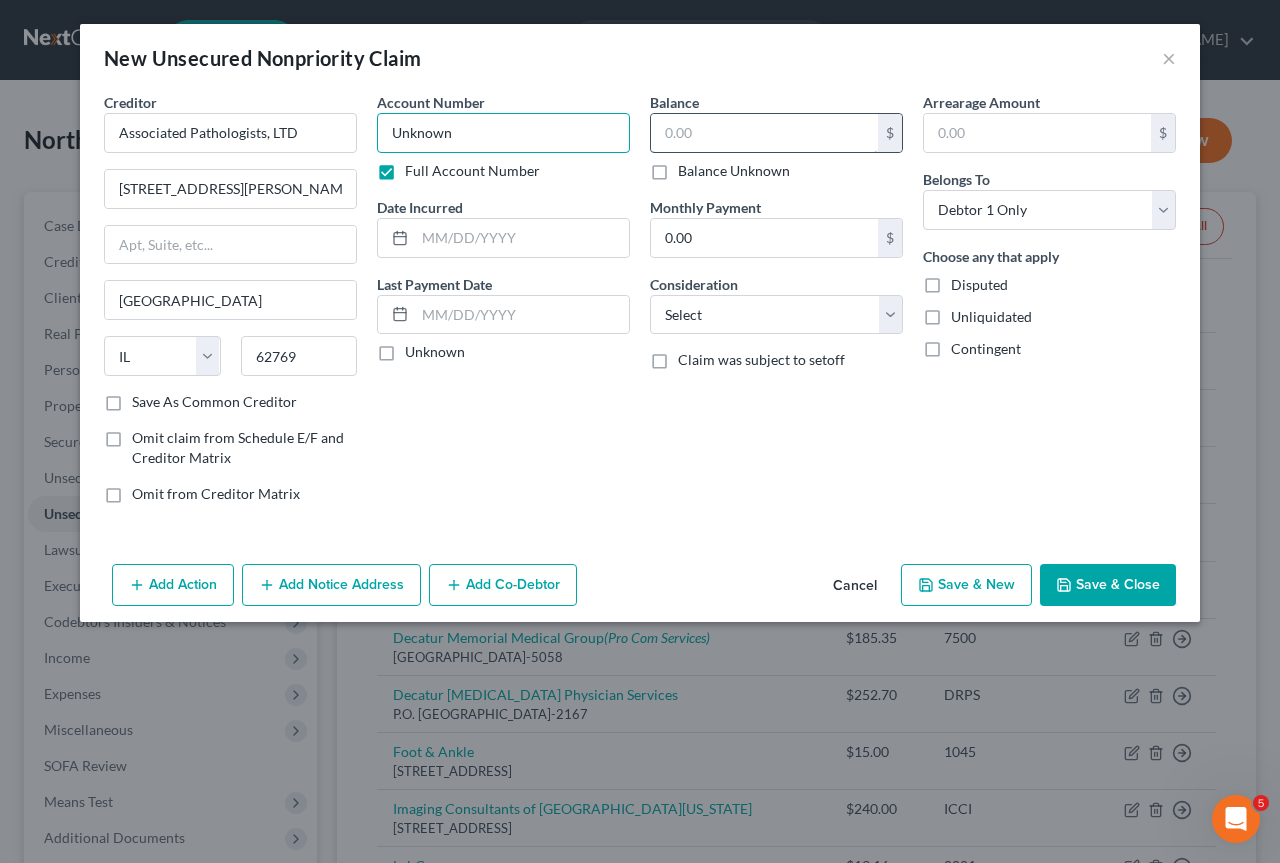 type on "Unknown" 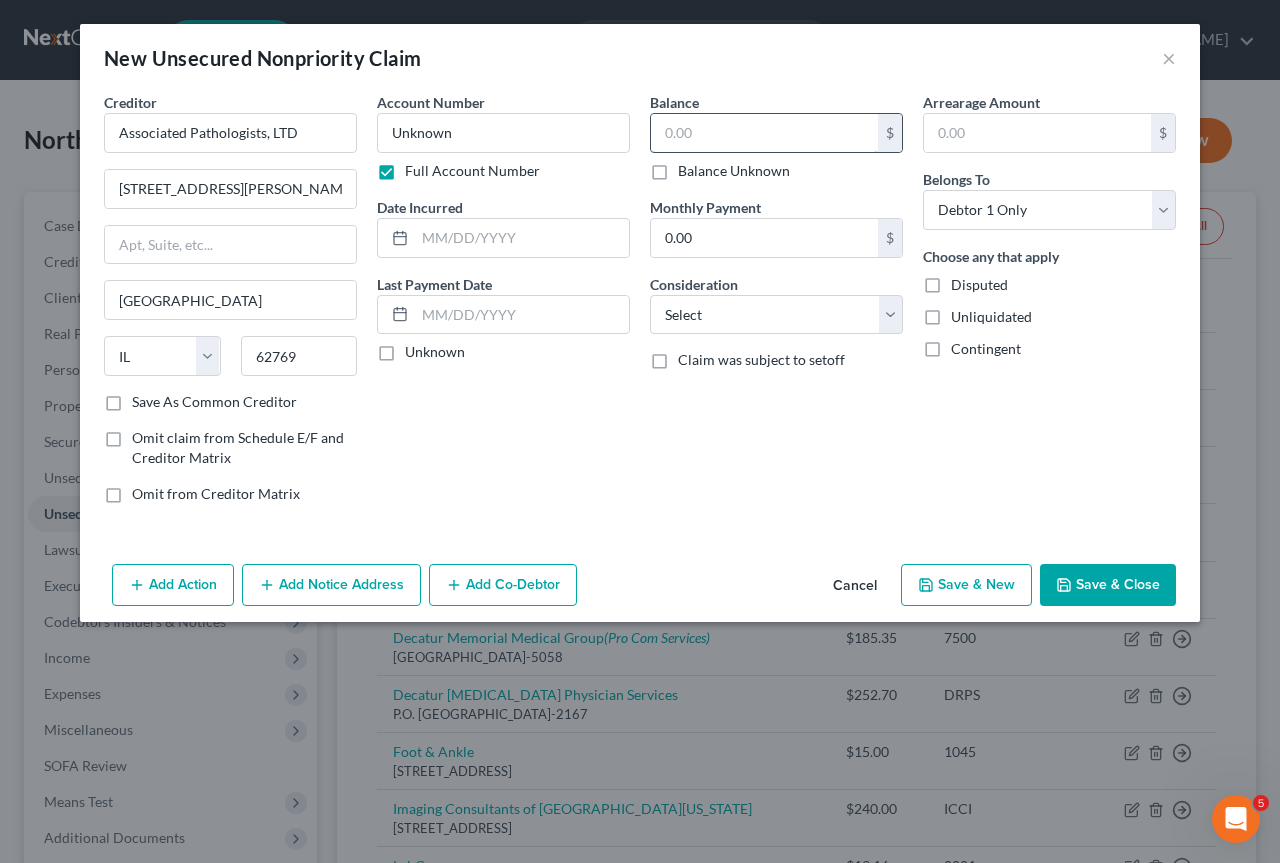 click at bounding box center (764, 133) 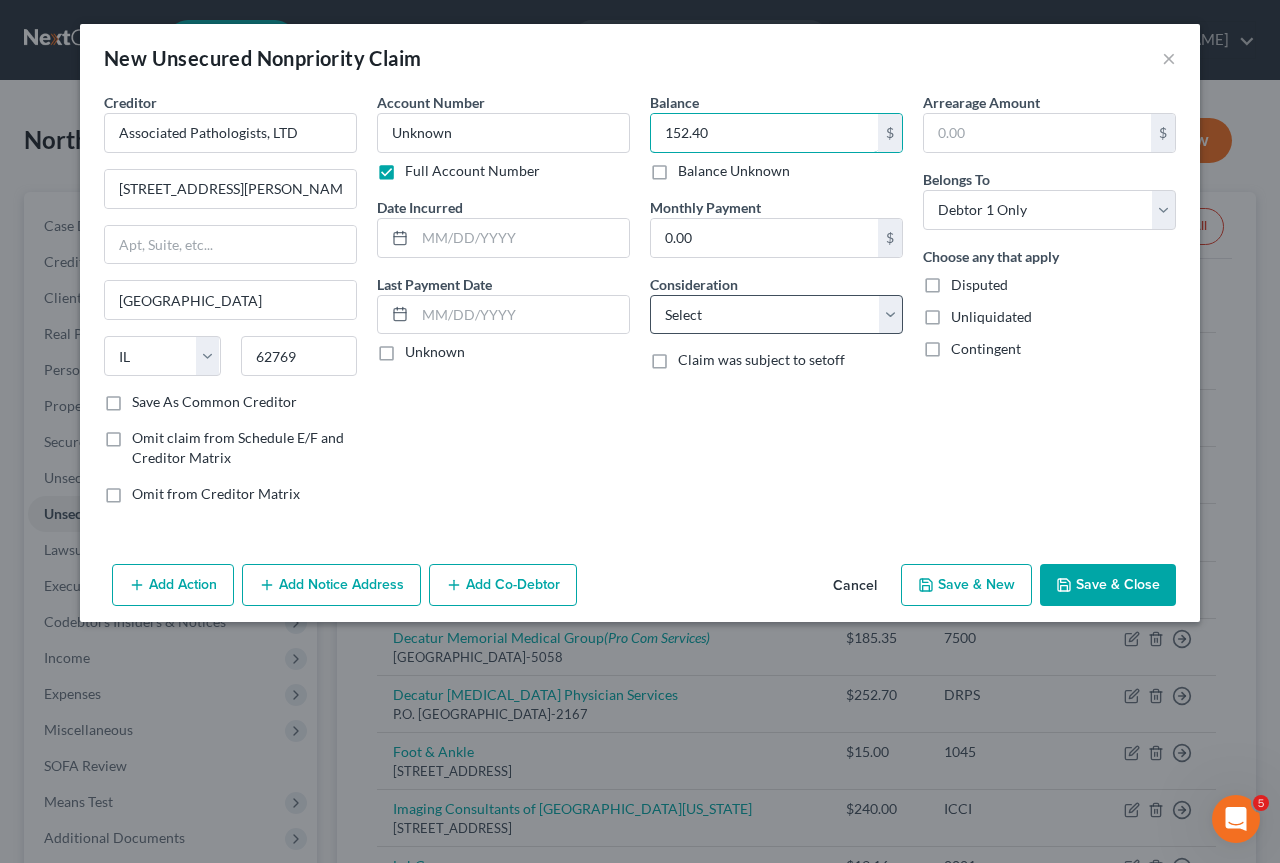 type on "152.40" 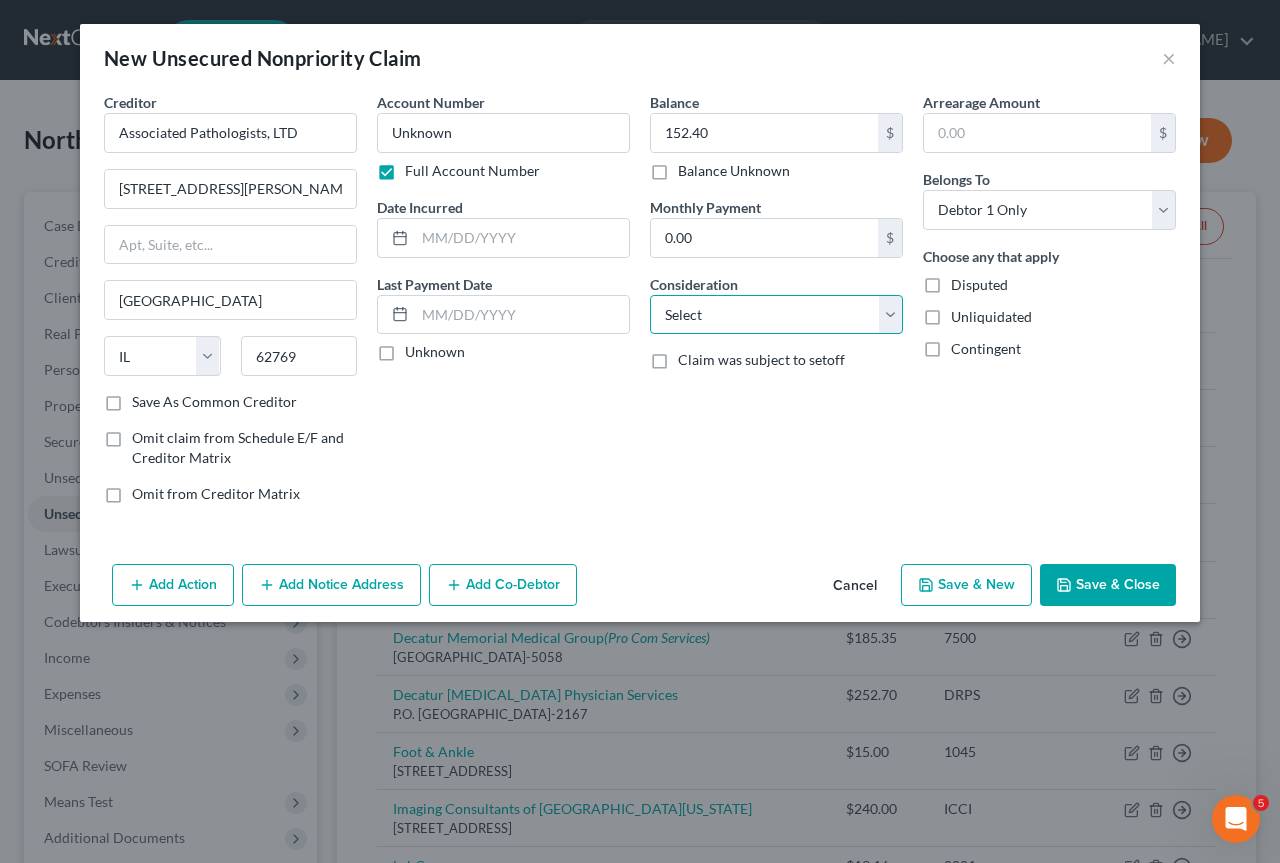 click on "Select Cable / Satellite Services Collection Agency Credit Card Debt Debt Counseling / Attorneys Deficiency Balance Domestic Support Obligations Home / Car Repairs Income Taxes Judgment Liens Medical Services Monies Loaned / Advanced Mortgage Obligation From Divorce Or Separation Obligation To Pensions Other Overdrawn Bank Account Promised To Help Pay Creditors Student Loans Suppliers And Vendors Telephone / Internet Services Utility Services" at bounding box center (776, 315) 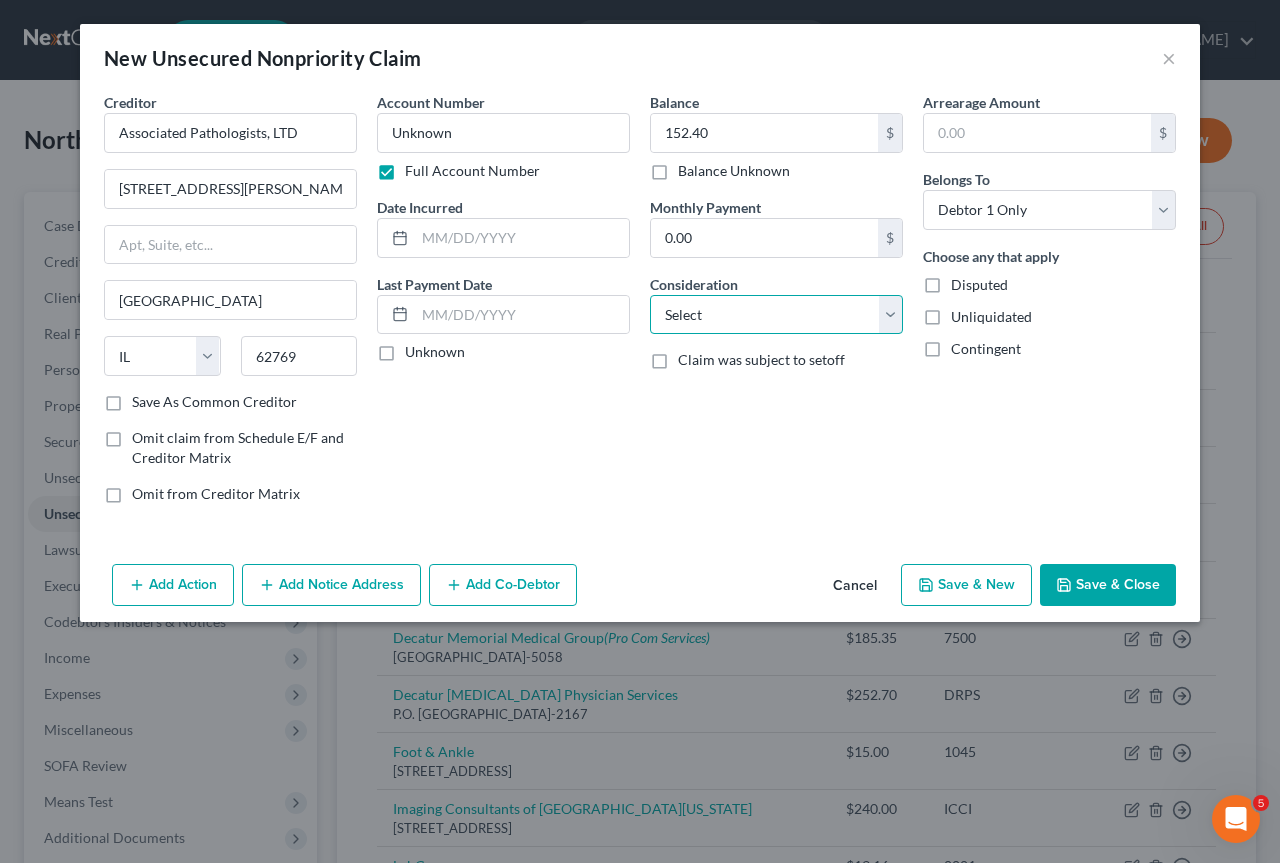 select on "9" 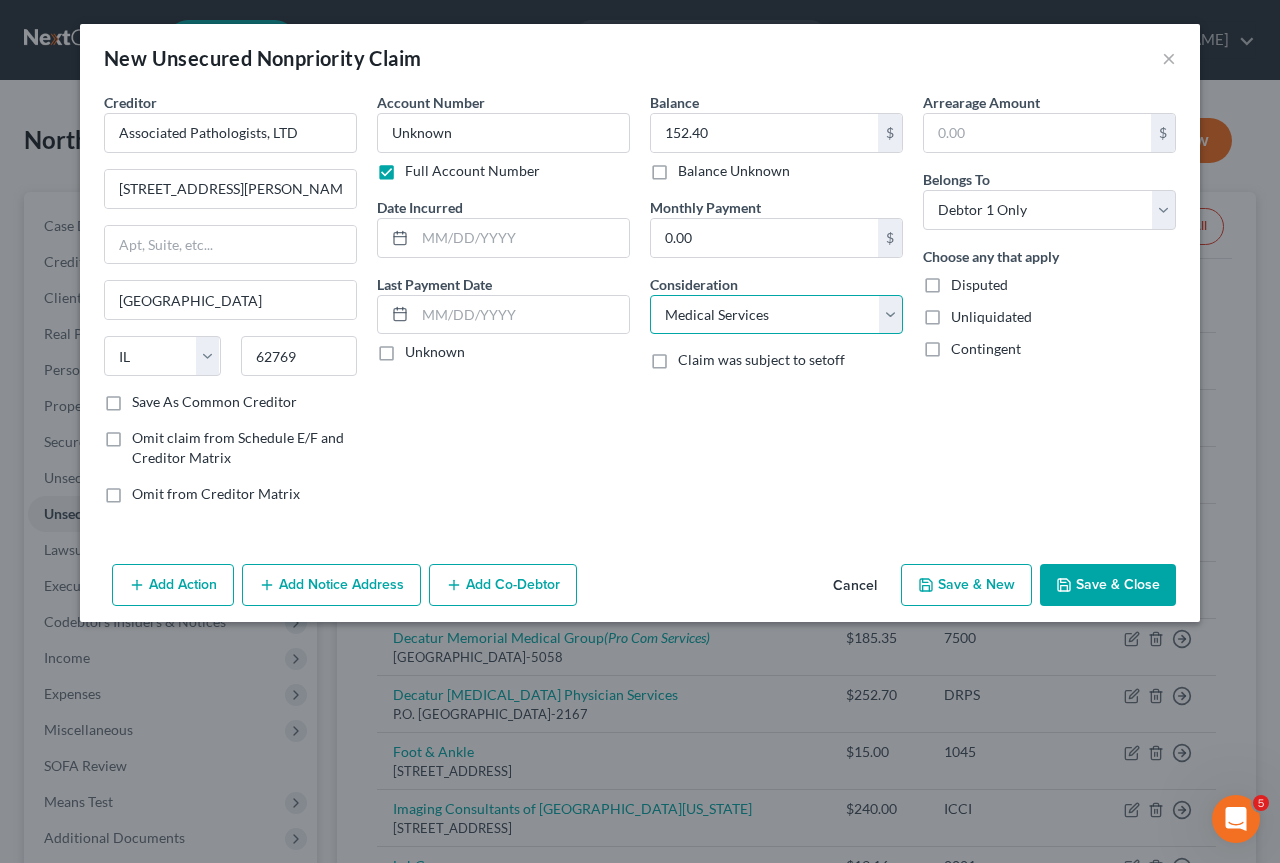 click on "Select Cable / Satellite Services Collection Agency Credit Card Debt Debt Counseling / Attorneys Deficiency Balance Domestic Support Obligations Home / Car Repairs Income Taxes Judgment Liens Medical Services Monies Loaned / Advanced Mortgage Obligation From Divorce Or Separation Obligation To Pensions Other Overdrawn Bank Account Promised To Help Pay Creditors Student Loans Suppliers And Vendors Telephone / Internet Services Utility Services" at bounding box center [776, 315] 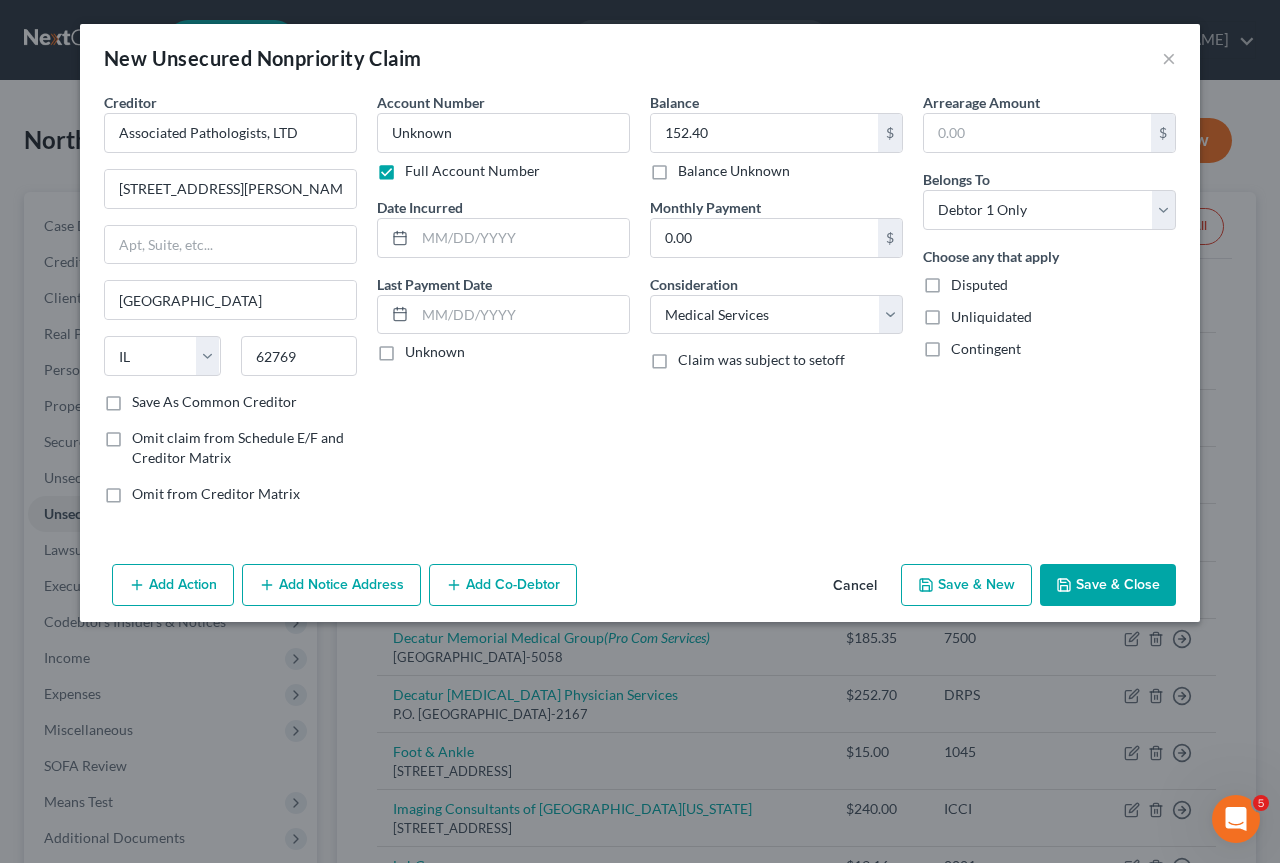 click on "Save & Close" at bounding box center (1108, 585) 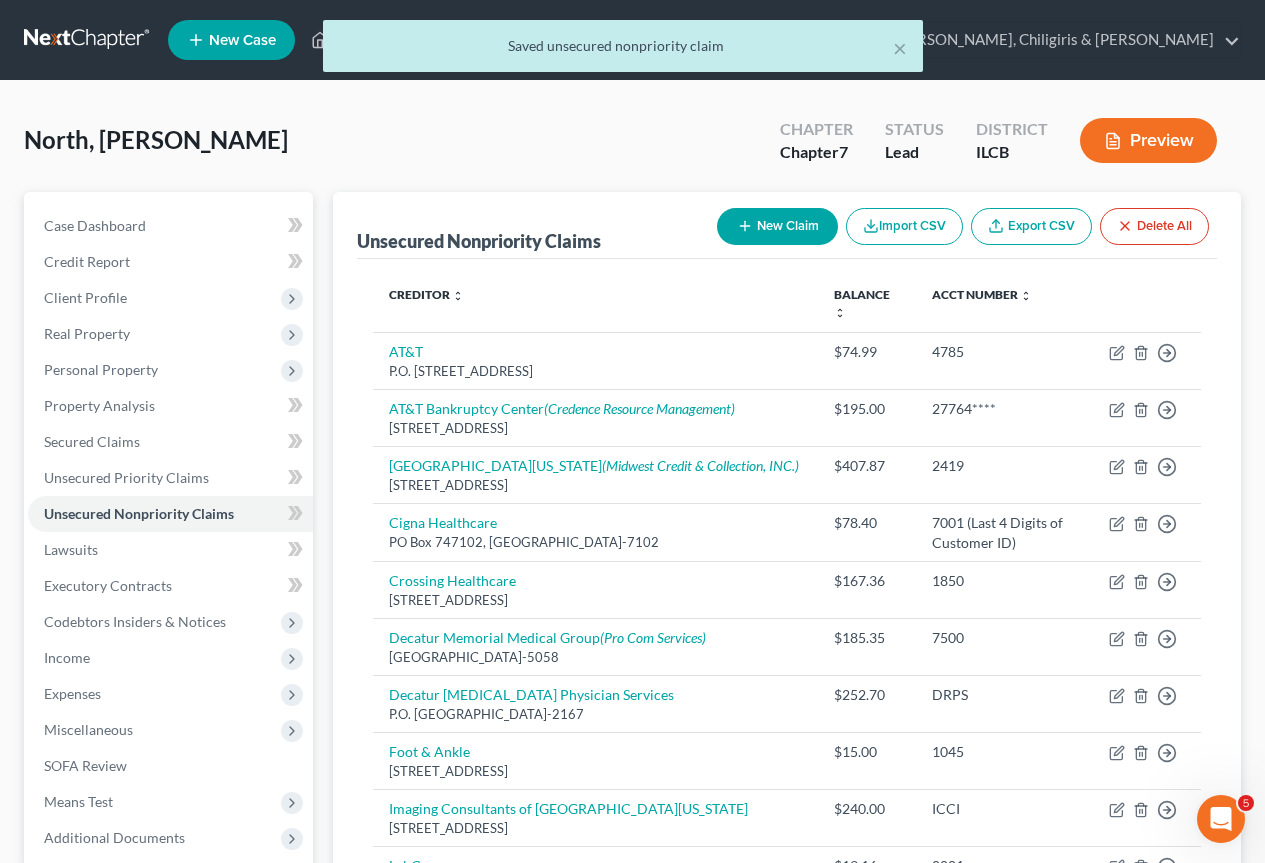 click on "New Claim" at bounding box center (777, 226) 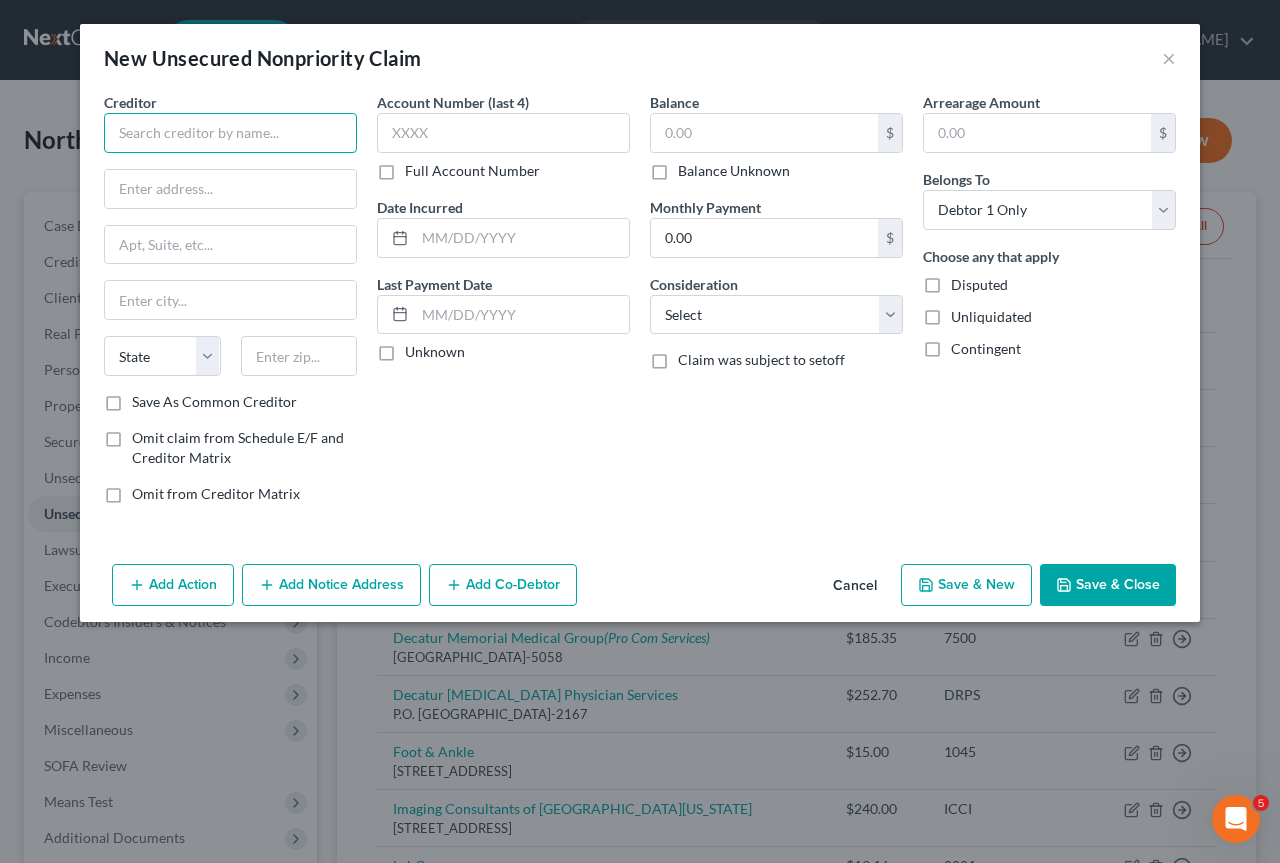 click at bounding box center (230, 133) 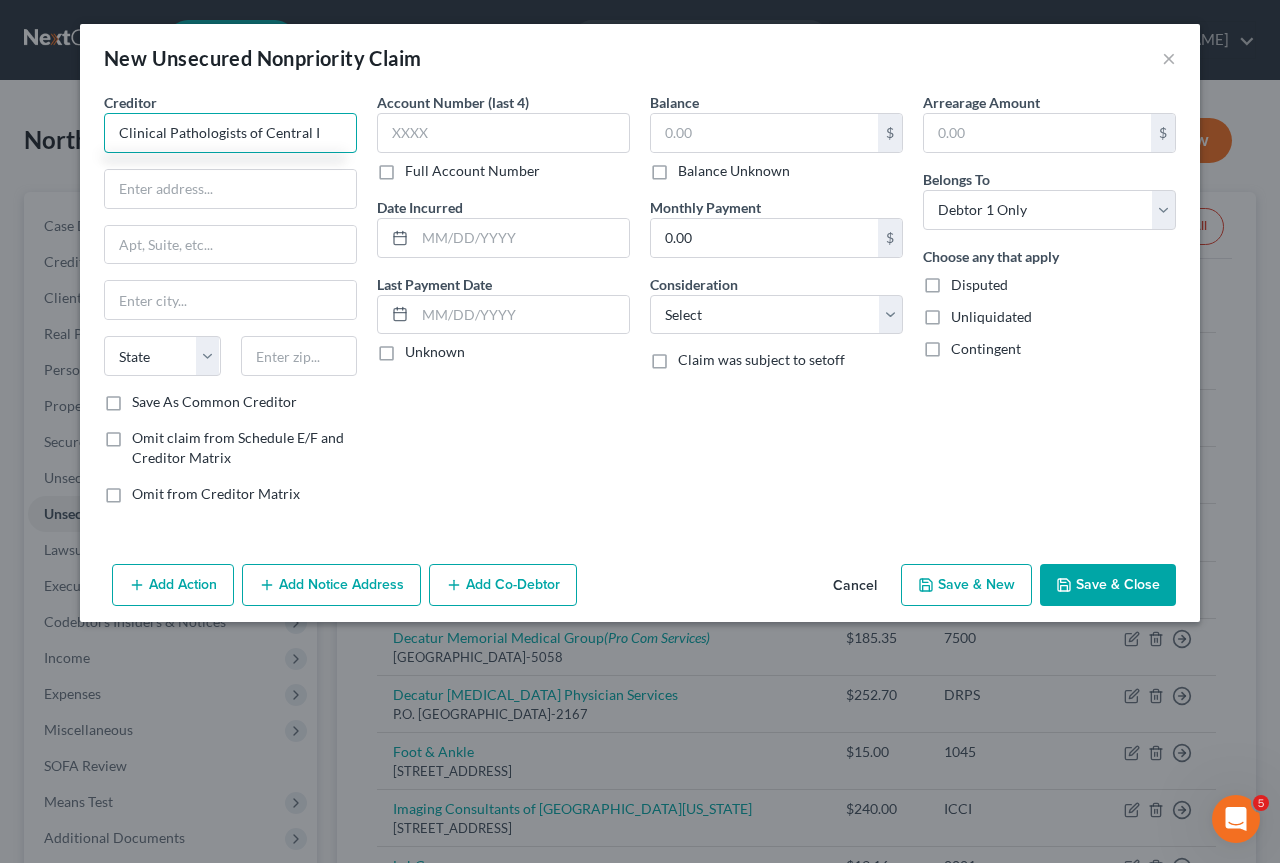 type on "Clinical Pathologists of Central IL" 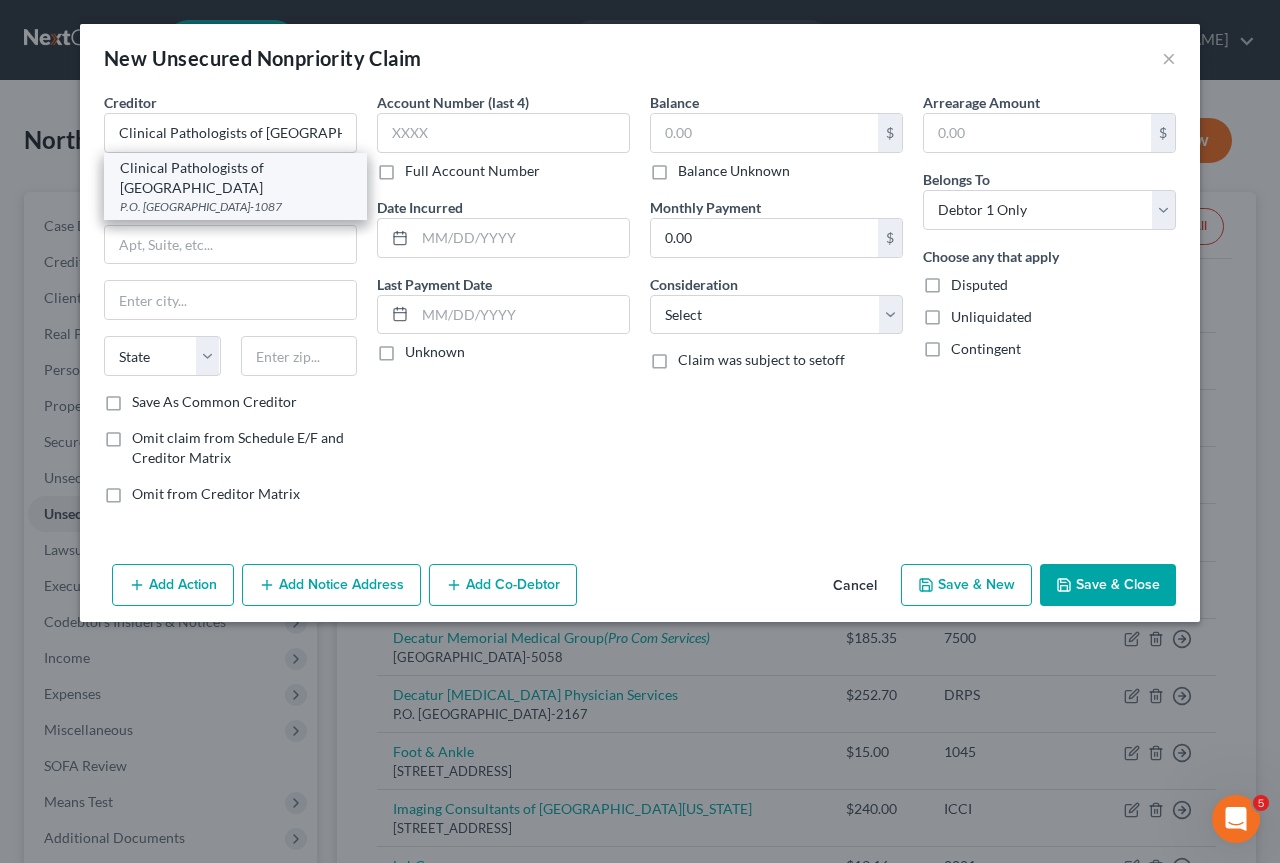 click on "P.O. Box 88087, Chicago, IL 60680-1087" at bounding box center [235, 206] 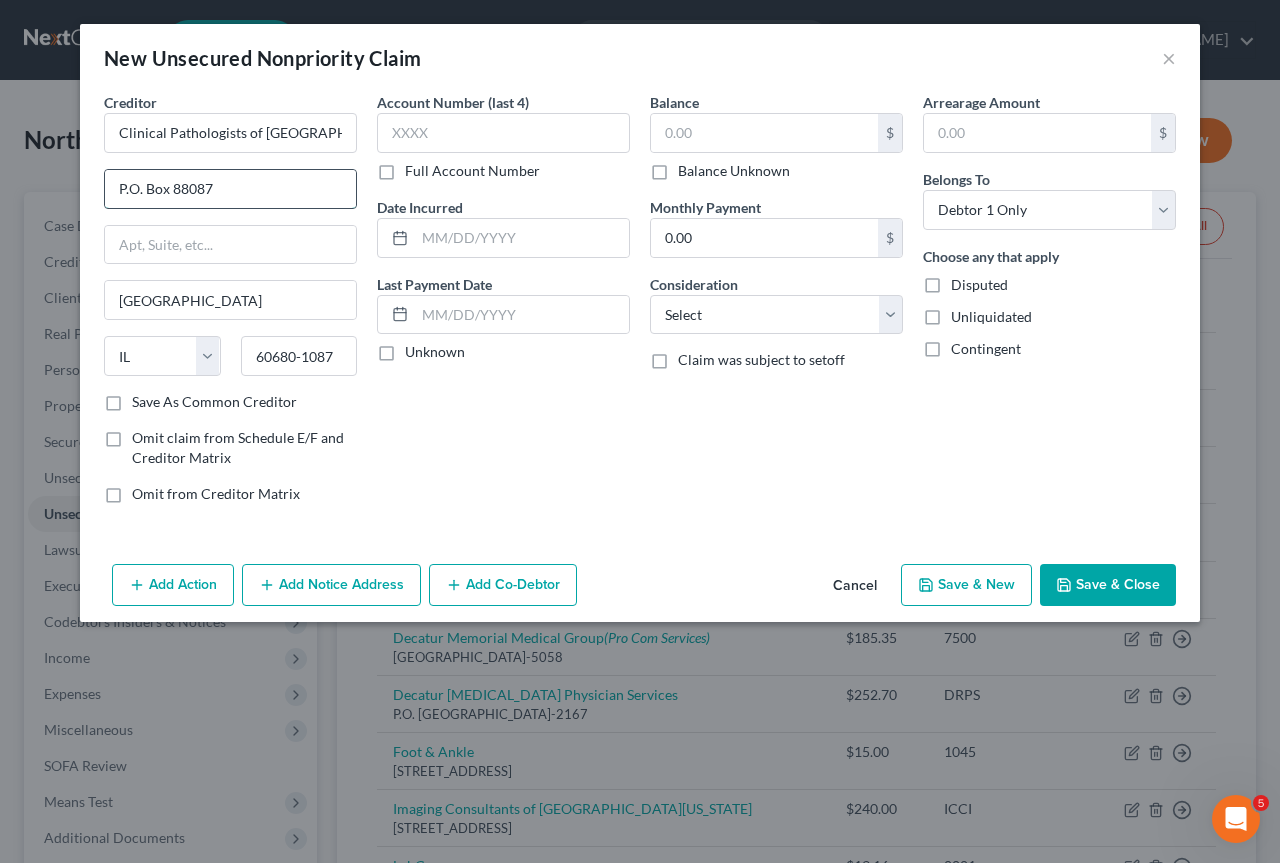 click on "P.O. Box 88087" at bounding box center (230, 189) 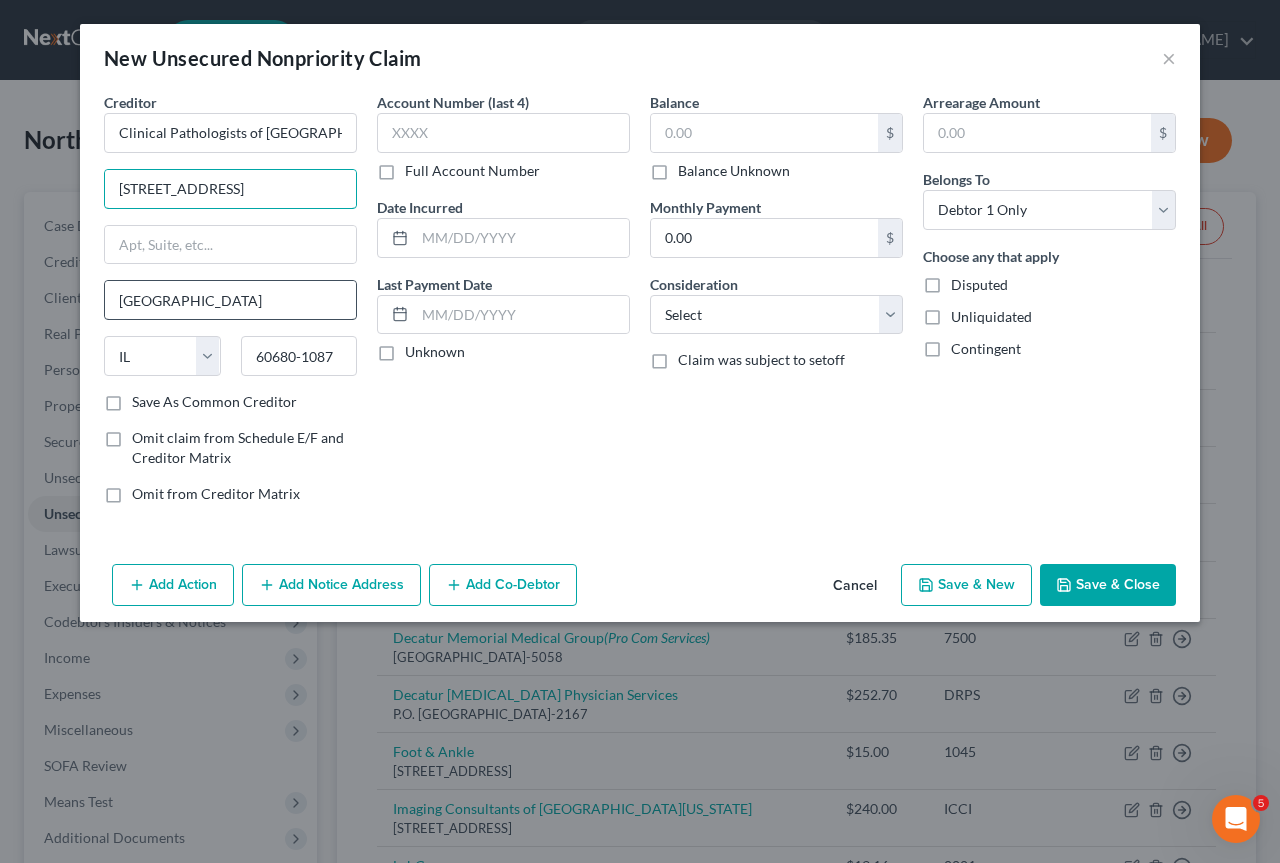 type on "701 N 1st St, Springfield, IL 62781" 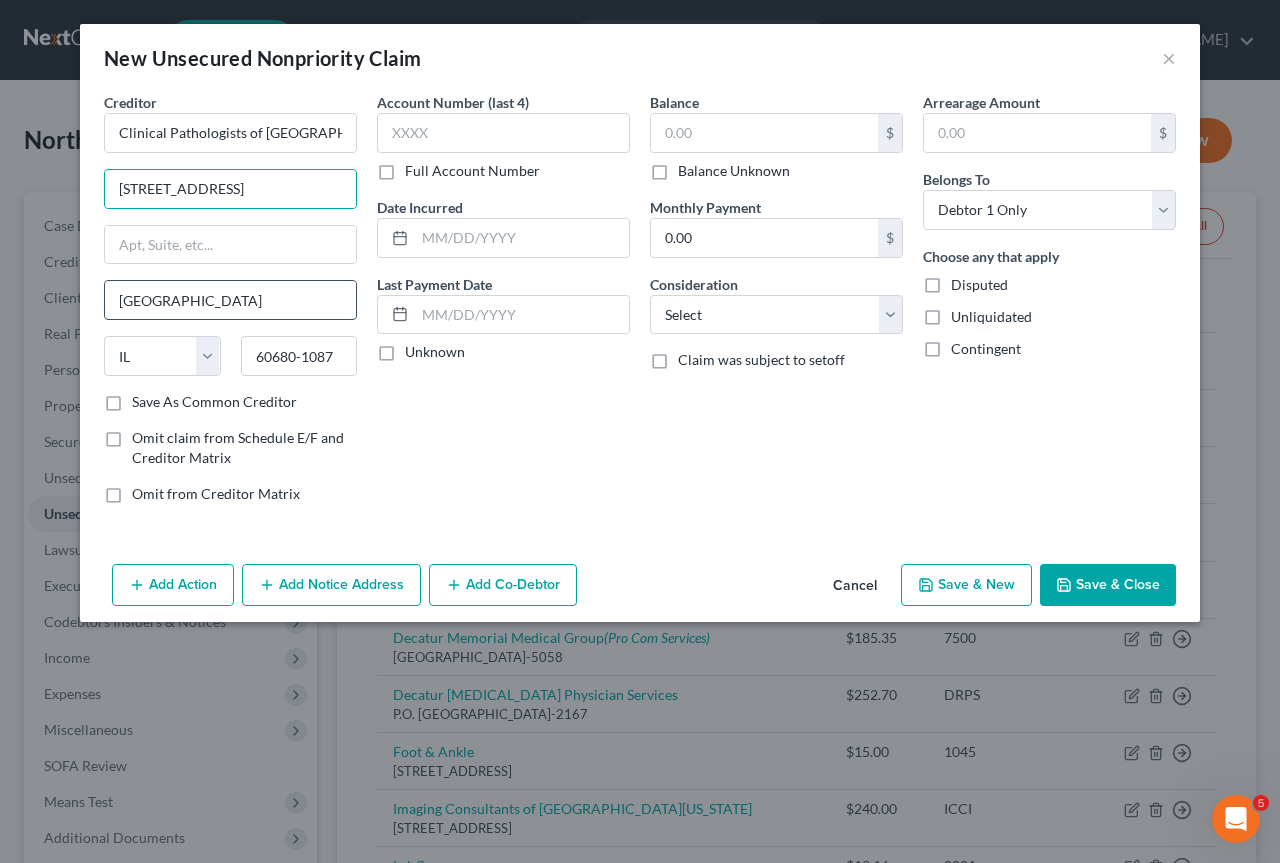 click on "[GEOGRAPHIC_DATA]" at bounding box center [230, 300] 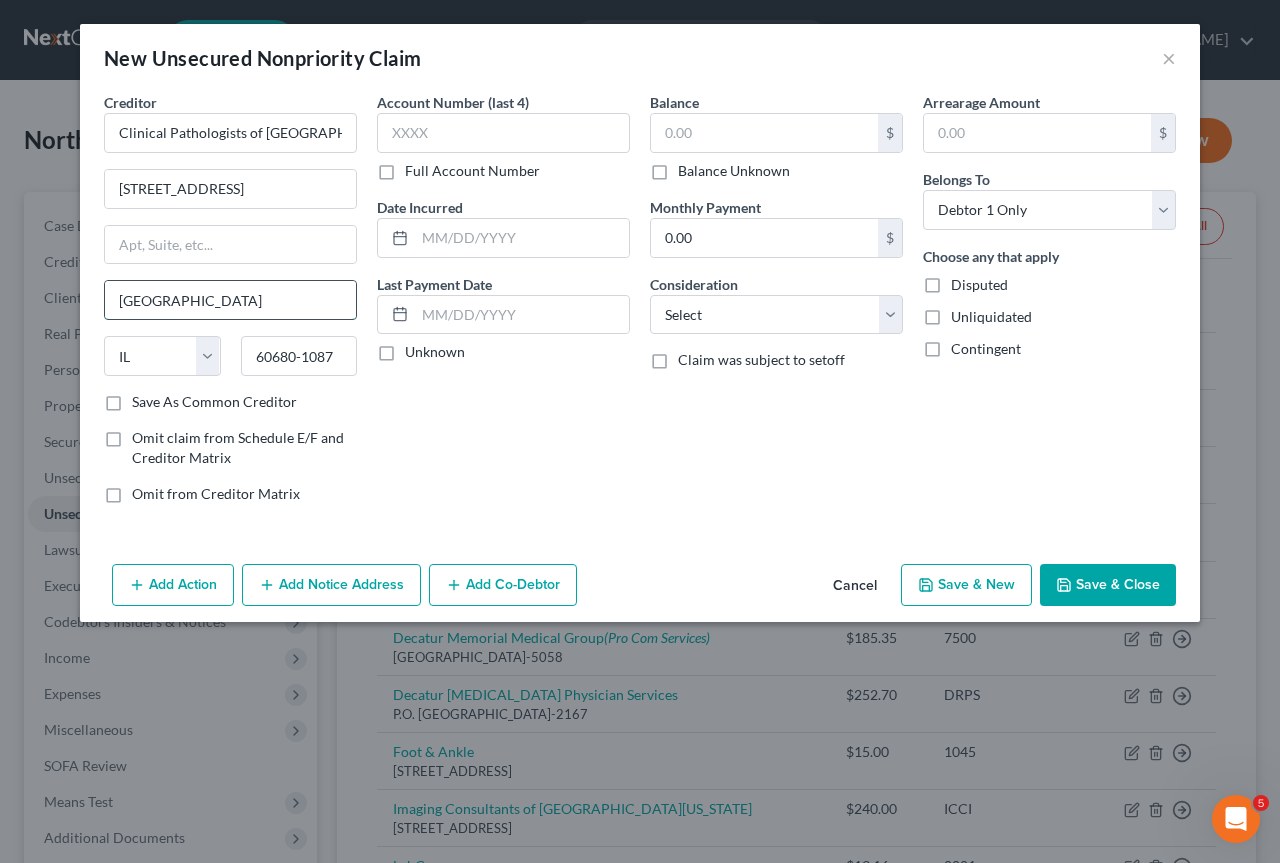 click on "[GEOGRAPHIC_DATA]" at bounding box center (230, 300) 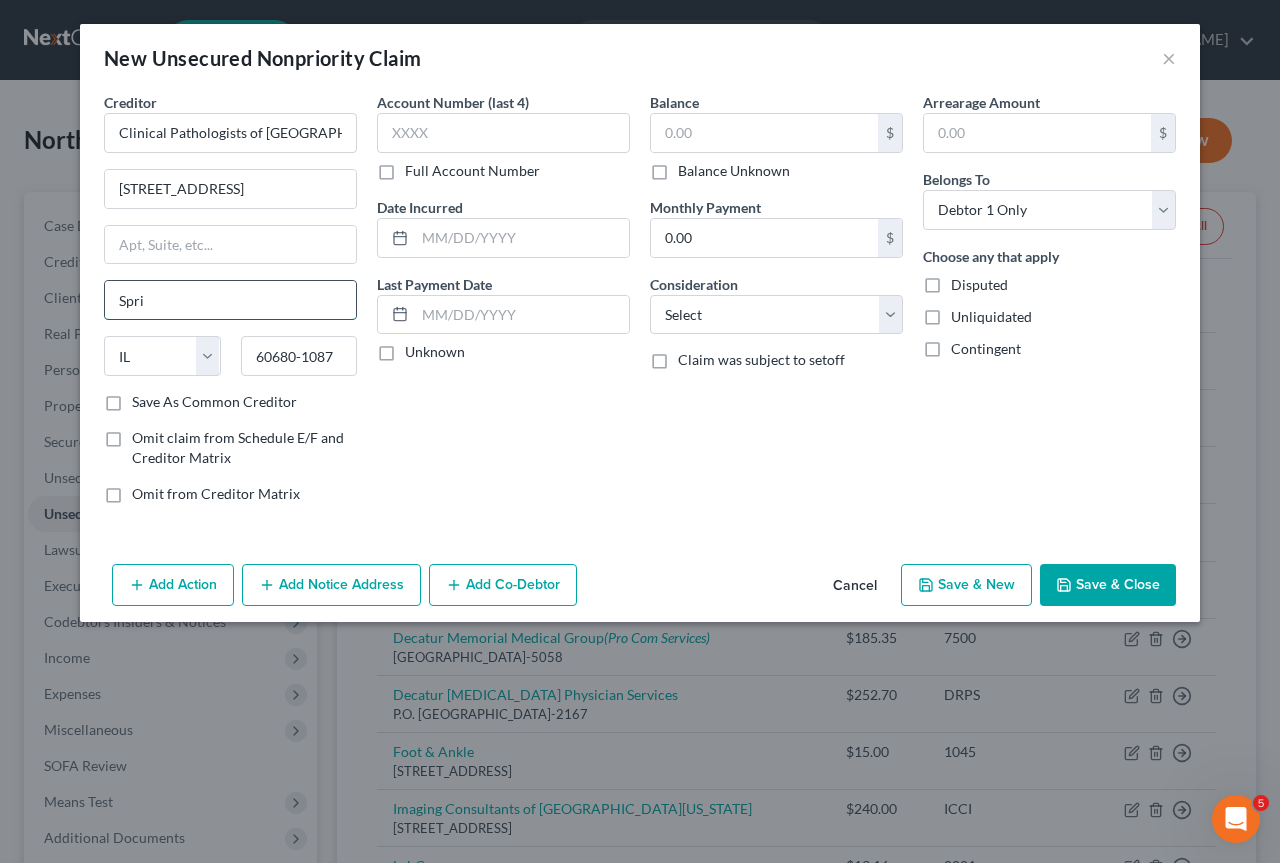 type on "[GEOGRAPHIC_DATA]" 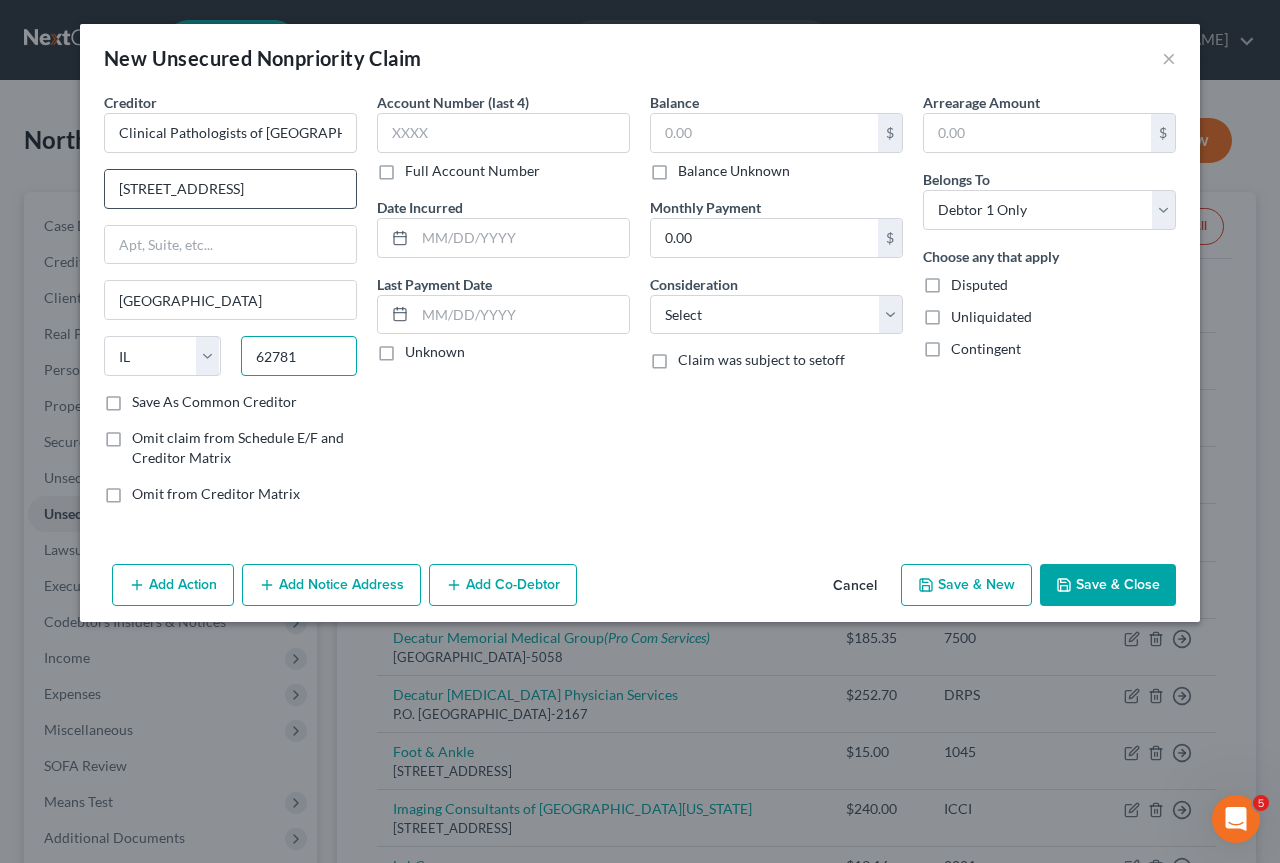type on "62781" 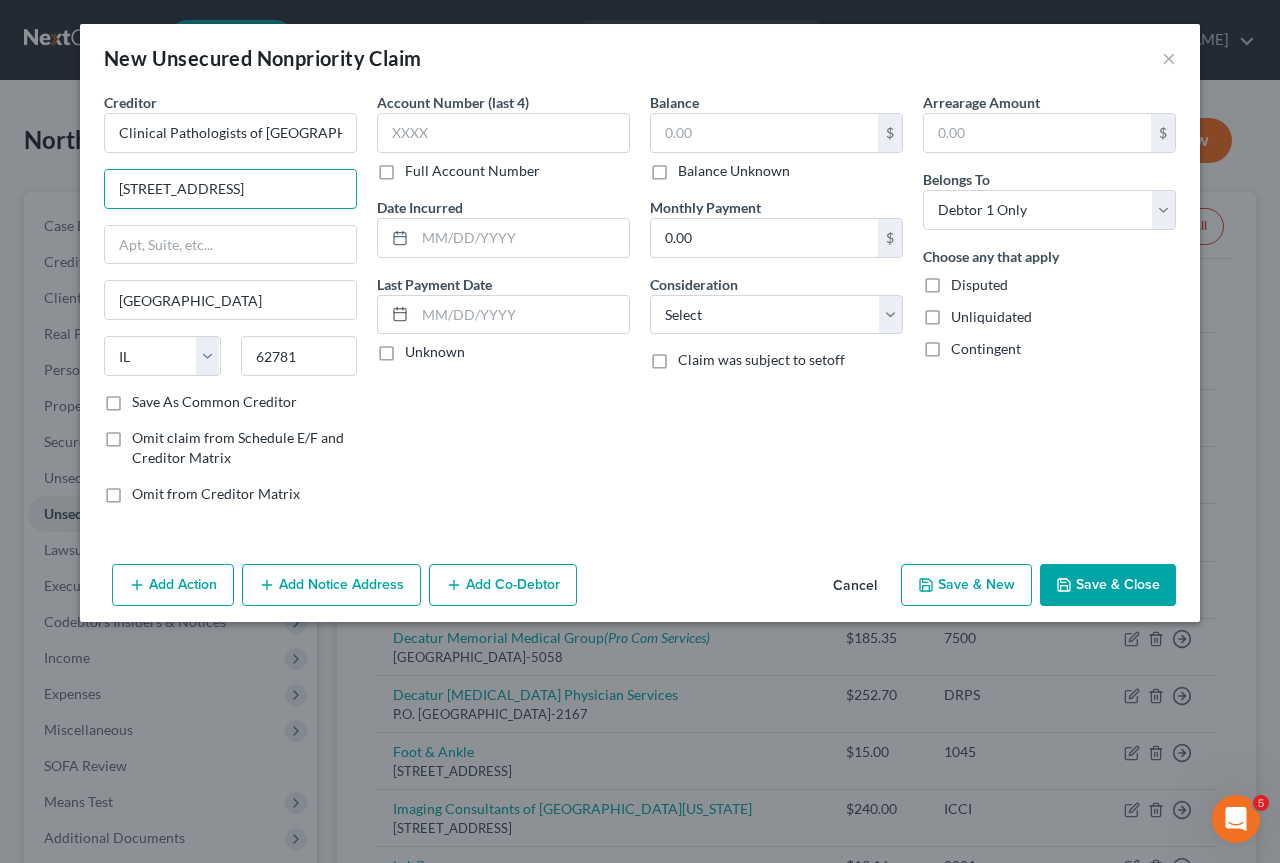 drag, startPoint x: 229, startPoint y: 170, endPoint x: 394, endPoint y: 184, distance: 165.59288 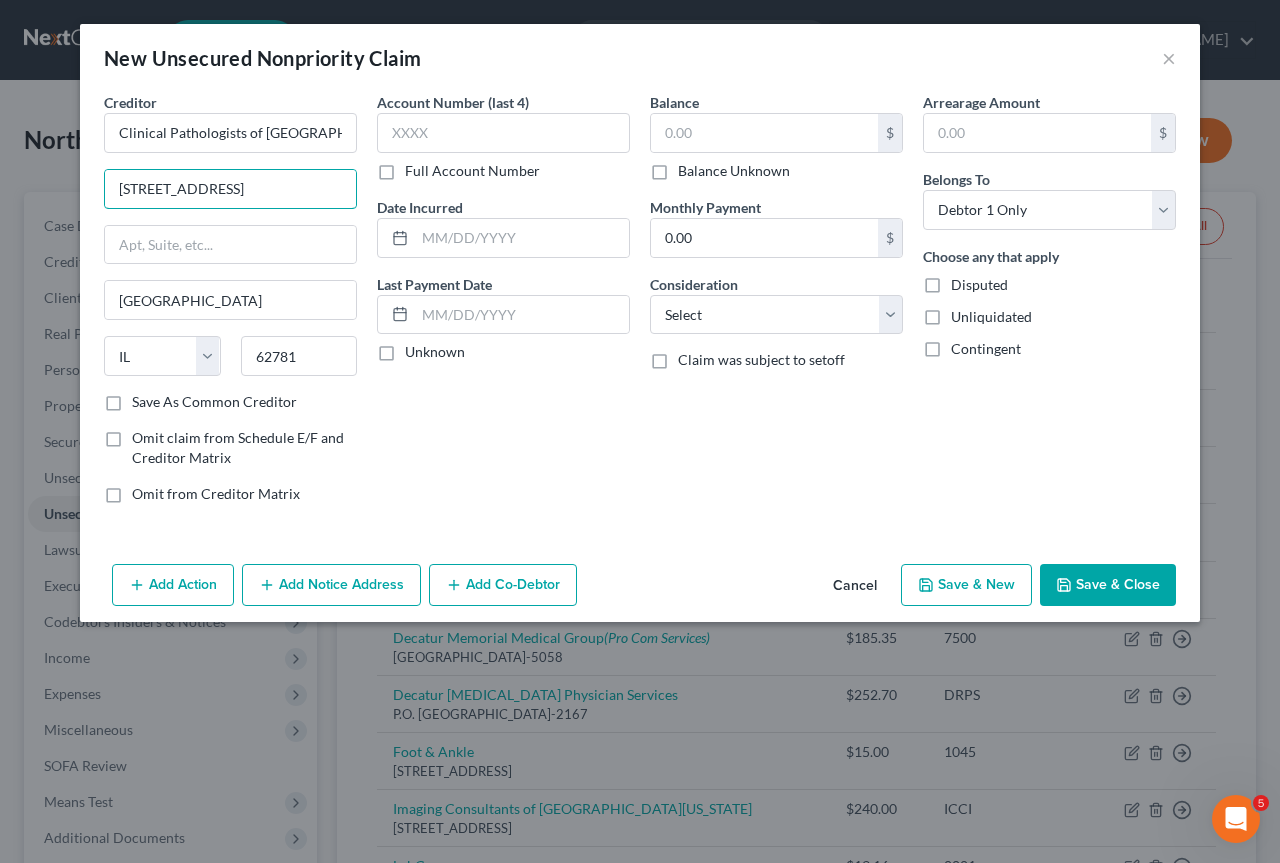 type on "701 N 1st St." 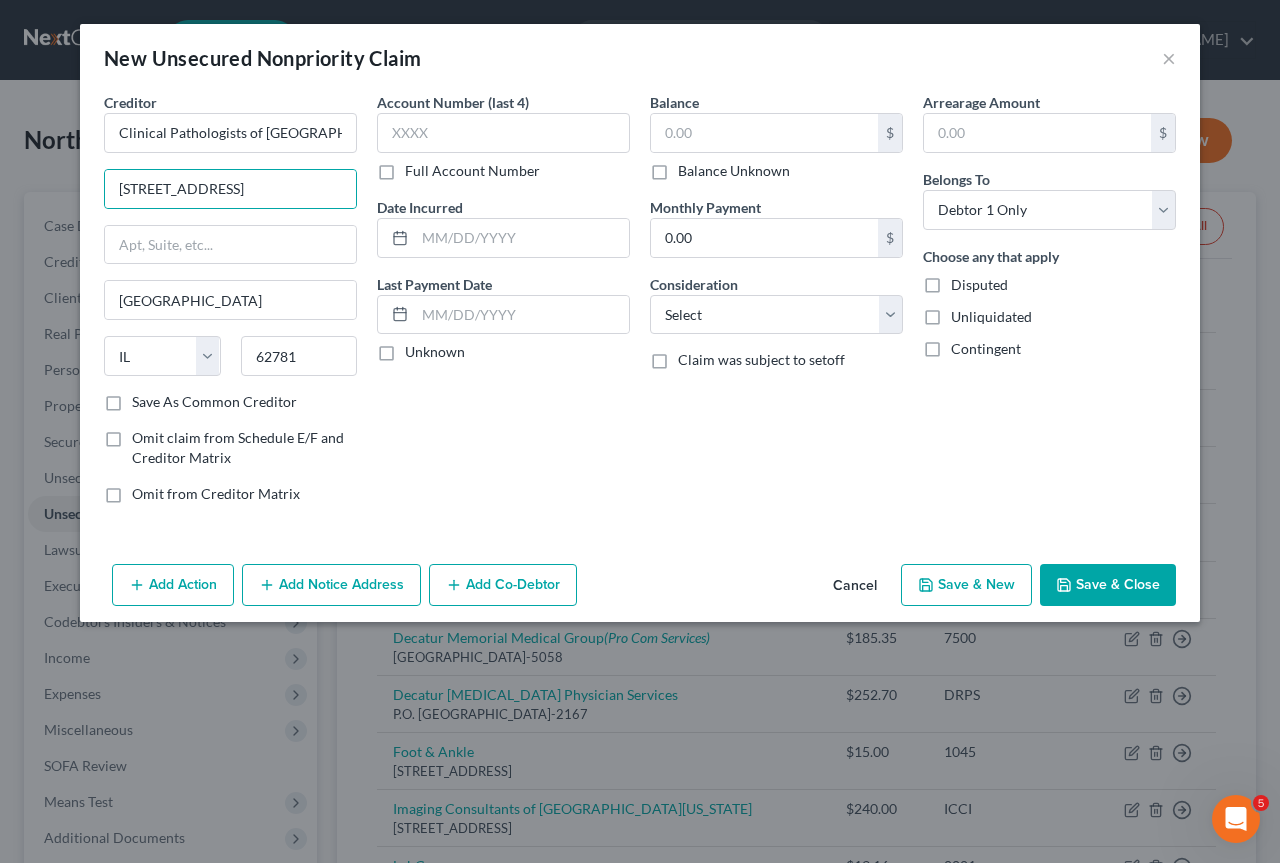 click on "Account Number (last 4)" at bounding box center [453, 102] 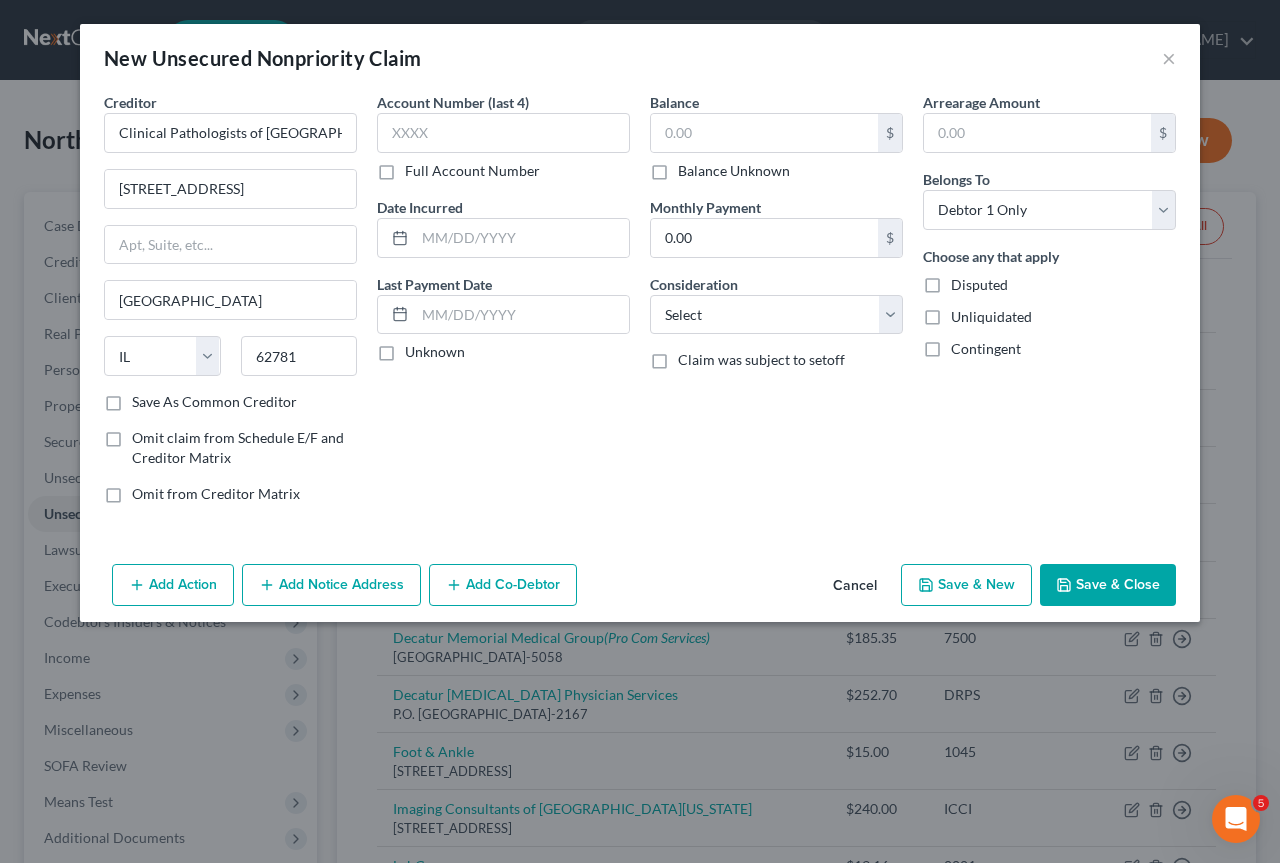 click on "Full Account Number" at bounding box center [472, 171] 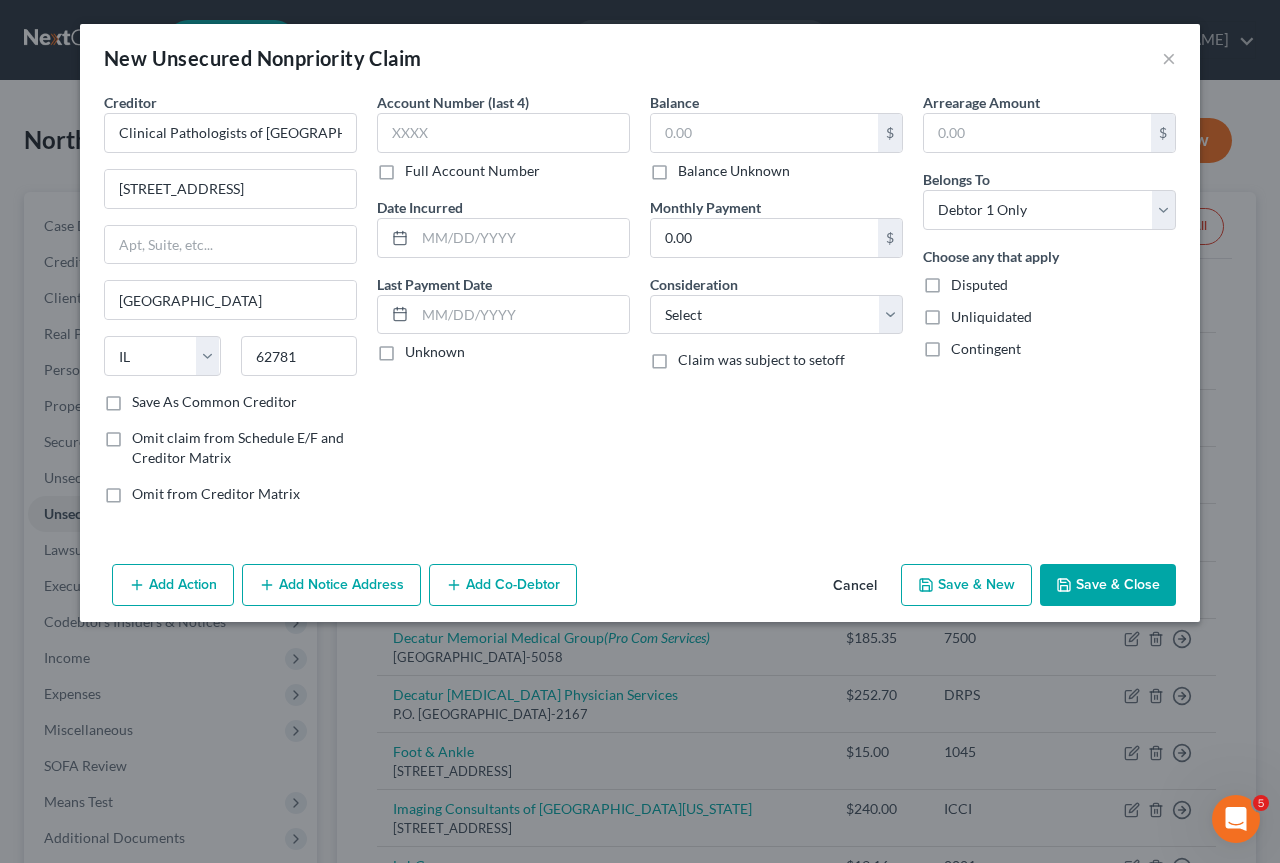 click on "Full Account Number" at bounding box center (419, 167) 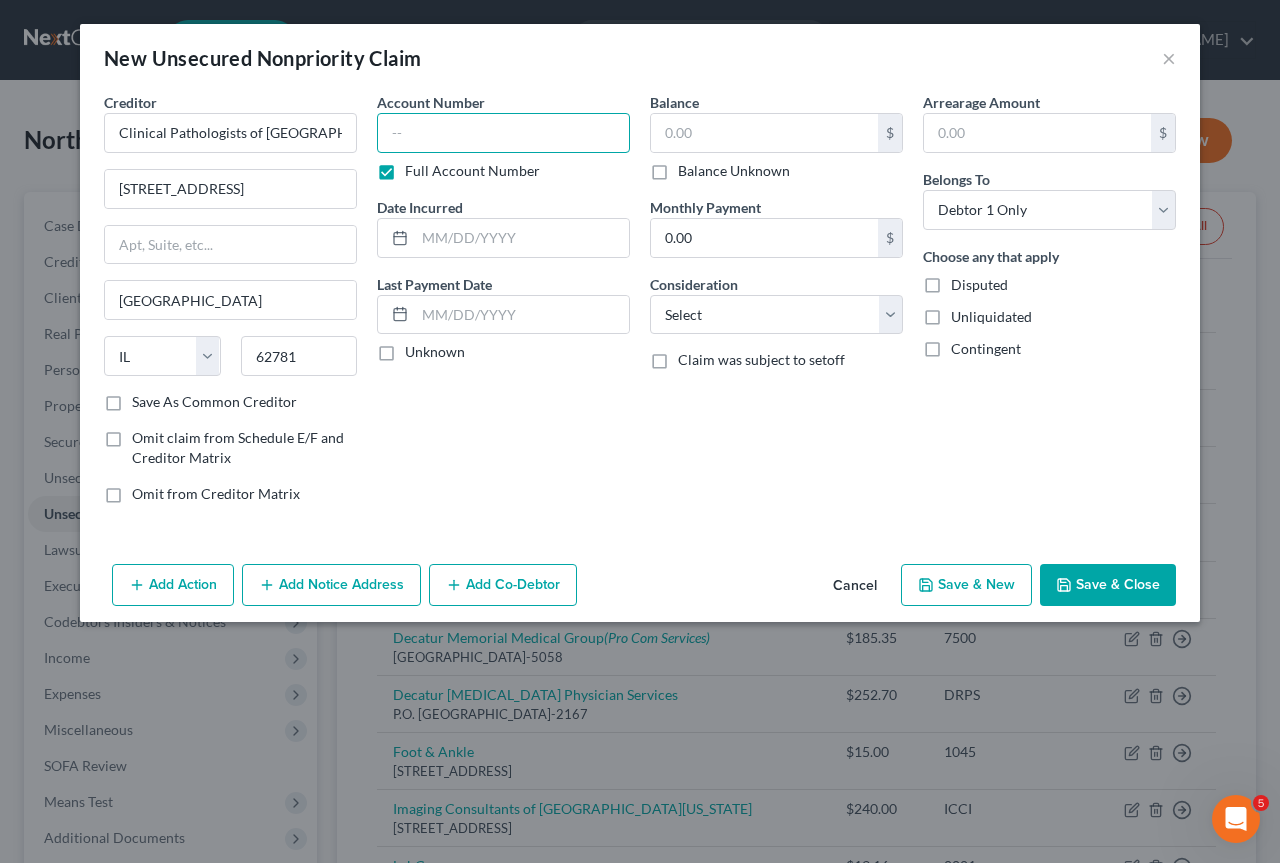 click at bounding box center [503, 133] 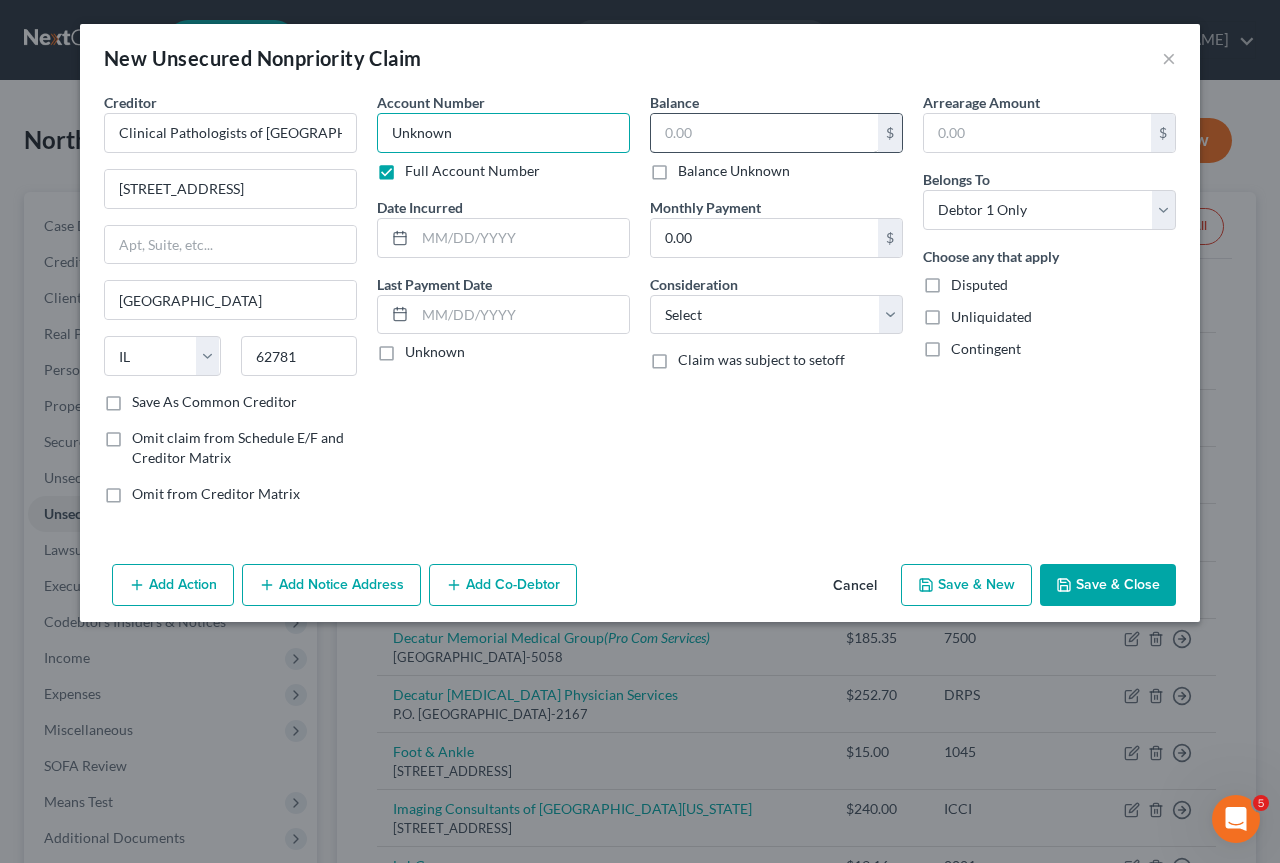 type on "Unknown" 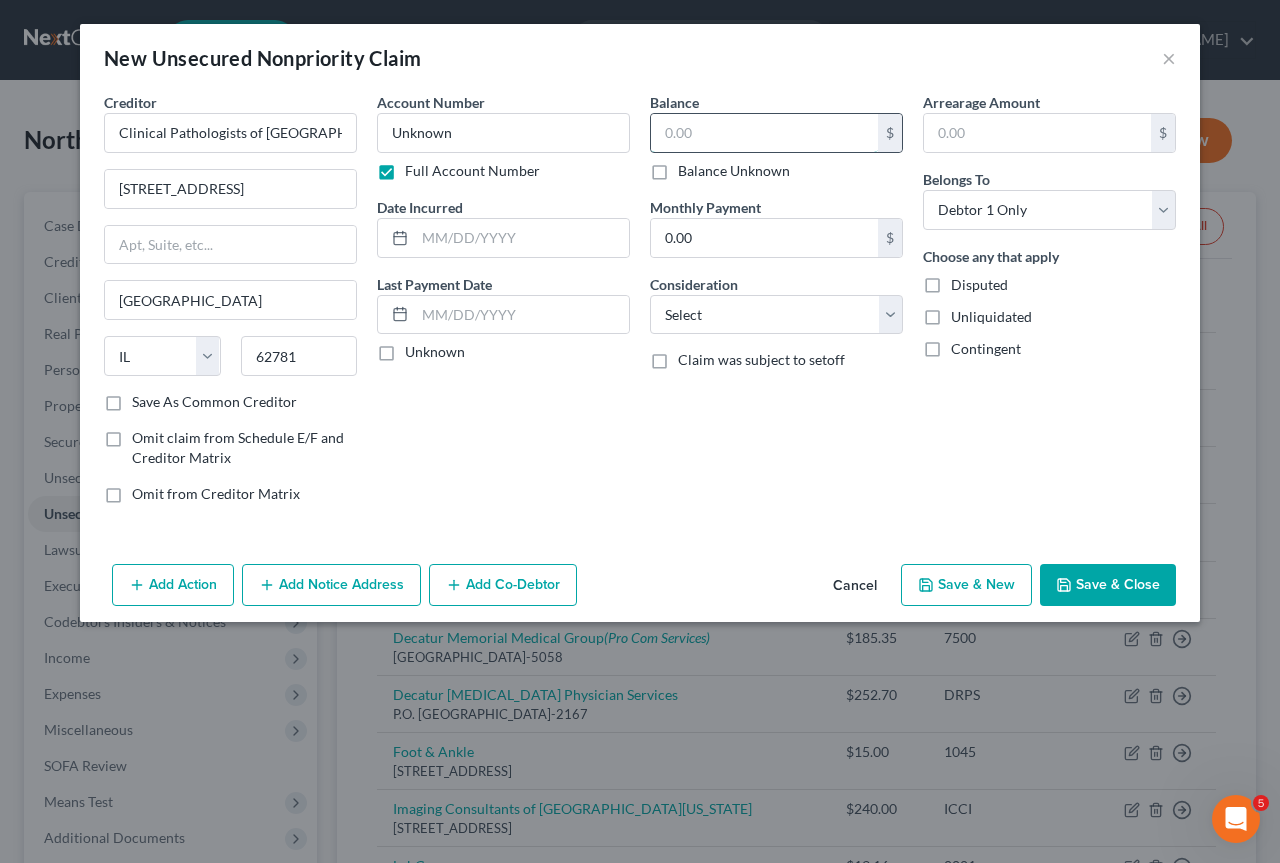 click at bounding box center (764, 133) 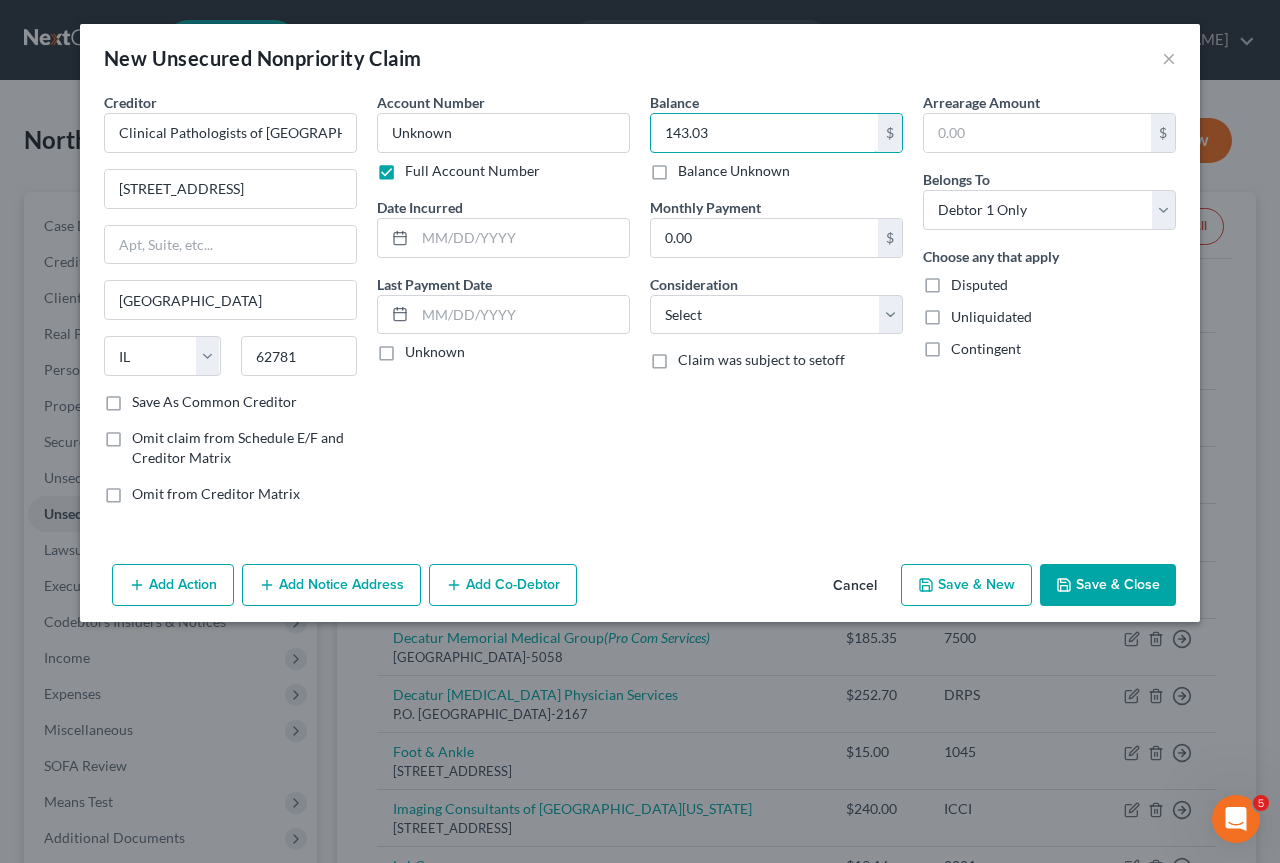 type on "143.03" 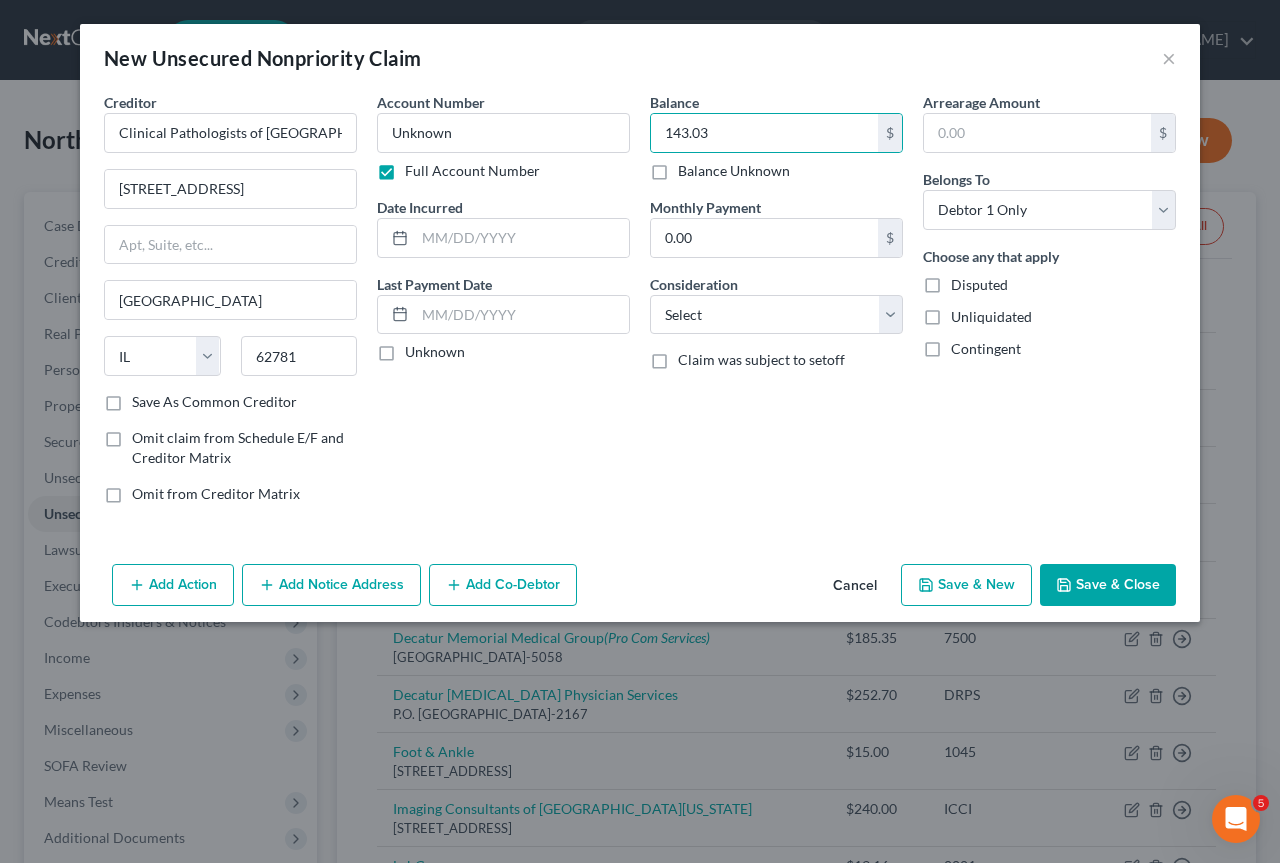 click on "Balance
143.03 $
Balance Unknown
Balance Undetermined
143.03 $
Balance Unknown
Monthly Payment 0.00 $ Consideration Select Cable / Satellite Services Collection Agency Credit Card Debt Debt Counseling / Attorneys Deficiency Balance Domestic Support Obligations Home / Car Repairs Income Taxes Judgment Liens Medical Services Monies Loaned / Advanced Mortgage Obligation From Divorce Or Separation Obligation To Pensions Other Overdrawn Bank Account Promised To Help Pay Creditors Student Loans Suppliers And Vendors Telephone / Internet Services Utility Services Claim was subject to setoff" at bounding box center [776, 306] 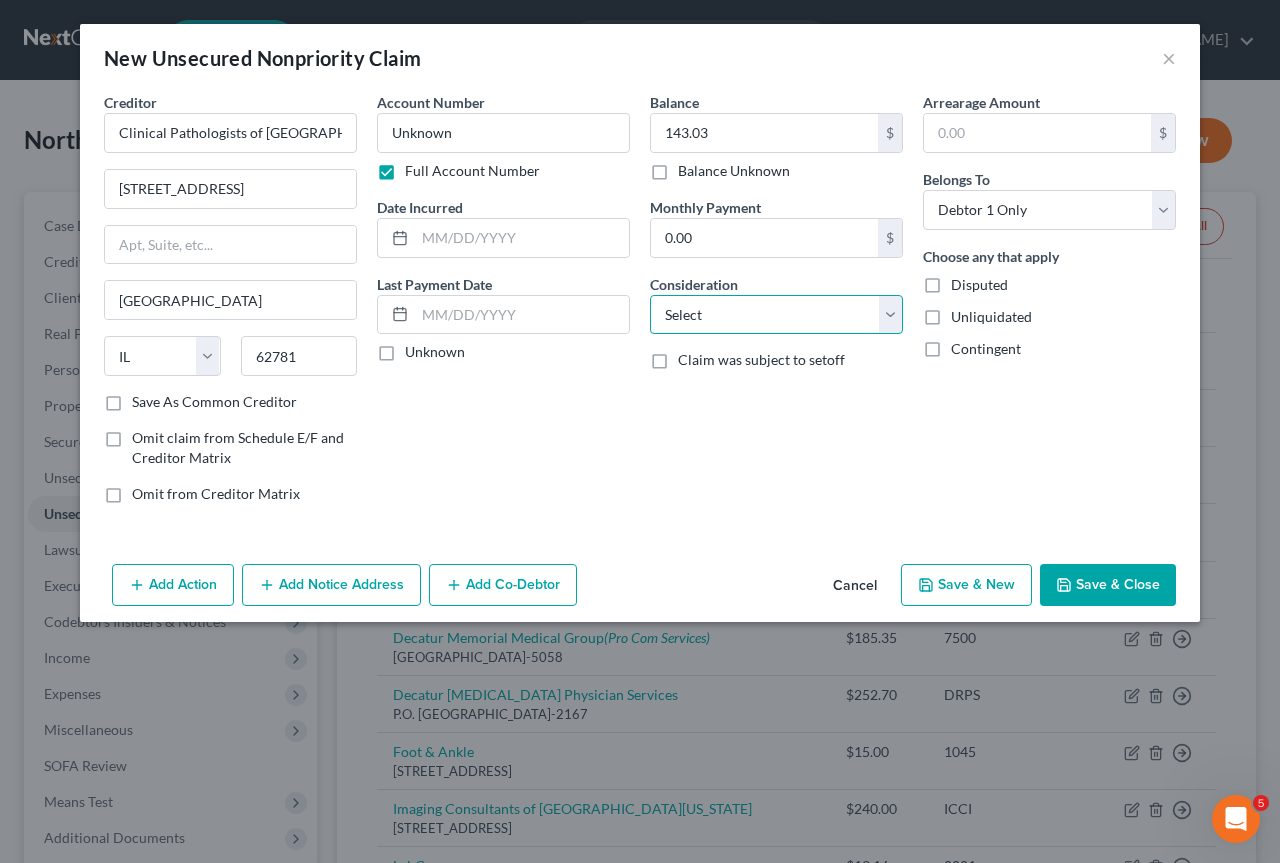 click on "Select Cable / Satellite Services Collection Agency Credit Card Debt Debt Counseling / Attorneys Deficiency Balance Domestic Support Obligations Home / Car Repairs Income Taxes Judgment Liens Medical Services Monies Loaned / Advanced Mortgage Obligation From Divorce Or Separation Obligation To Pensions Other Overdrawn Bank Account Promised To Help Pay Creditors Student Loans Suppliers And Vendors Telephone / Internet Services Utility Services" at bounding box center (776, 315) 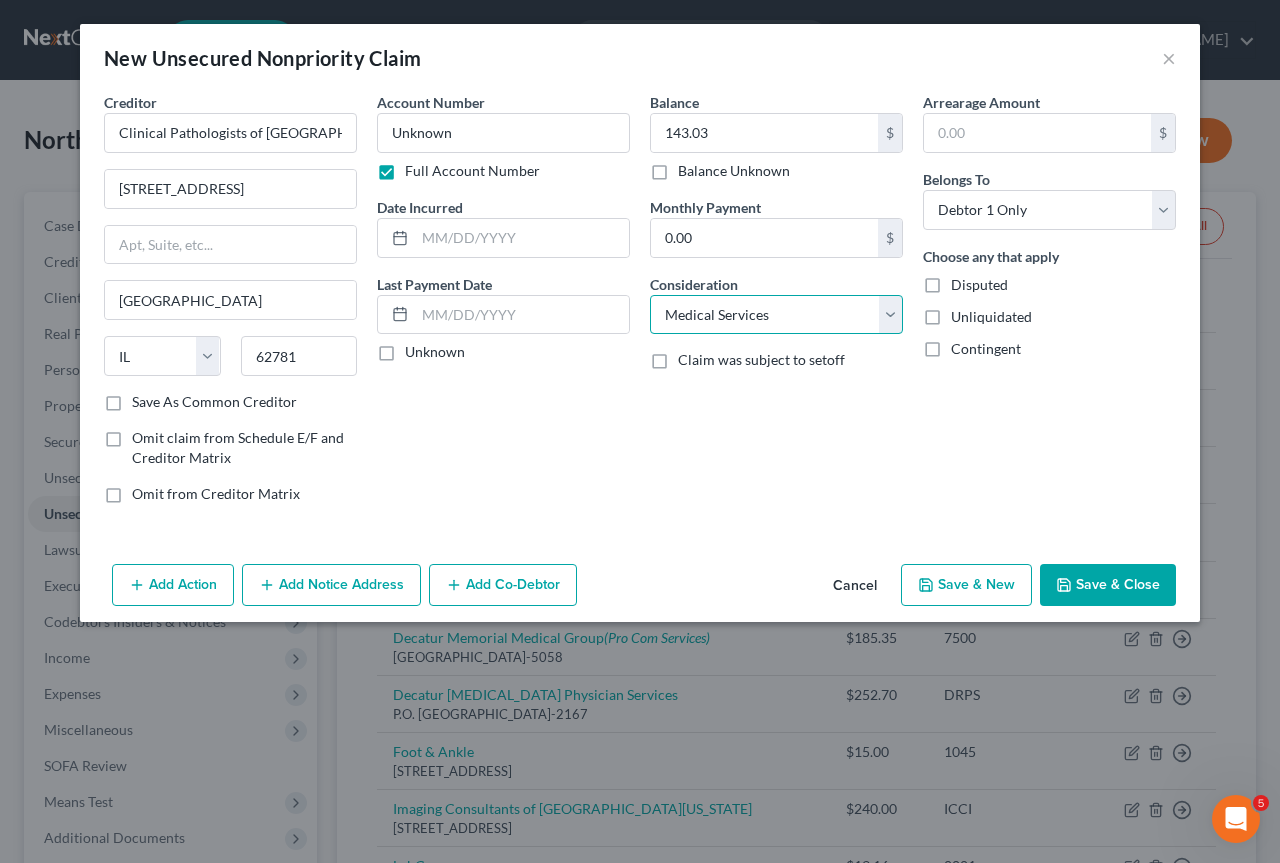click on "Select Cable / Satellite Services Collection Agency Credit Card Debt Debt Counseling / Attorneys Deficiency Balance Domestic Support Obligations Home / Car Repairs Income Taxes Judgment Liens Medical Services Monies Loaned / Advanced Mortgage Obligation From Divorce Or Separation Obligation To Pensions Other Overdrawn Bank Account Promised To Help Pay Creditors Student Loans Suppliers And Vendors Telephone / Internet Services Utility Services" at bounding box center (776, 315) 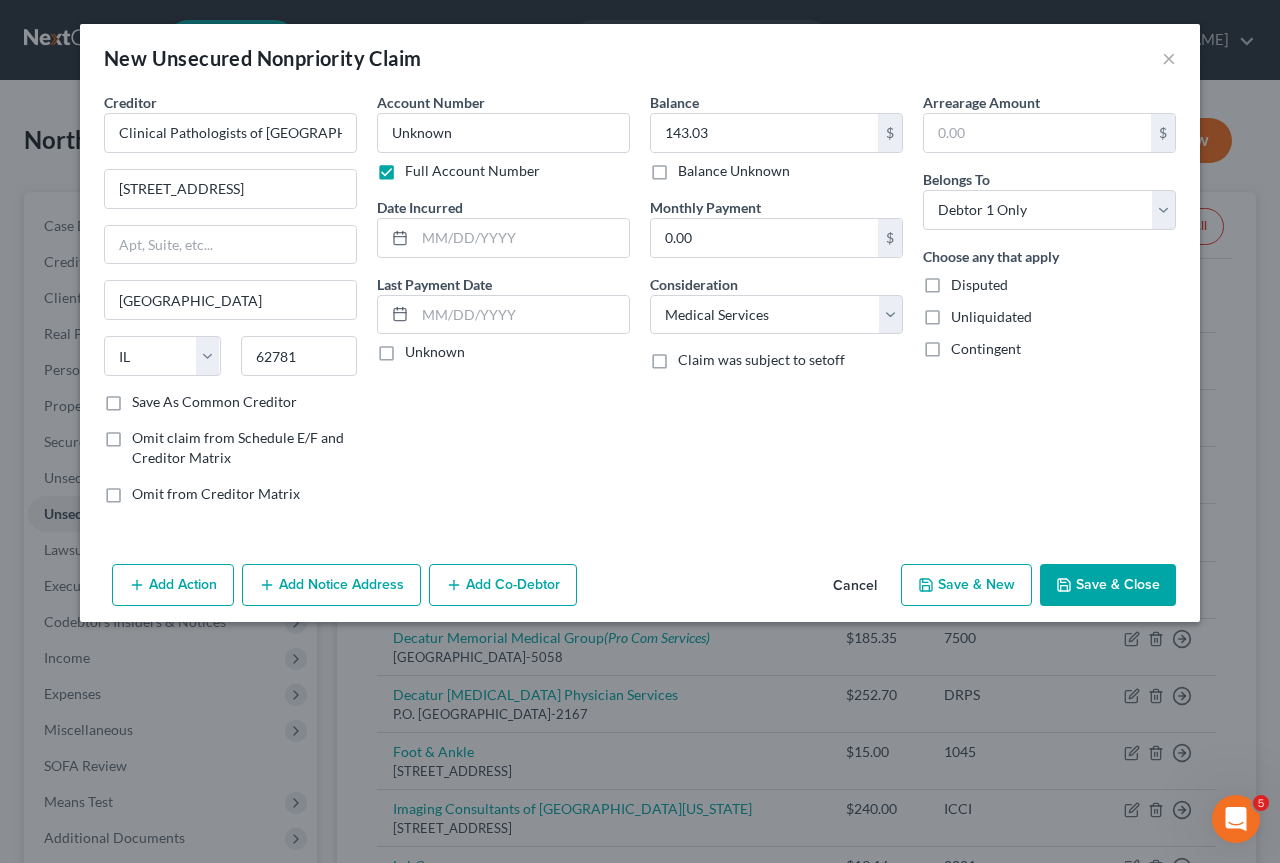 click on "Save & Close" at bounding box center (1108, 585) 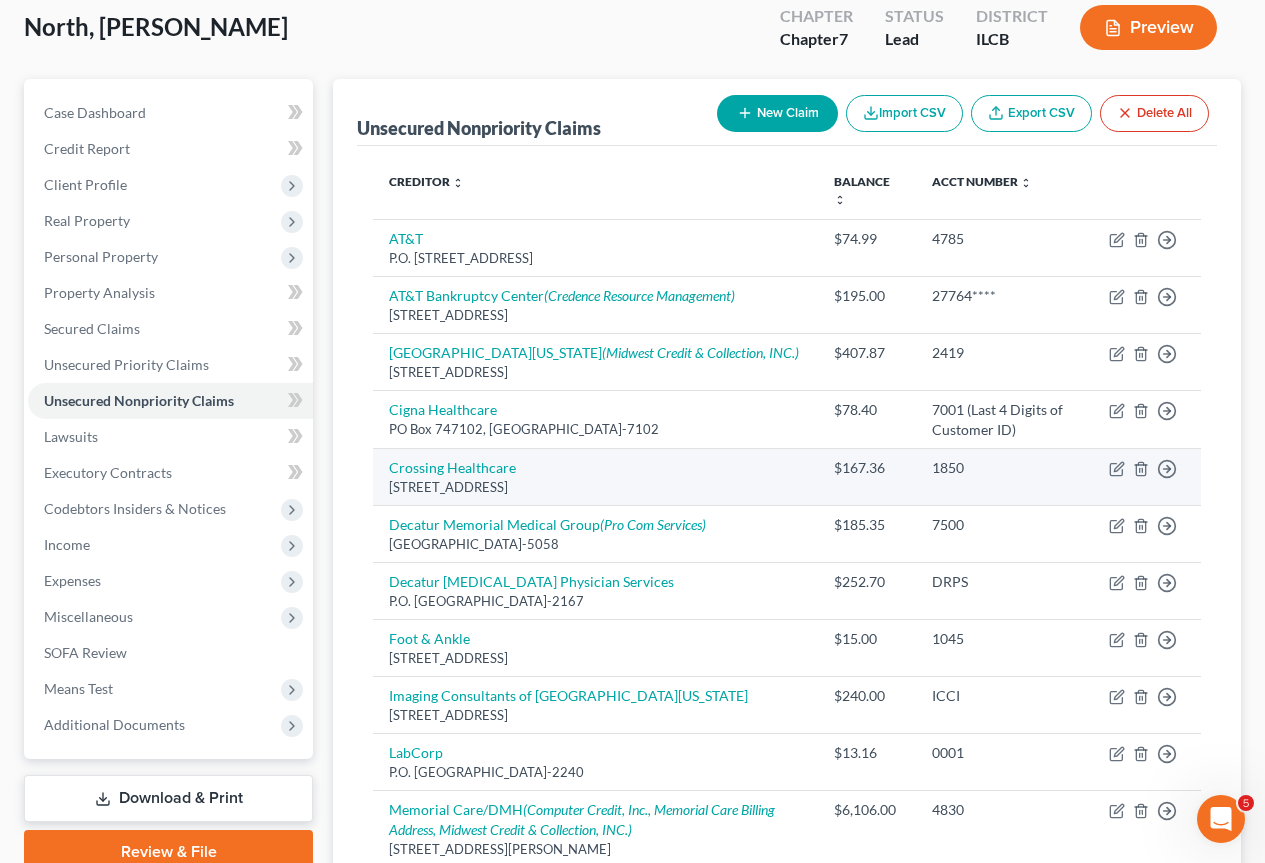 scroll, scrollTop: 0, scrollLeft: 0, axis: both 